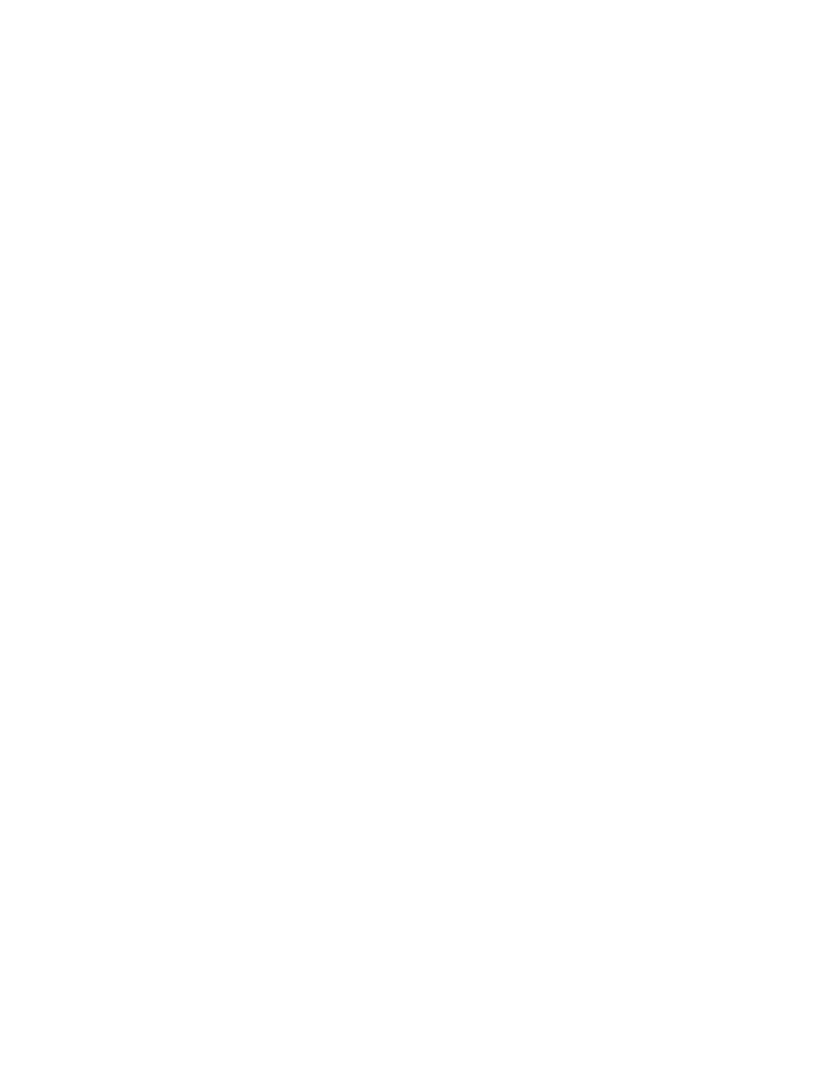 scroll, scrollTop: 0, scrollLeft: 0, axis: both 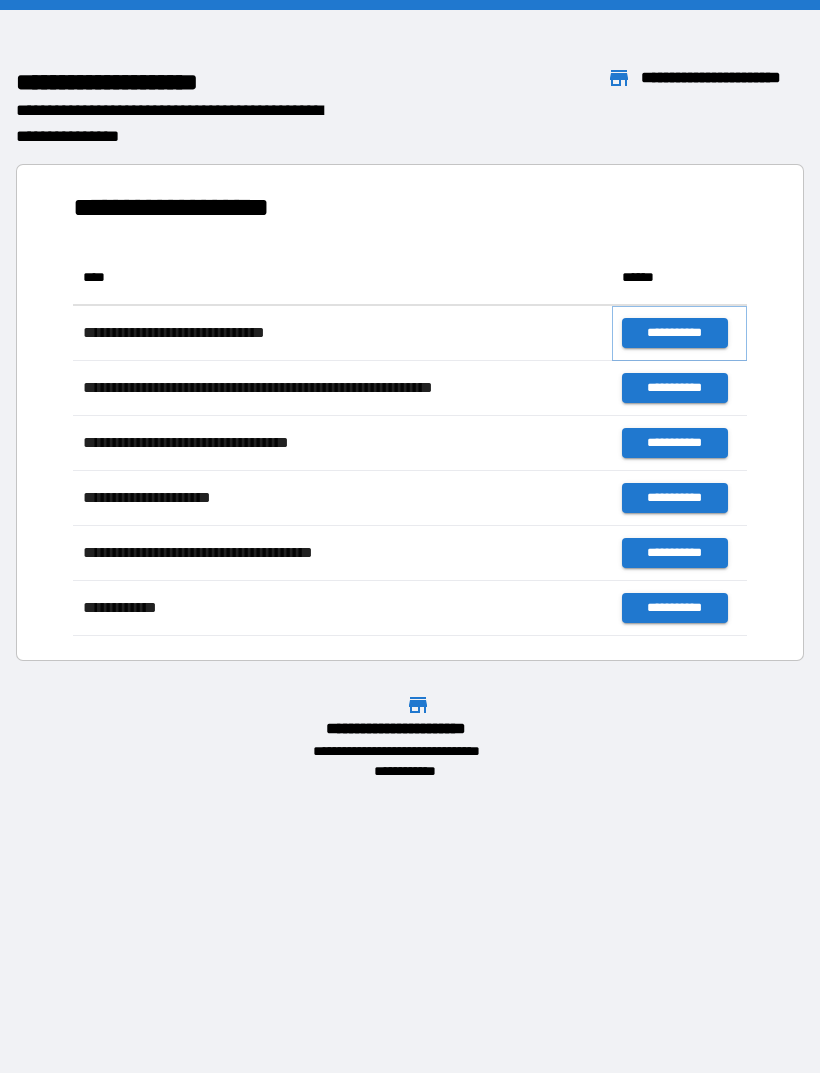 click on "**********" at bounding box center [674, 333] 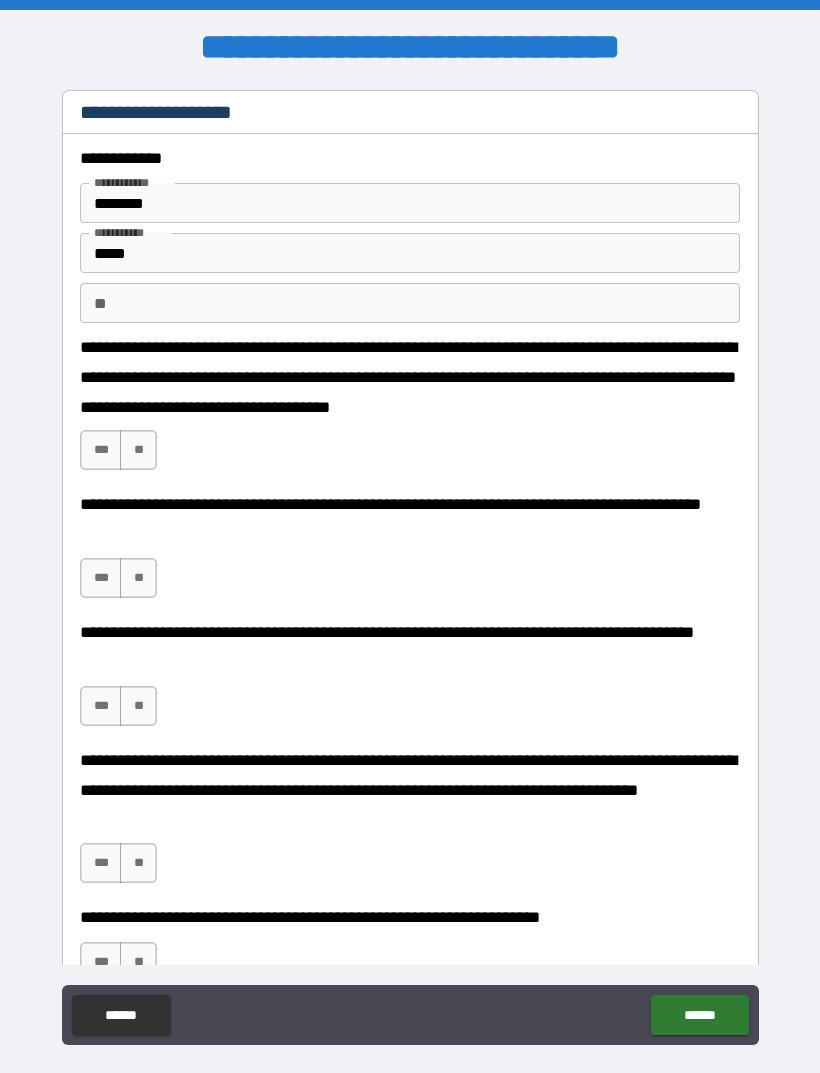 click on "***" at bounding box center [101, 450] 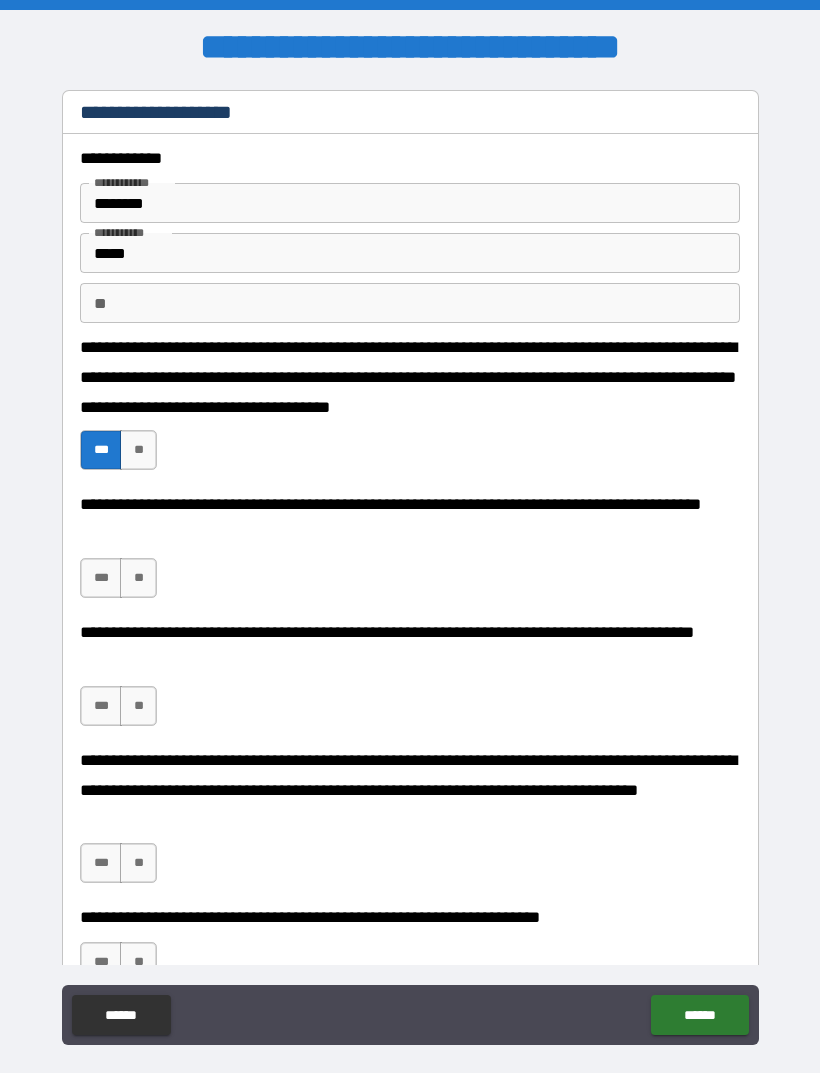 click on "***" at bounding box center (101, 578) 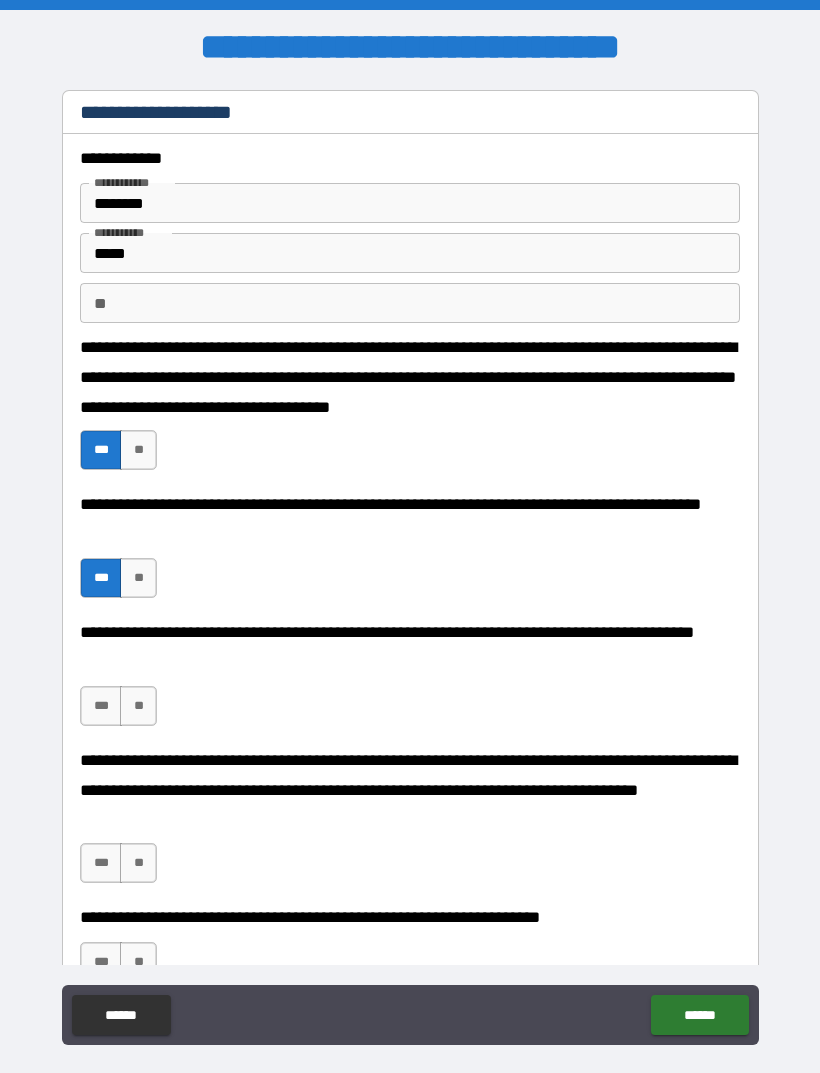 click on "***" at bounding box center [101, 706] 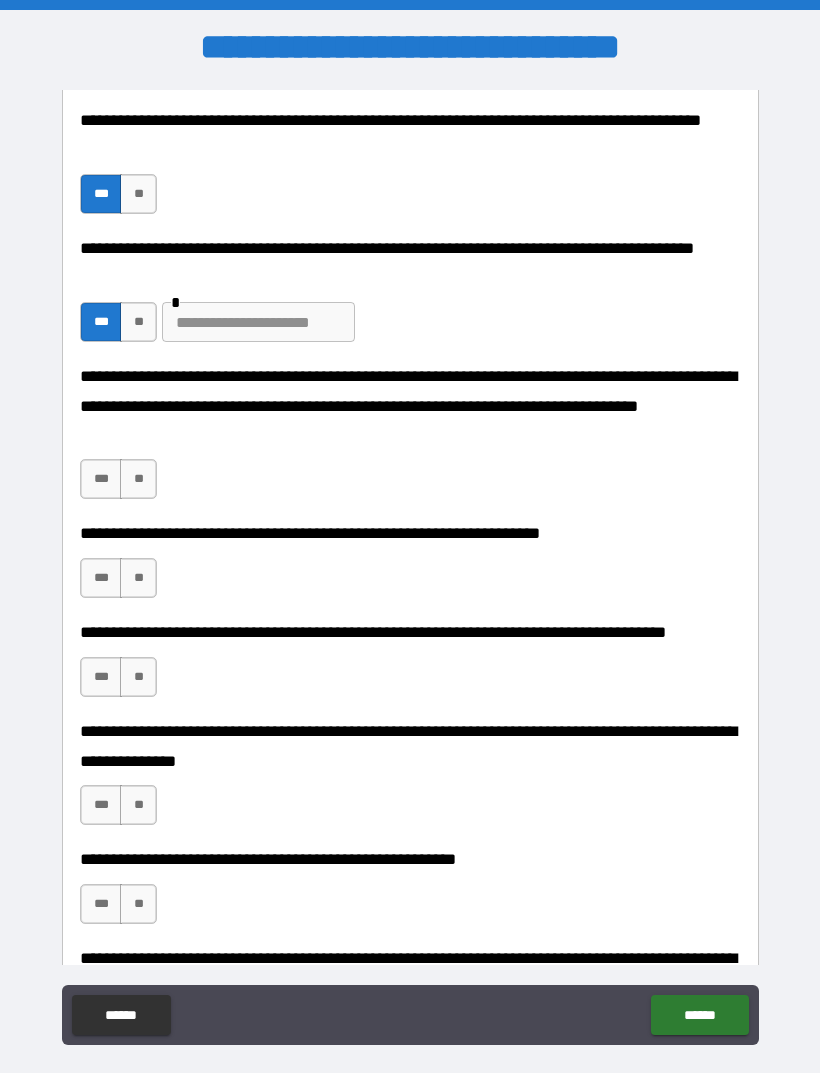 scroll, scrollTop: 388, scrollLeft: 0, axis: vertical 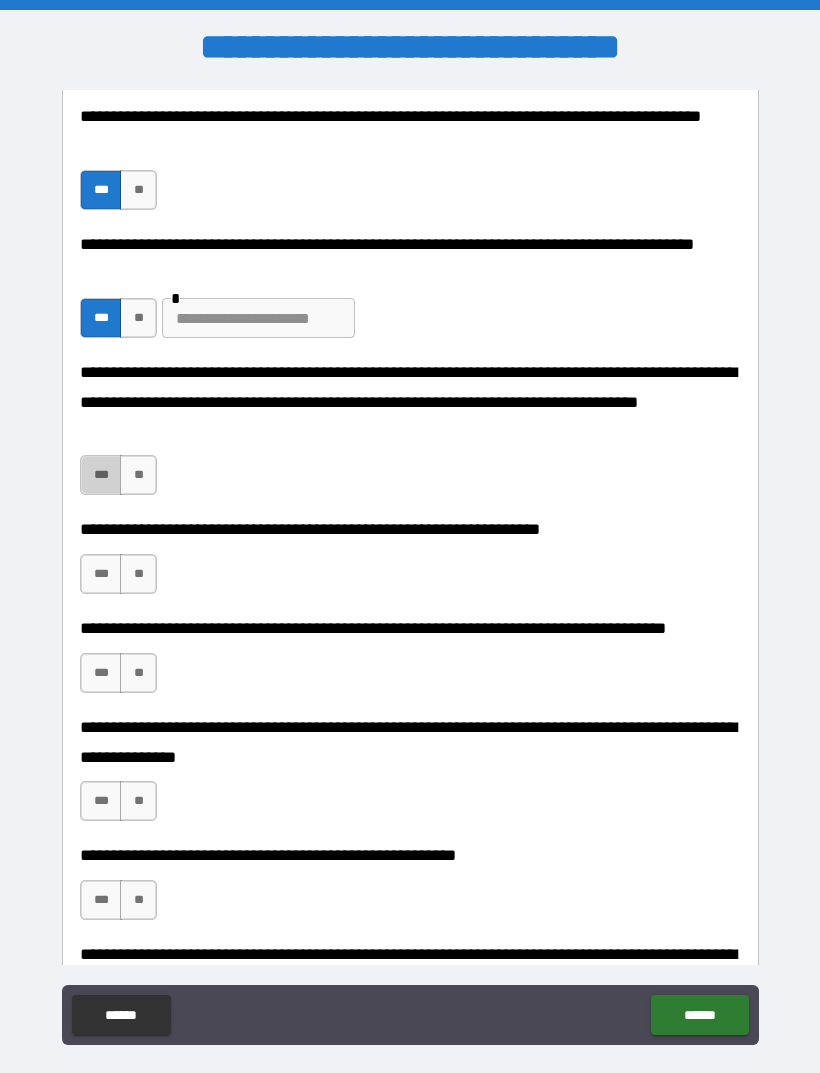 click on "***" at bounding box center (101, 475) 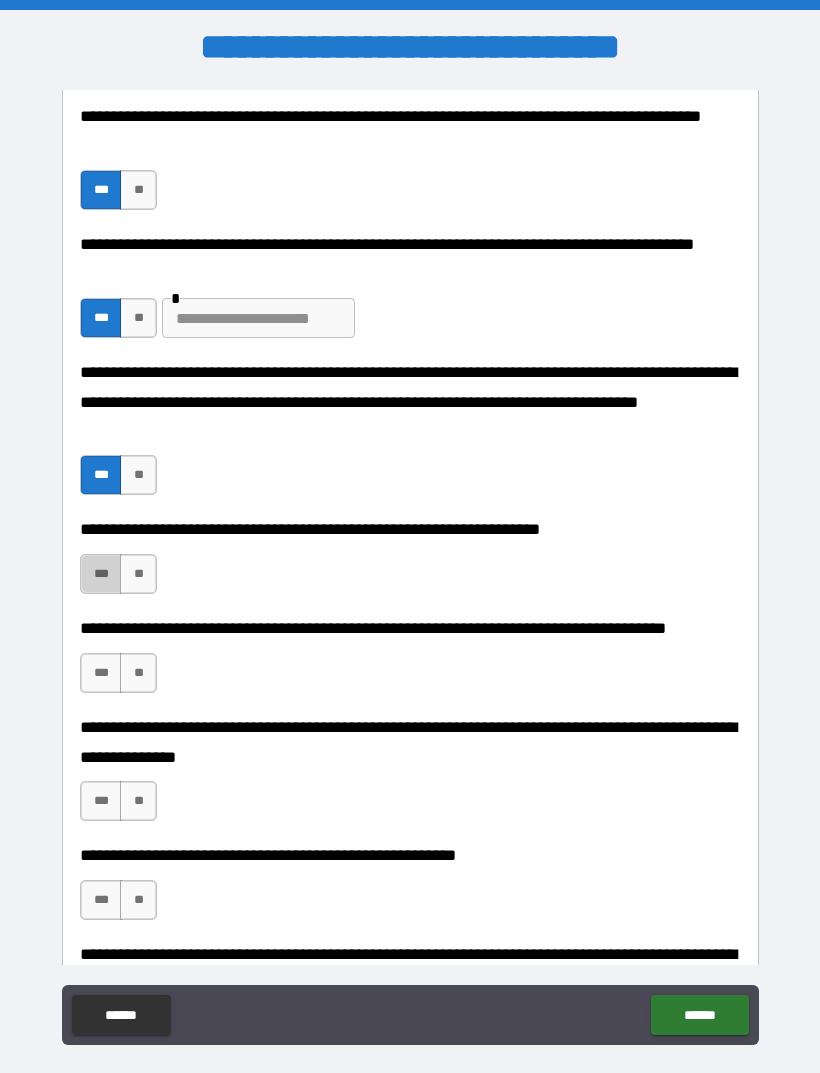 click on "***" at bounding box center [101, 574] 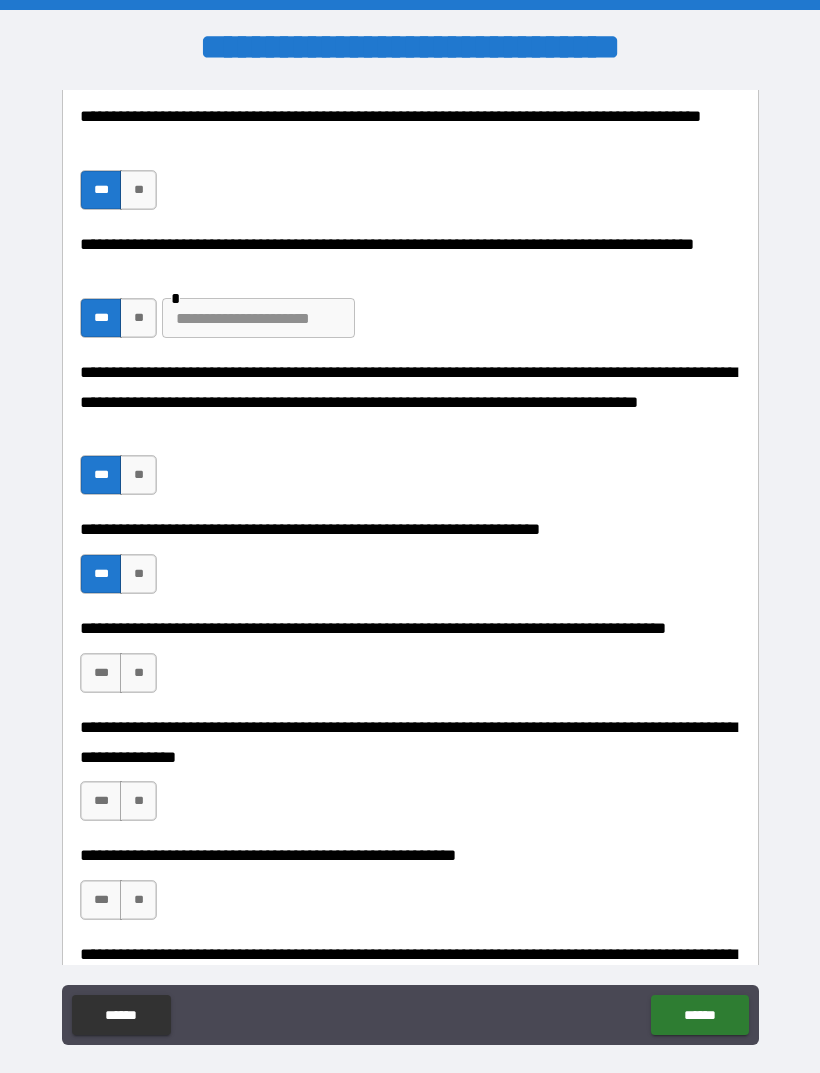 click on "***" at bounding box center (101, 673) 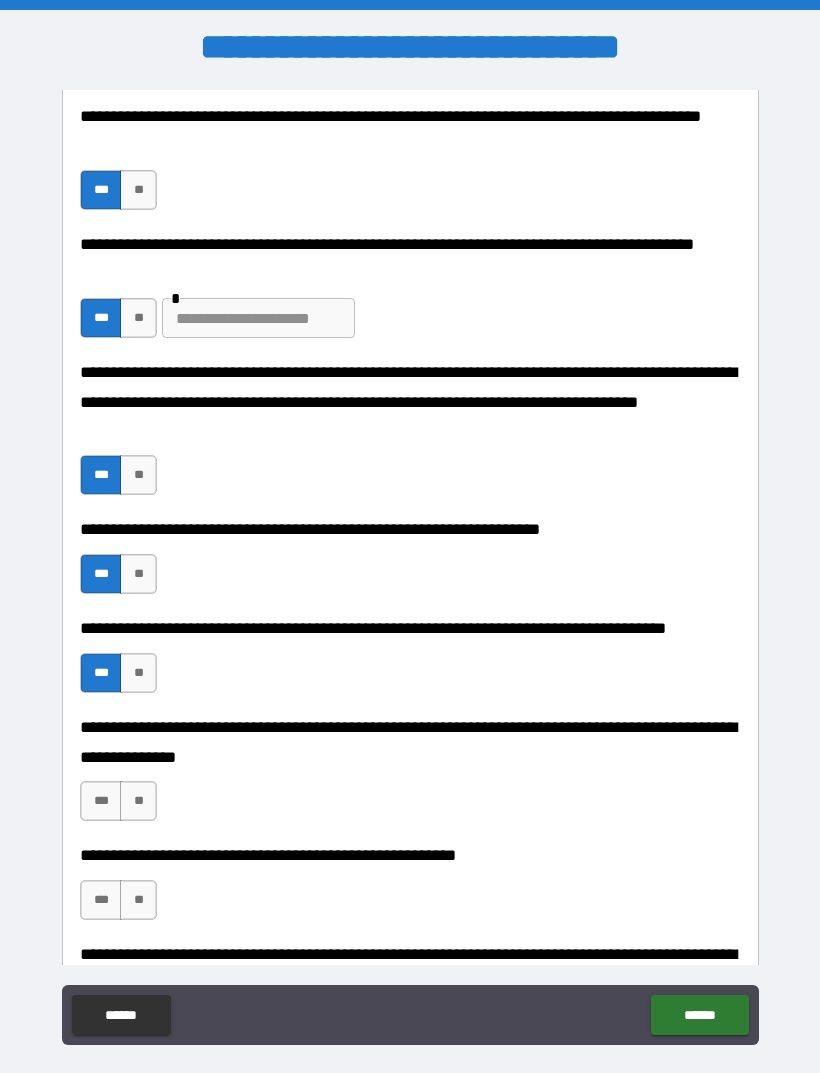click on "***" at bounding box center (101, 801) 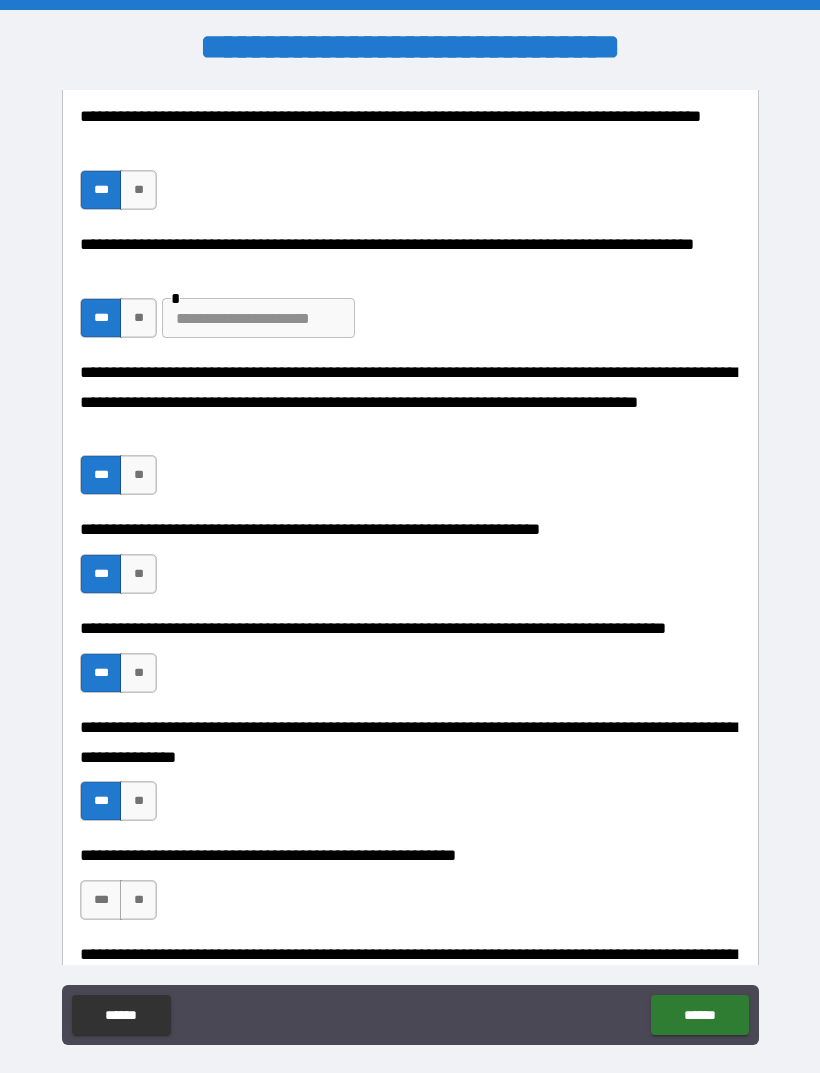 click on "***" at bounding box center [101, 900] 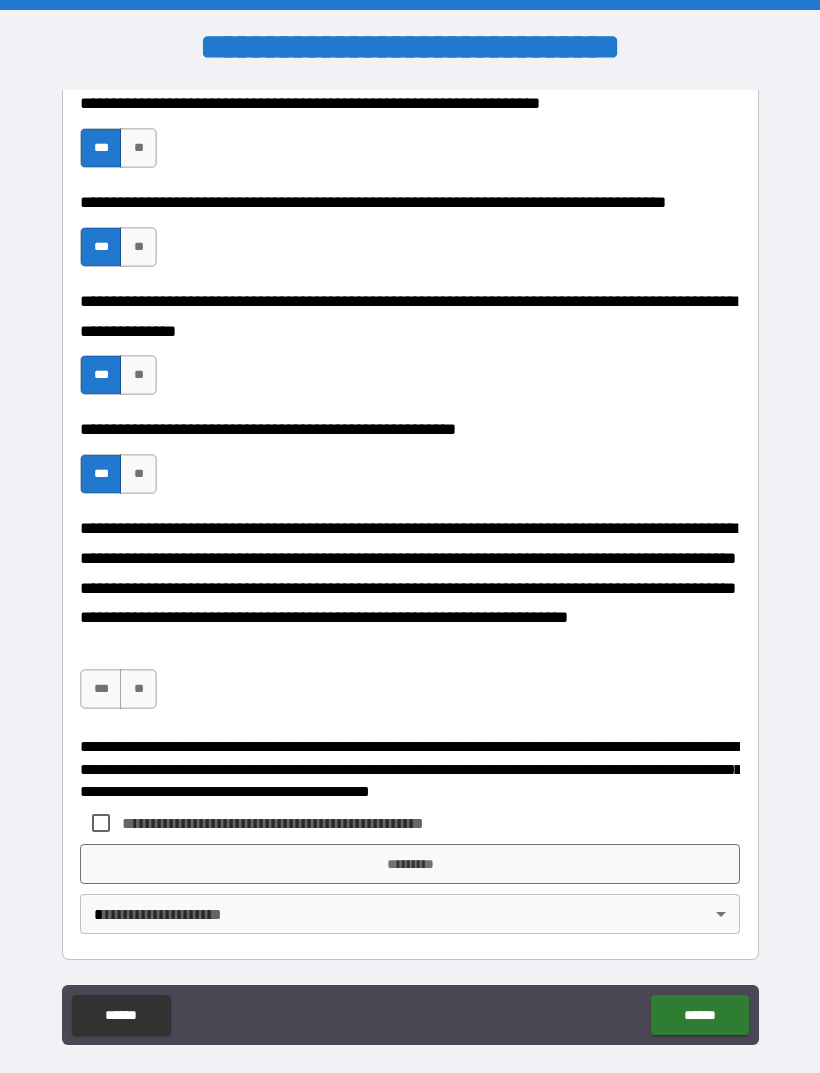 scroll, scrollTop: 814, scrollLeft: 0, axis: vertical 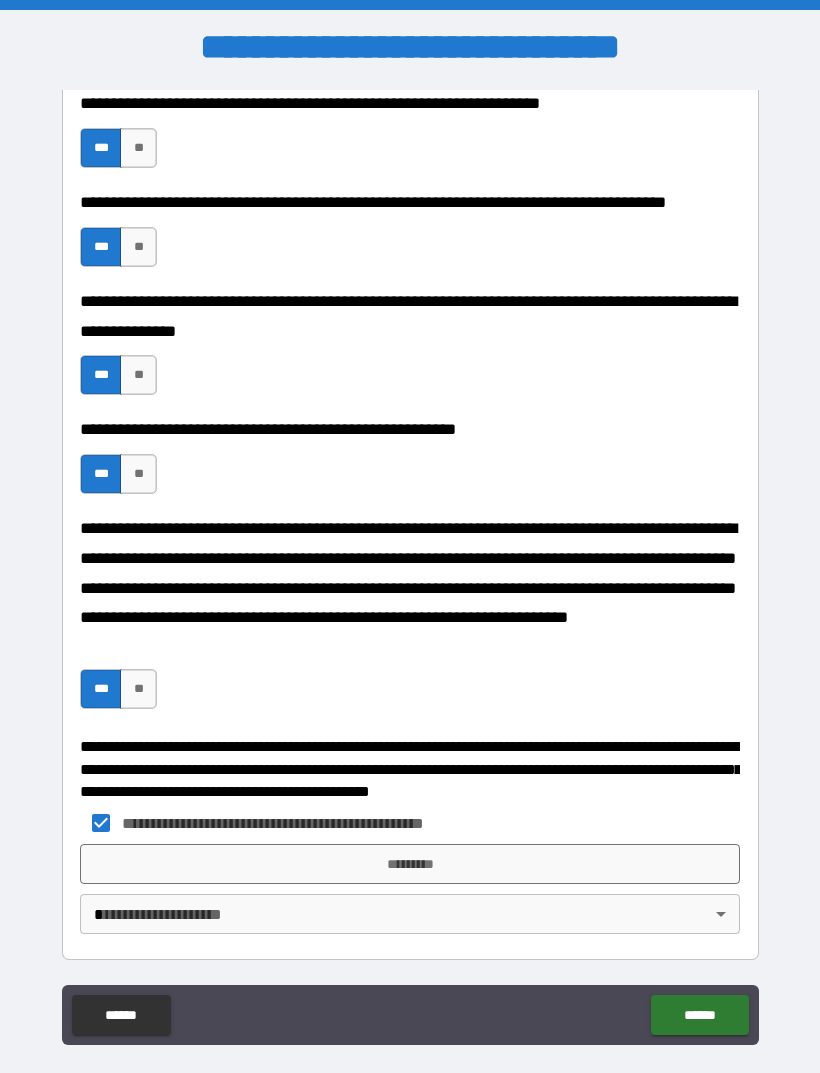 click on "*********" at bounding box center [410, 864] 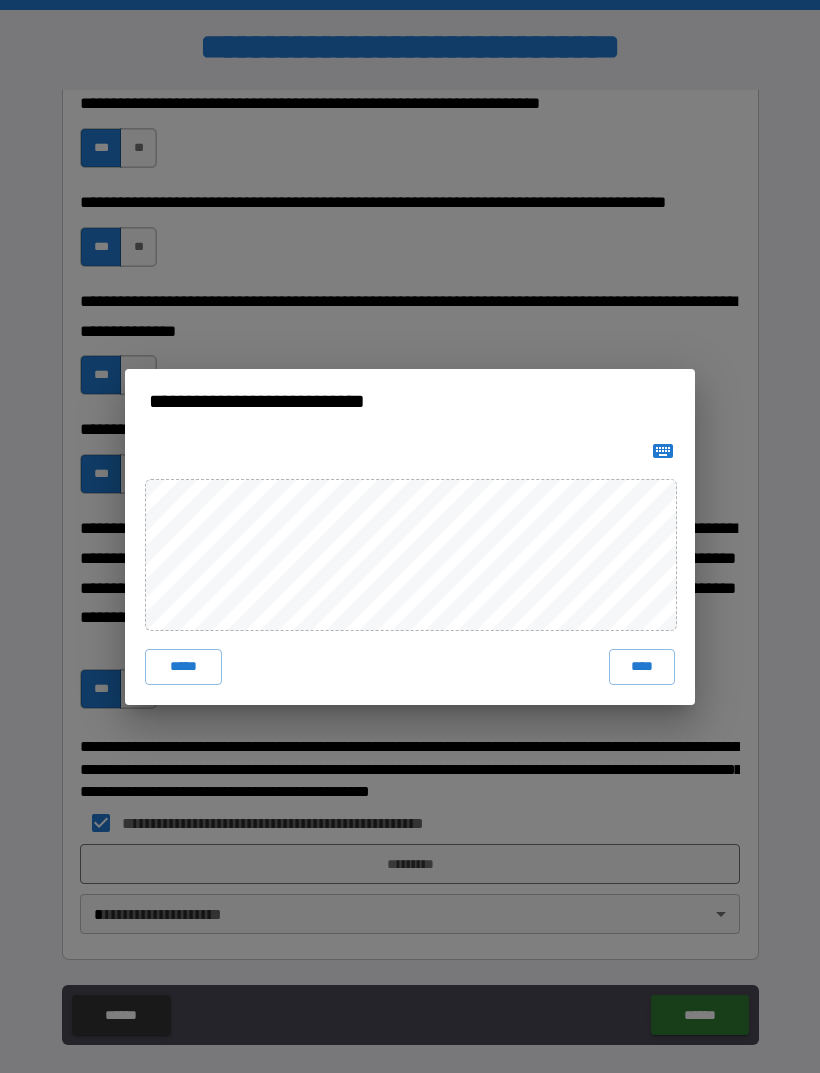click on "****" at bounding box center [642, 667] 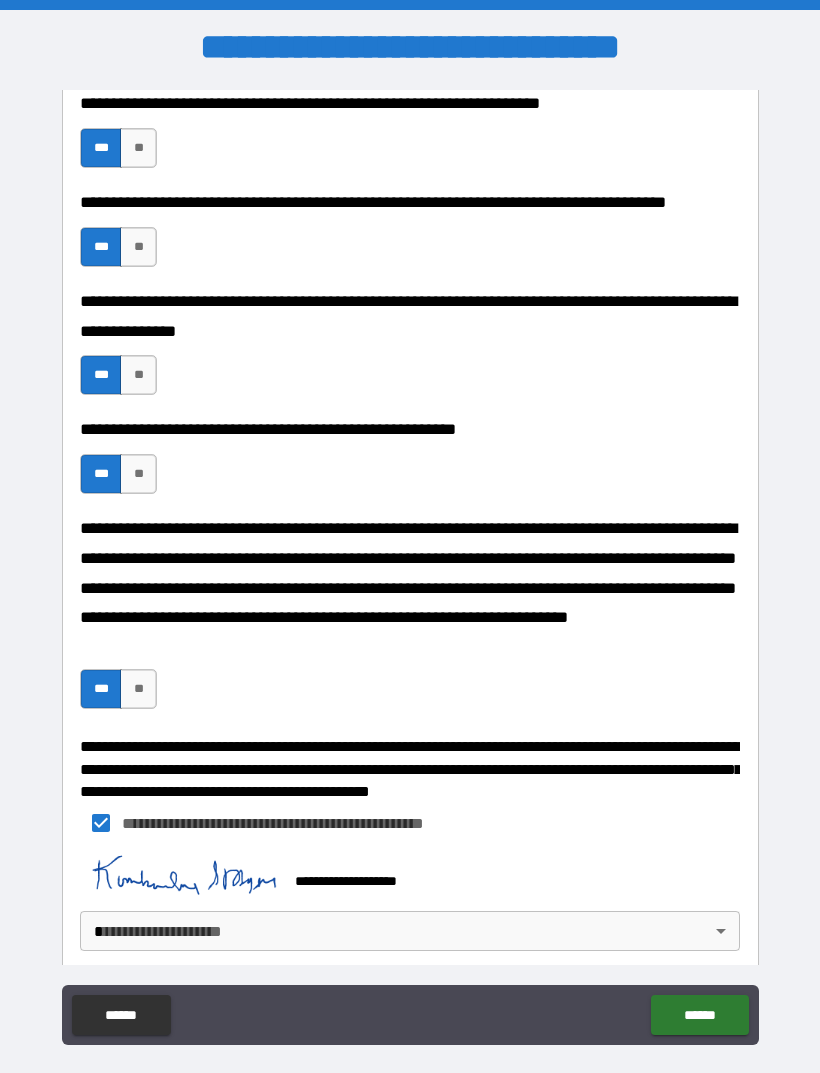 scroll, scrollTop: 804, scrollLeft: 0, axis: vertical 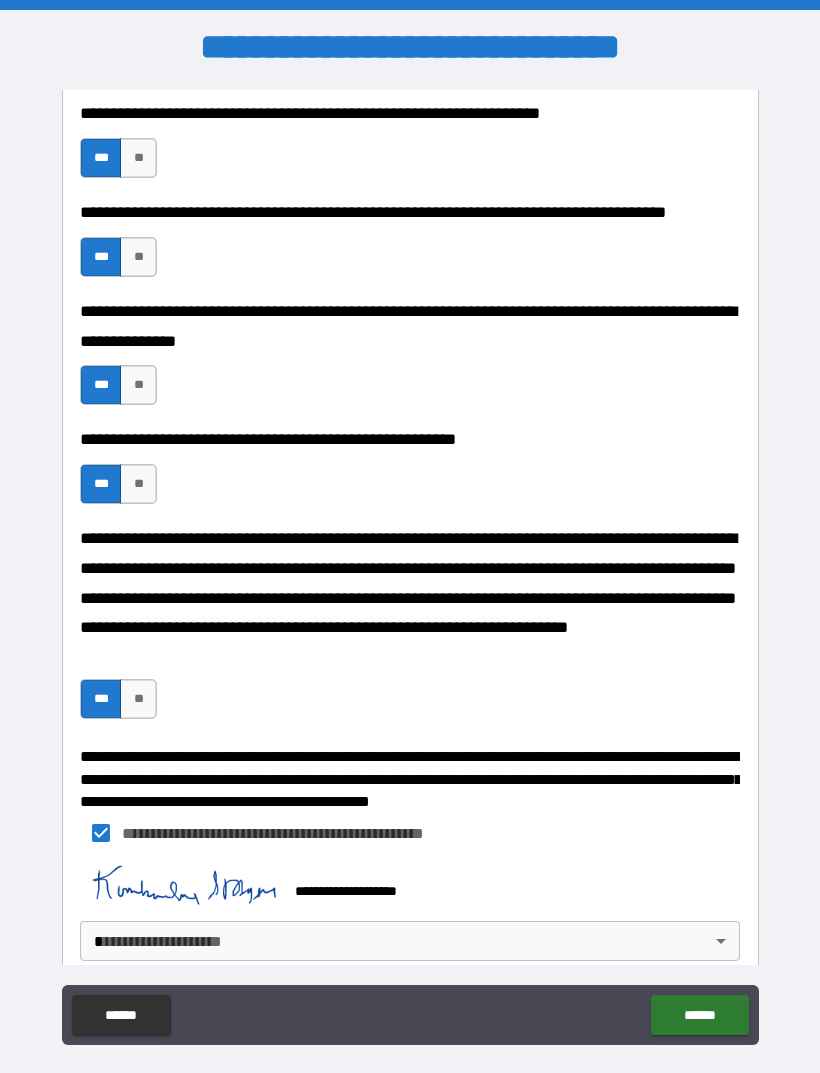 click on "******" at bounding box center (699, 1015) 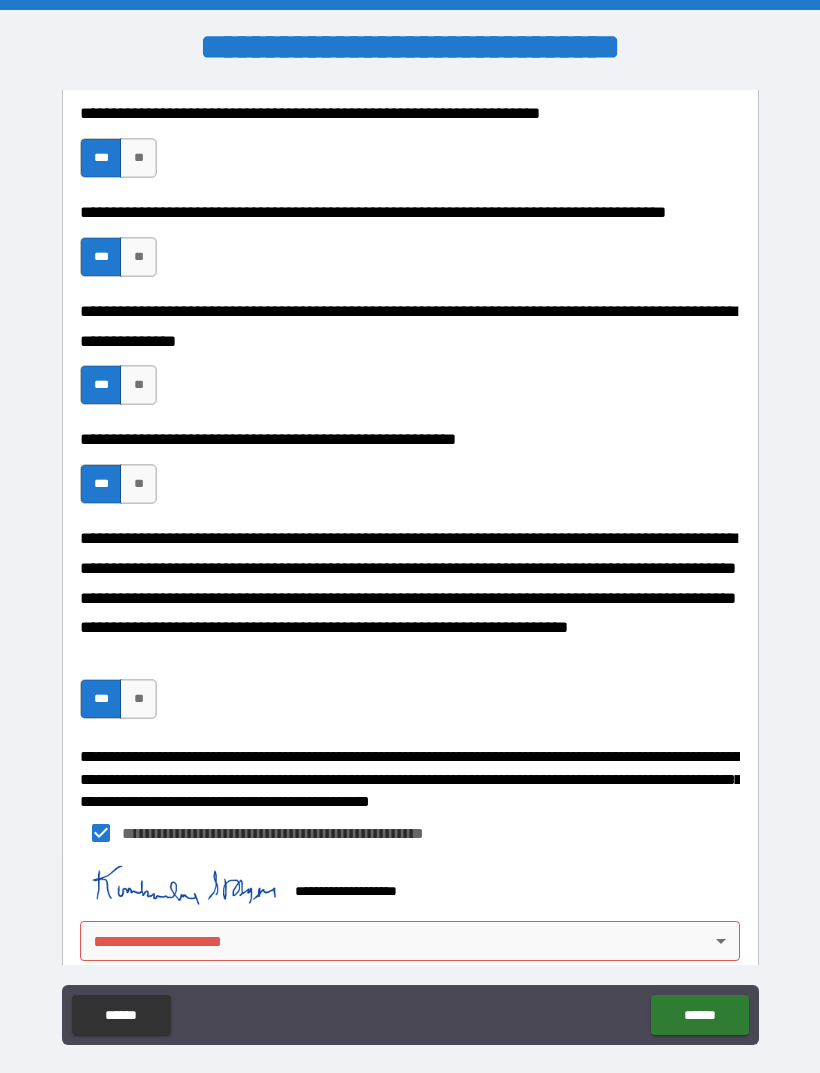 click on "******" at bounding box center [699, 1015] 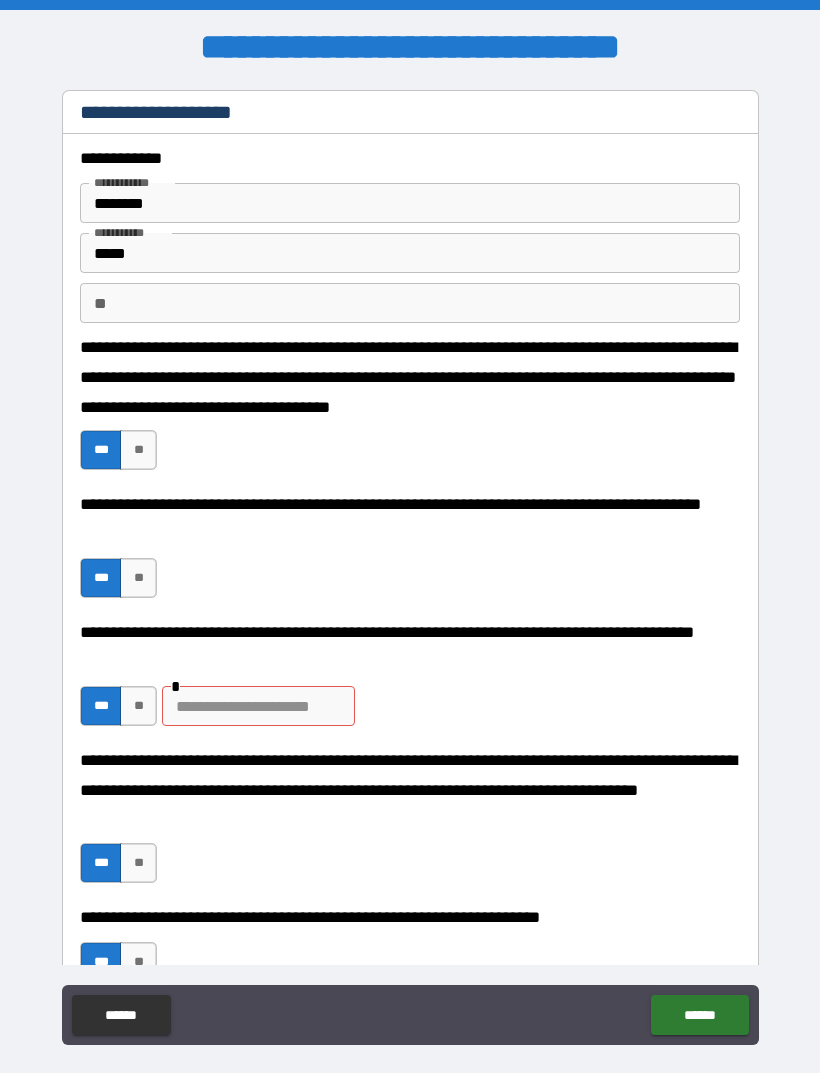 scroll, scrollTop: 0, scrollLeft: 0, axis: both 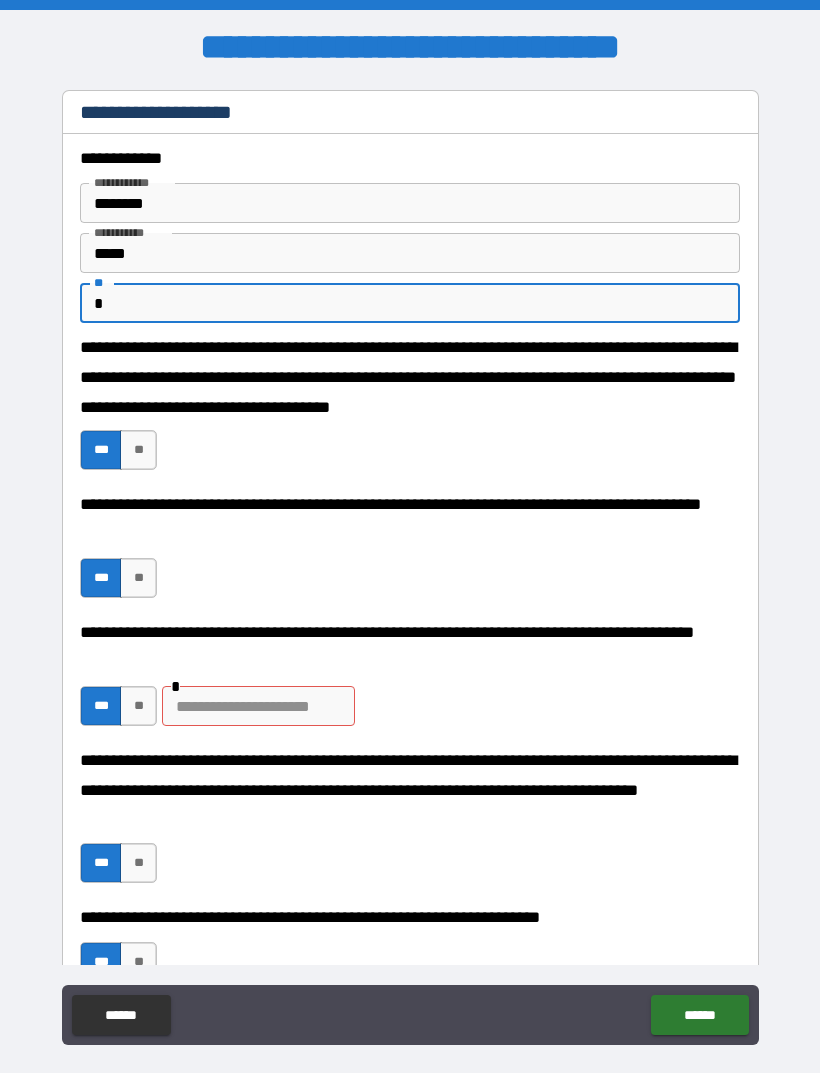 type on "*" 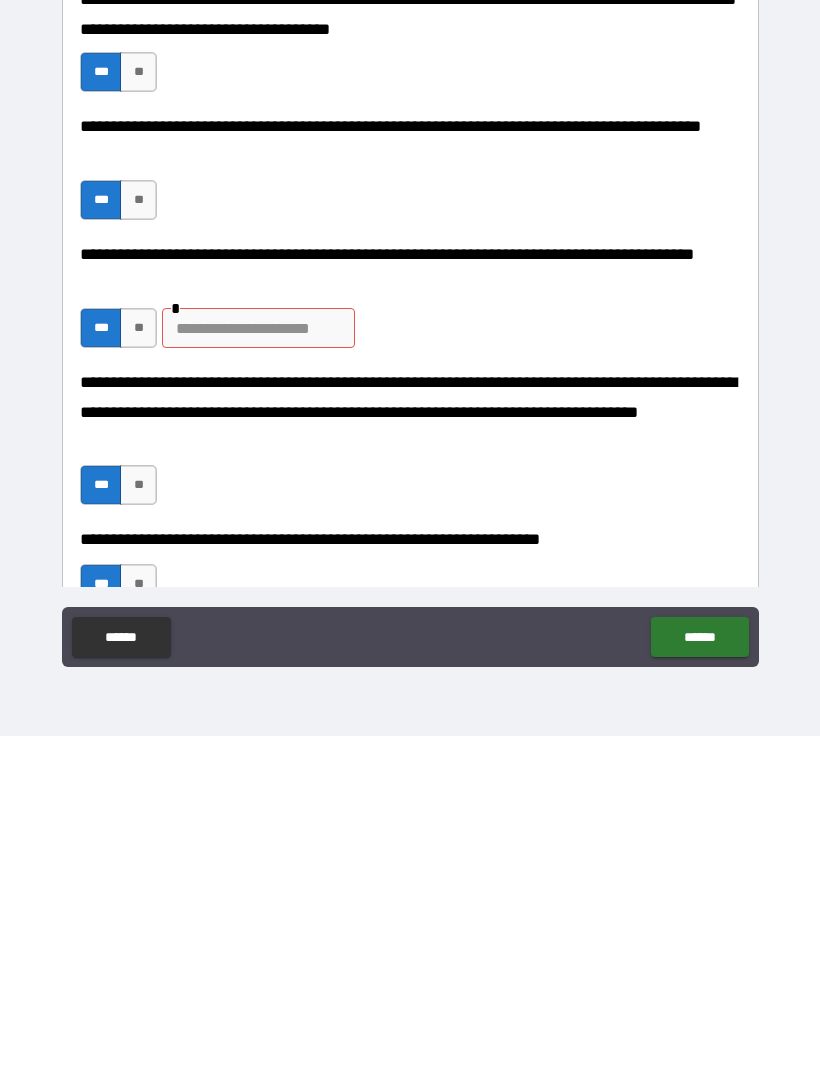 scroll, scrollTop: 64, scrollLeft: 0, axis: vertical 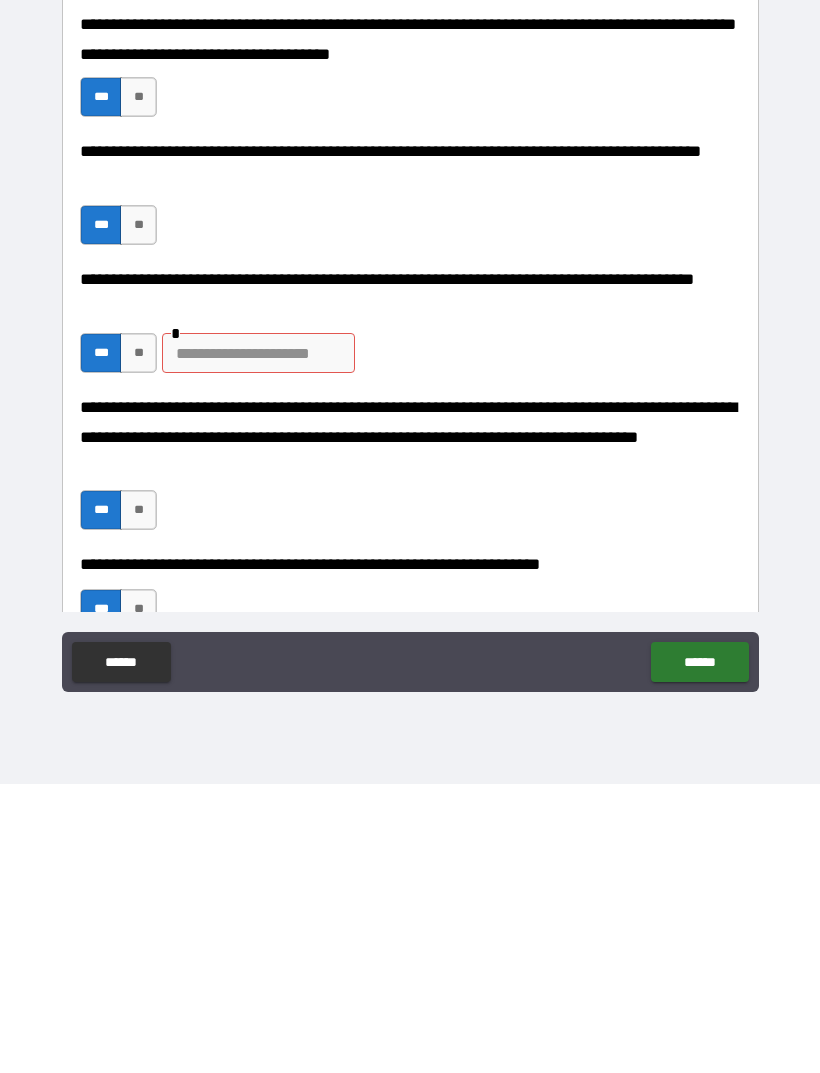 type on "*********" 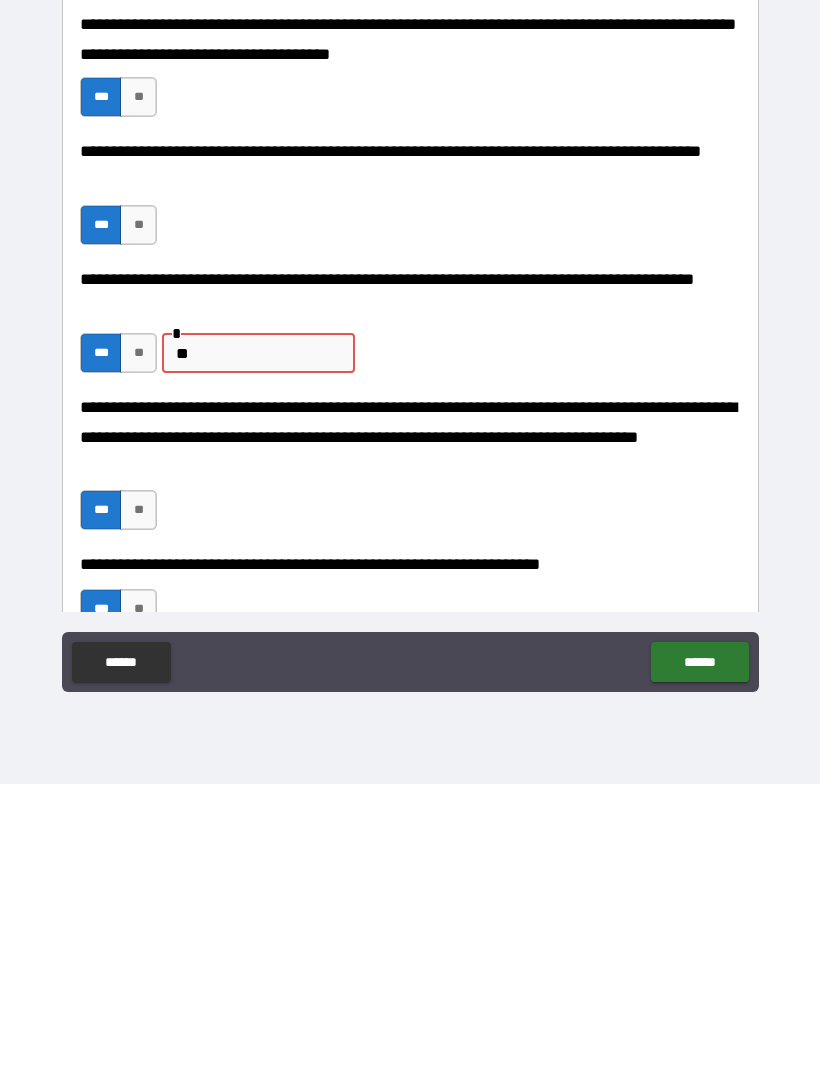 type on "**" 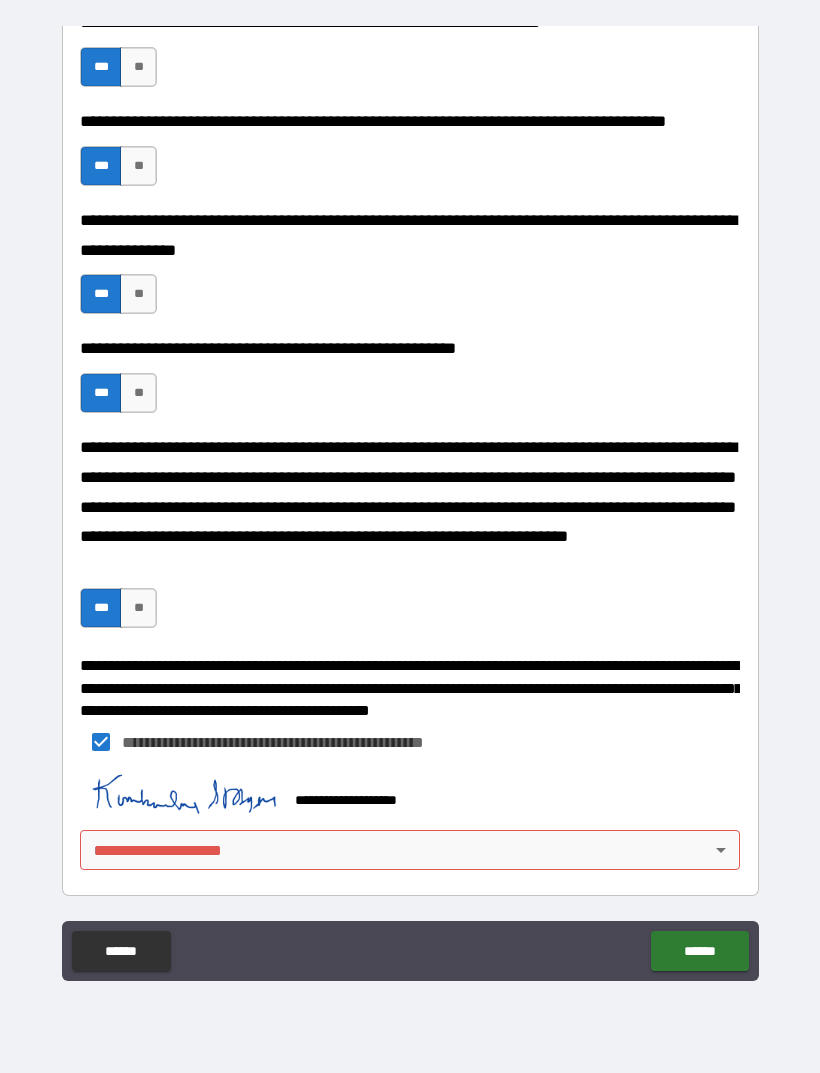 scroll, scrollTop: 831, scrollLeft: 0, axis: vertical 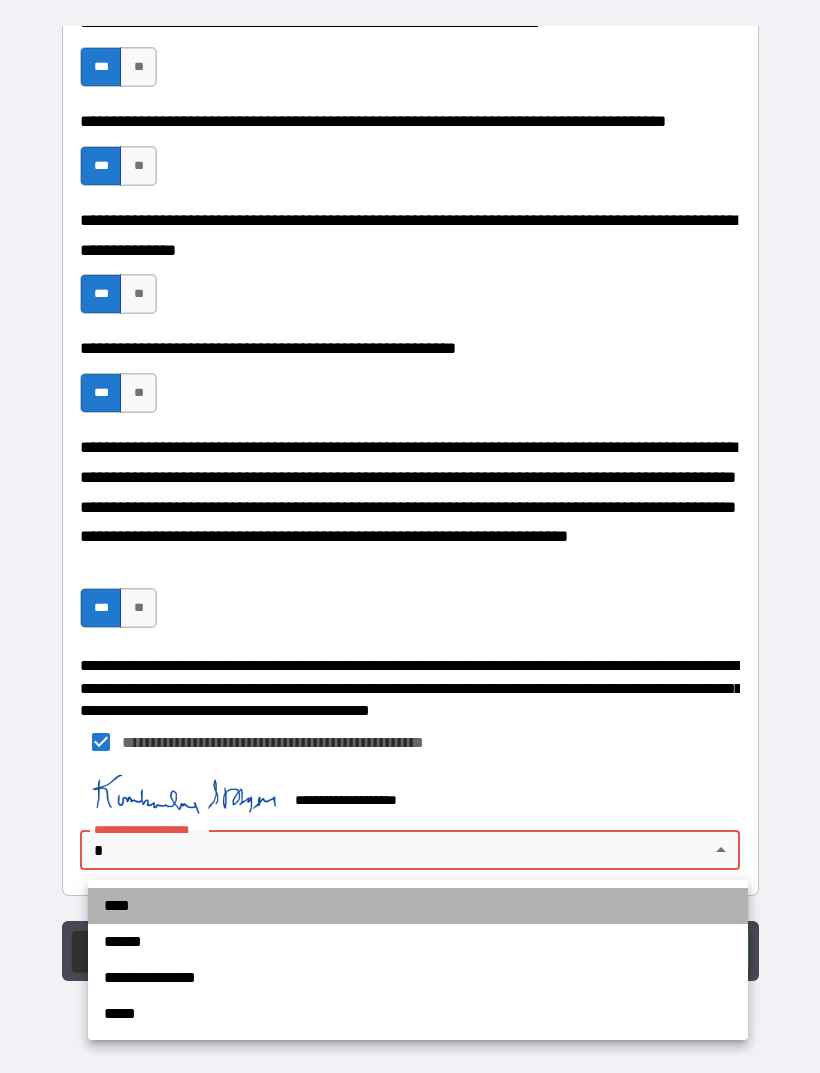 click on "****" at bounding box center [418, 906] 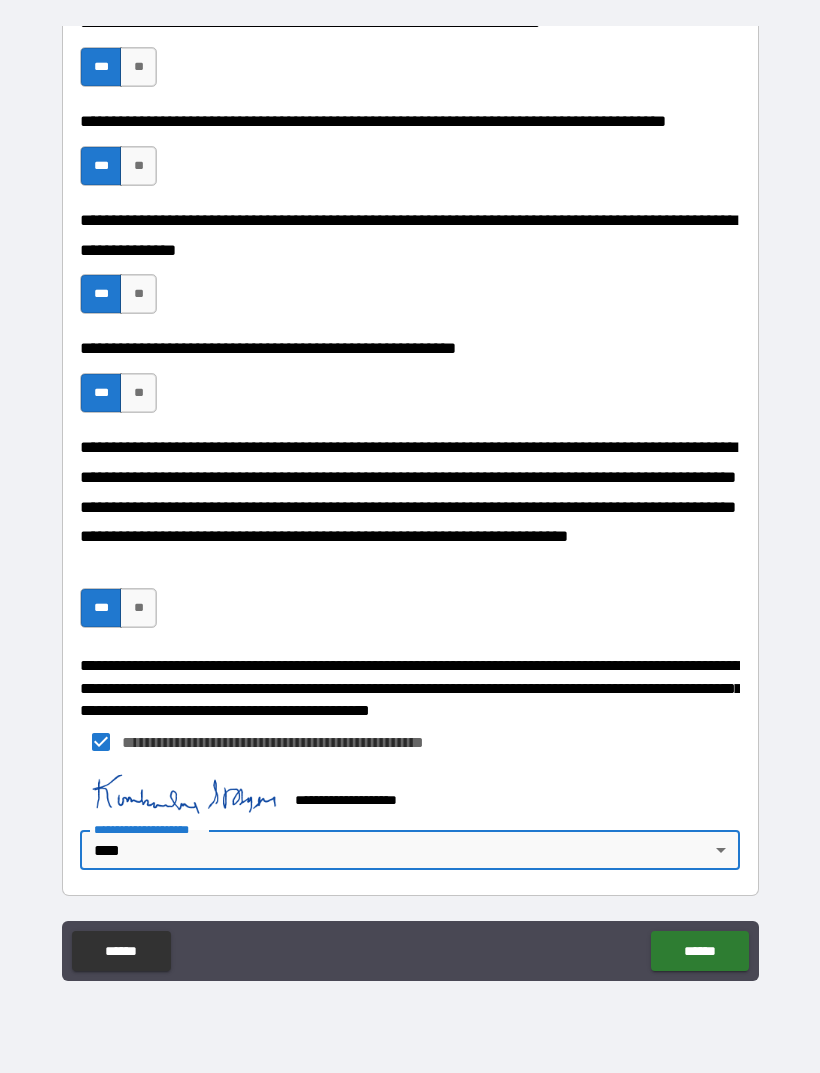 click on "******" at bounding box center (699, 951) 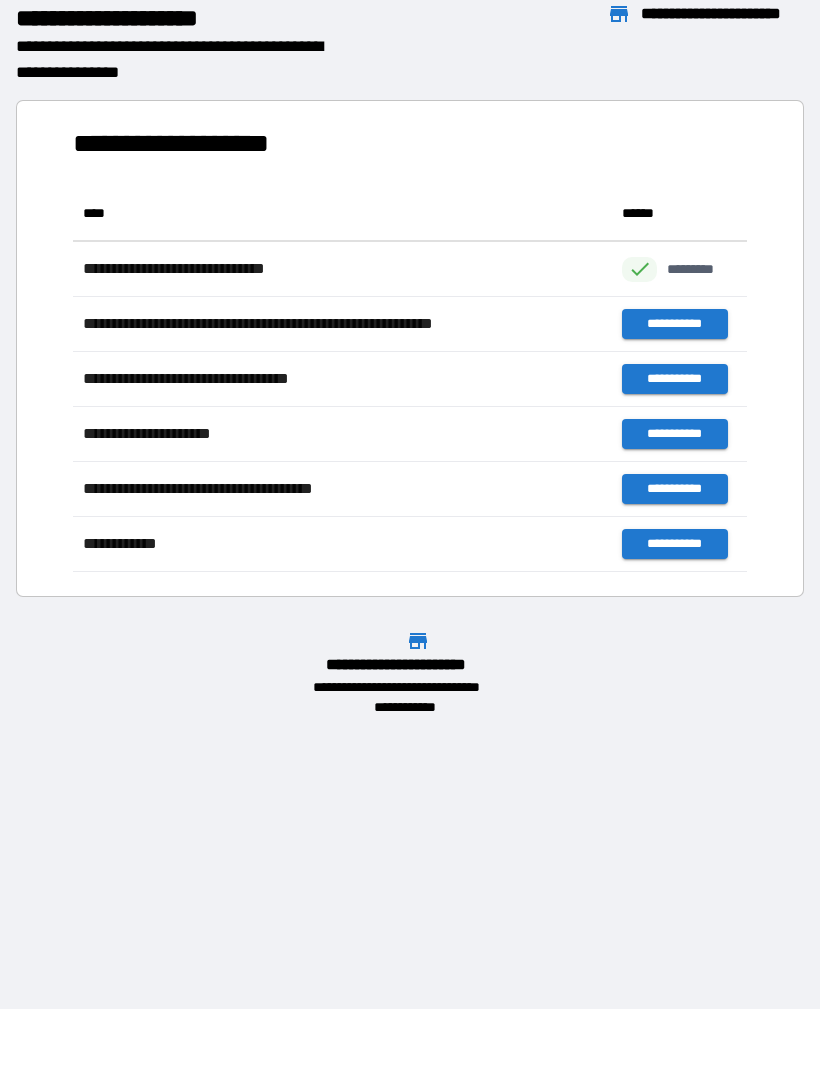 scroll, scrollTop: 1, scrollLeft: 1, axis: both 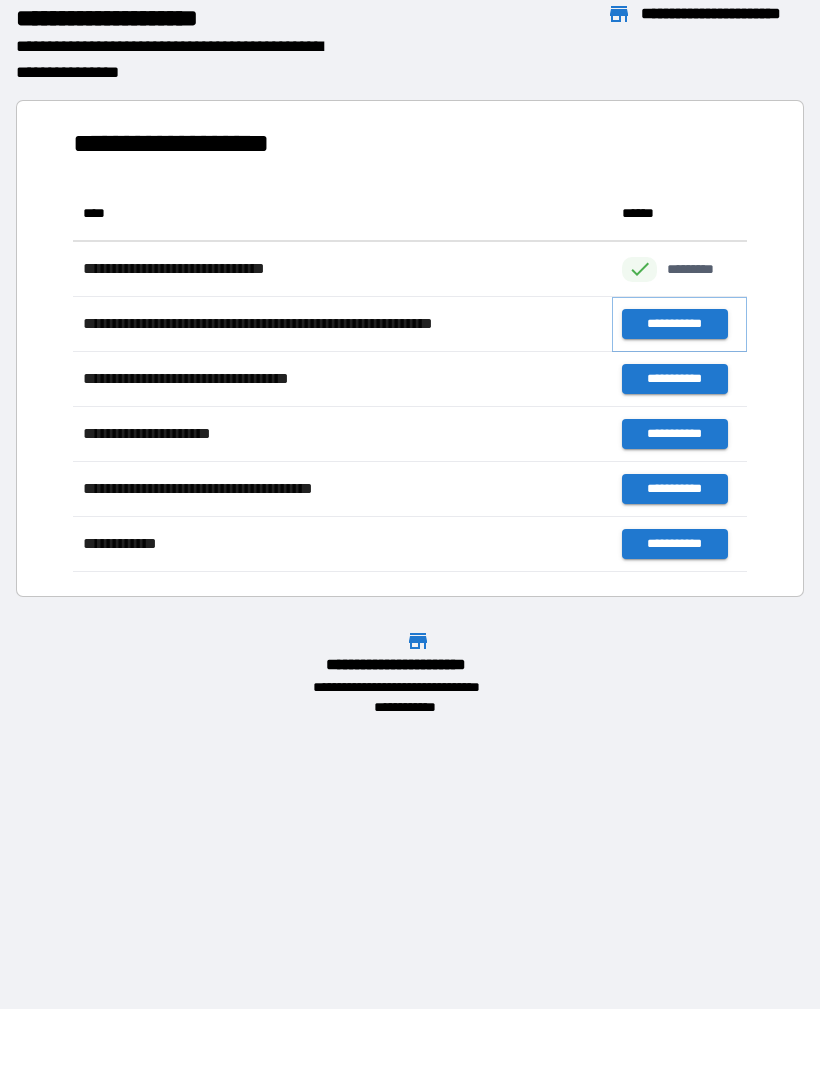 click on "**********" at bounding box center (674, 324) 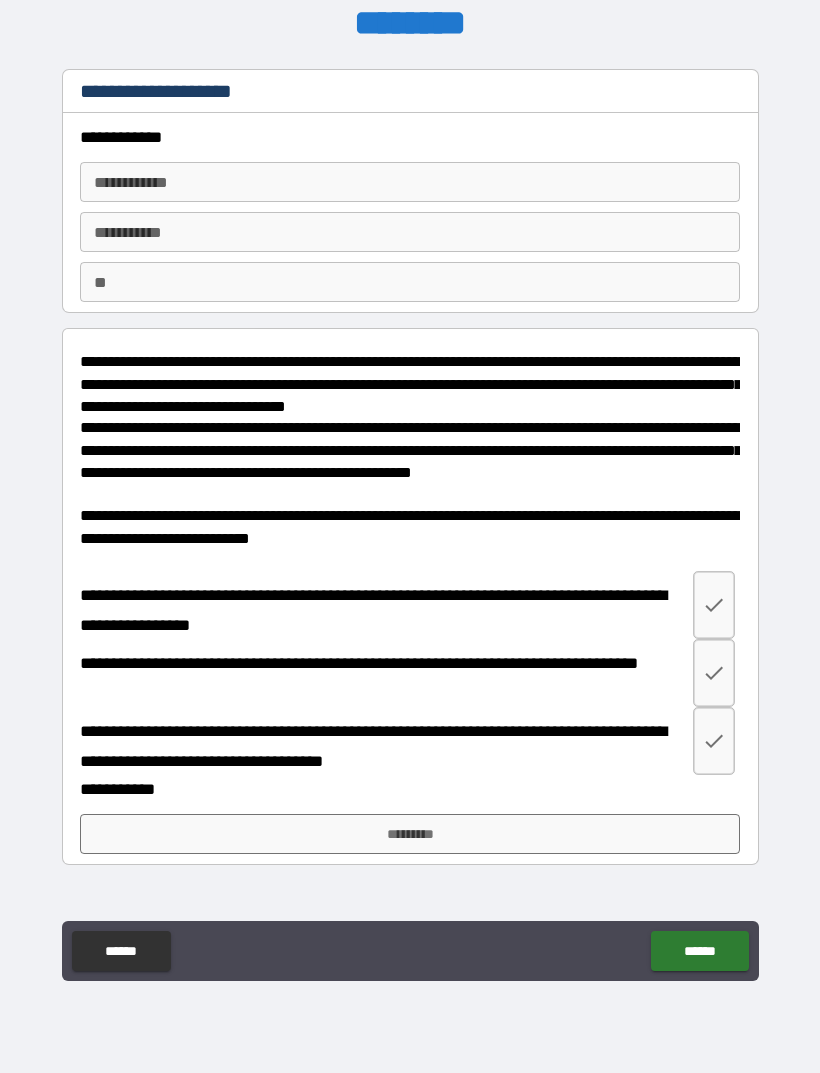 click on "**********" at bounding box center (410, 182) 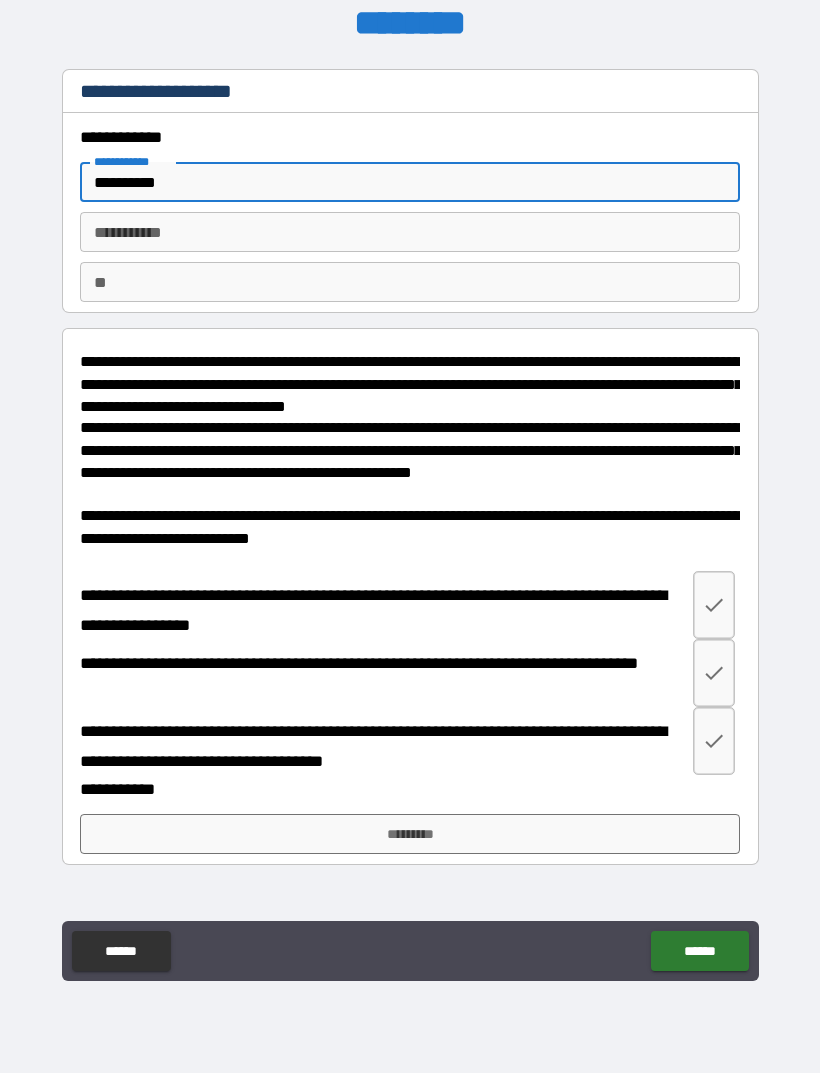 type on "*********" 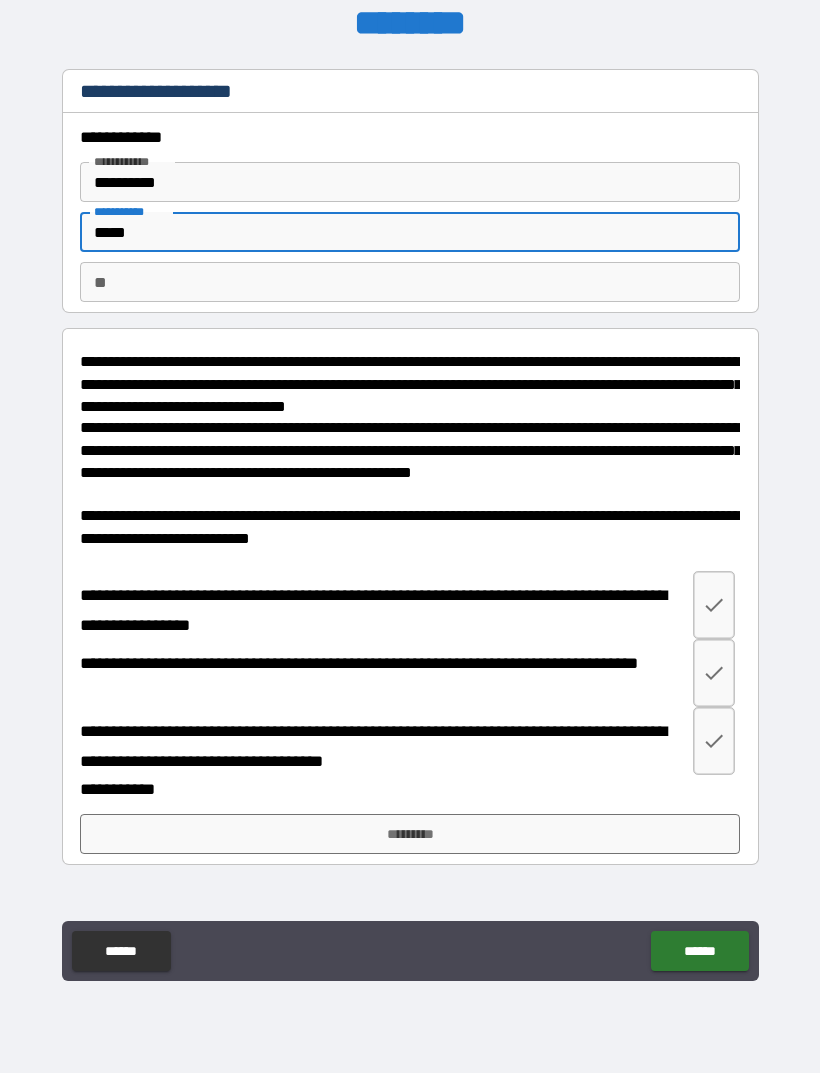 type on "*****" 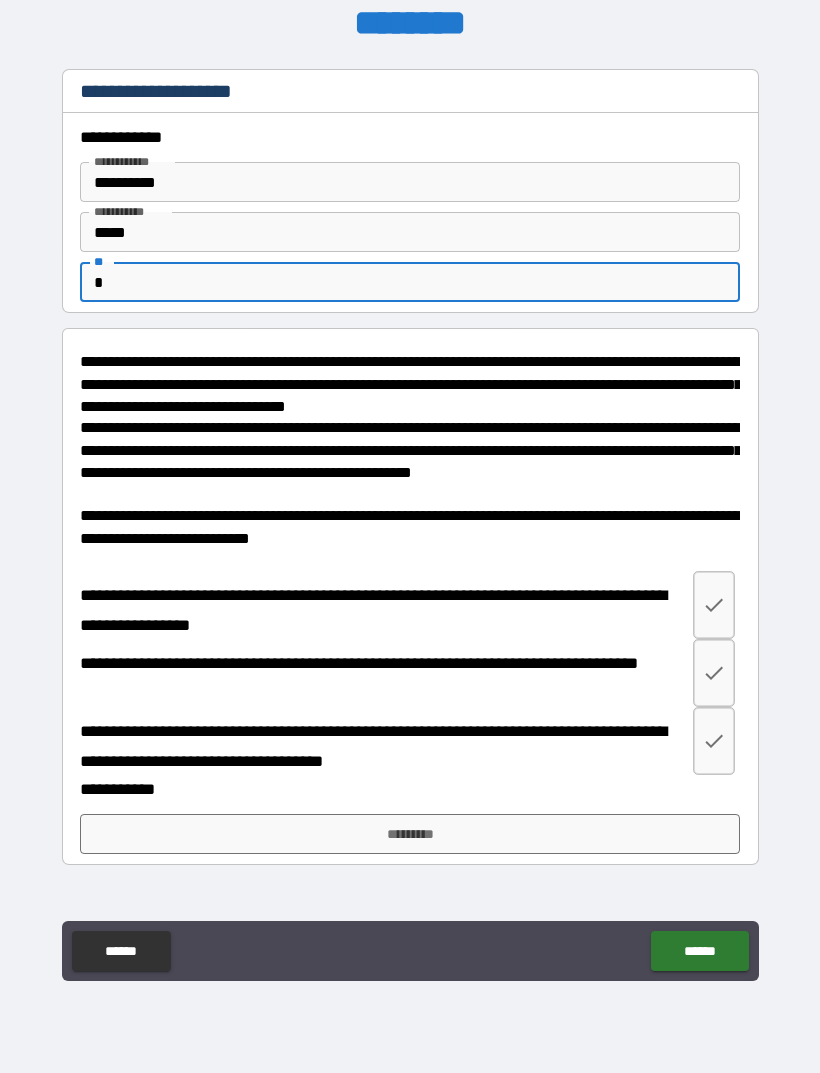 type on "*" 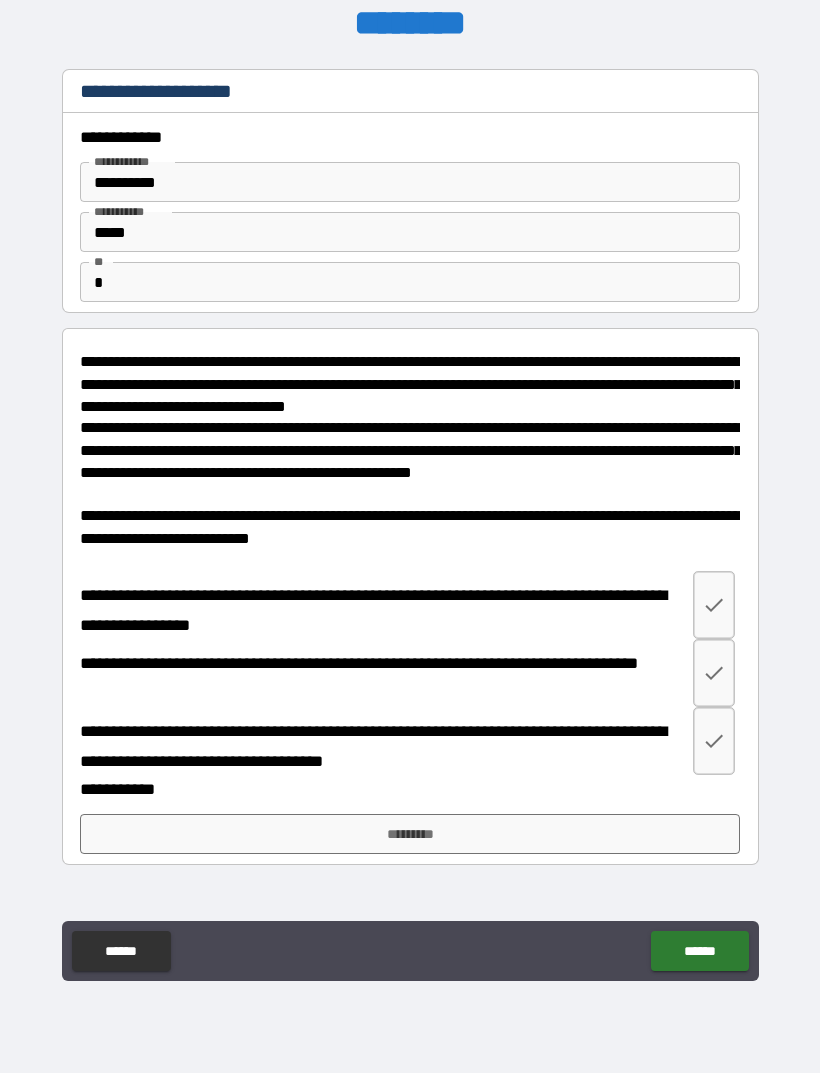 click on "**********" at bounding box center [410, 384] 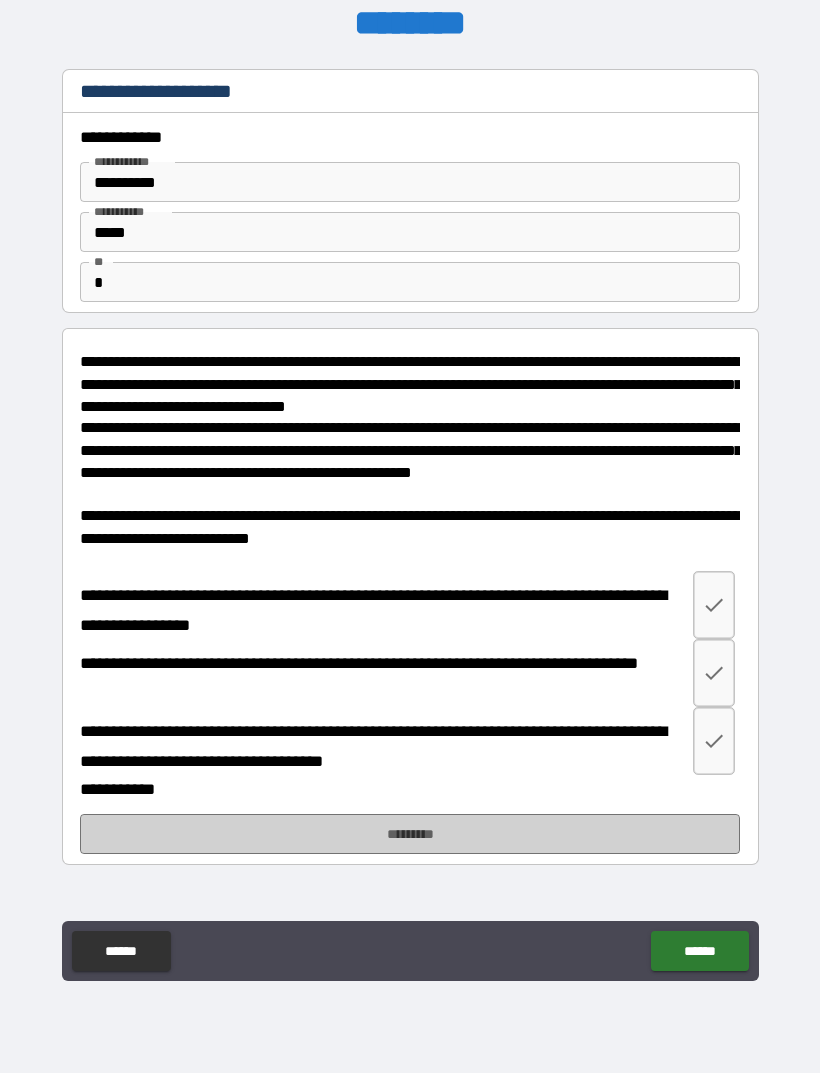 click on "*********" at bounding box center [410, 834] 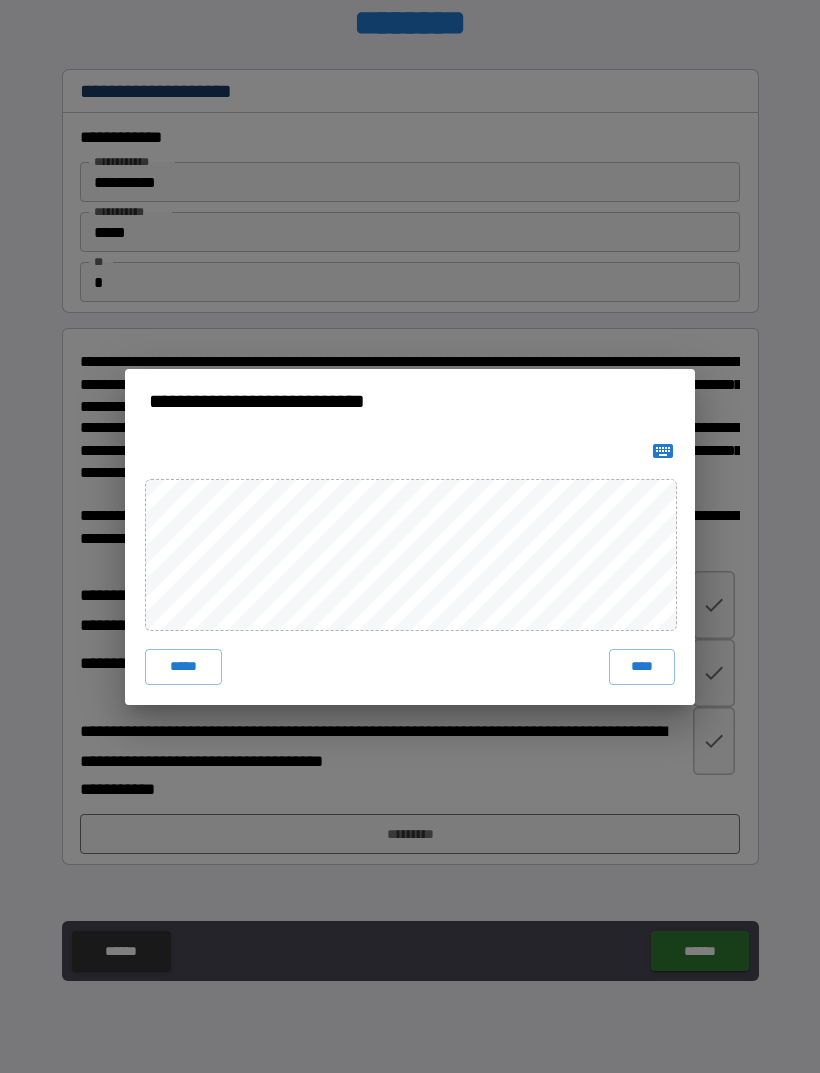 click on "****" at bounding box center (642, 667) 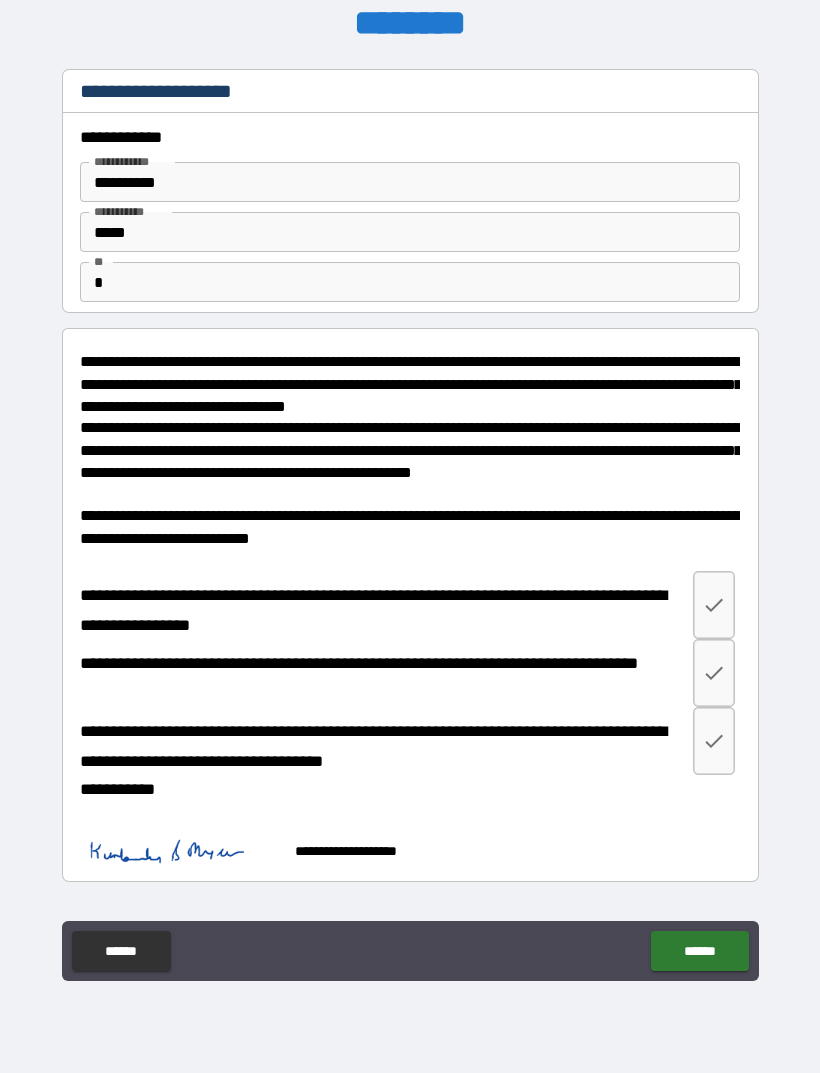 click on "******" at bounding box center [699, 951] 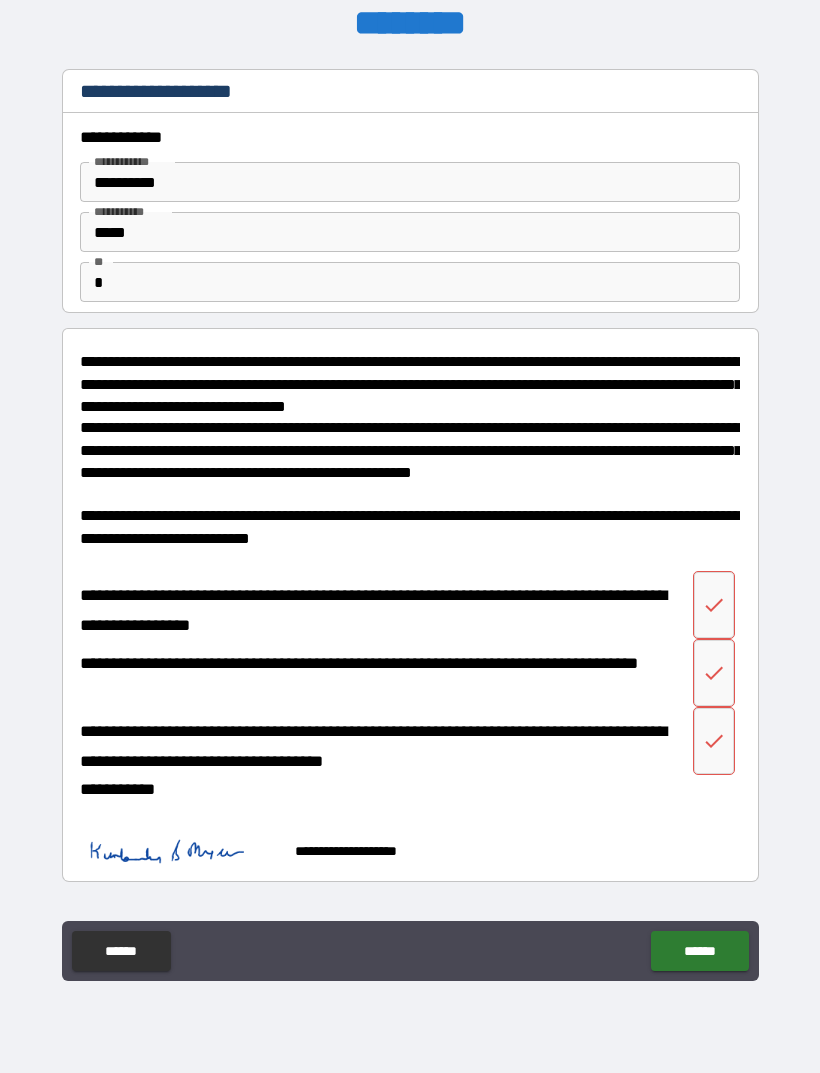 scroll, scrollTop: 0, scrollLeft: 0, axis: both 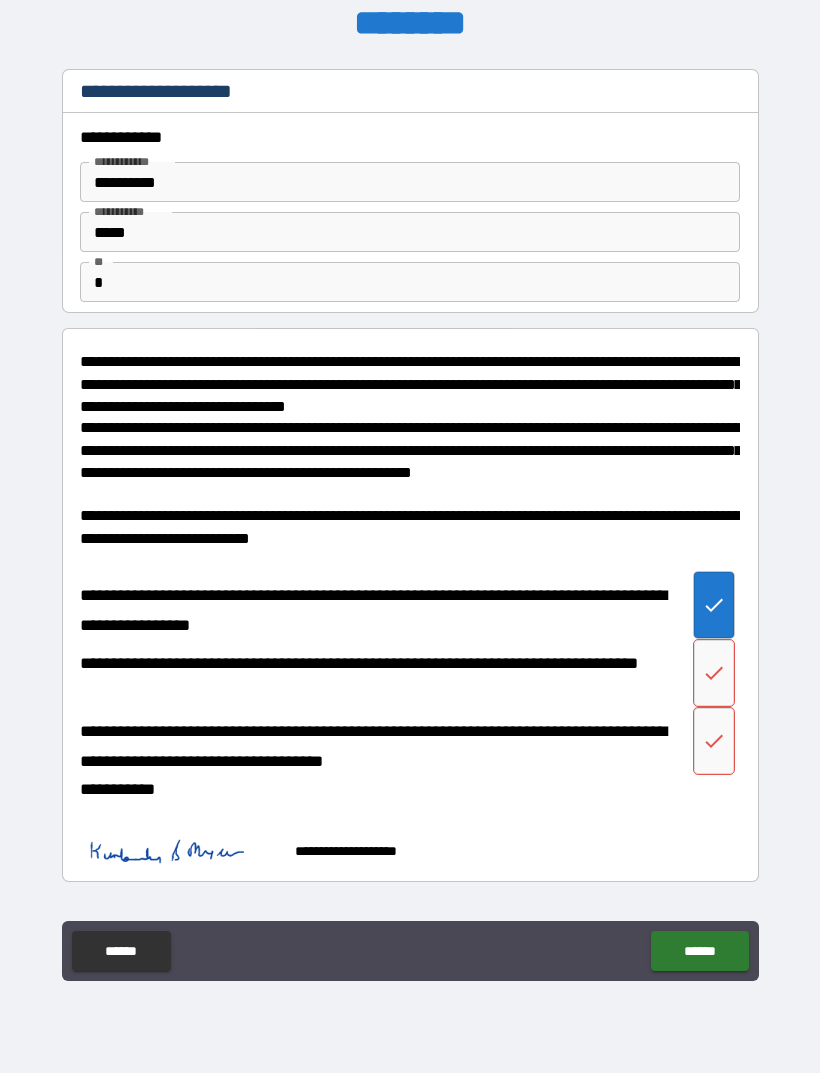 click 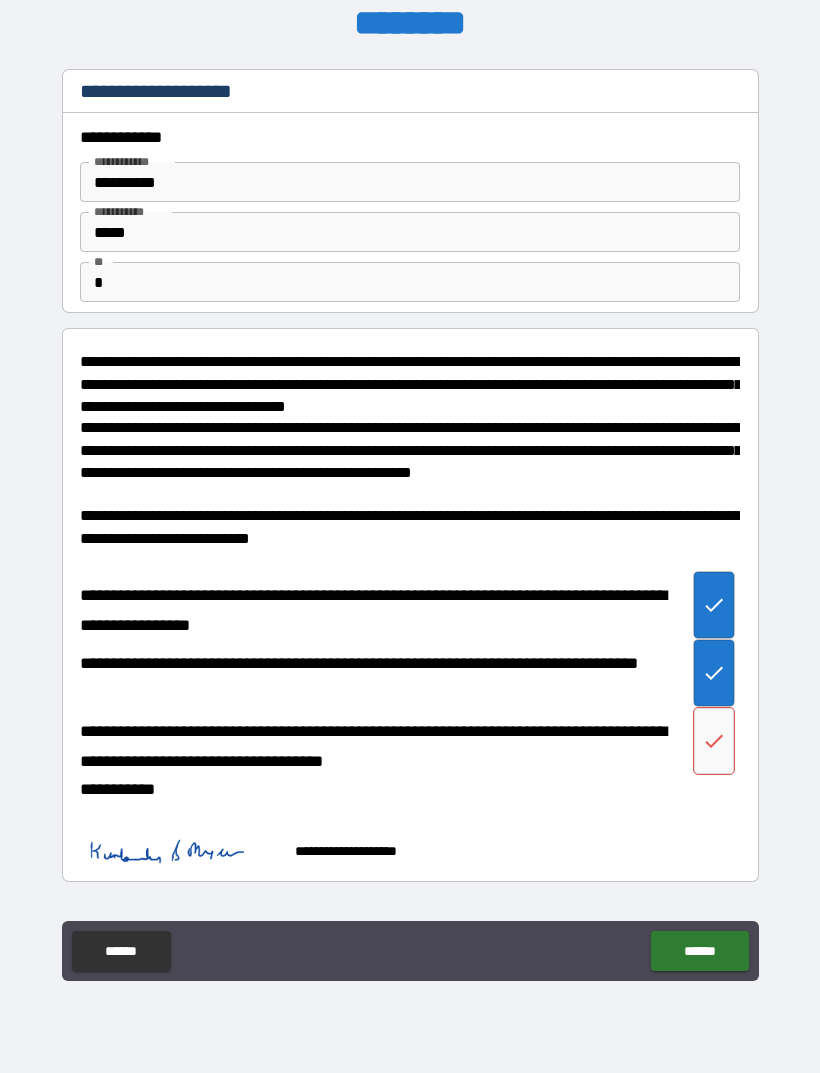 click 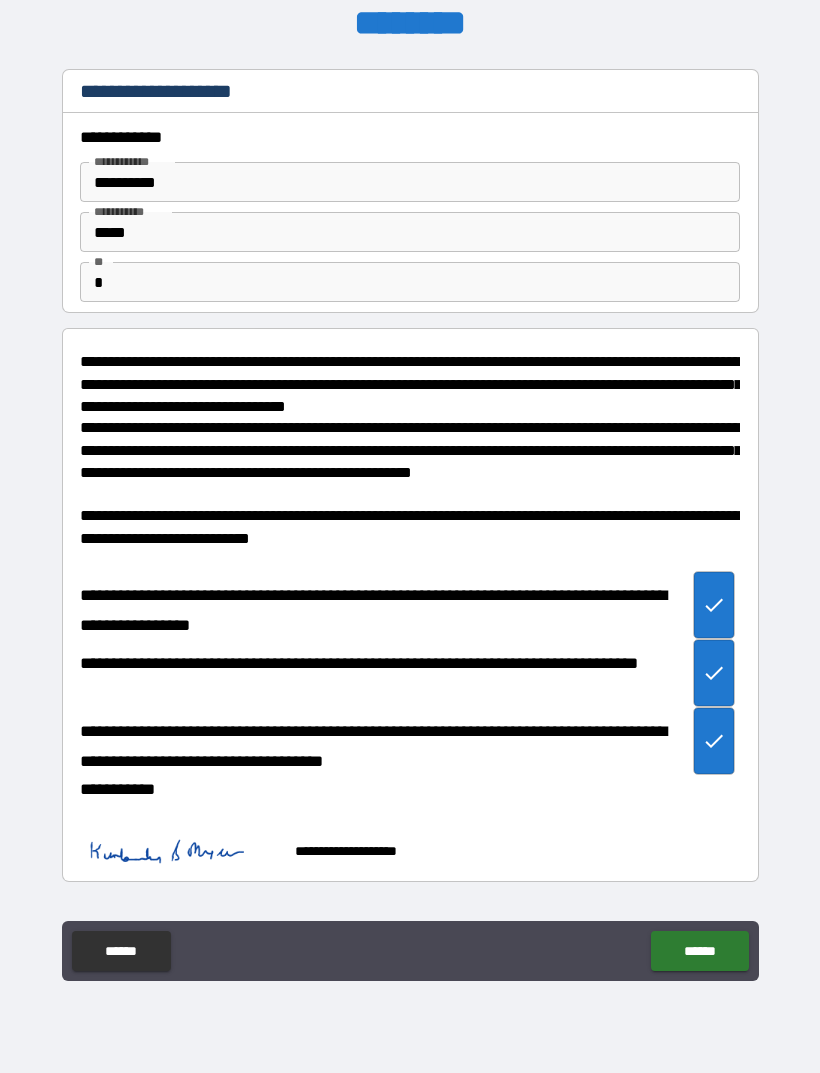 click on "******" at bounding box center (699, 951) 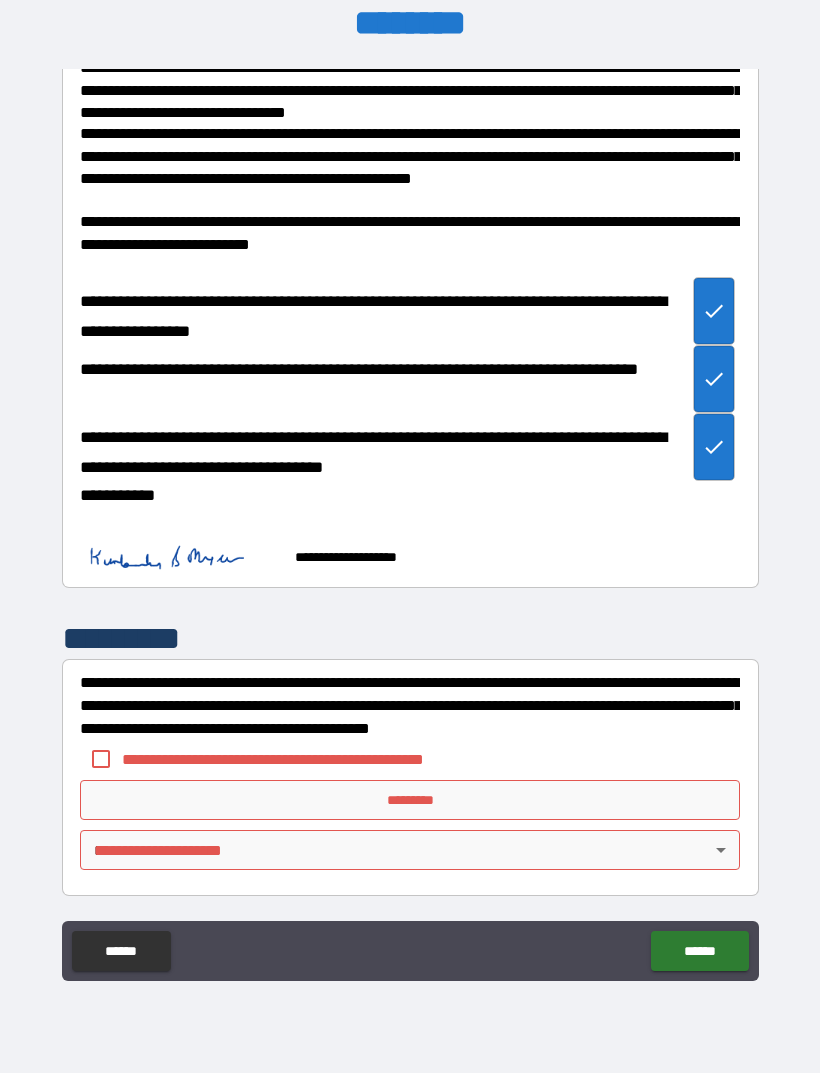 scroll, scrollTop: 294, scrollLeft: 0, axis: vertical 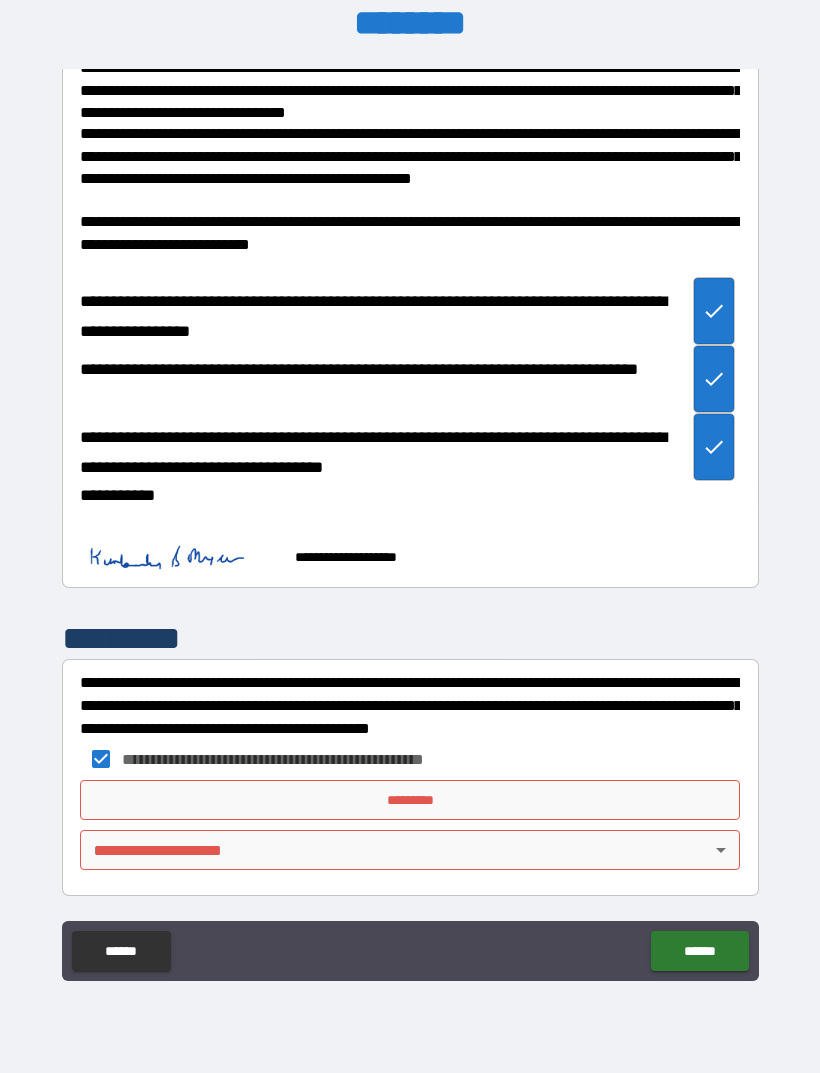 click on "*********" at bounding box center [410, 800] 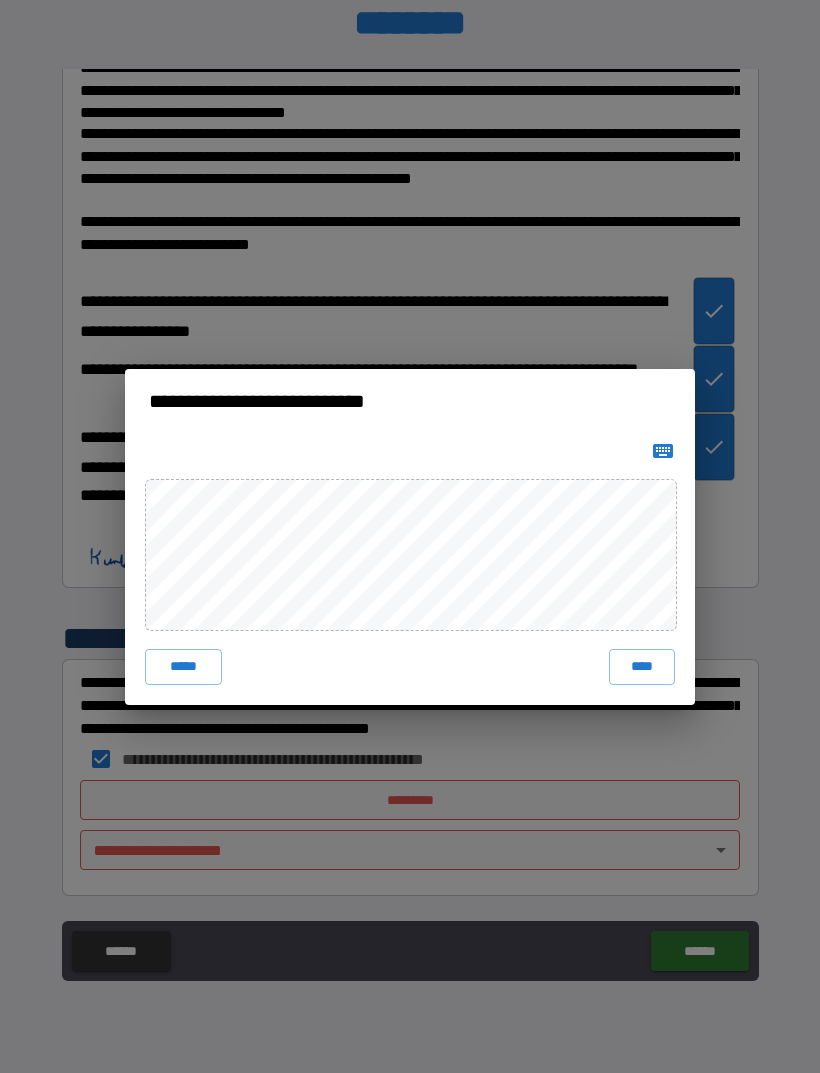 click on "****" at bounding box center [642, 667] 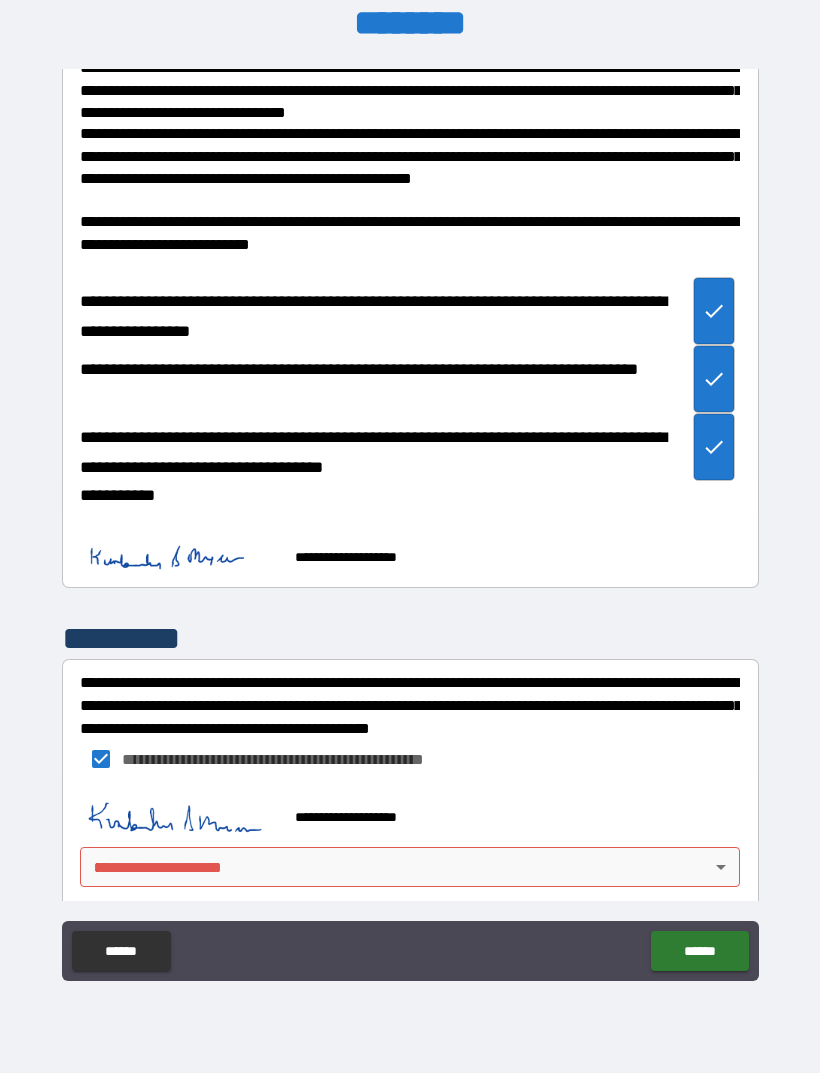 scroll, scrollTop: 284, scrollLeft: 0, axis: vertical 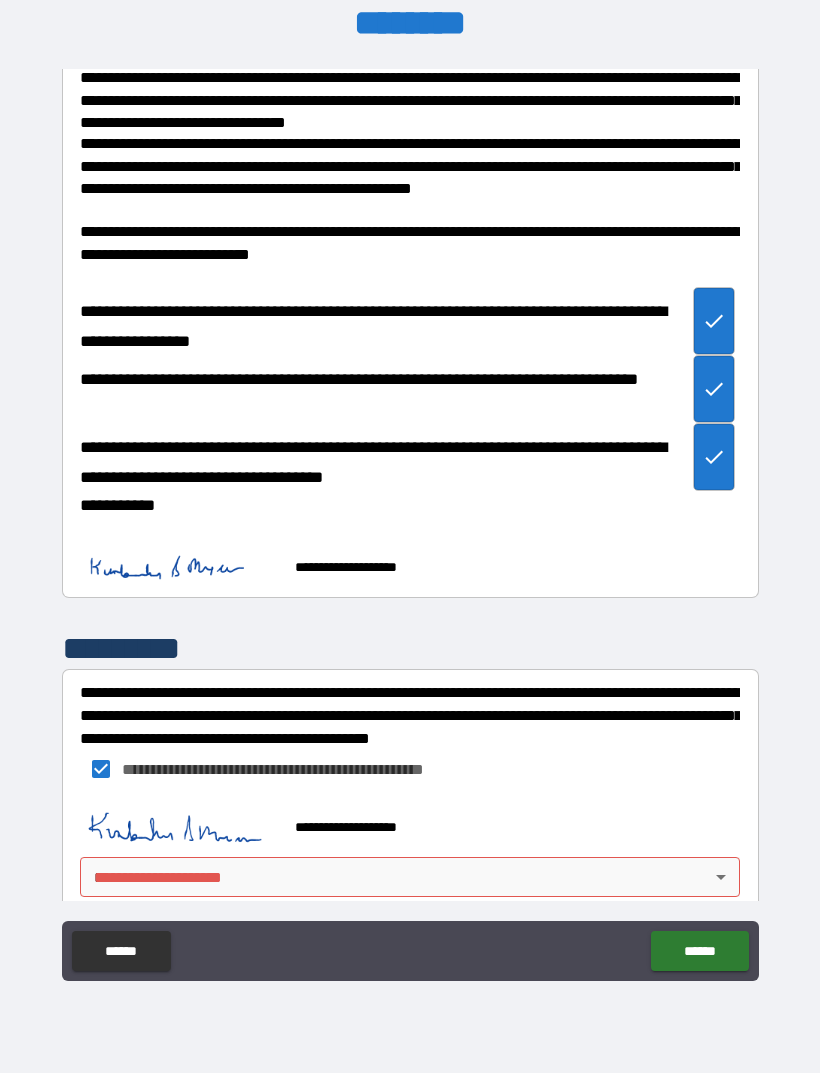 click on "[FIRST] [LAST] [STREET] [CITY] [STATE] [ZIP] [COUNTRY] [PHONE] [EMAIL] [DOB] [SSN] [CCNUM] [DLNUM] [PASSPORT]" at bounding box center (410, 504) 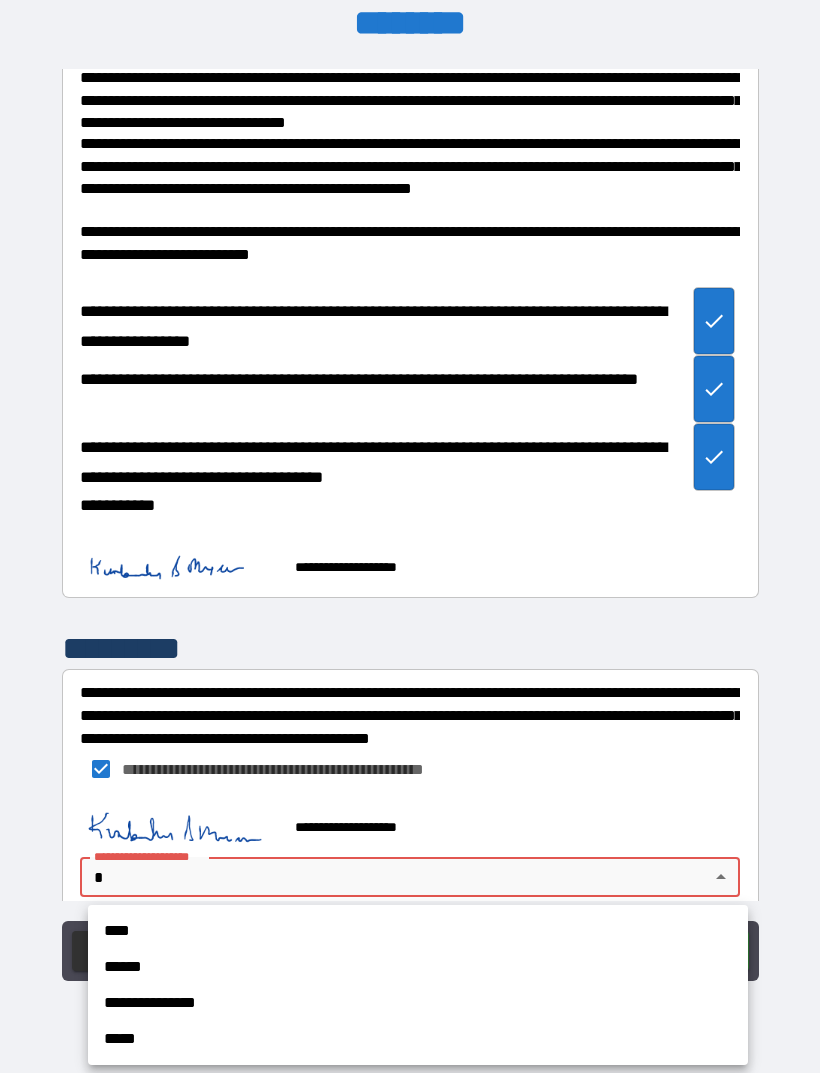 click on "****" at bounding box center [418, 931] 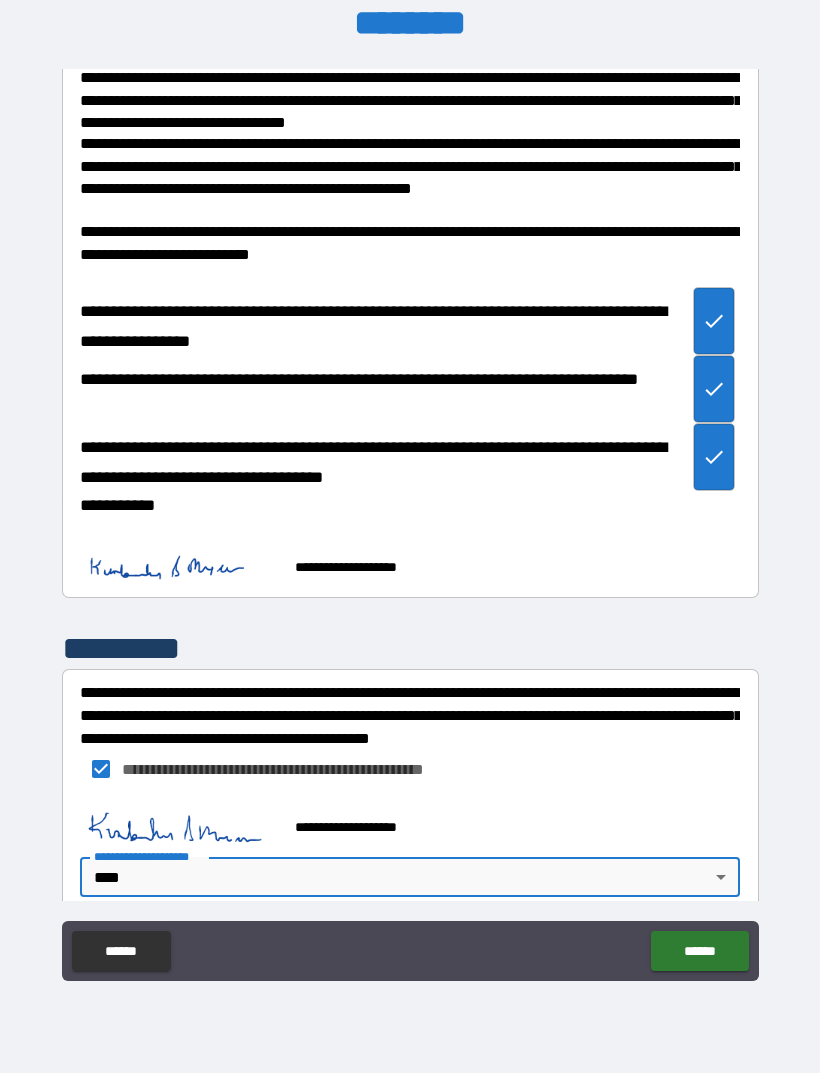 click on "******" at bounding box center [699, 951] 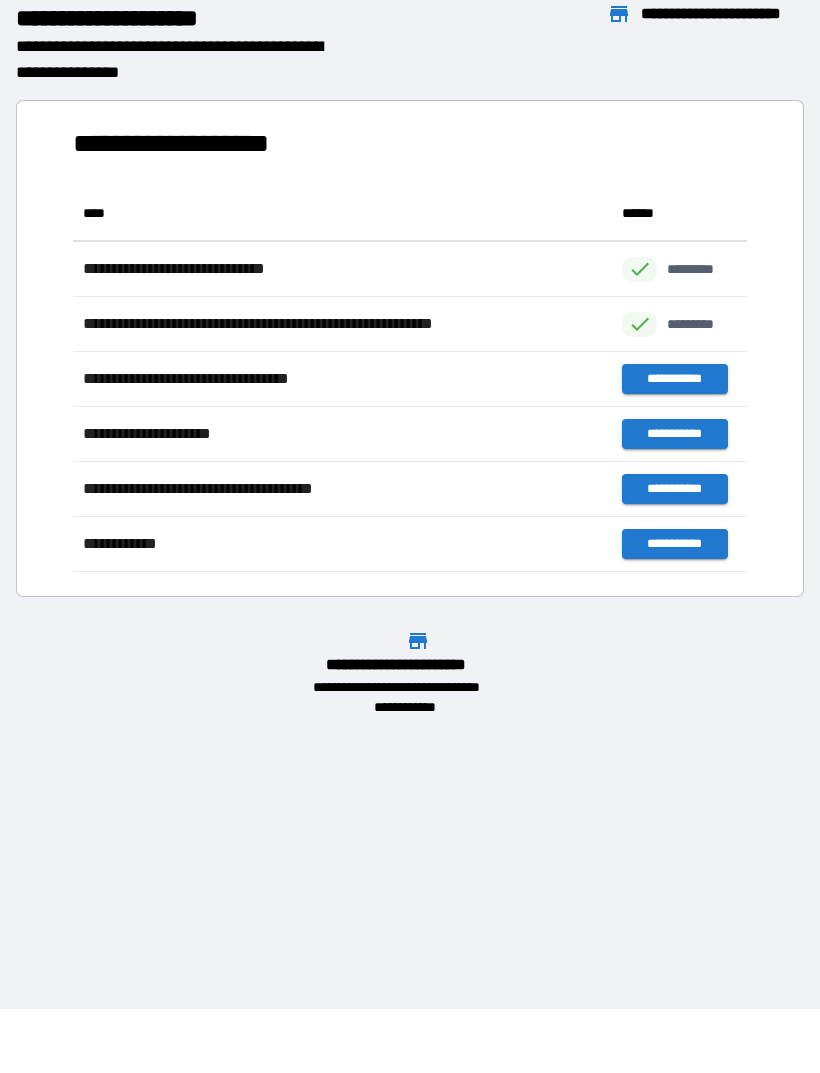 scroll, scrollTop: 386, scrollLeft: 674, axis: both 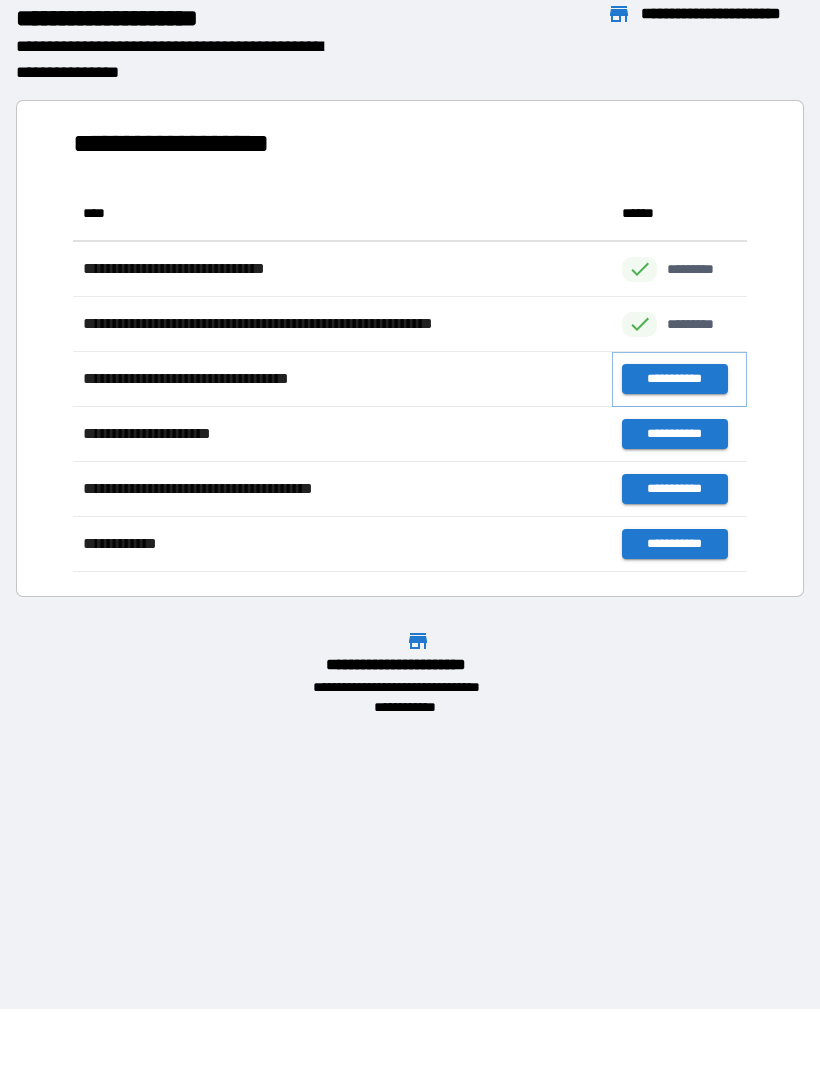 click on "**********" at bounding box center [674, 379] 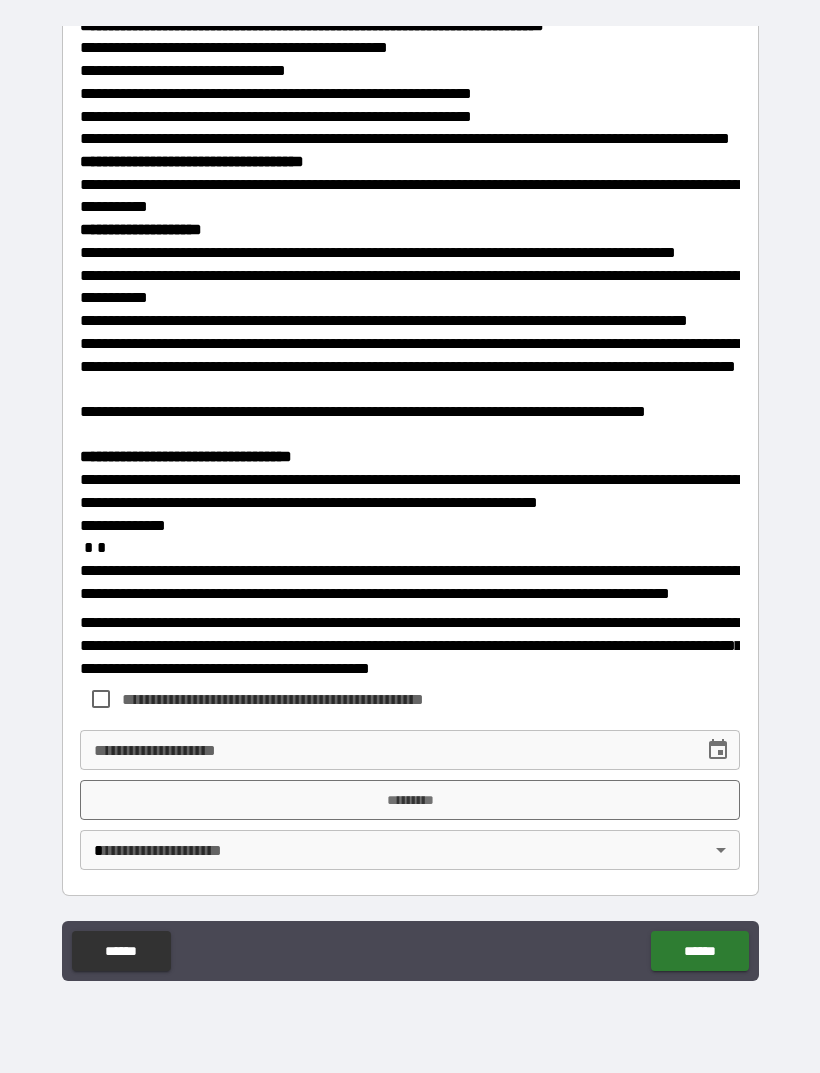 scroll, scrollTop: 2509, scrollLeft: 0, axis: vertical 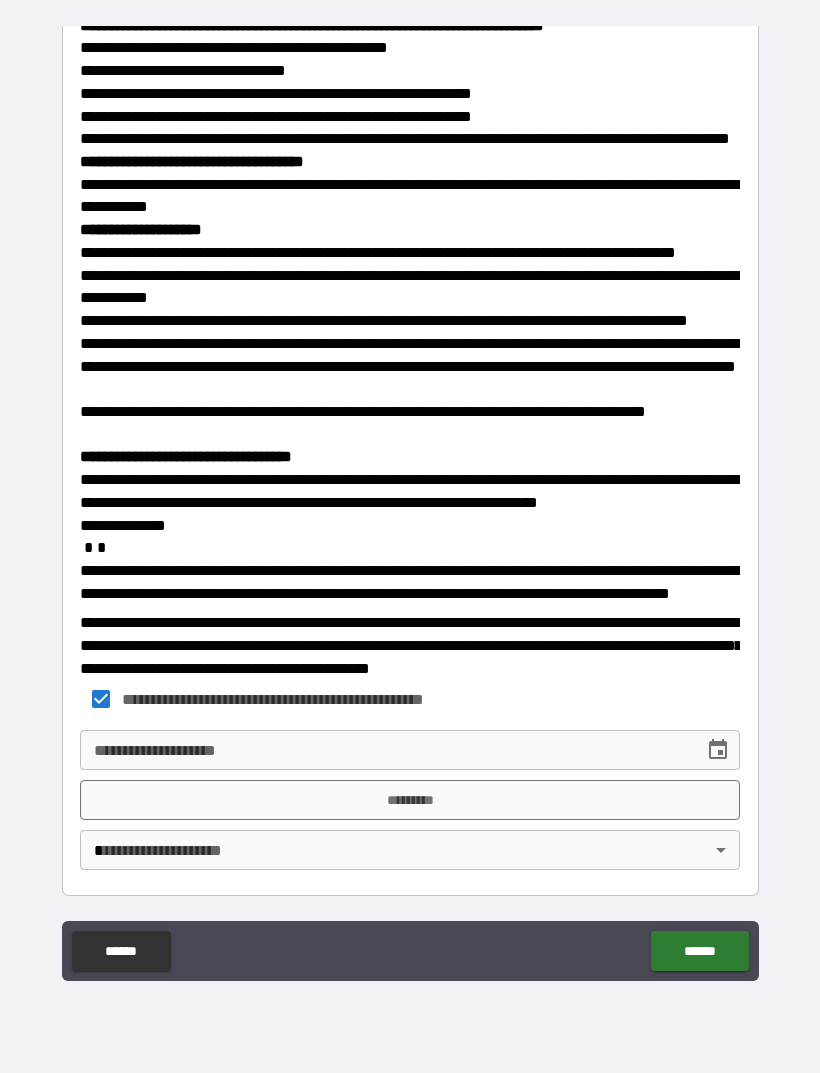 click on "**********" at bounding box center [410, 750] 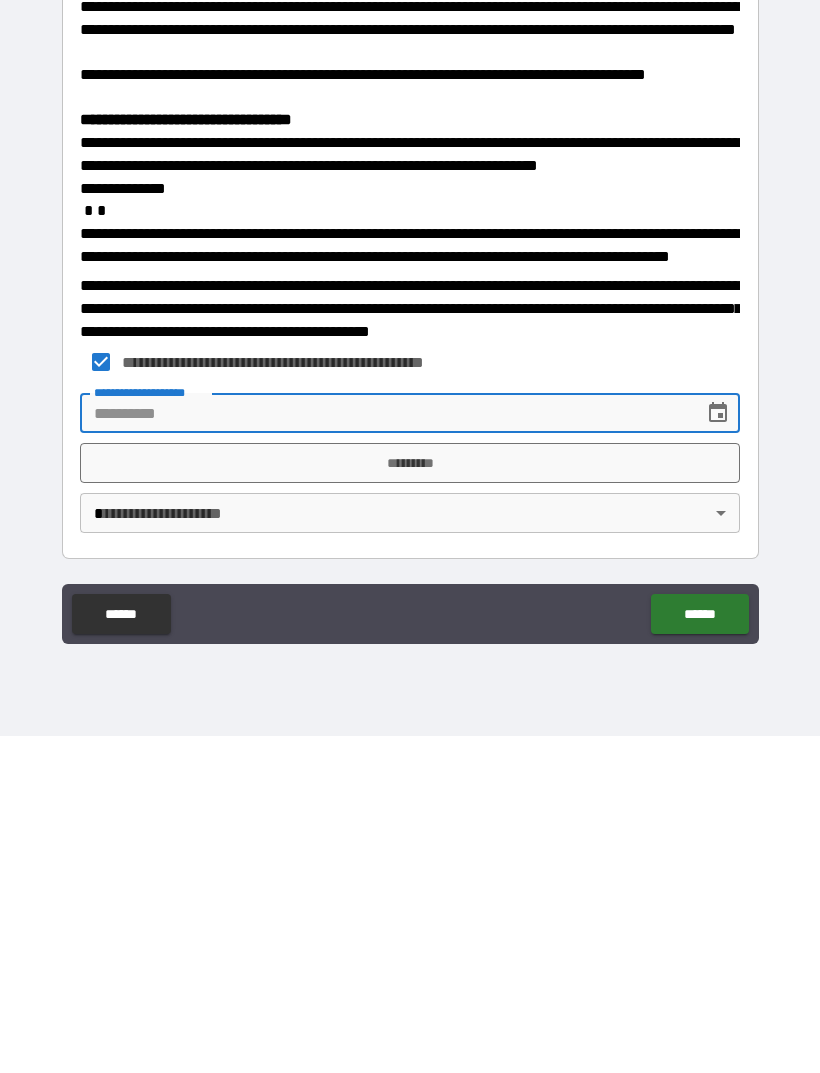 click on "*********" at bounding box center (410, 800) 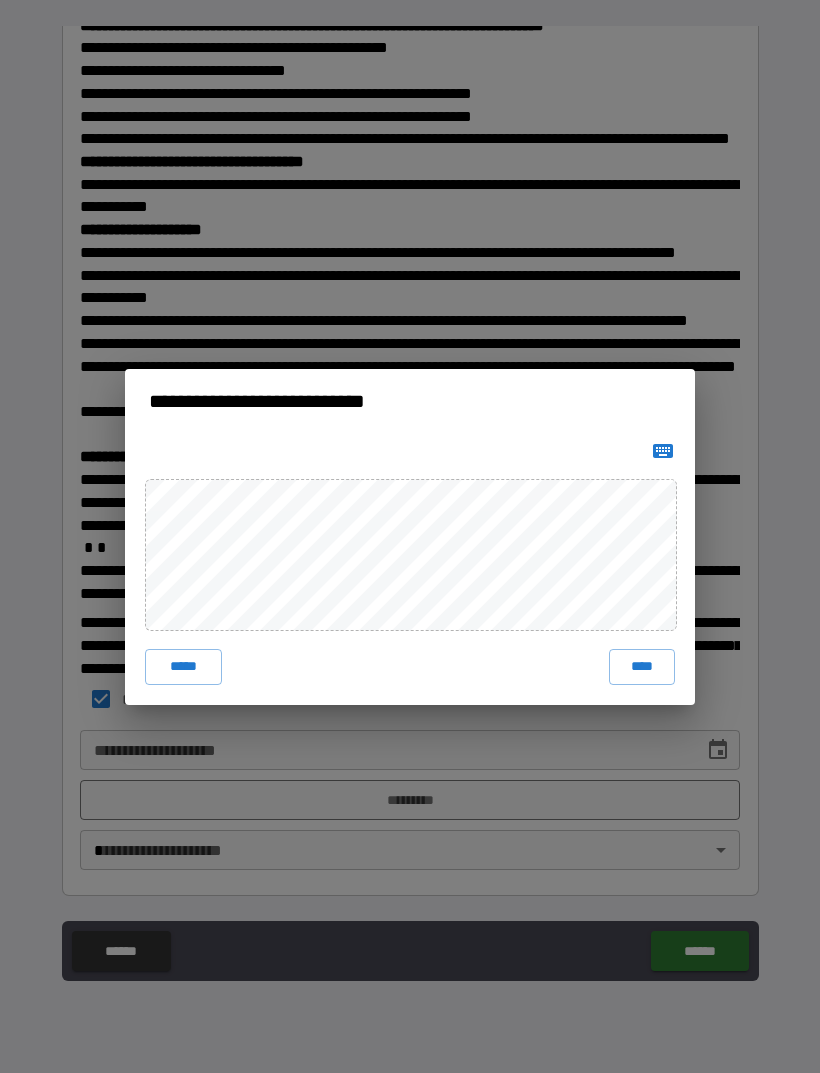 click on "****" at bounding box center (642, 667) 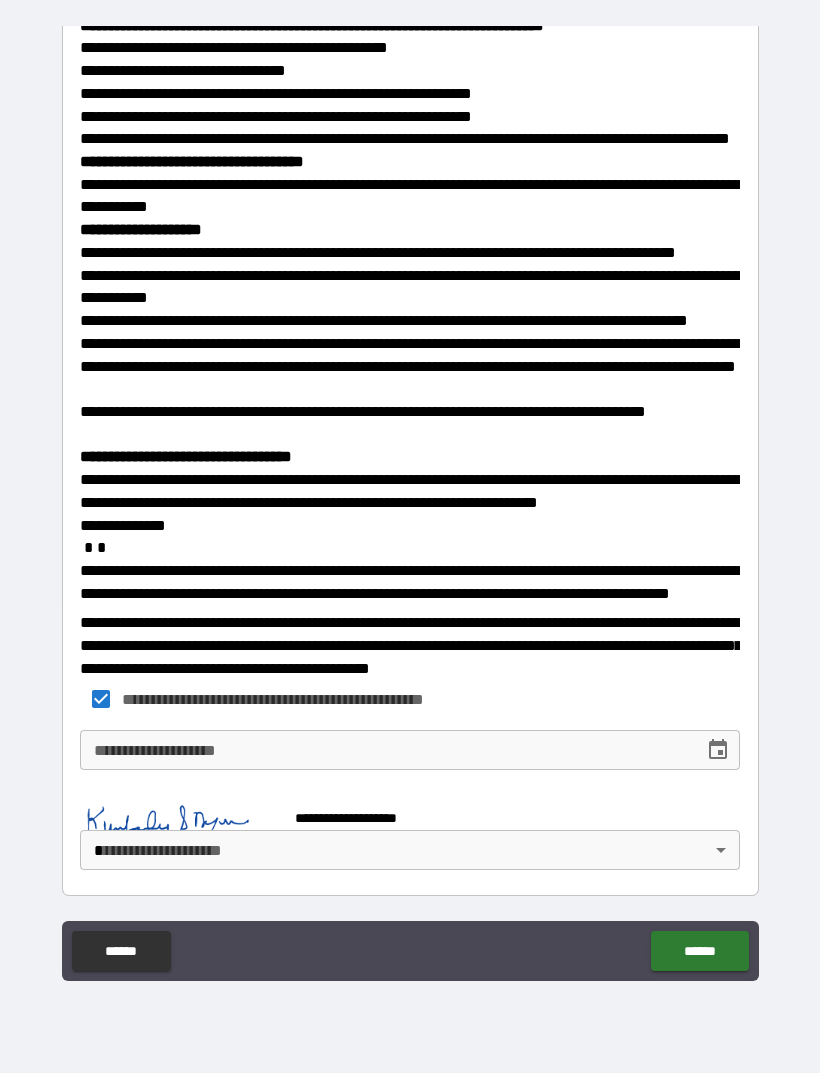 scroll, scrollTop: 2499, scrollLeft: 0, axis: vertical 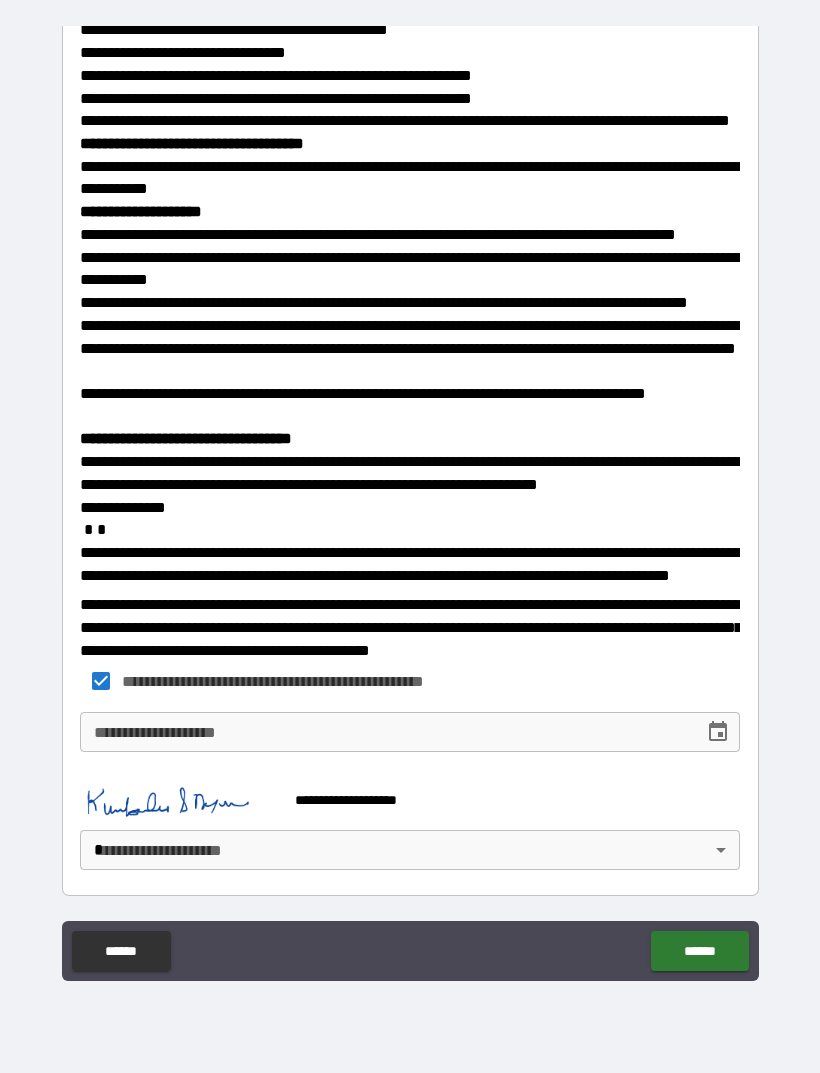 click on "**********" at bounding box center (410, 504) 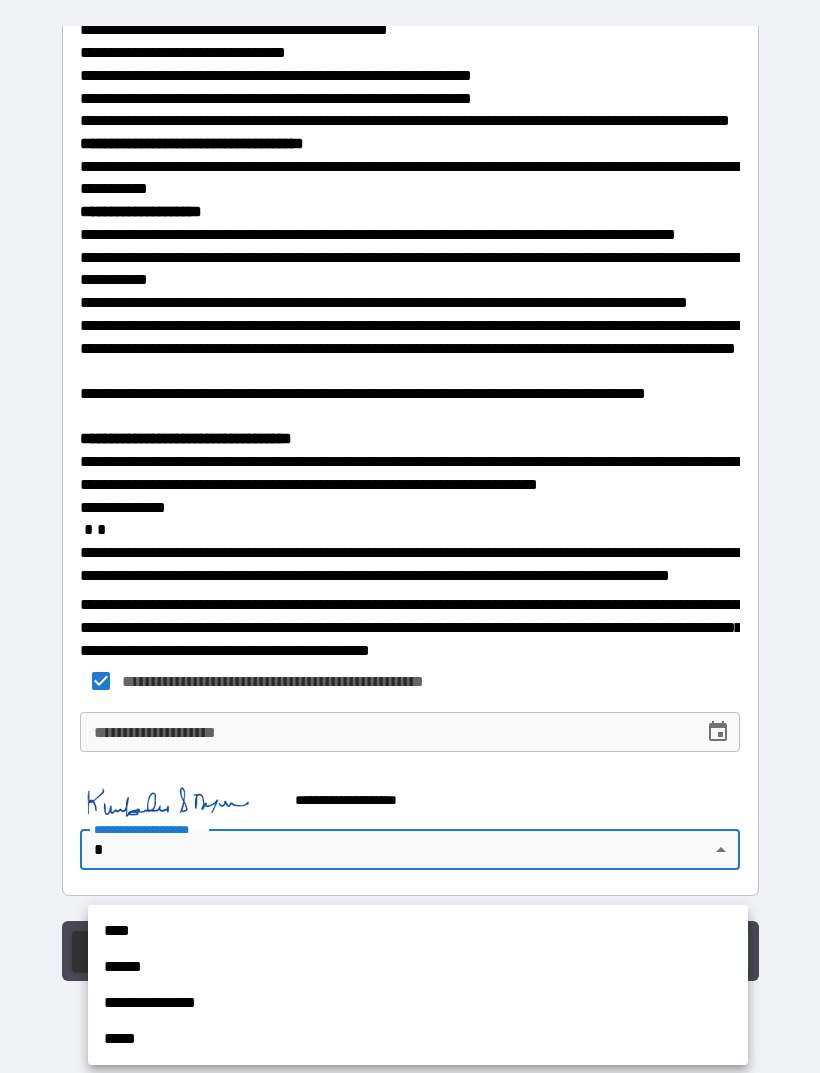 click on "****" at bounding box center (418, 931) 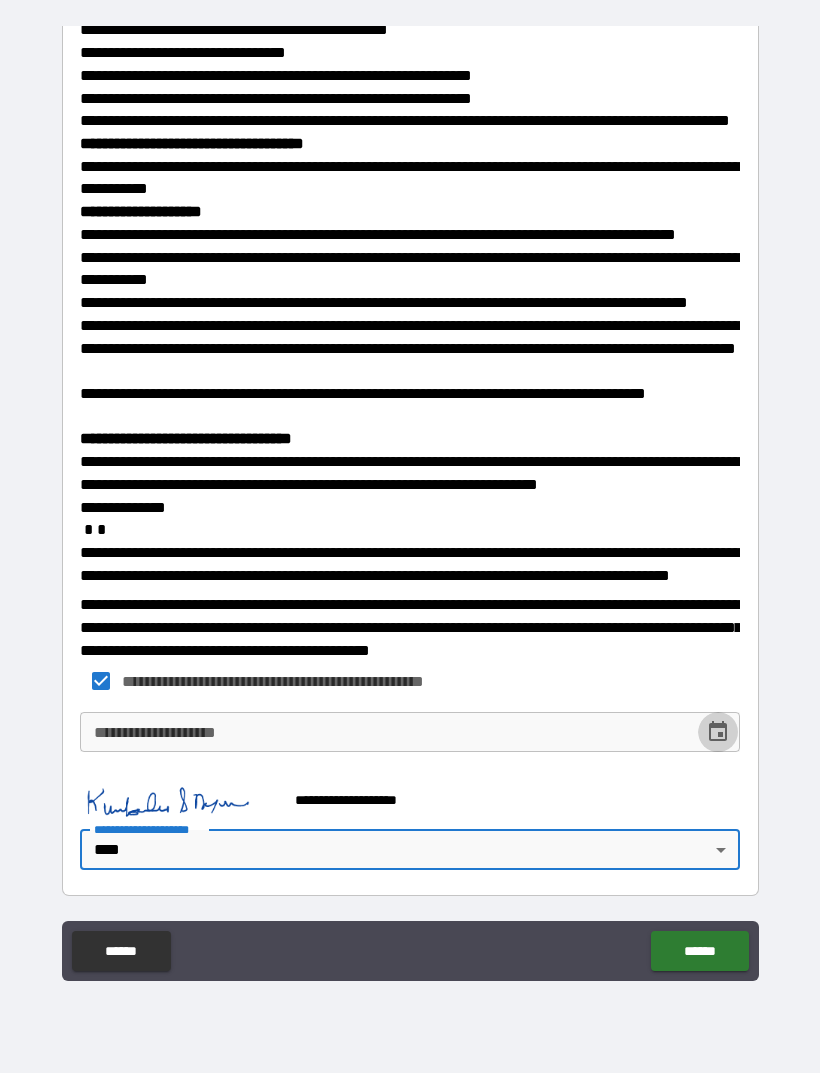 click 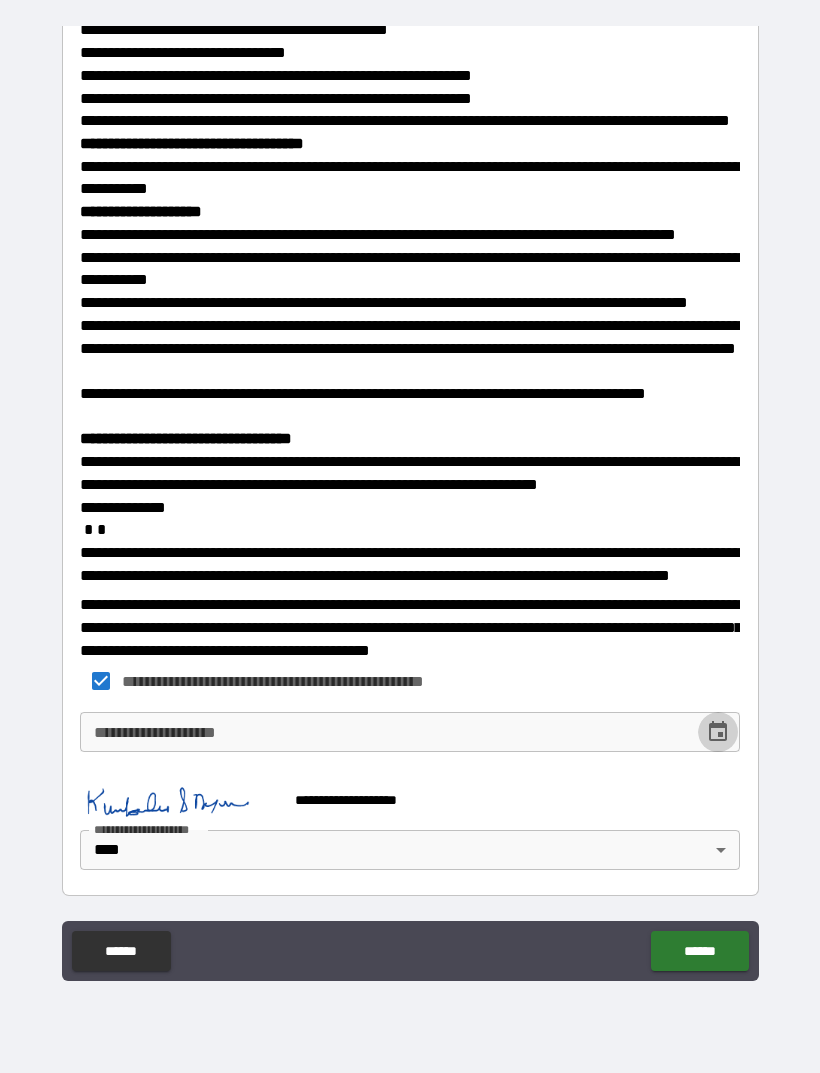 click 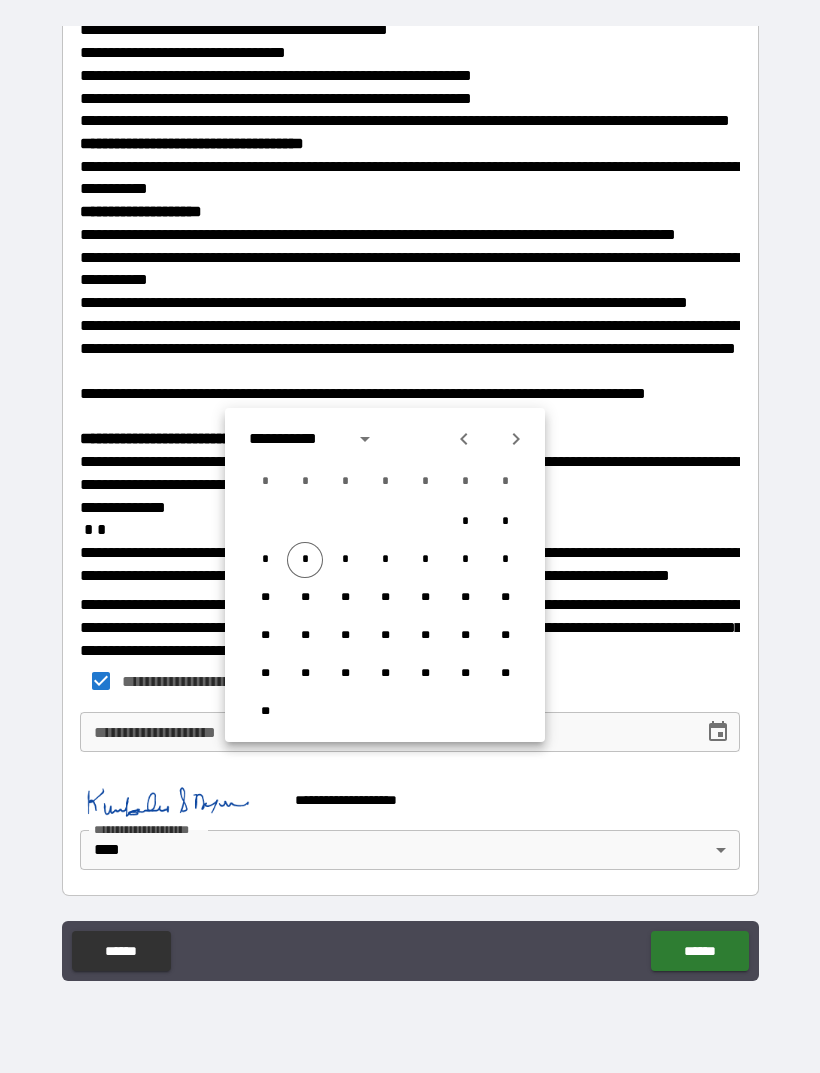 click on "**********" at bounding box center [385, 732] 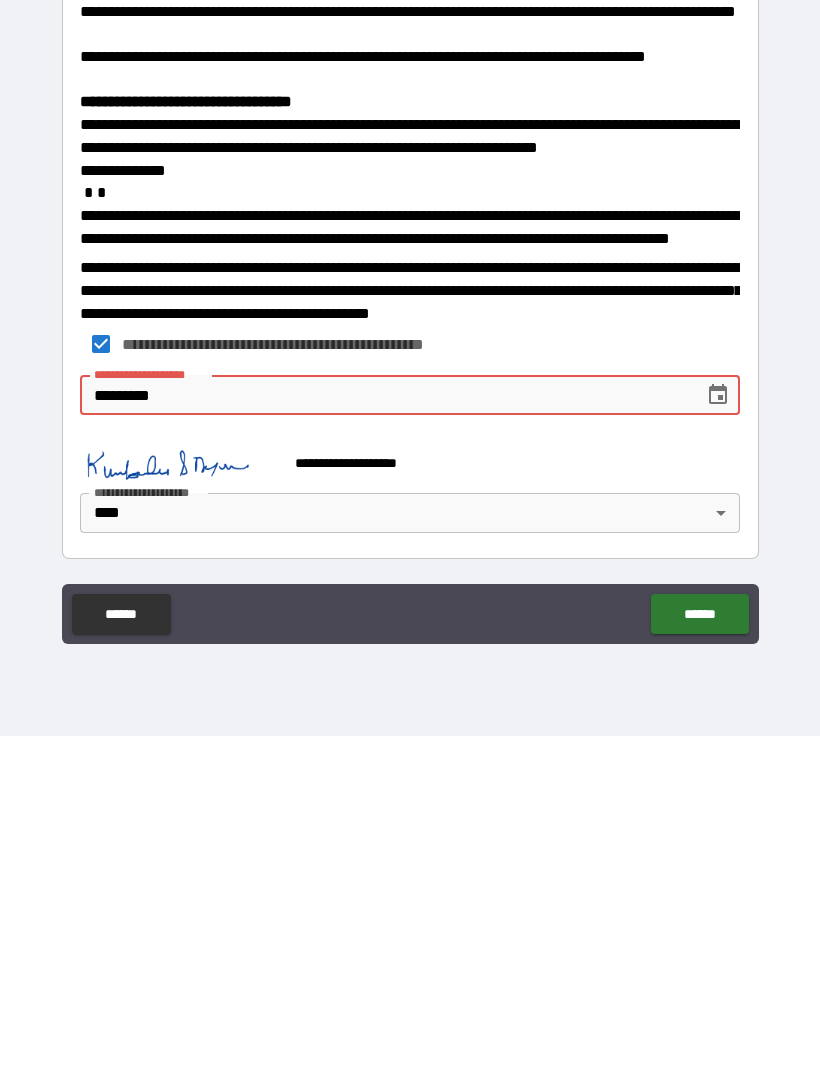 type on "**********" 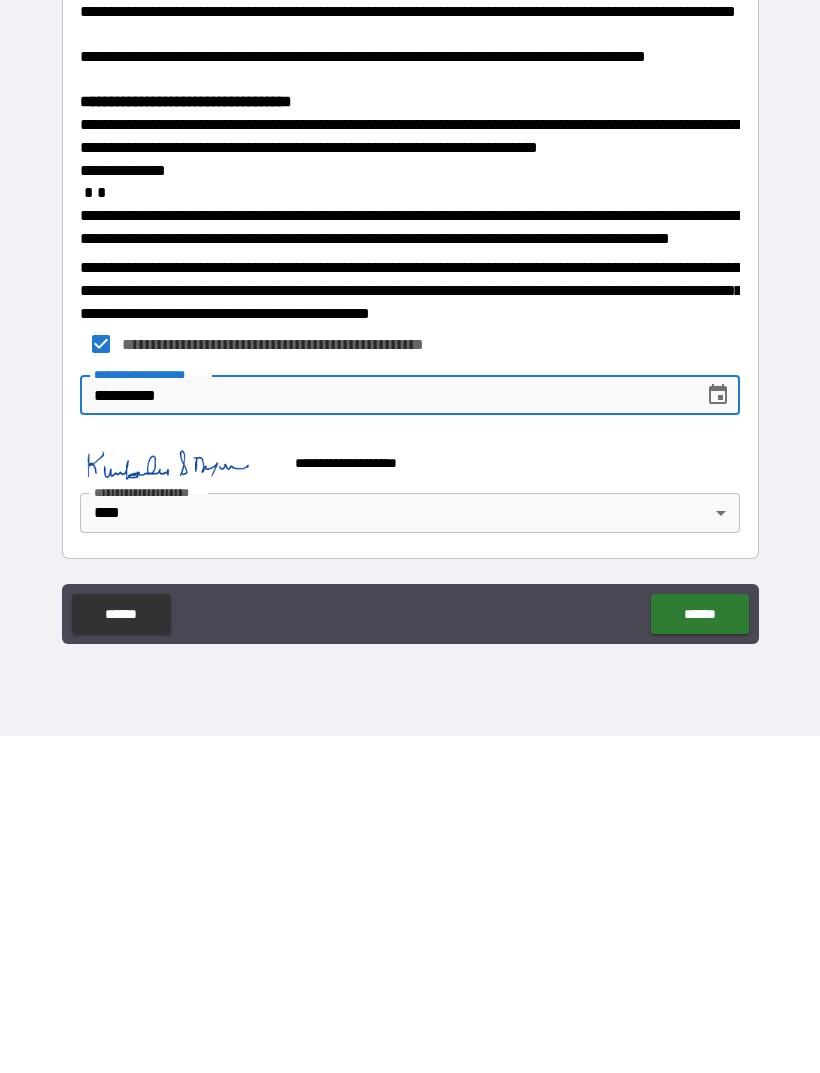 click on "******" at bounding box center (699, 951) 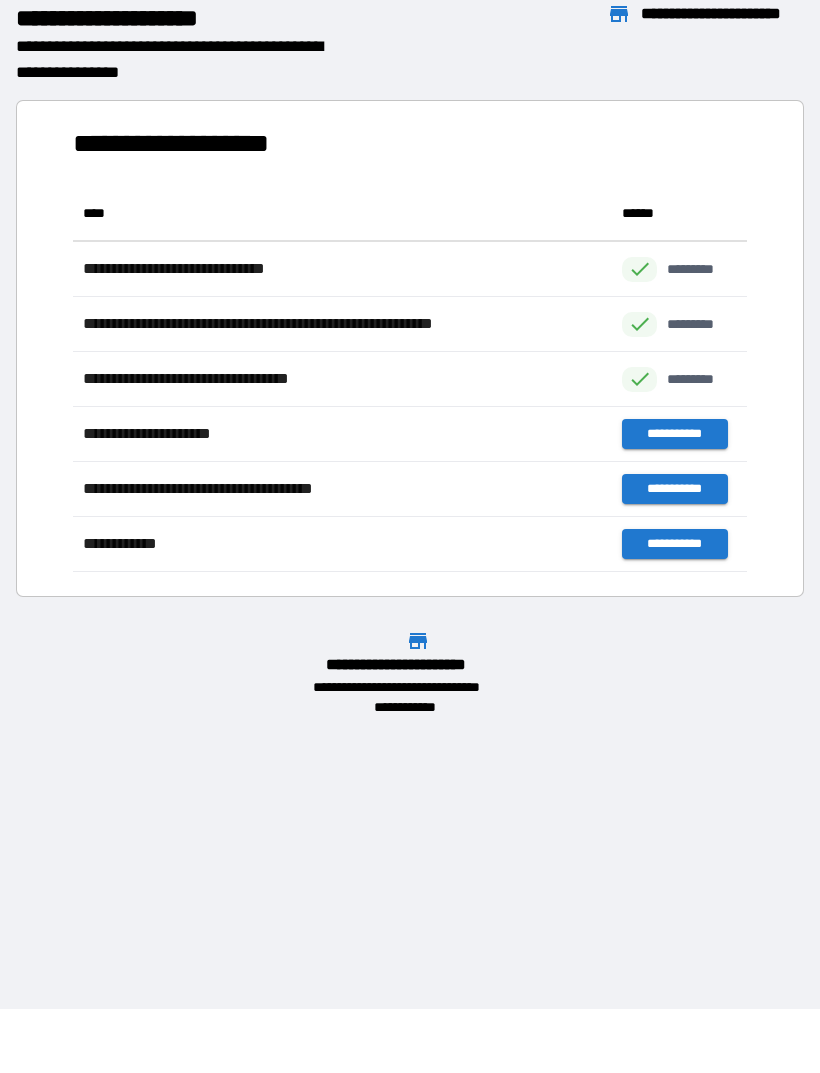 scroll, scrollTop: 386, scrollLeft: 674, axis: both 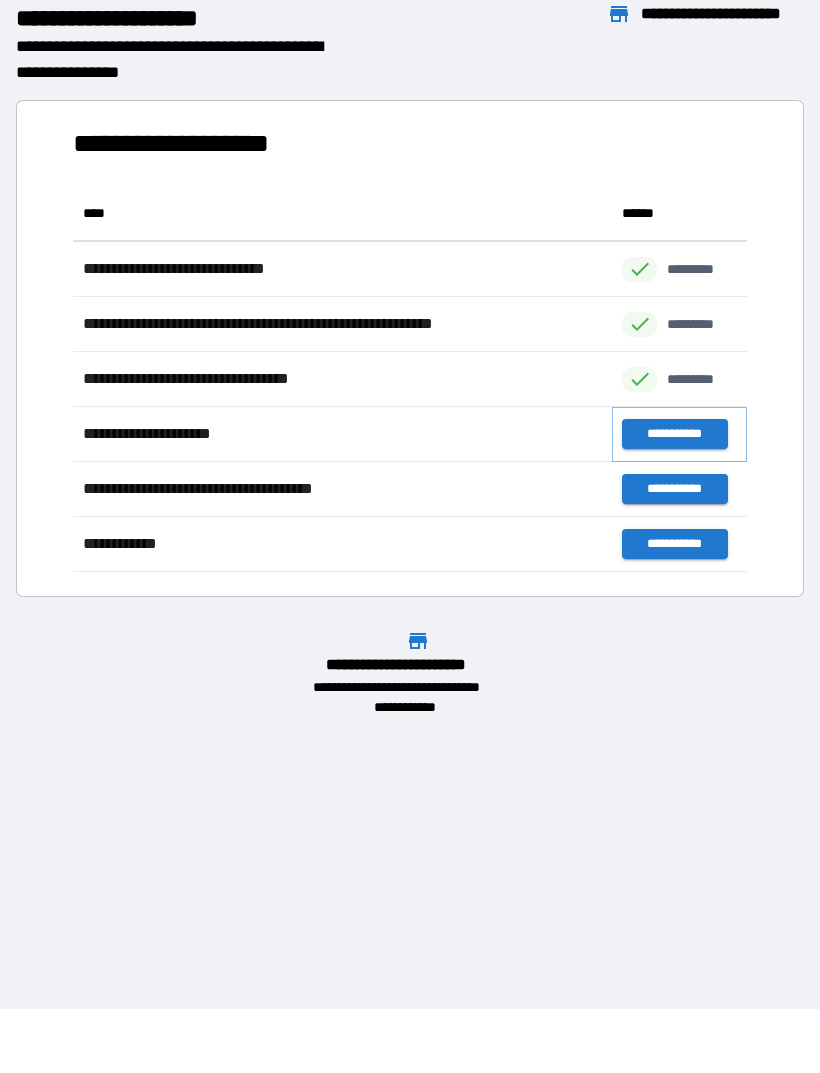 click on "**********" at bounding box center [674, 434] 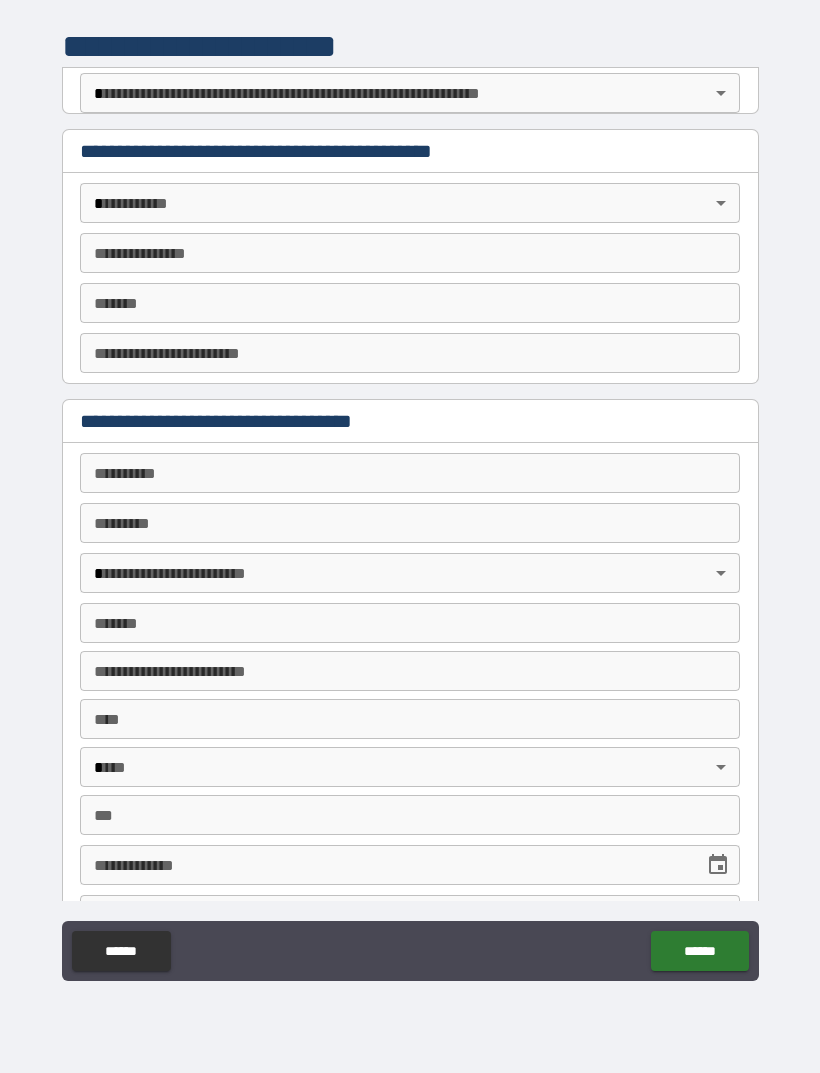 click on "**********" at bounding box center (410, 504) 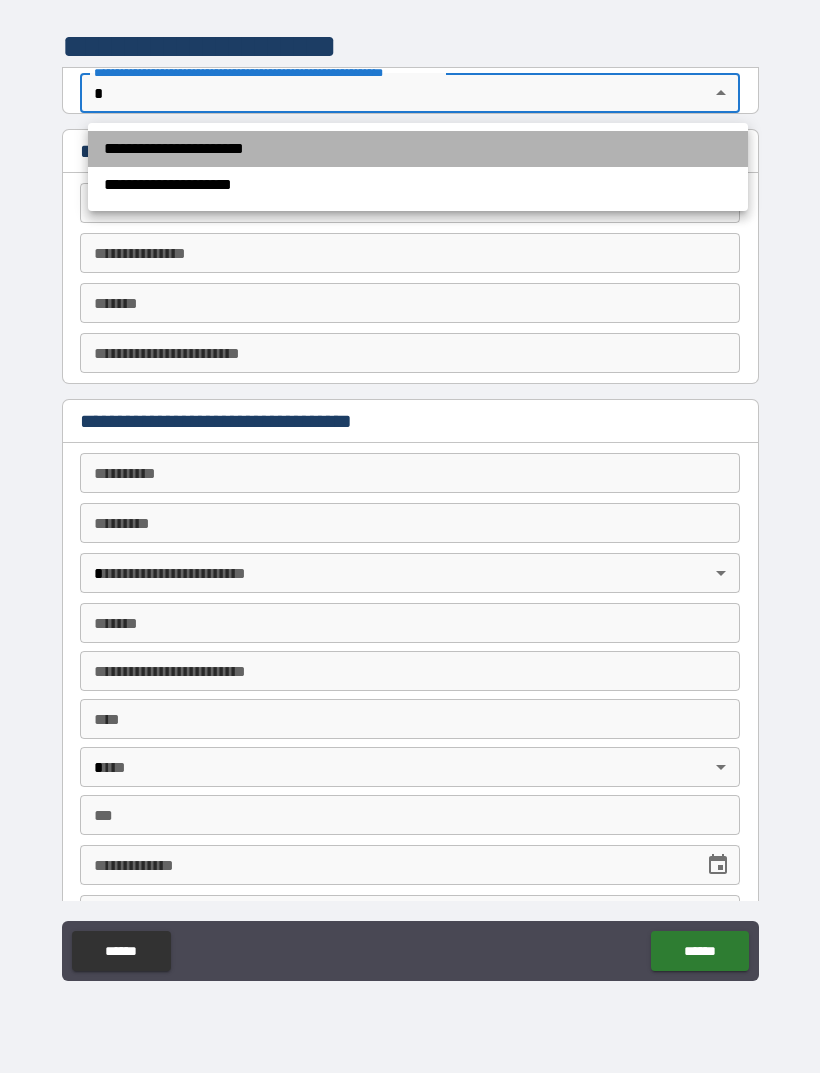 click on "**********" at bounding box center [418, 149] 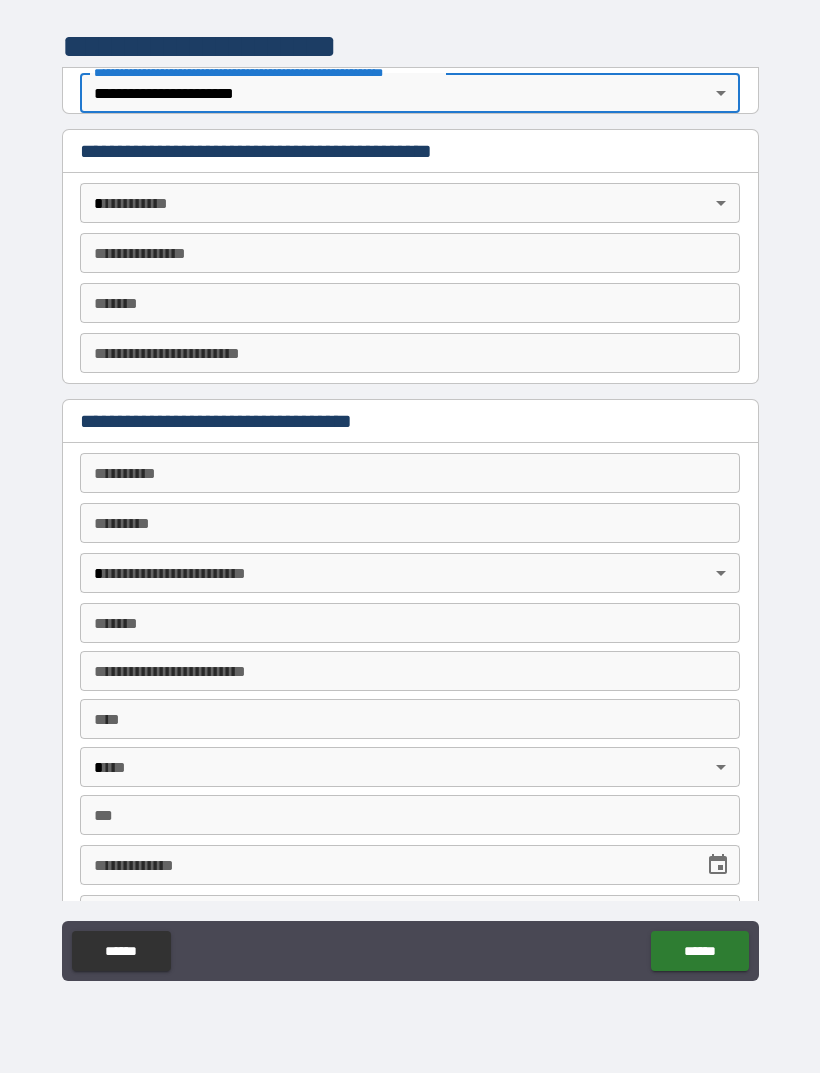 click on "**********" at bounding box center [410, 504] 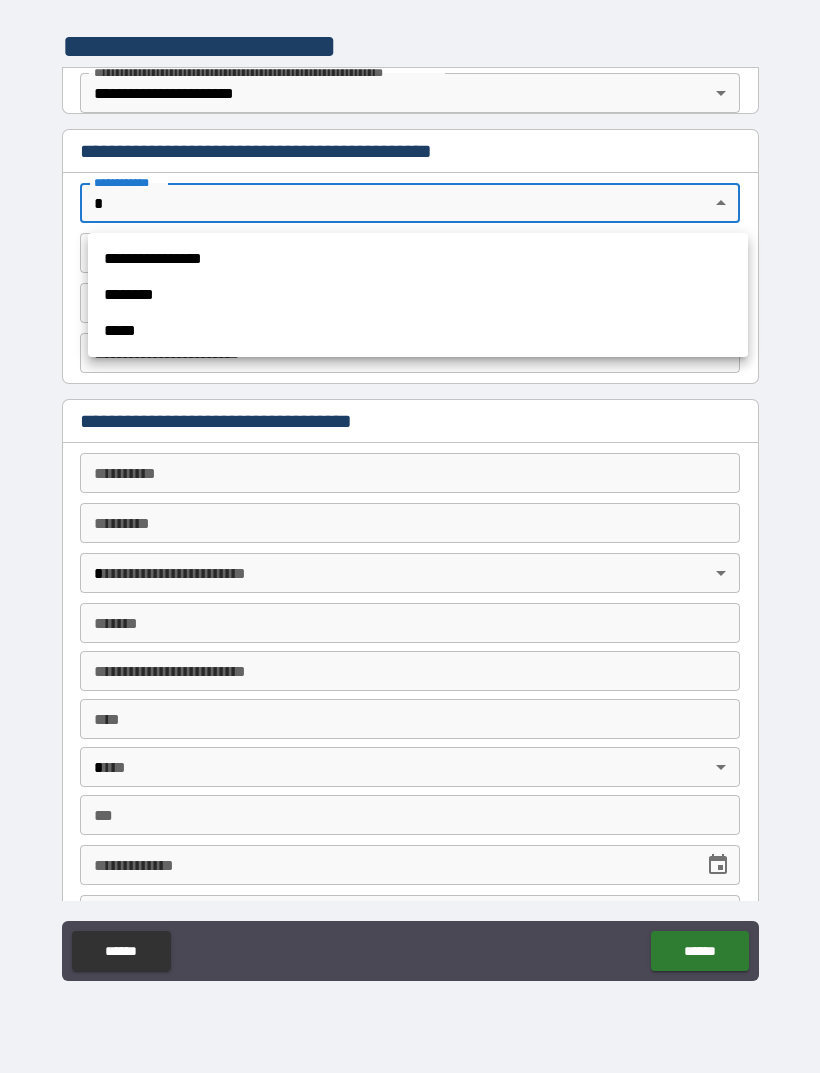 click on "********" at bounding box center [418, 295] 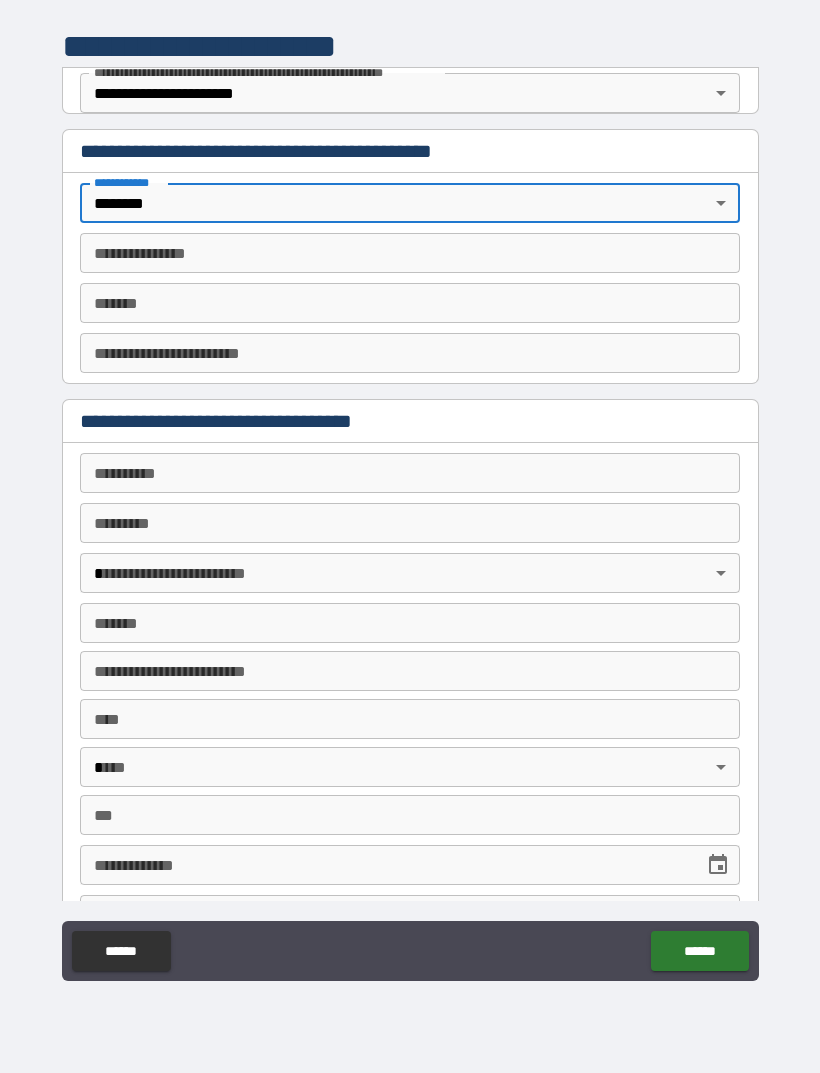 scroll, scrollTop: 0, scrollLeft: 0, axis: both 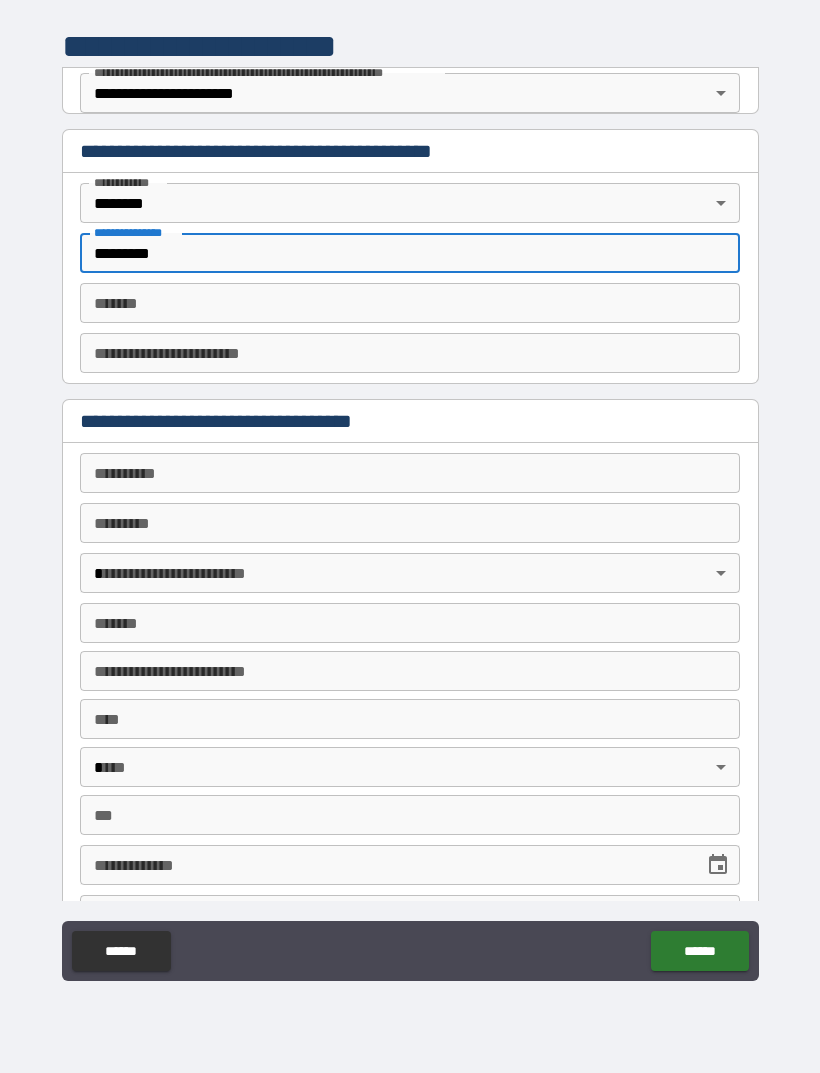 type on "*********" 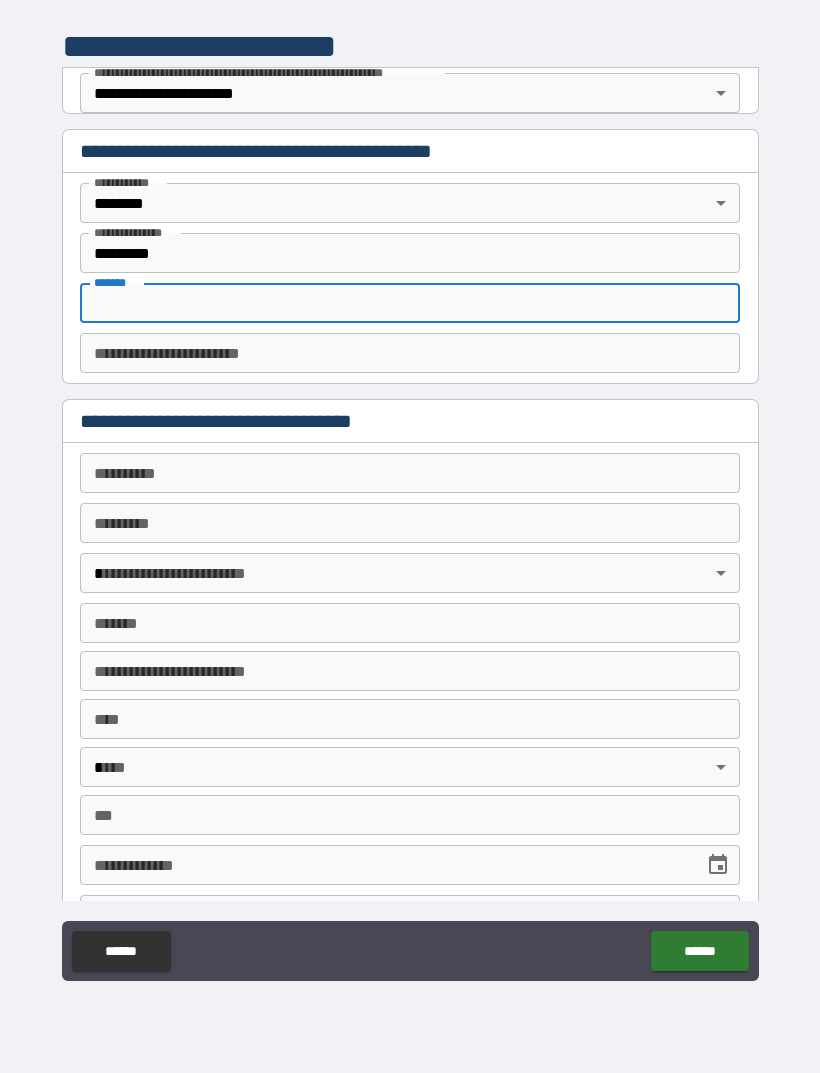 click on "**********" at bounding box center [410, 353] 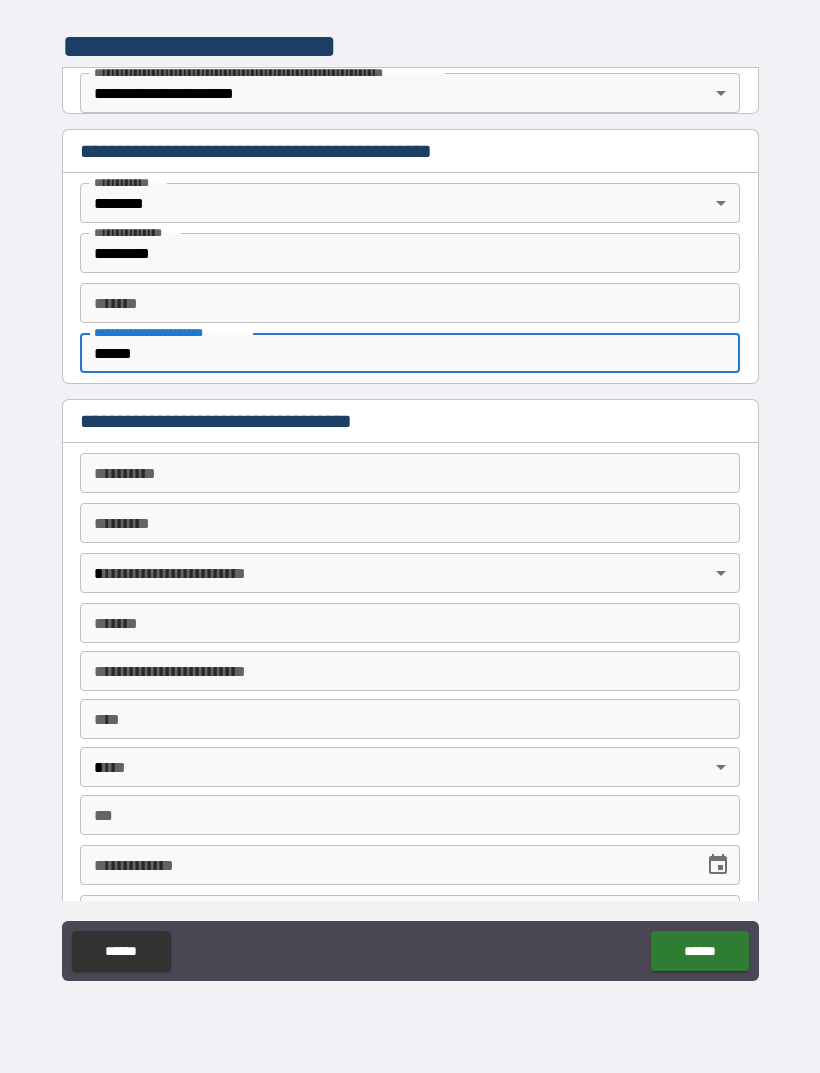 type on "******" 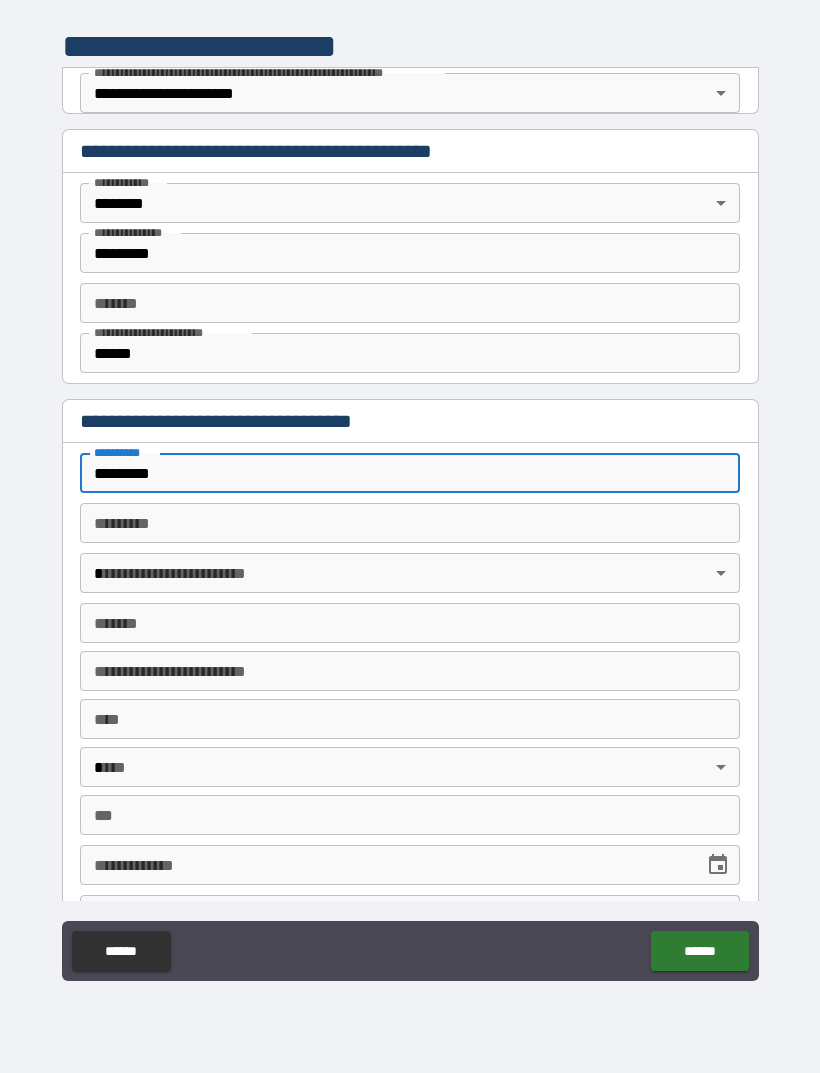 type on "*********" 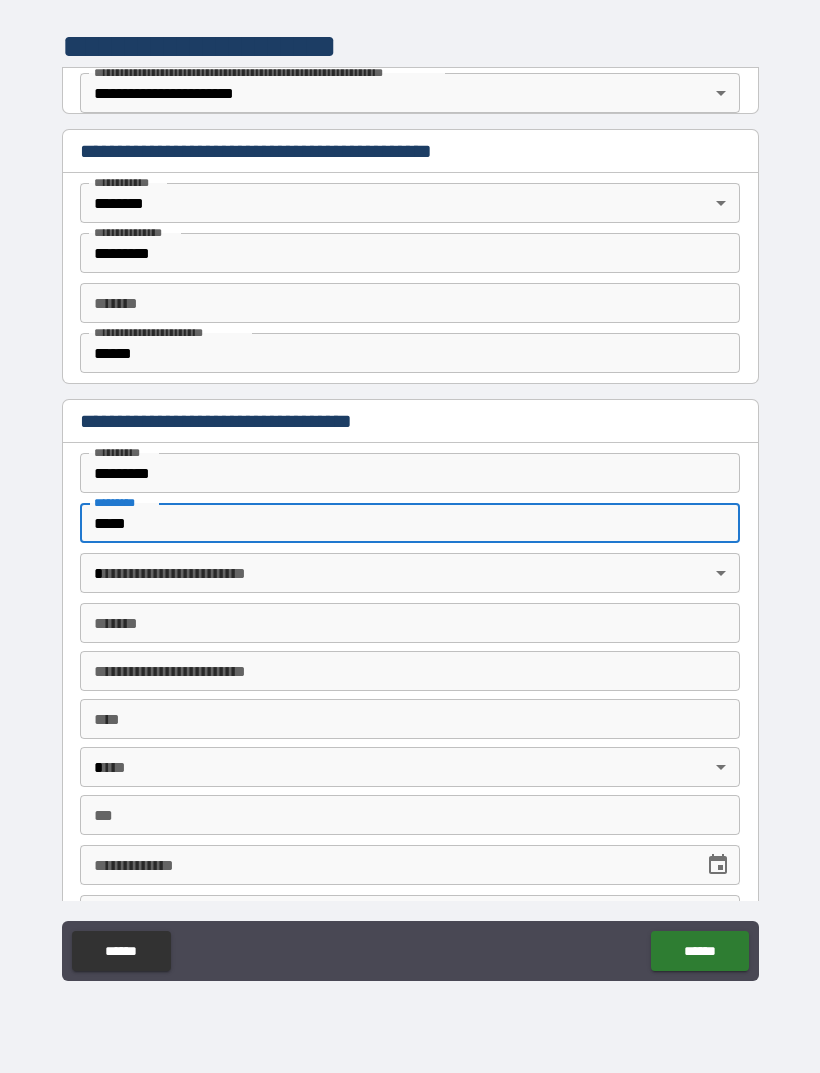 type on "*****" 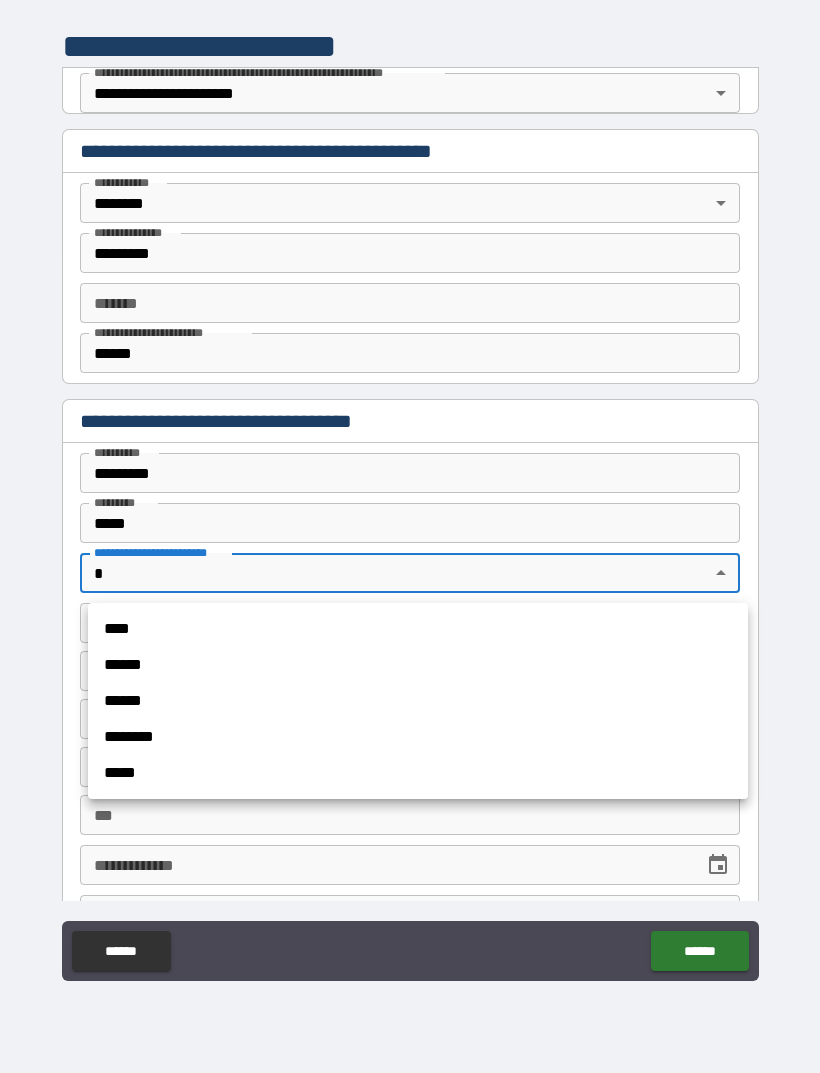click on "****" at bounding box center [418, 629] 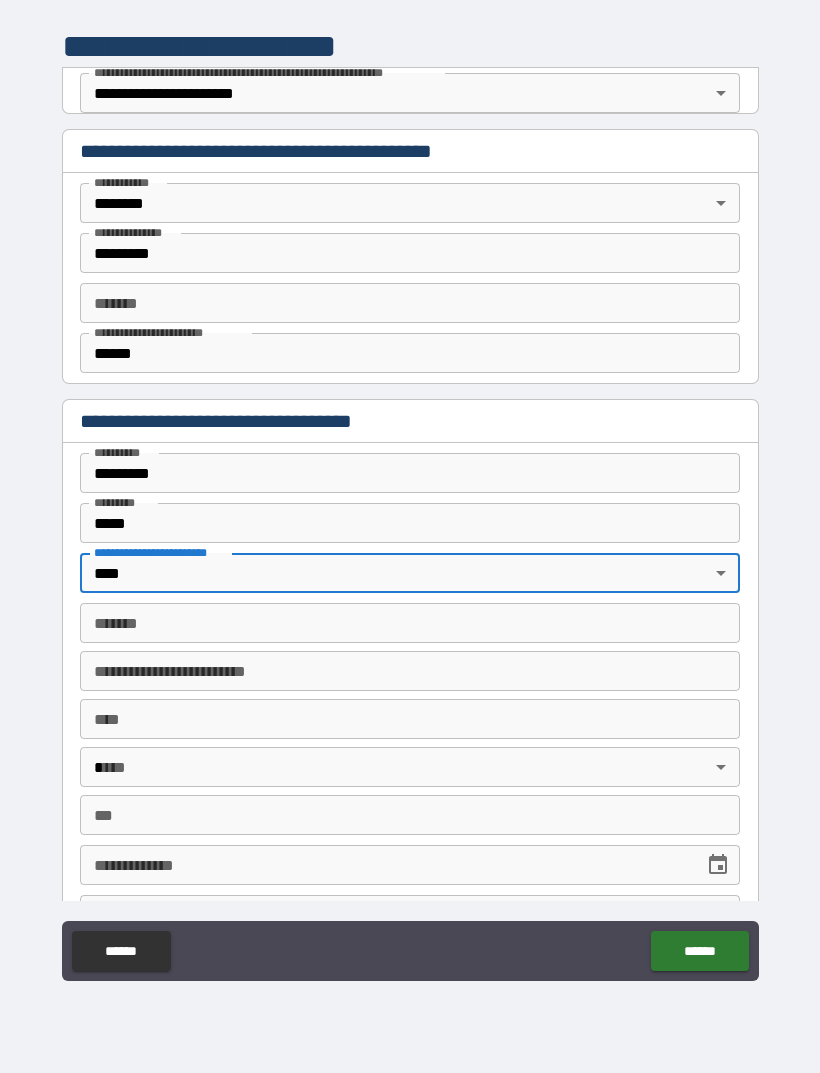 type on "*" 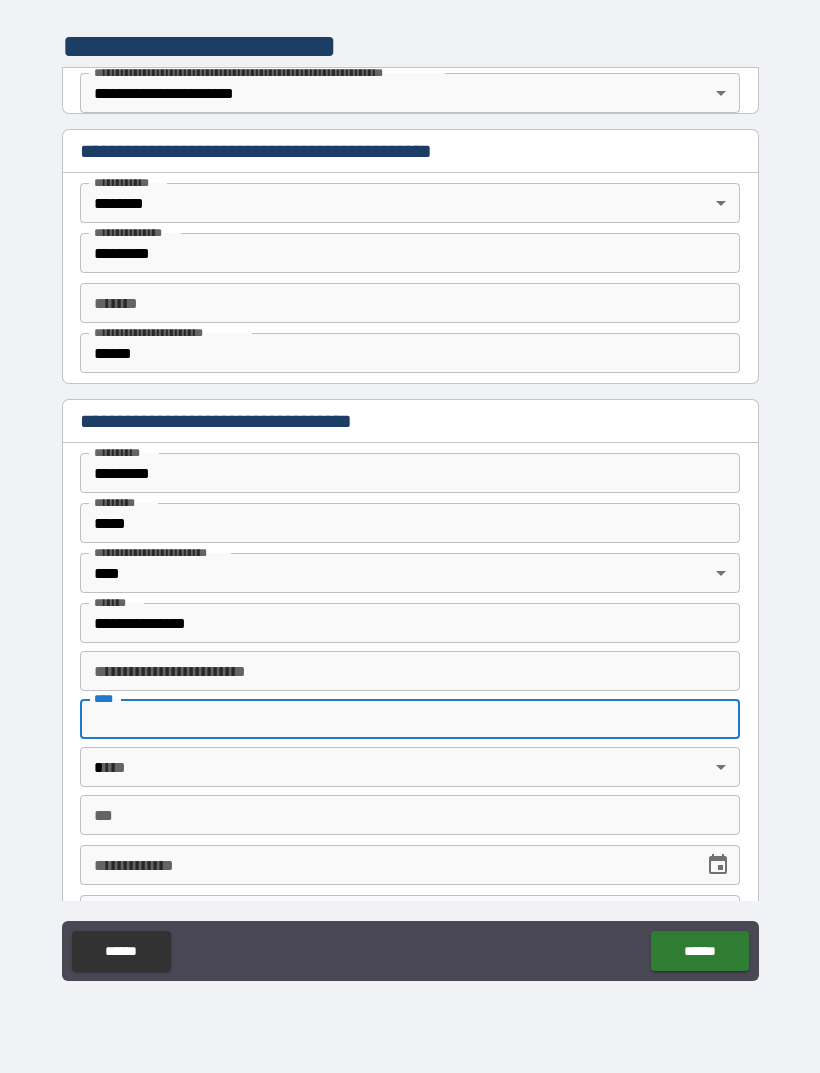 type on "**********" 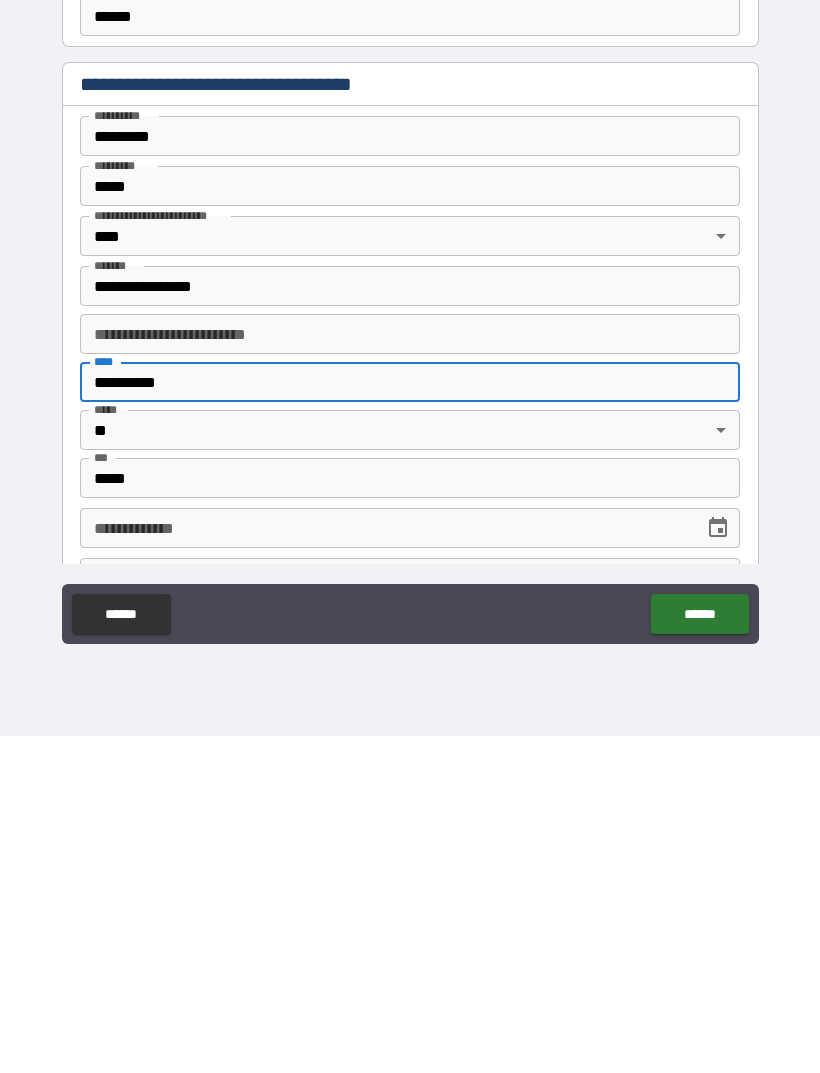 click on "**********" at bounding box center (410, 865) 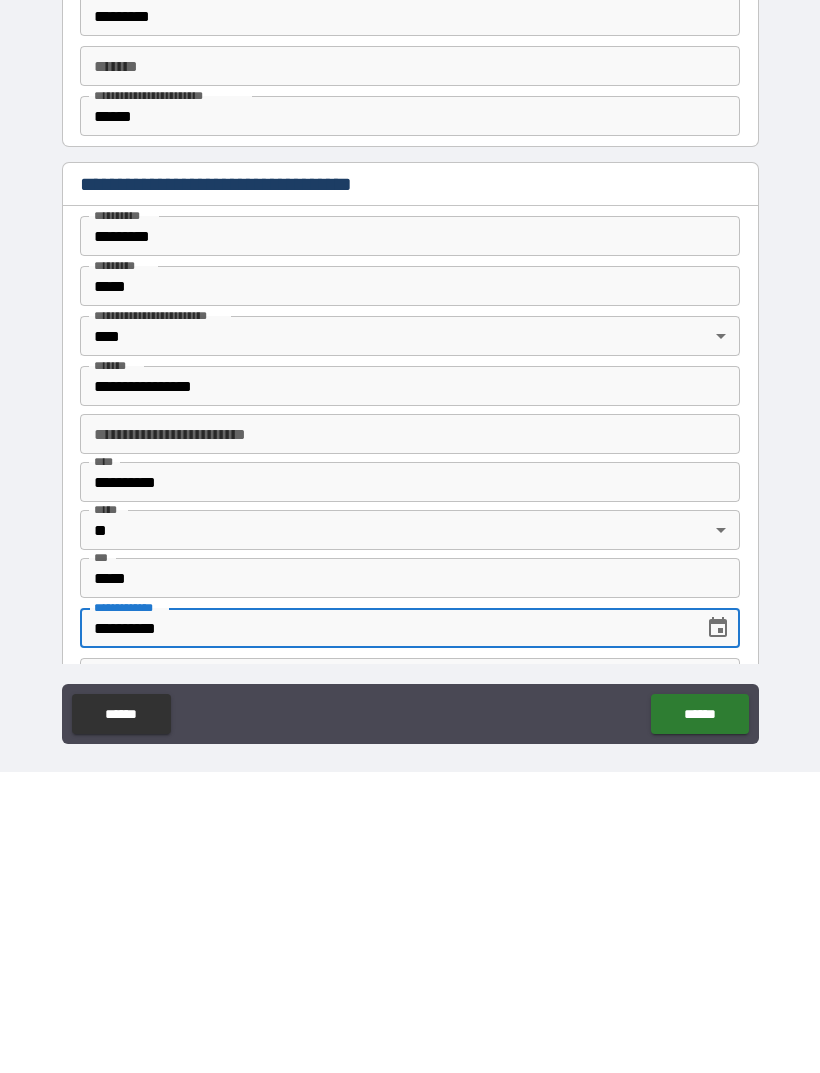 scroll, scrollTop: 64, scrollLeft: 0, axis: vertical 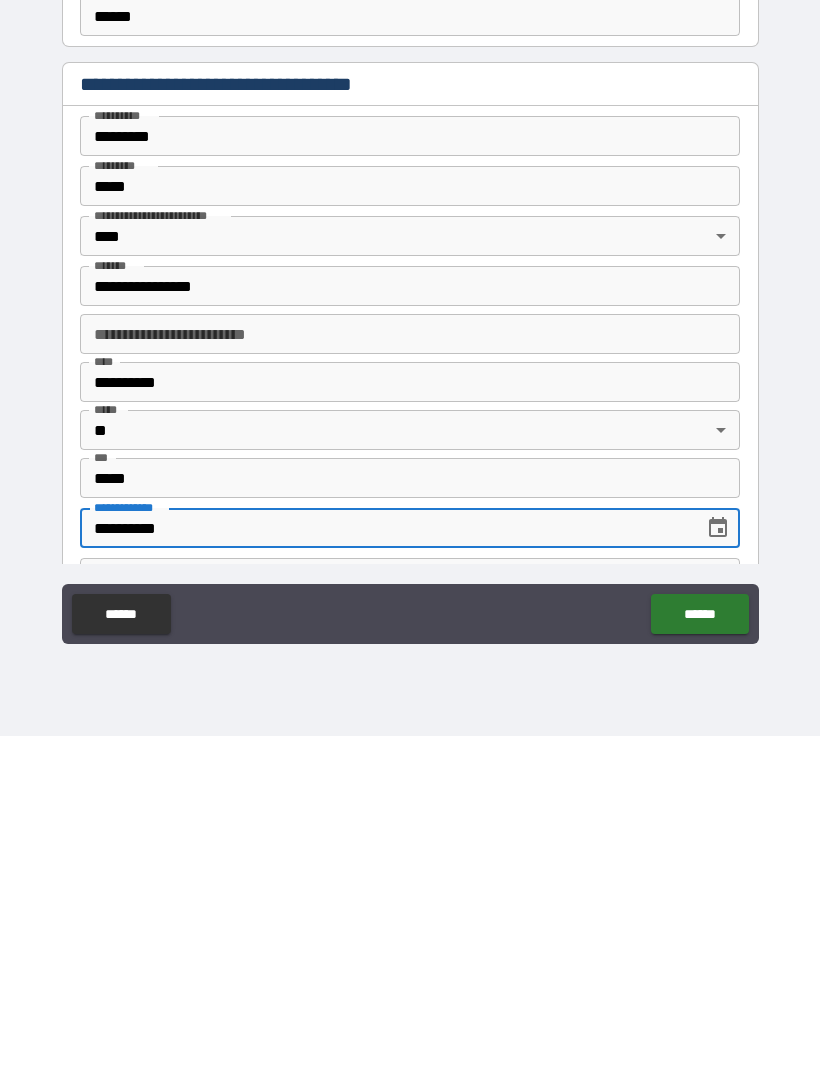 type on "**********" 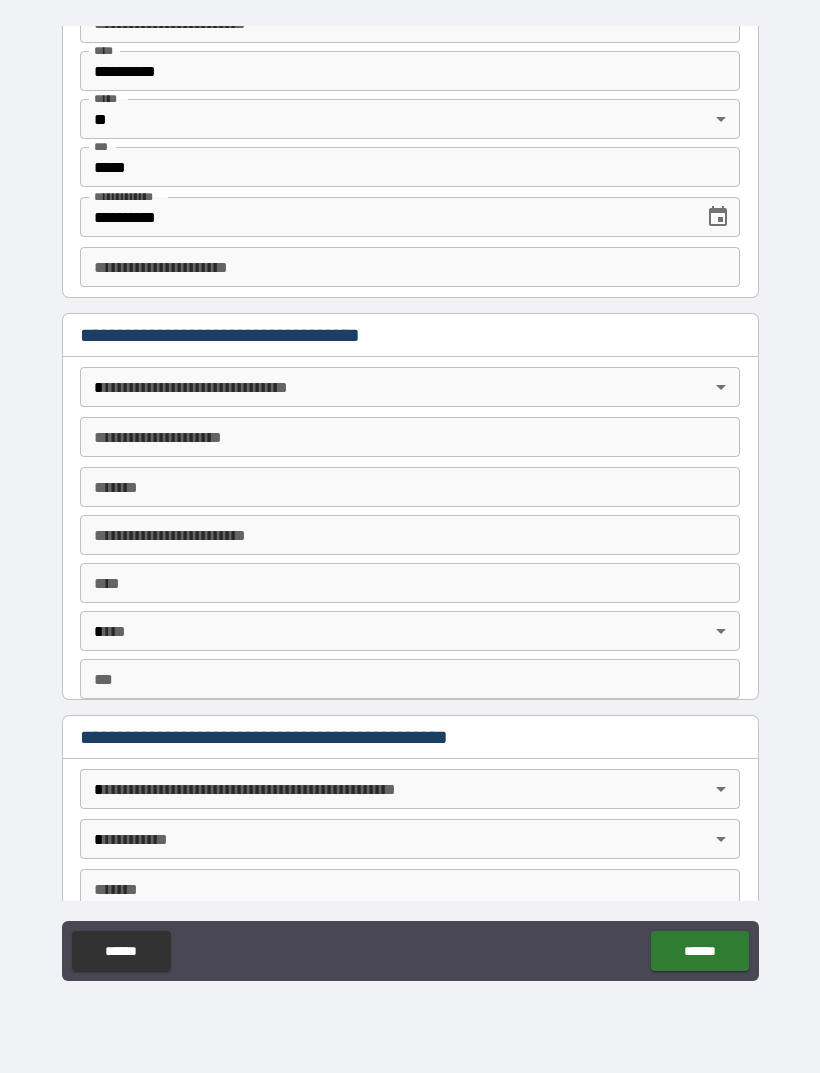 scroll, scrollTop: 649, scrollLeft: 0, axis: vertical 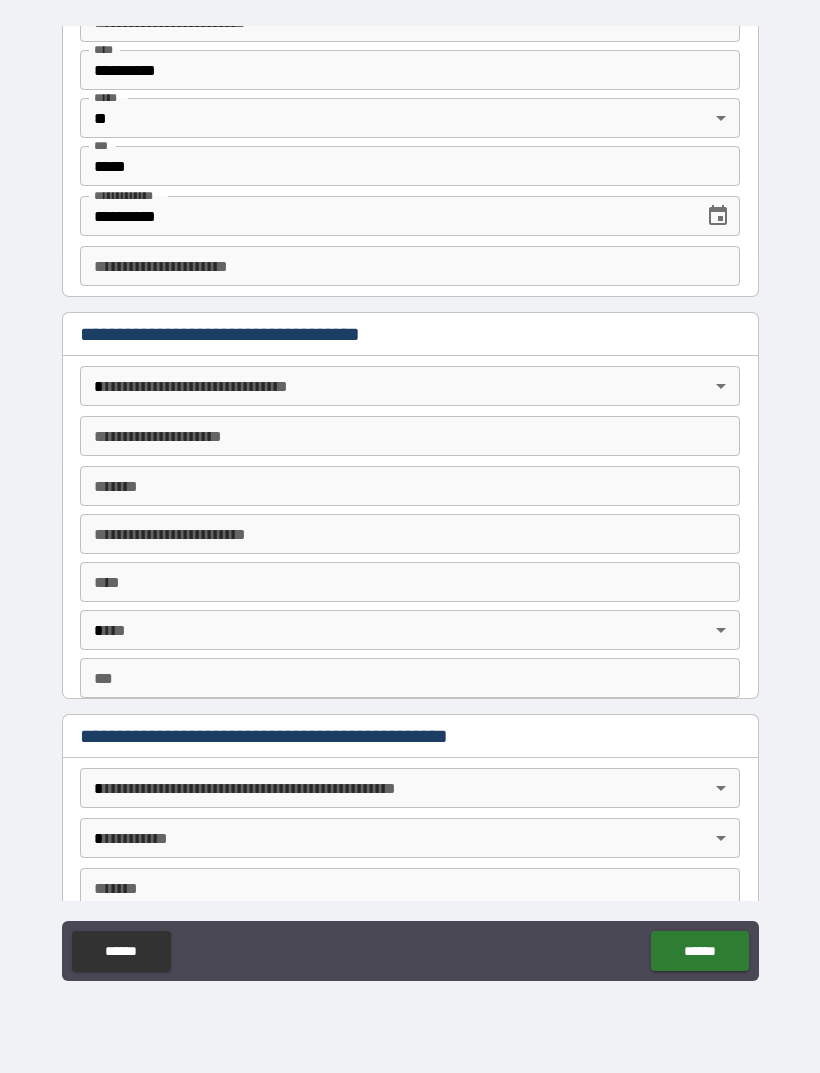 click on "**********" at bounding box center (410, 266) 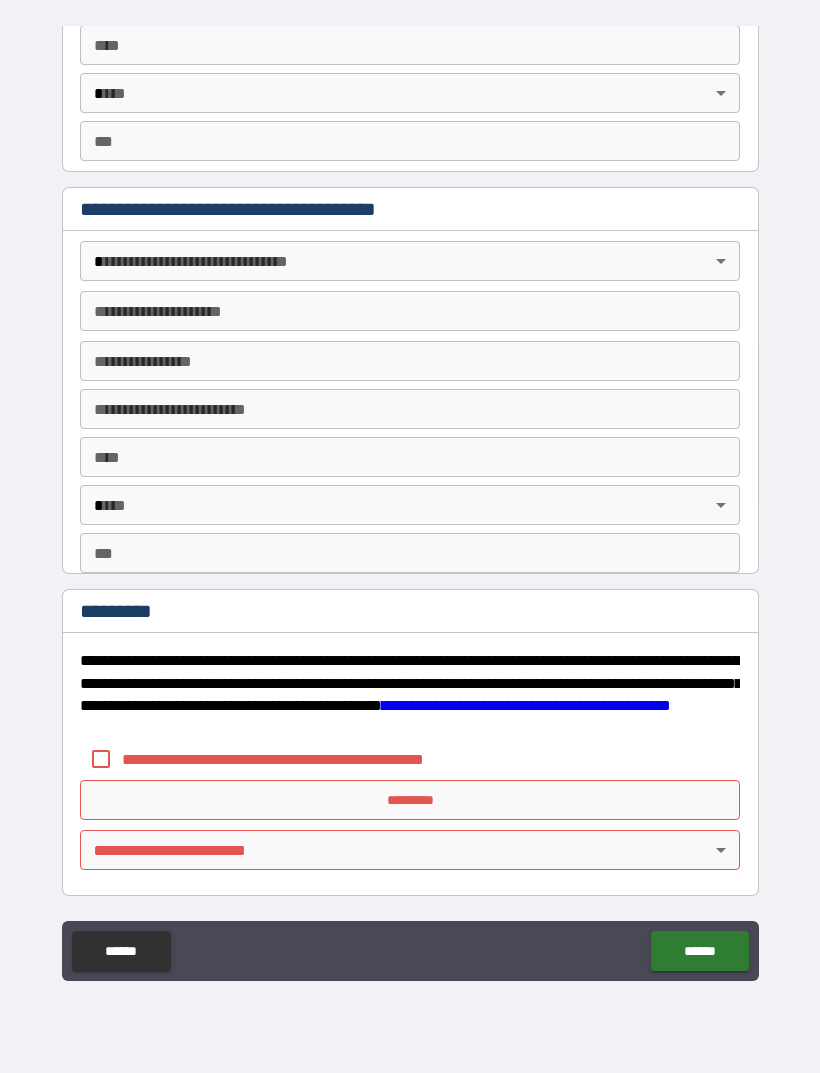 scroll, scrollTop: 2108, scrollLeft: 0, axis: vertical 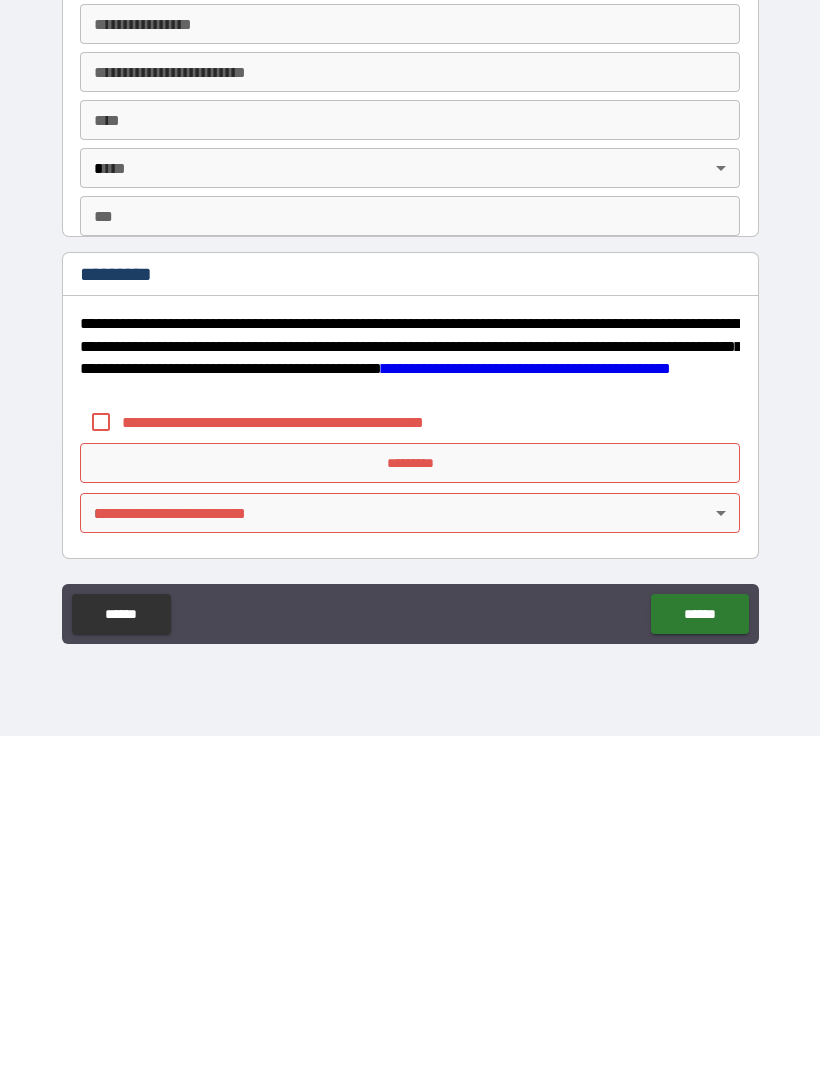 type on "**********" 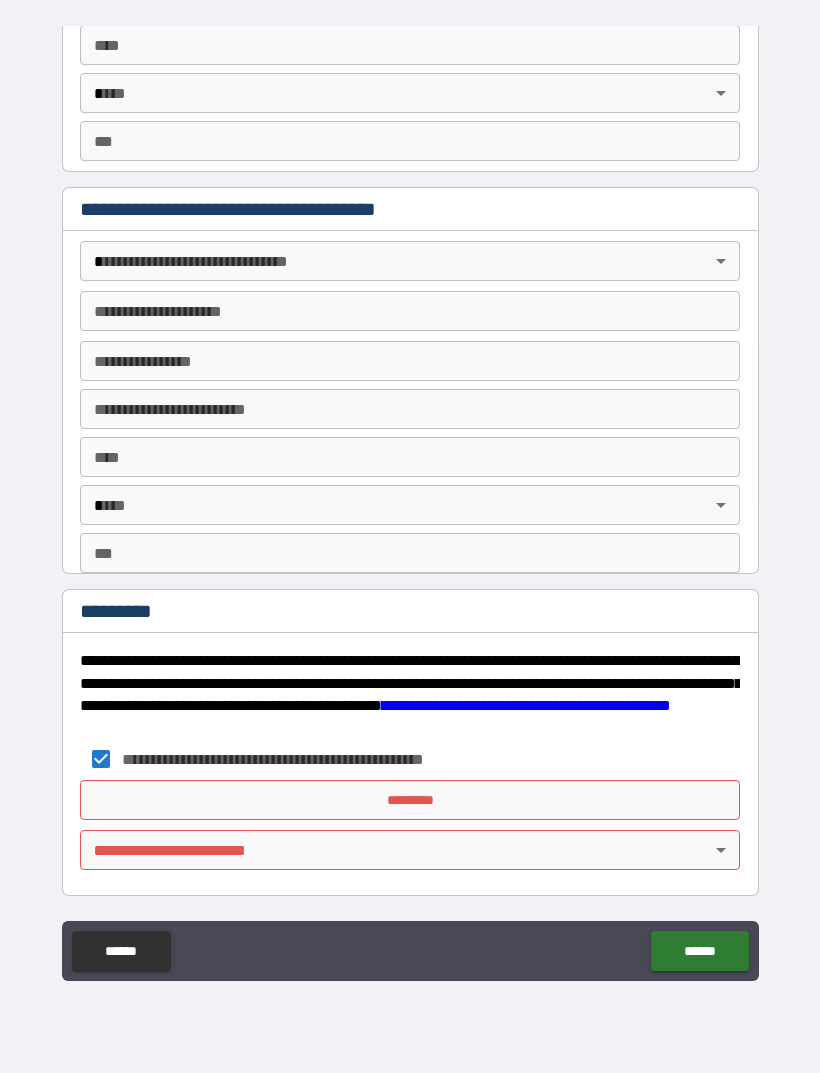 click on "*********" at bounding box center (410, 800) 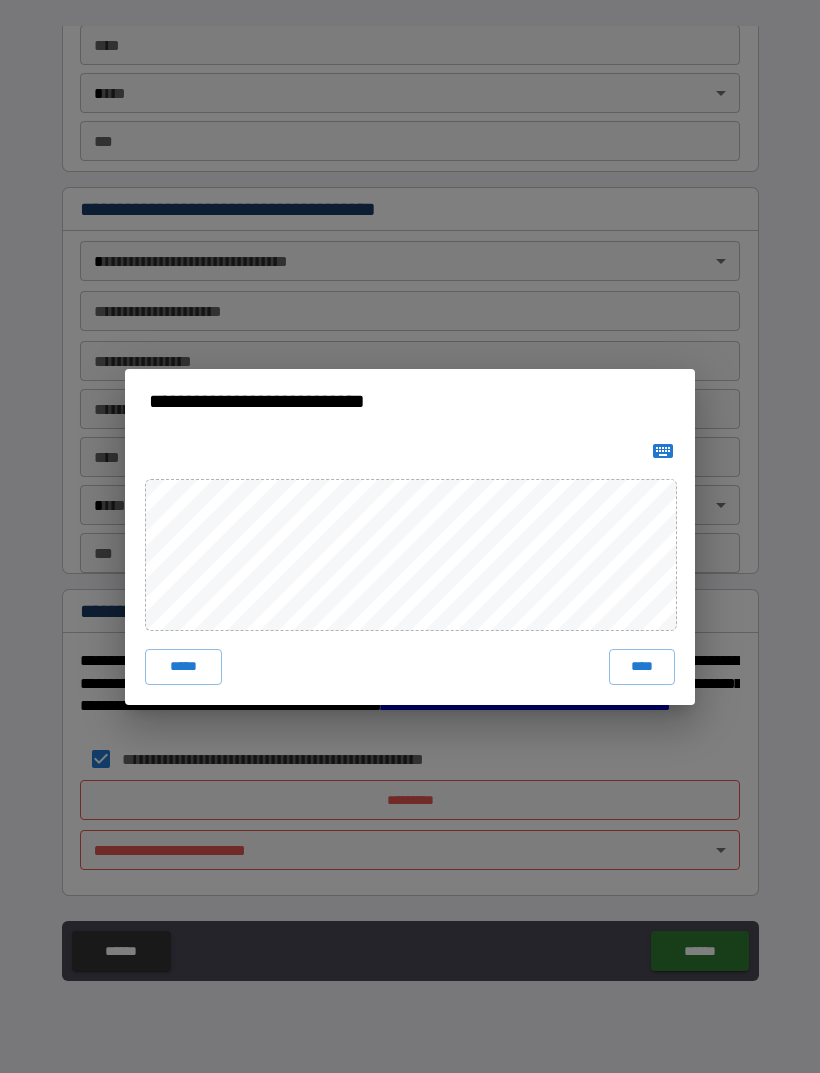 click on "****" at bounding box center (642, 667) 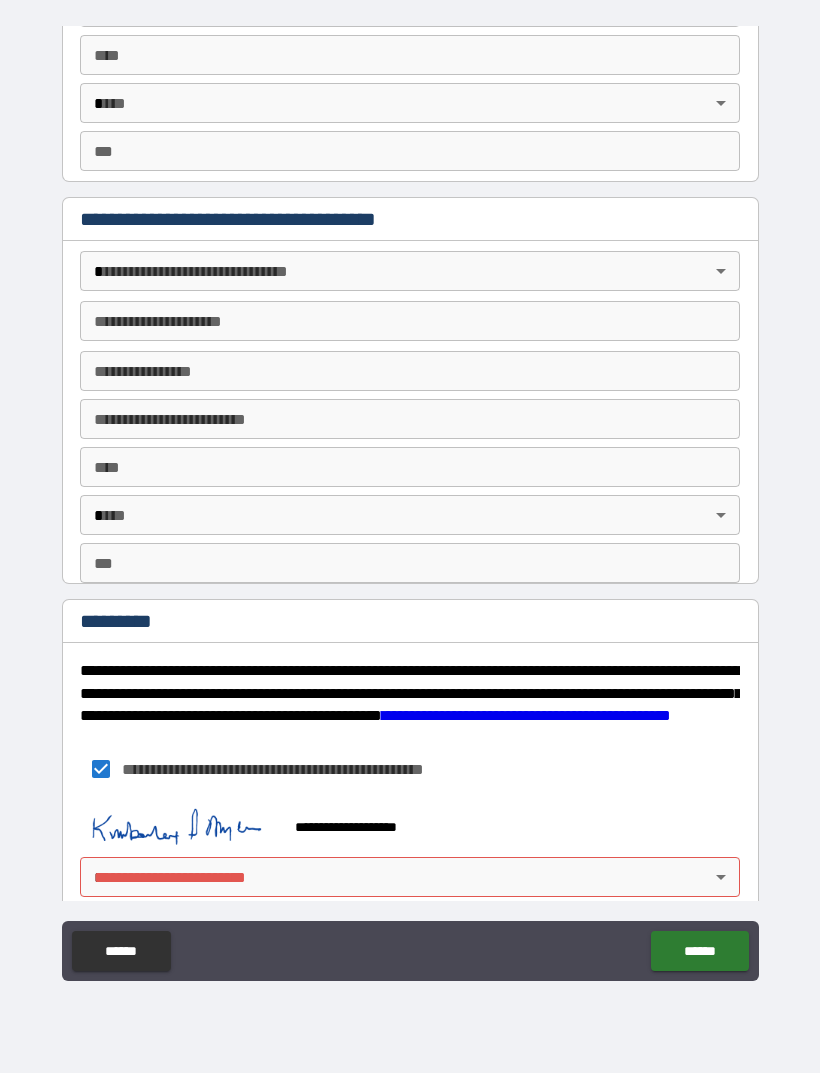click on "[FIRST] [LAST] [STREET] [CITY] [STATE] [ZIP] [COUNTRY] [PHONE] [EMAIL] [DOB] [SSN] [CCNUM] [DLNUM] [PASSPORT]" at bounding box center (410, 504) 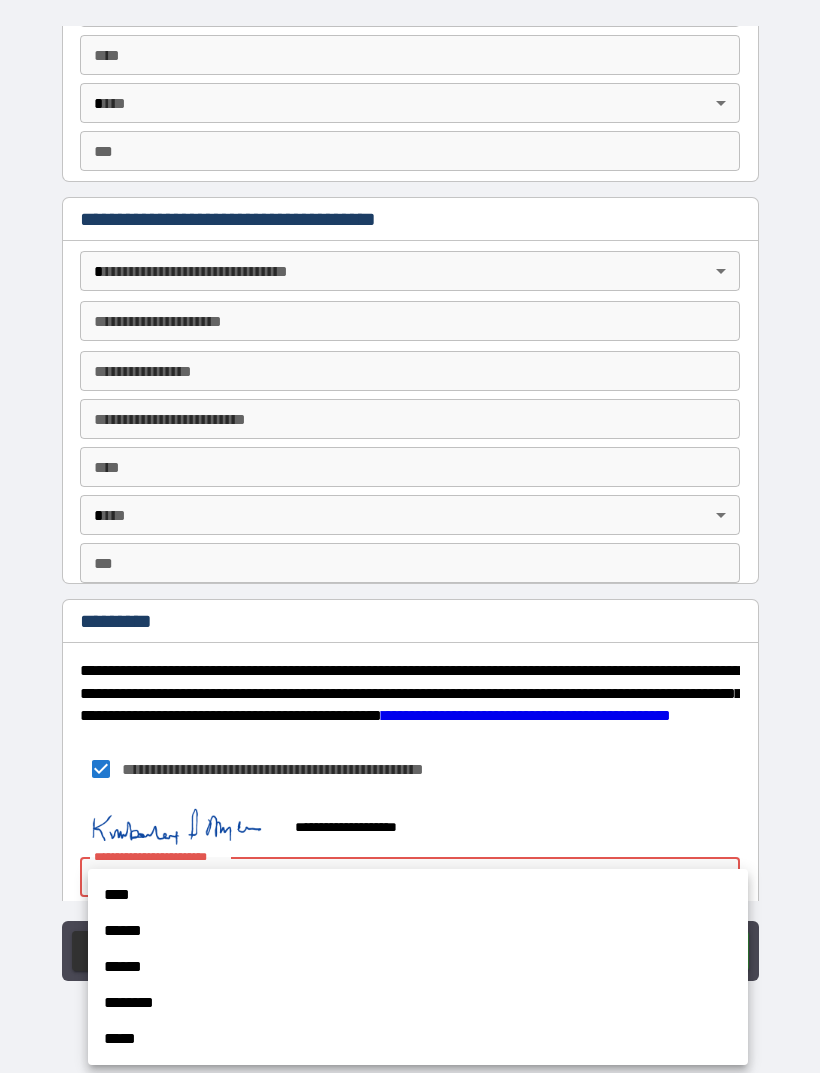 click on "****" at bounding box center [418, 895] 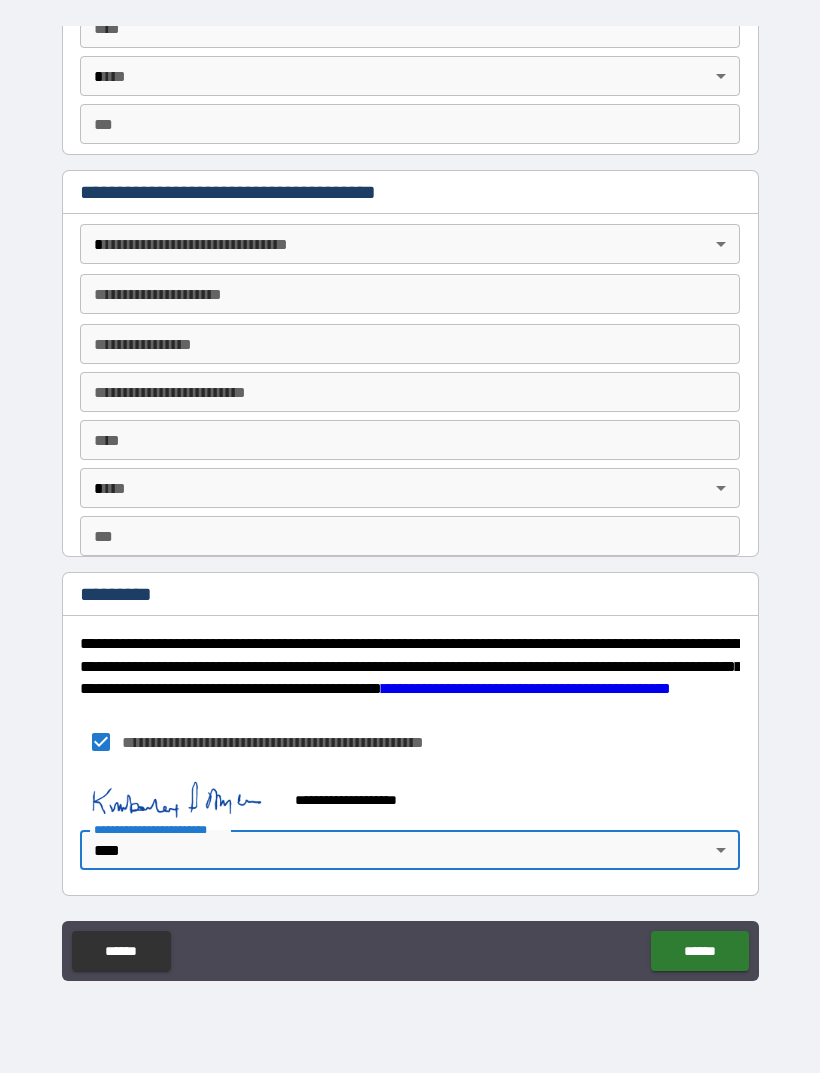 scroll, scrollTop: 2125, scrollLeft: 0, axis: vertical 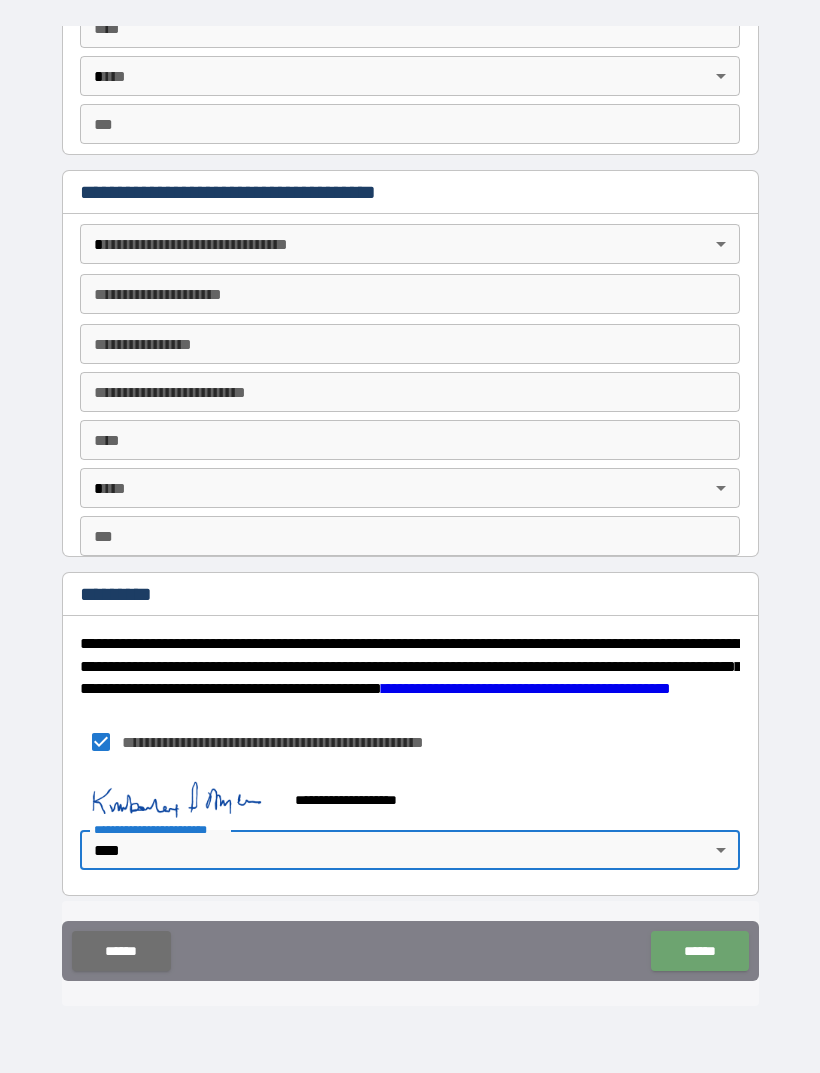 click on "******" at bounding box center [699, 951] 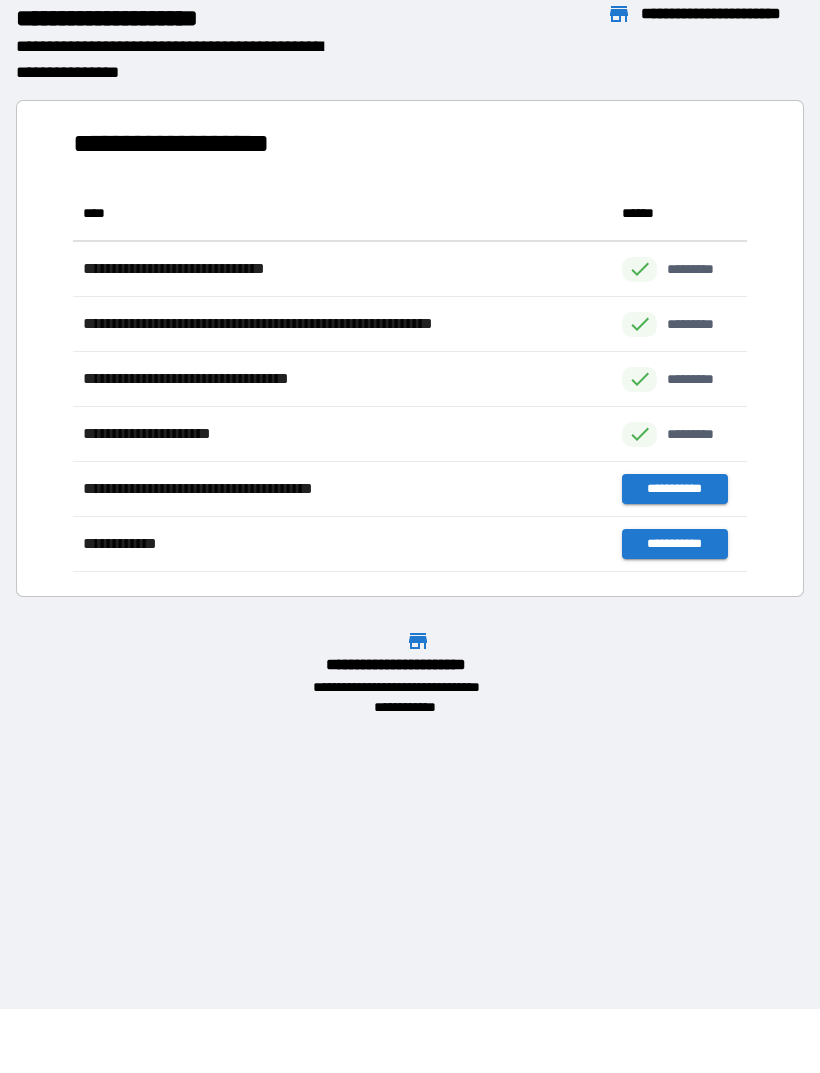 scroll, scrollTop: 1, scrollLeft: 1, axis: both 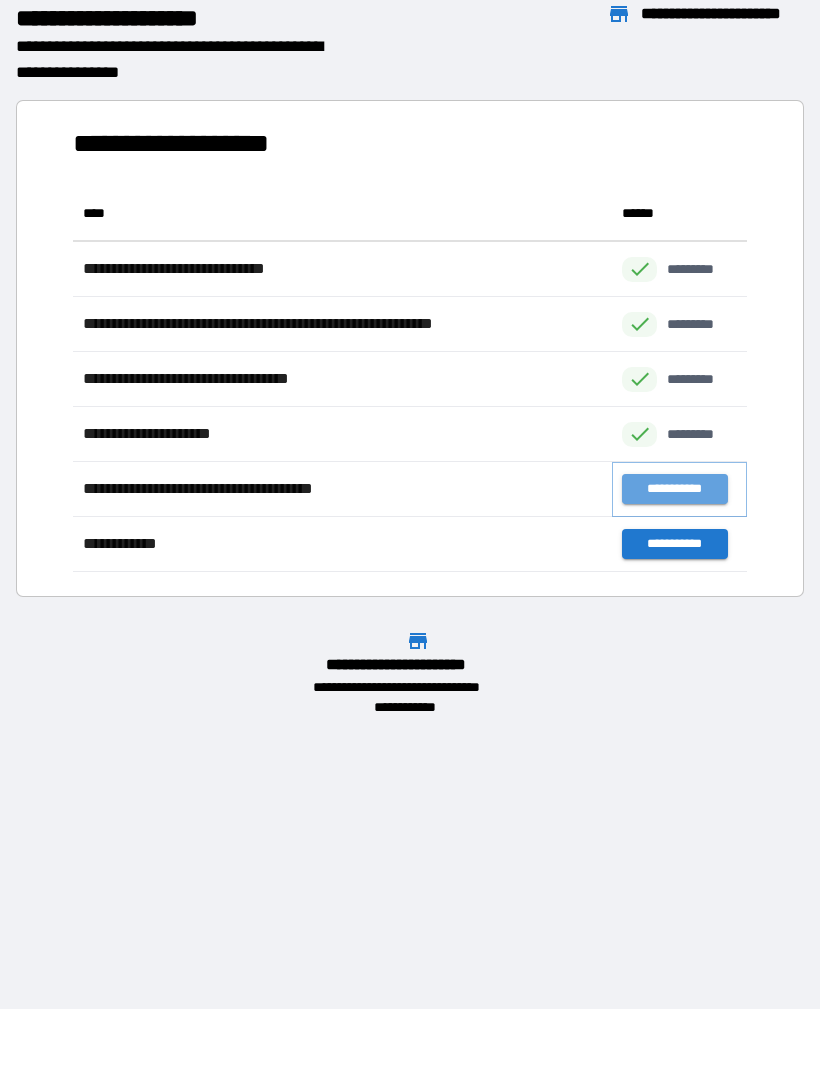 click on "**********" at bounding box center [674, 489] 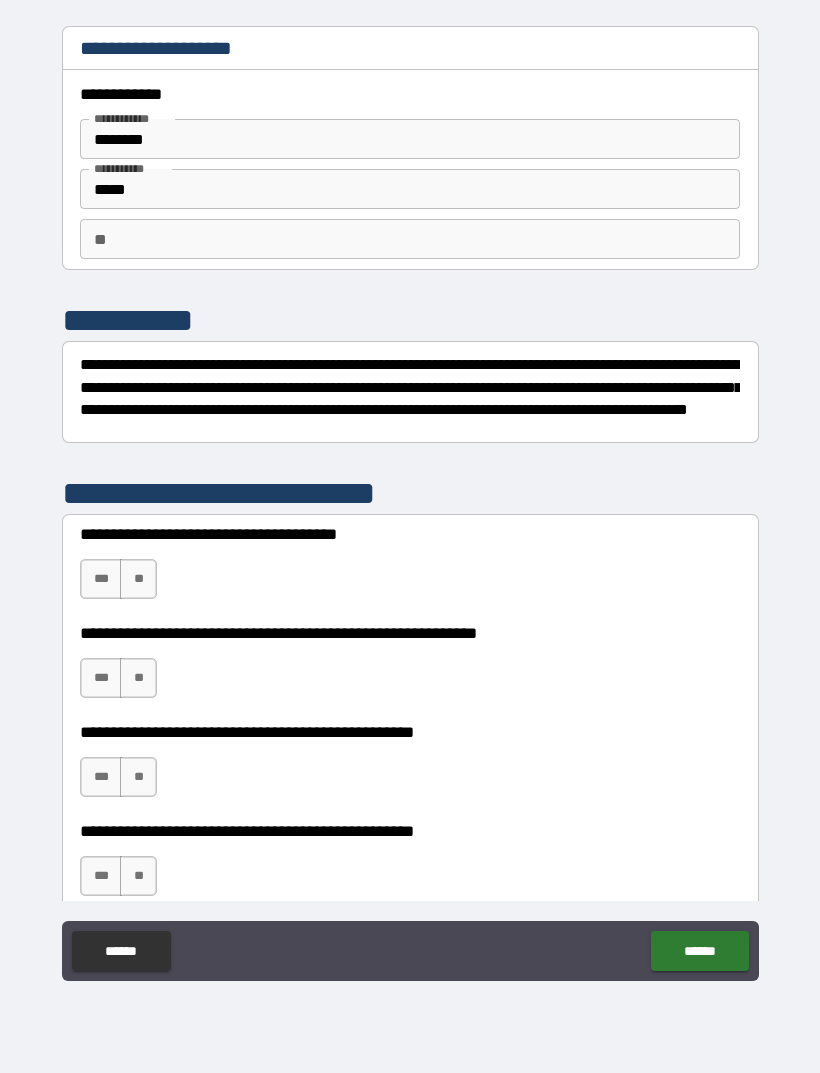 click on "********" at bounding box center [410, 139] 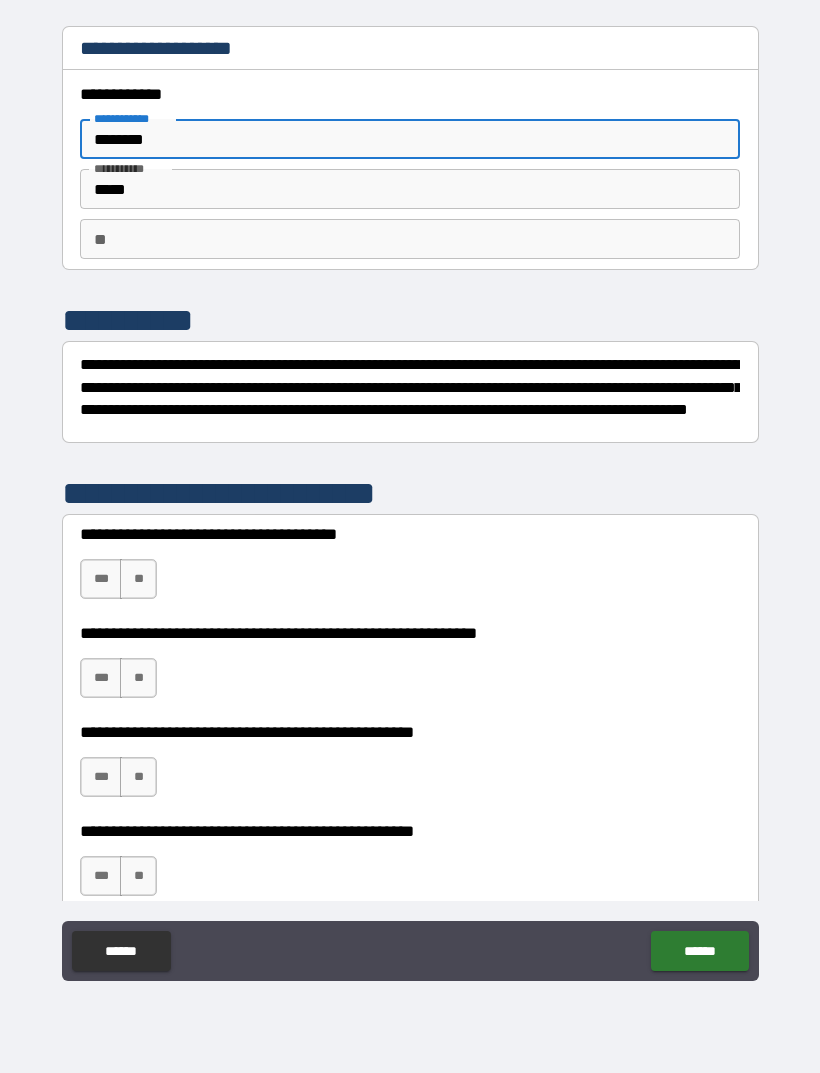 click on "********" at bounding box center (410, 139) 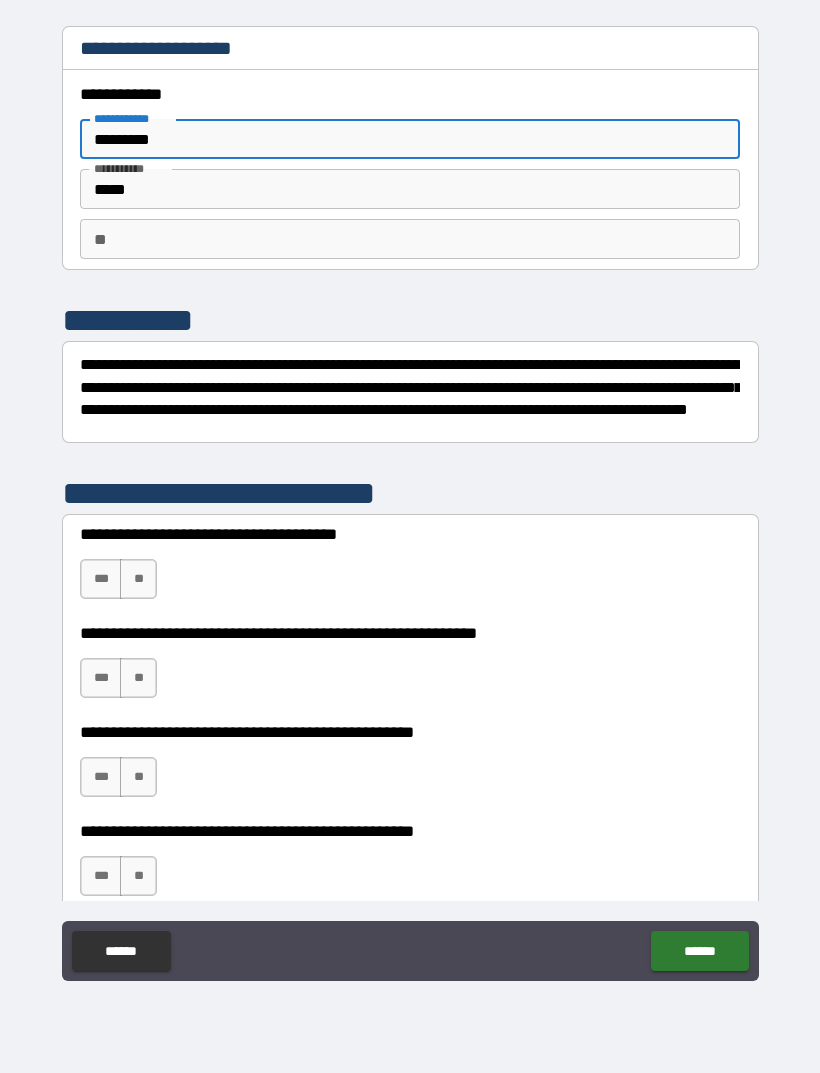 type on "*********" 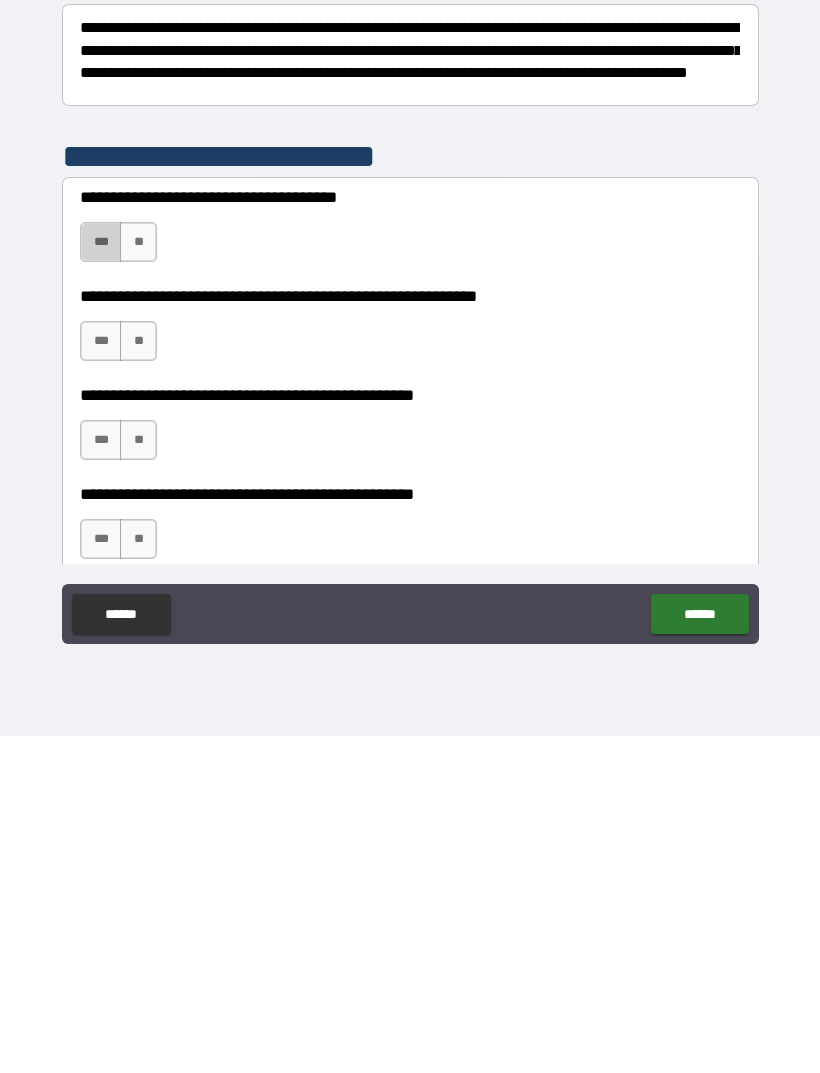 type on "*" 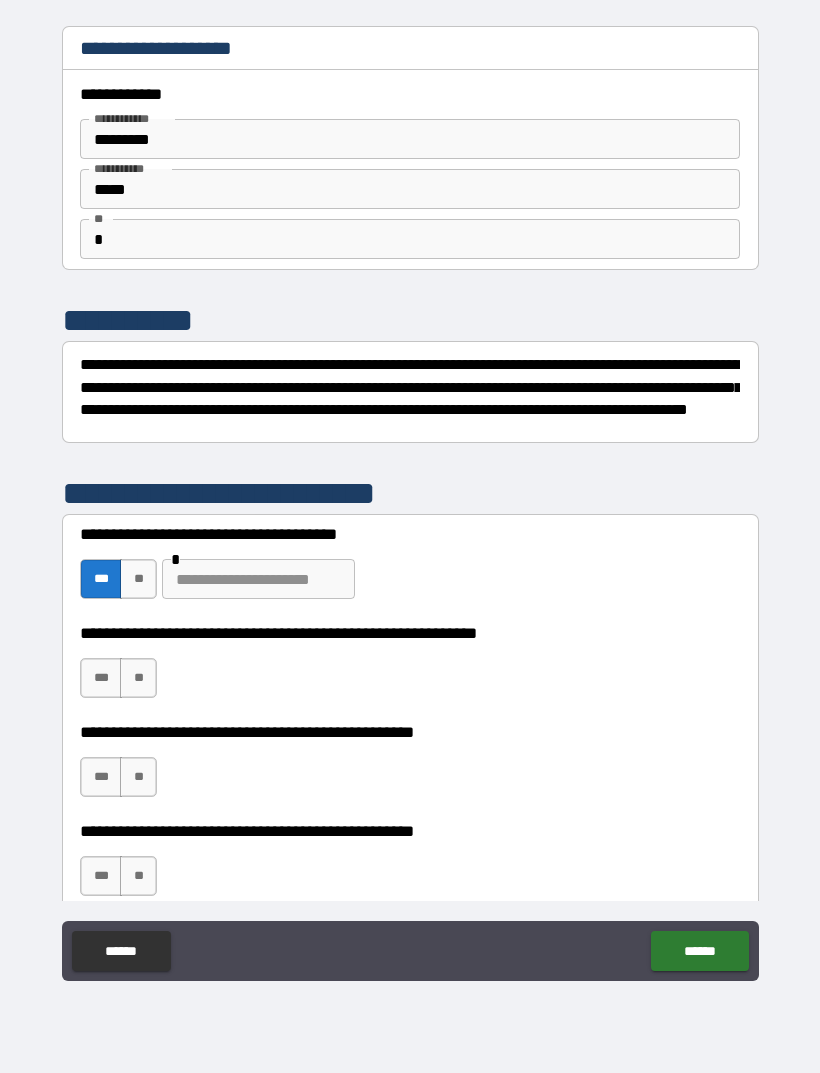 click on "***" at bounding box center [101, 678] 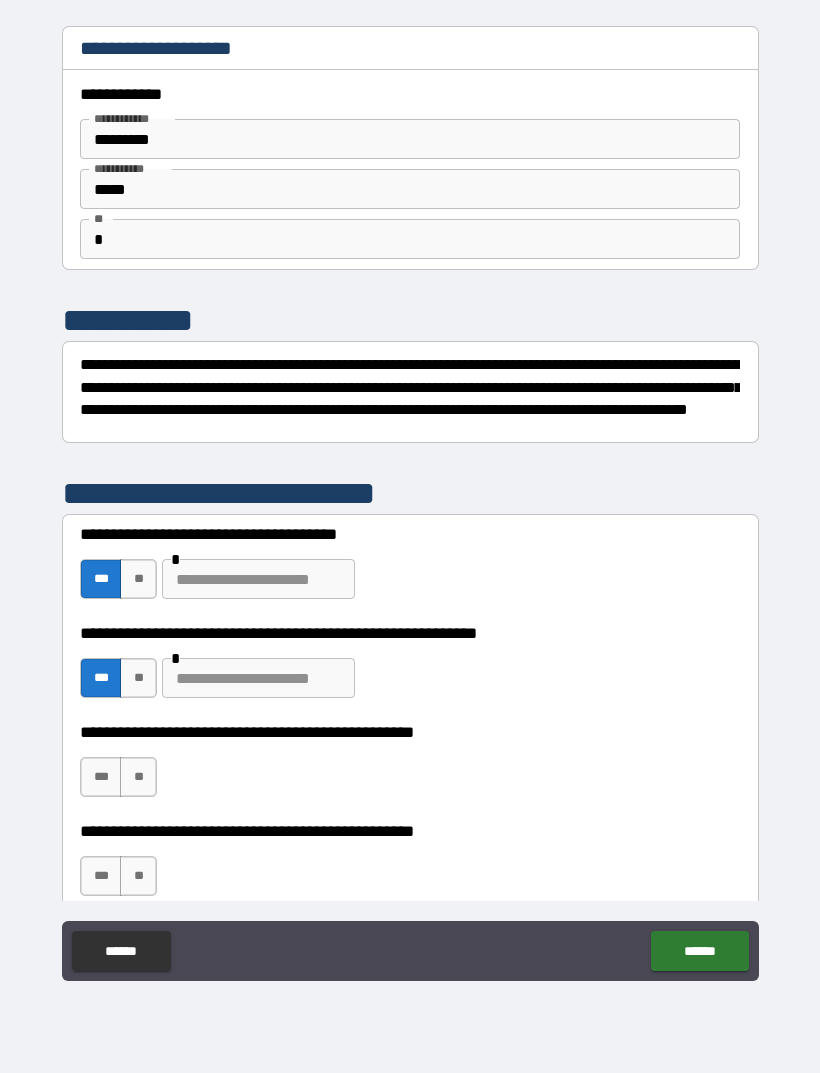 click on "**" at bounding box center (138, 777) 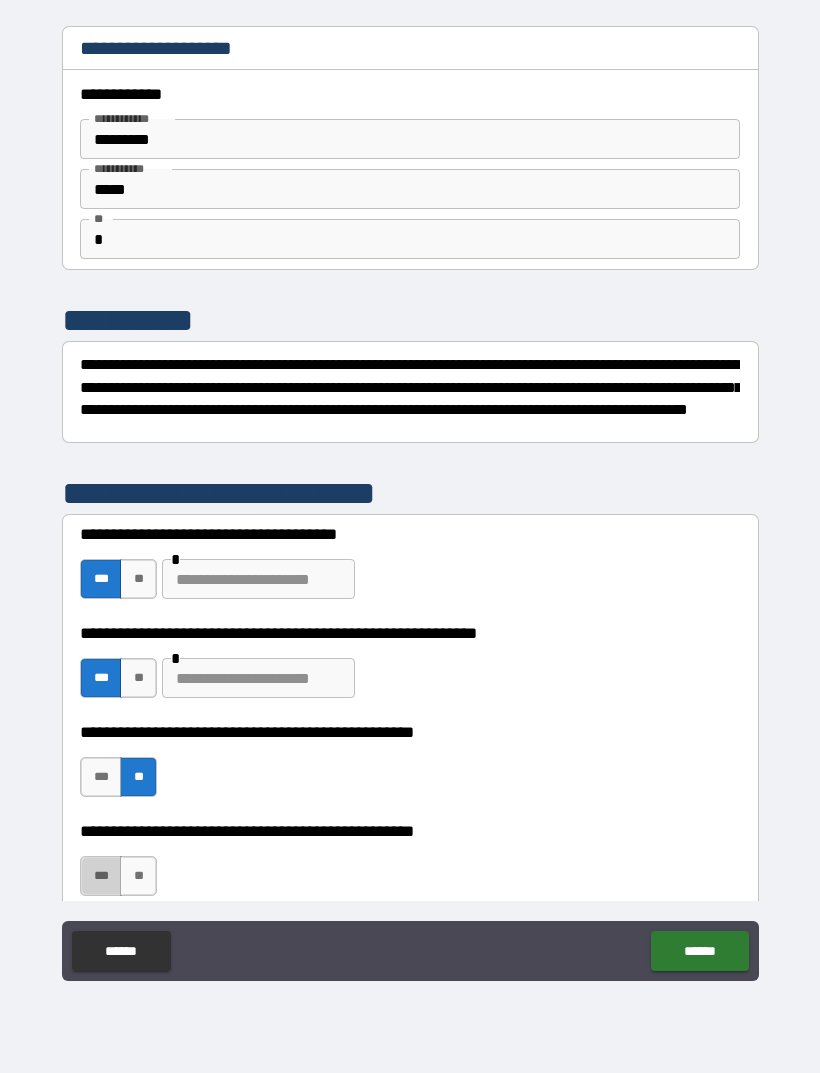 click on "***" at bounding box center [101, 876] 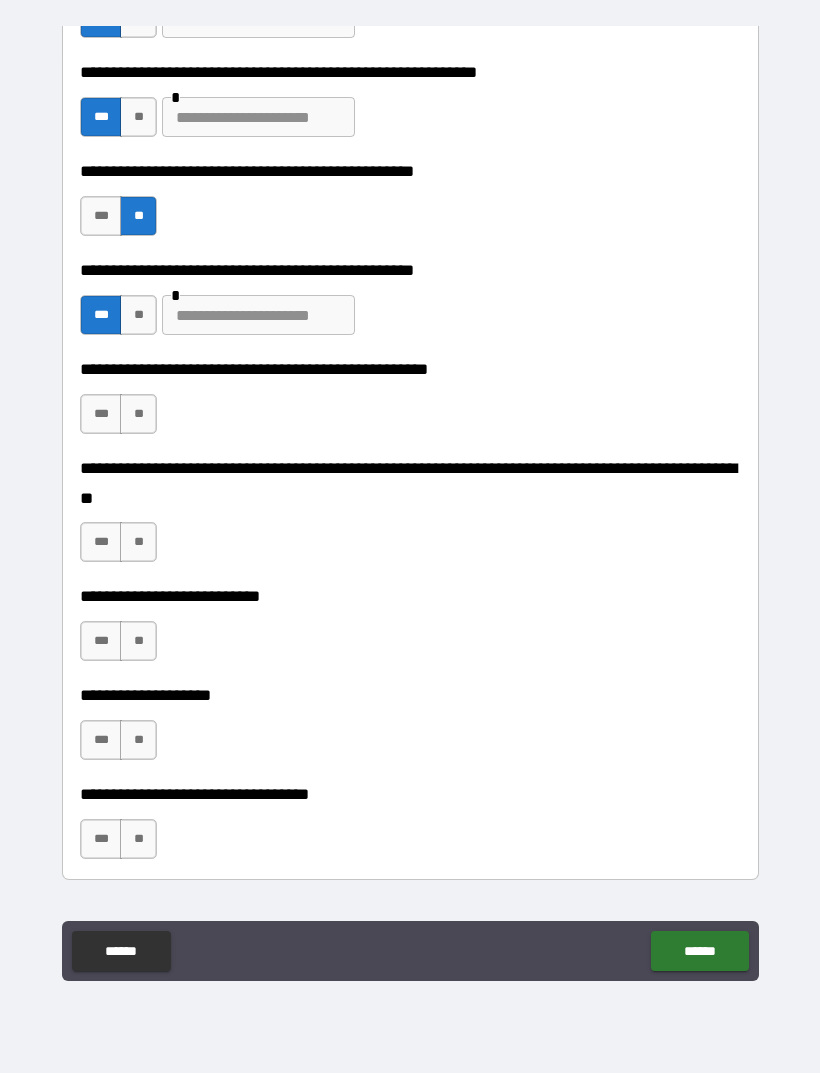 scroll, scrollTop: 582, scrollLeft: 0, axis: vertical 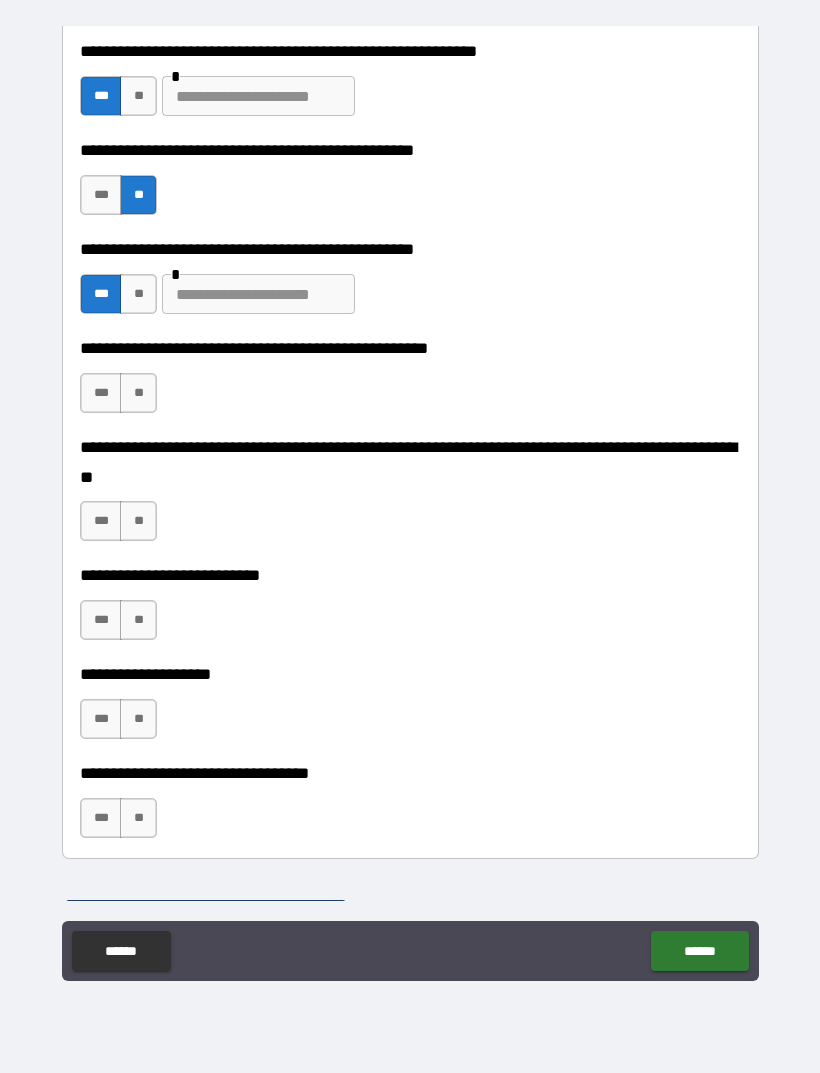 click on "**" at bounding box center [138, 393] 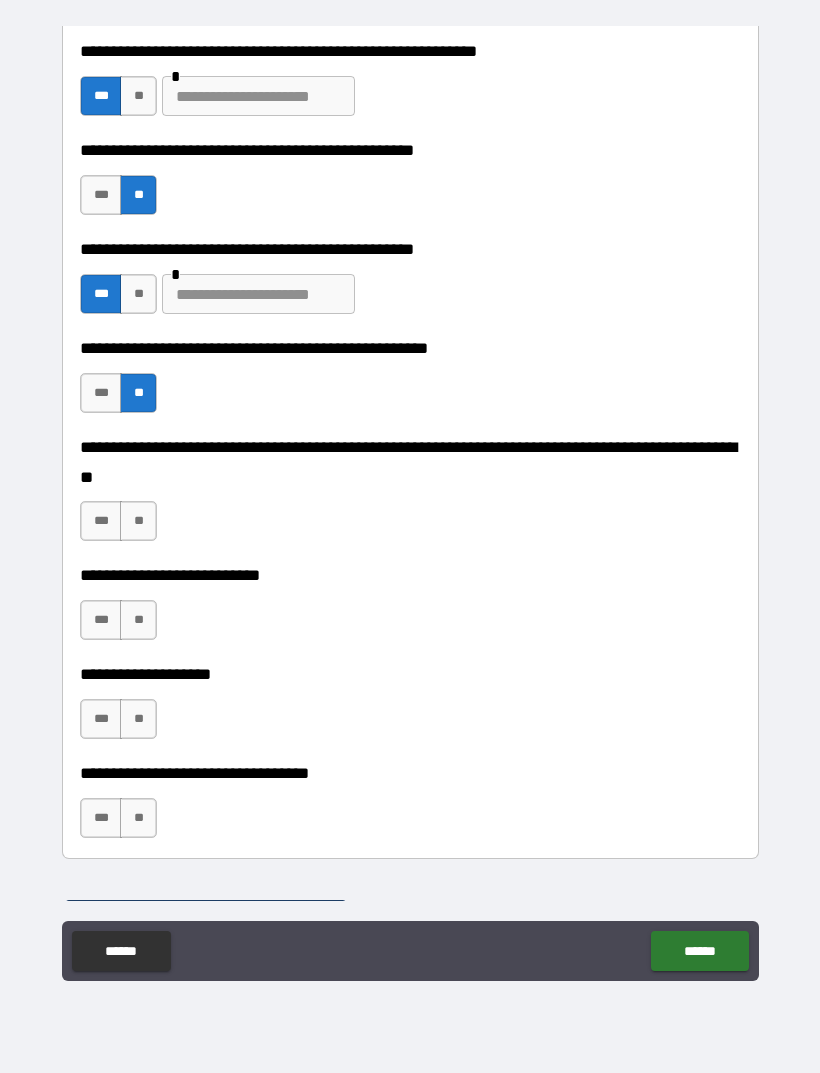 click on "**" at bounding box center (138, 521) 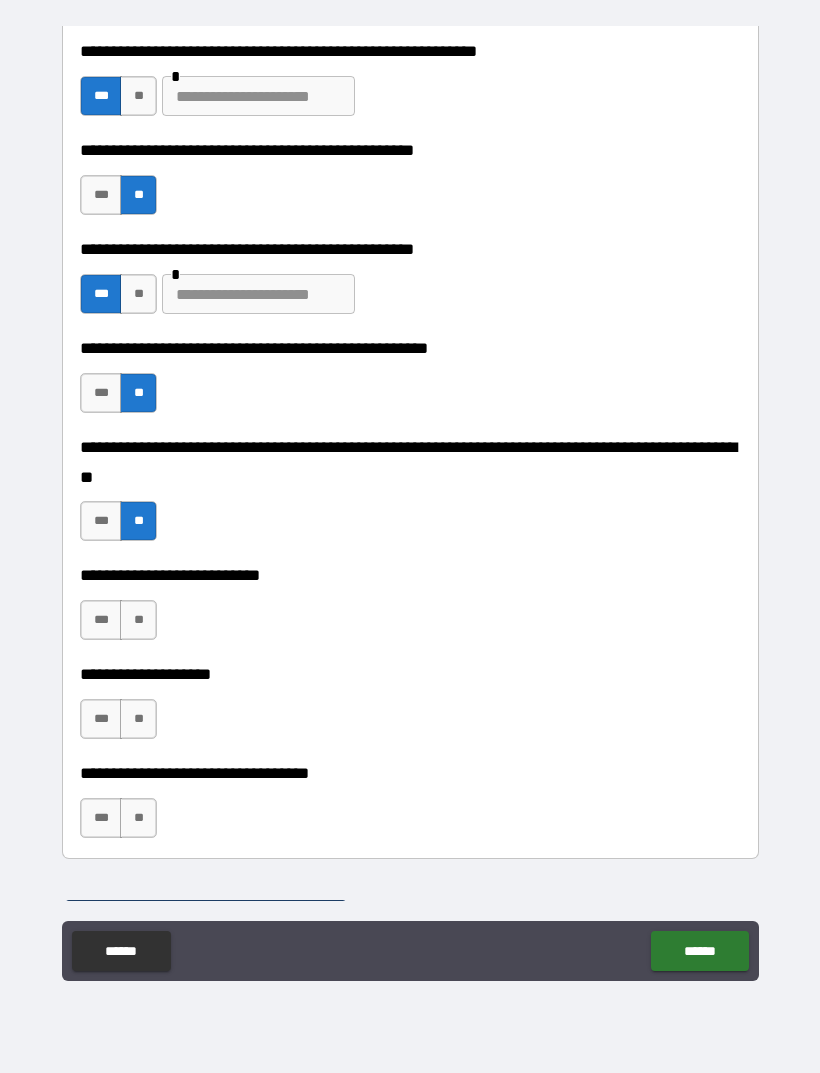 click on "**" at bounding box center (138, 620) 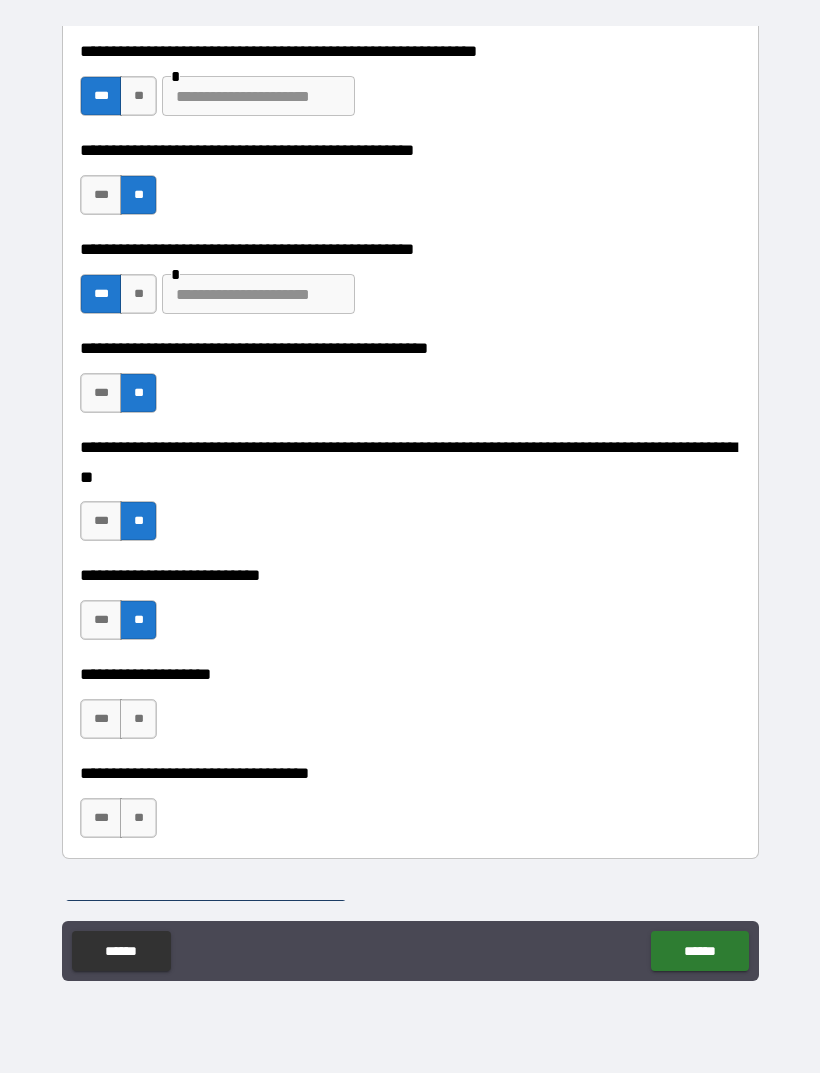click on "**" at bounding box center (138, 719) 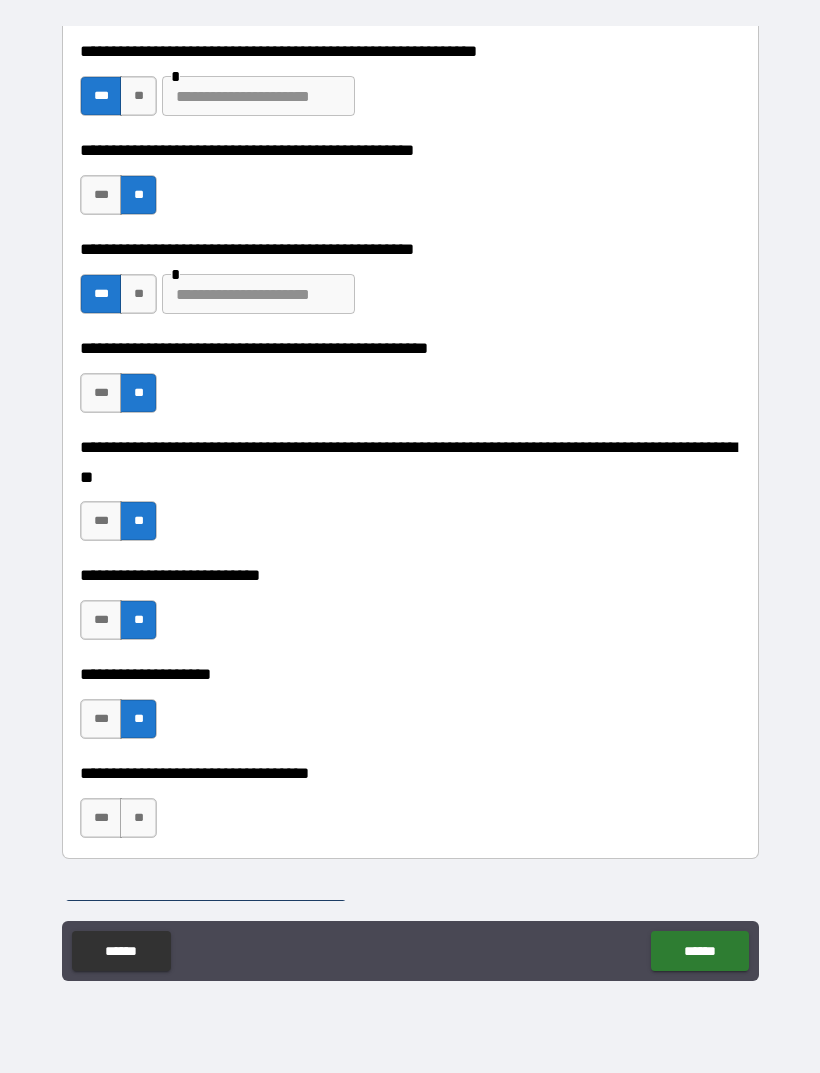 click on "**" at bounding box center [138, 818] 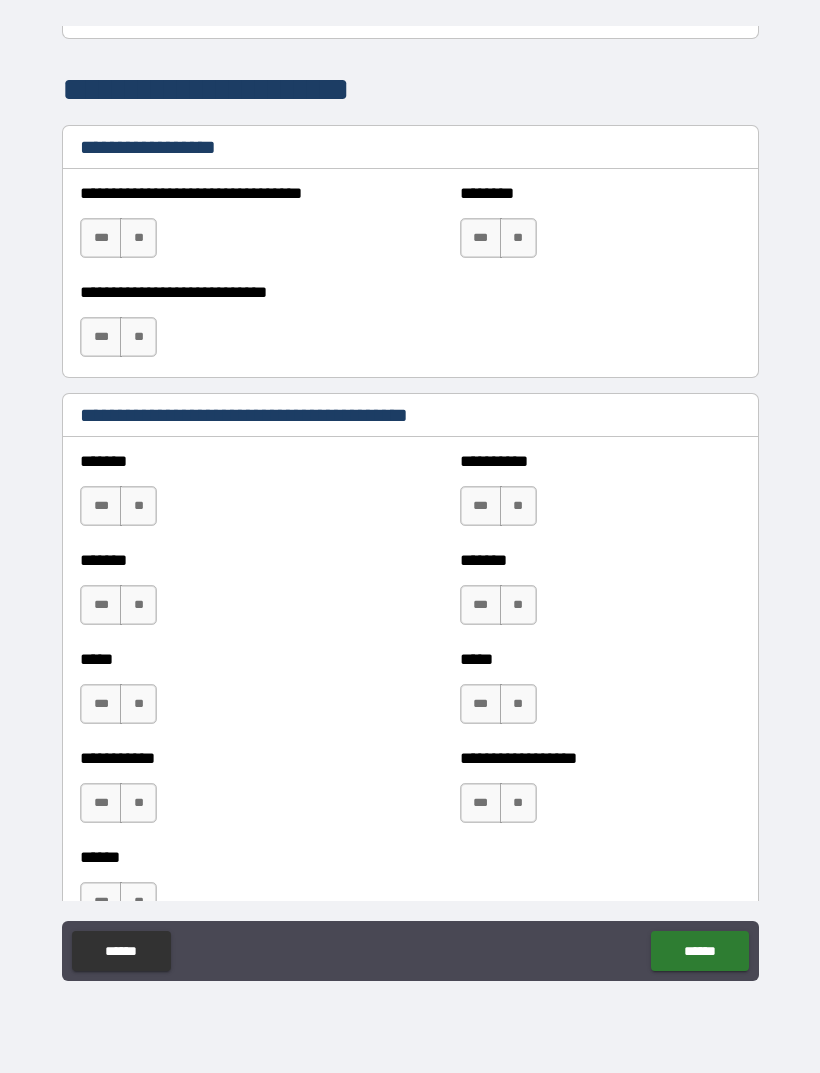 scroll, scrollTop: 1404, scrollLeft: 0, axis: vertical 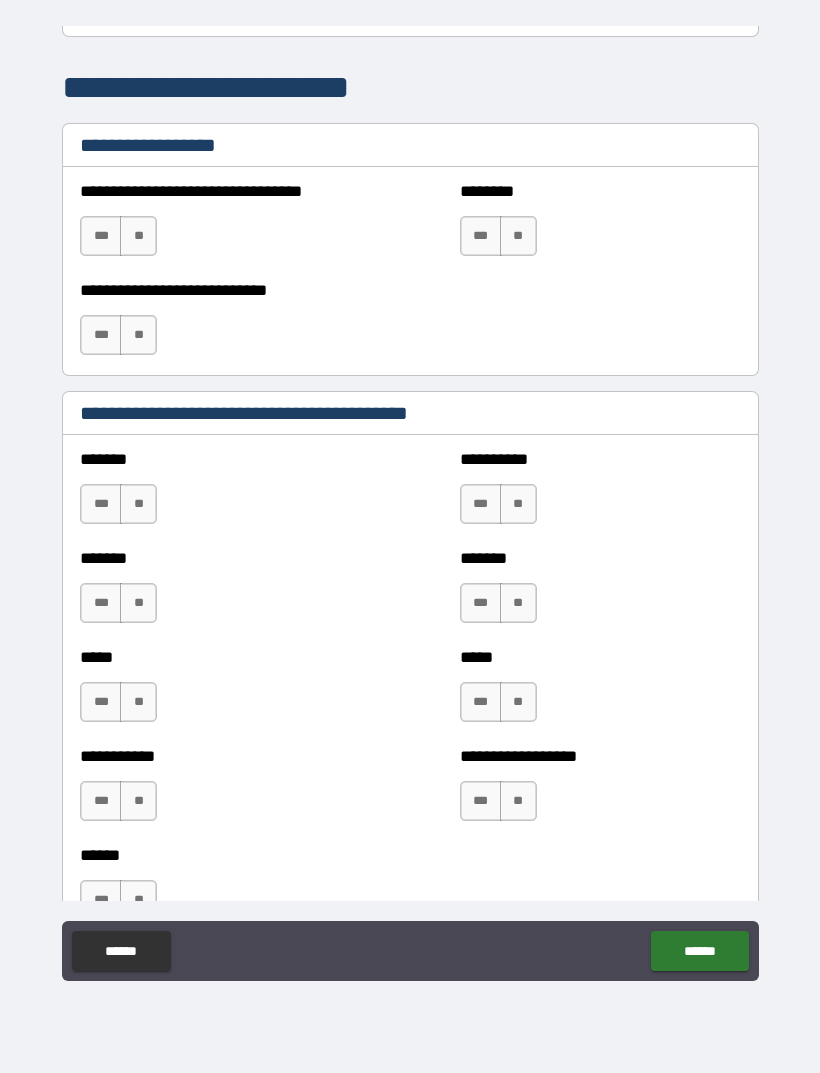 click on "**********" at bounding box center (220, 226) 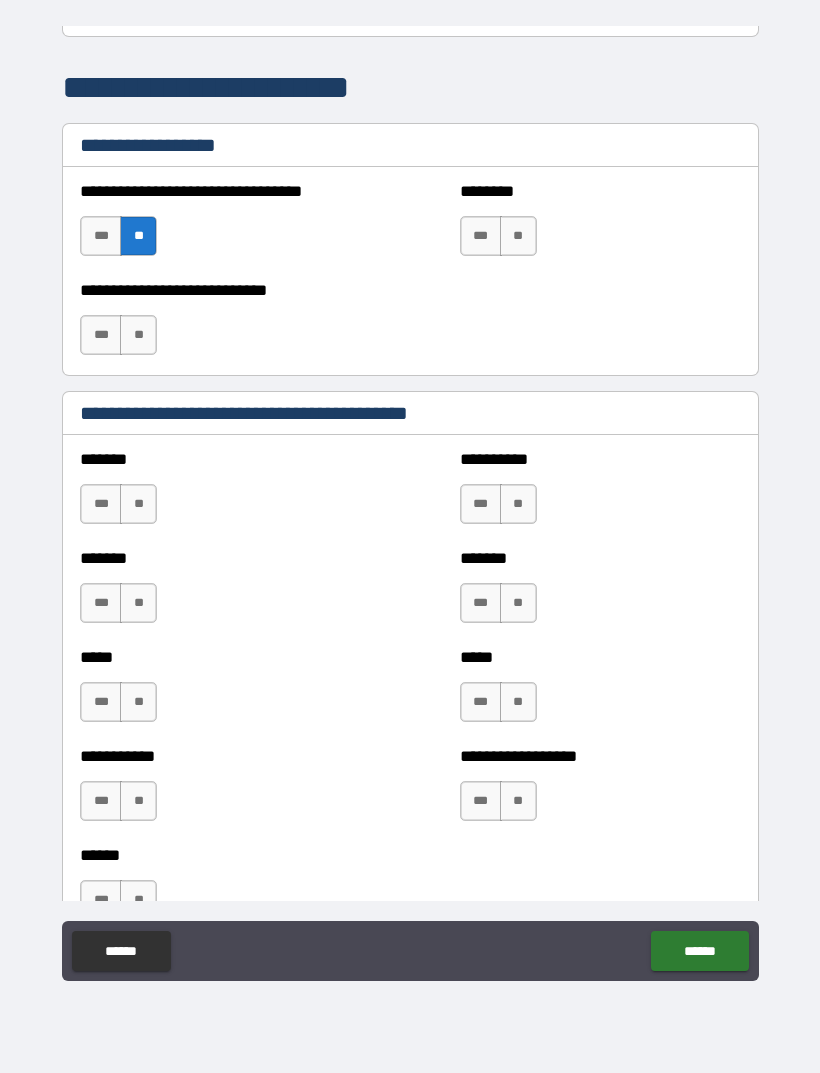 click on "**" at bounding box center (138, 335) 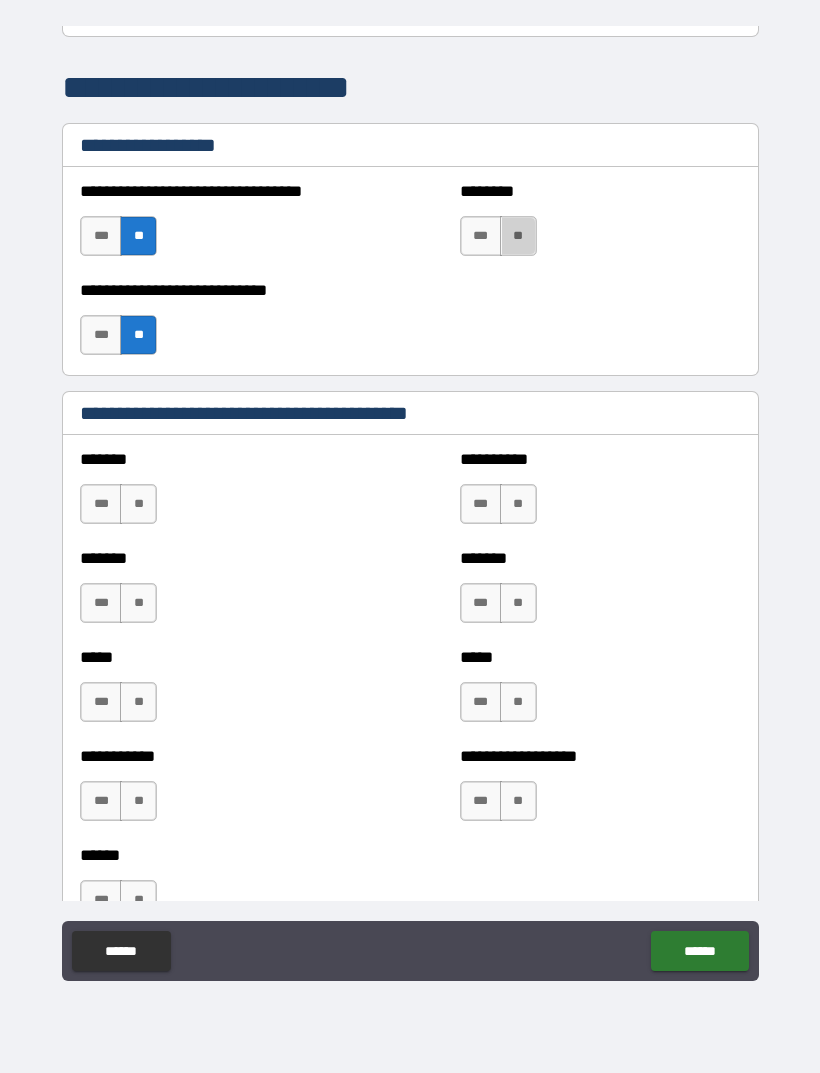 click on "**" at bounding box center (518, 236) 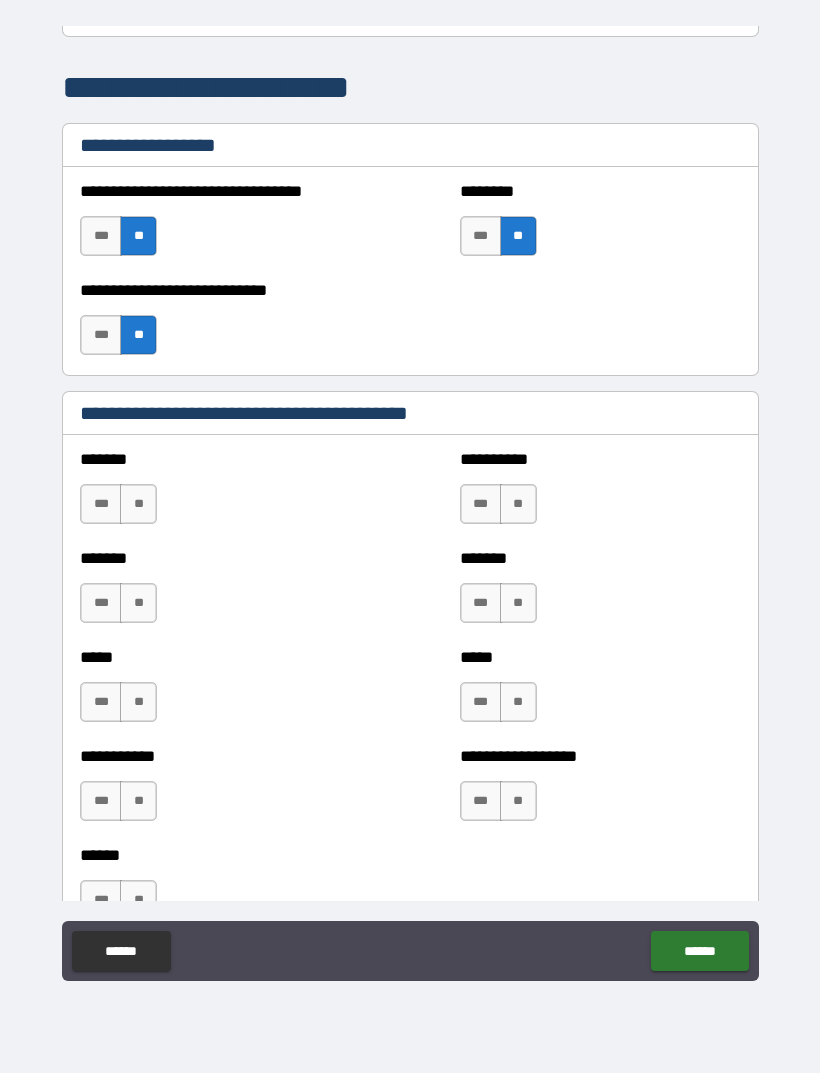 click on "**" at bounding box center [138, 504] 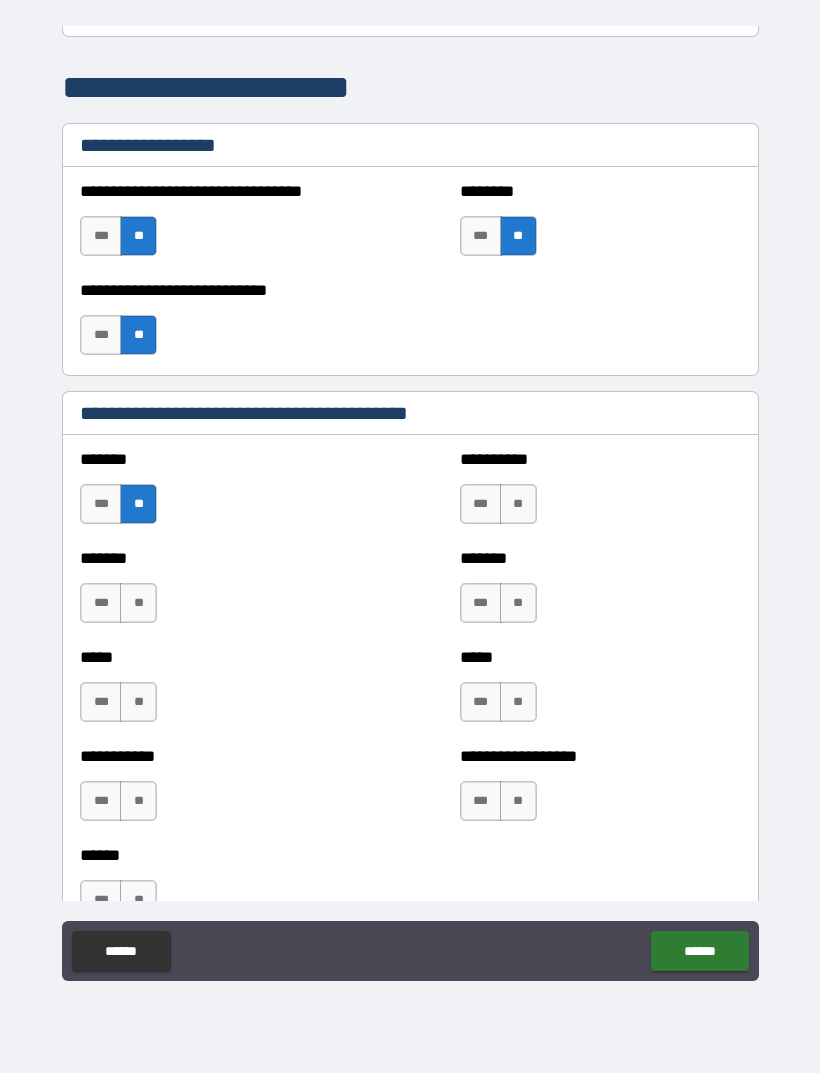 click on "**" at bounding box center [138, 603] 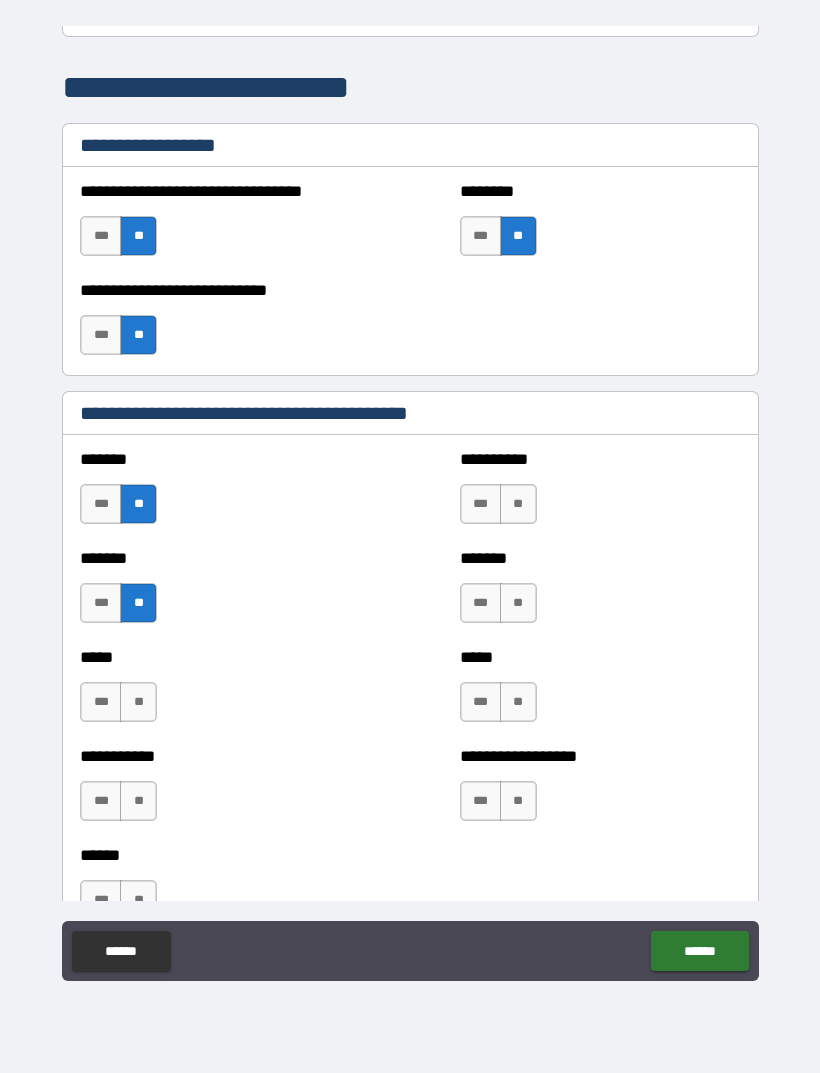 click on "**" at bounding box center (138, 702) 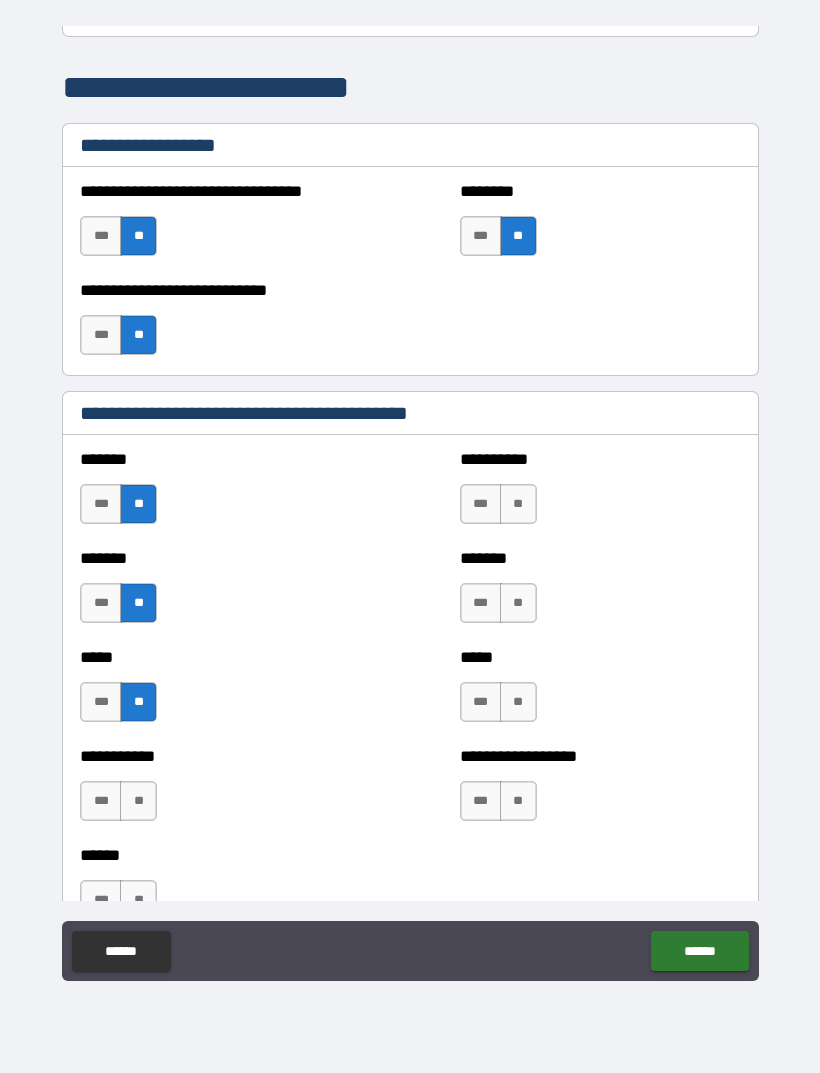 click on "**" at bounding box center (138, 801) 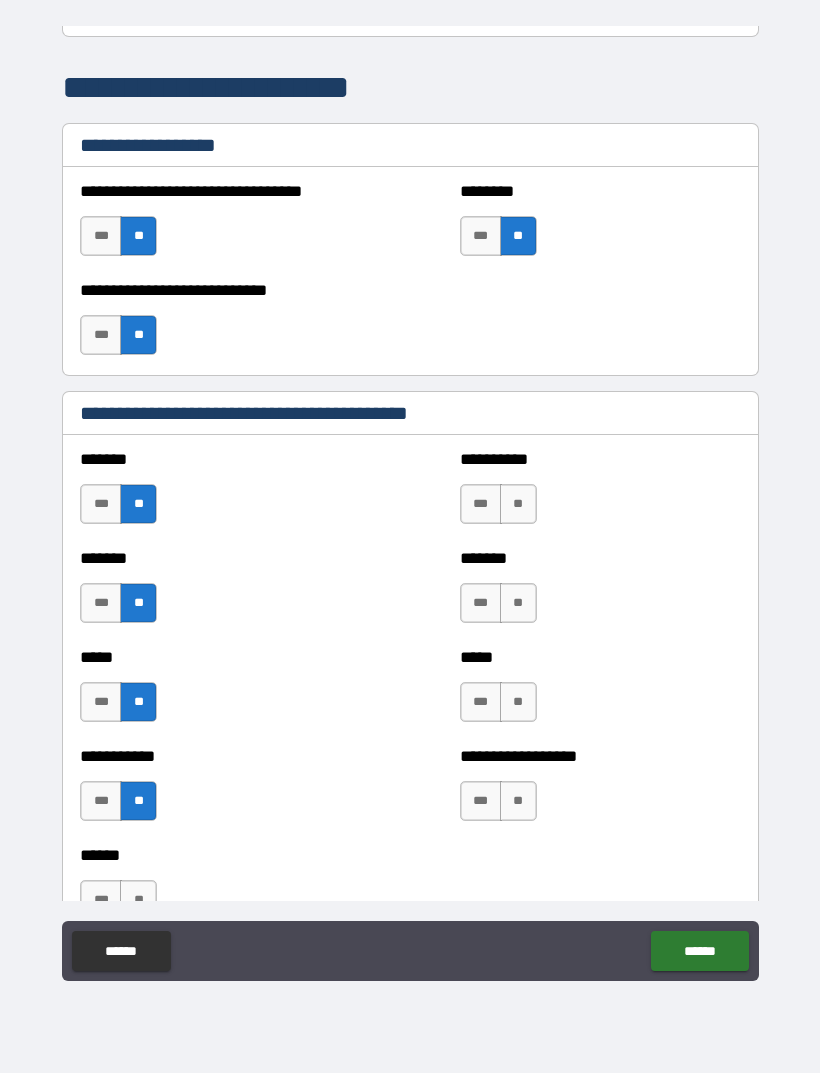 click on "**" at bounding box center (518, 504) 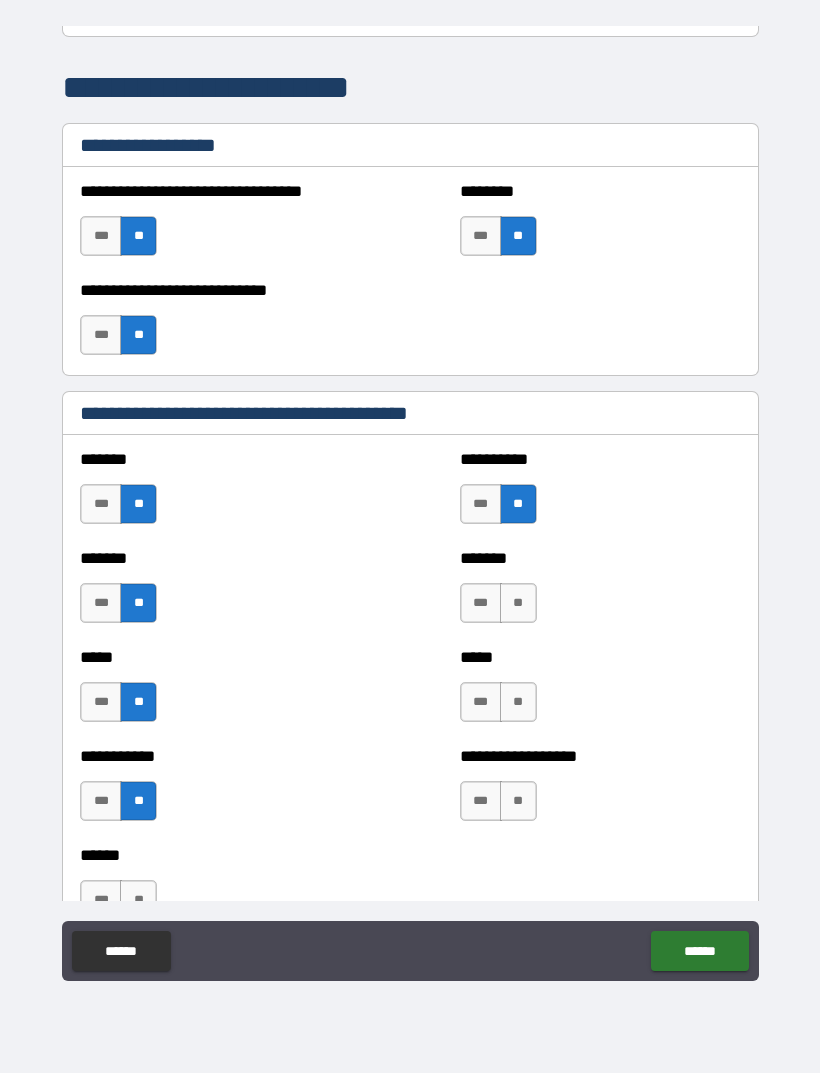 click on "**" at bounding box center [518, 603] 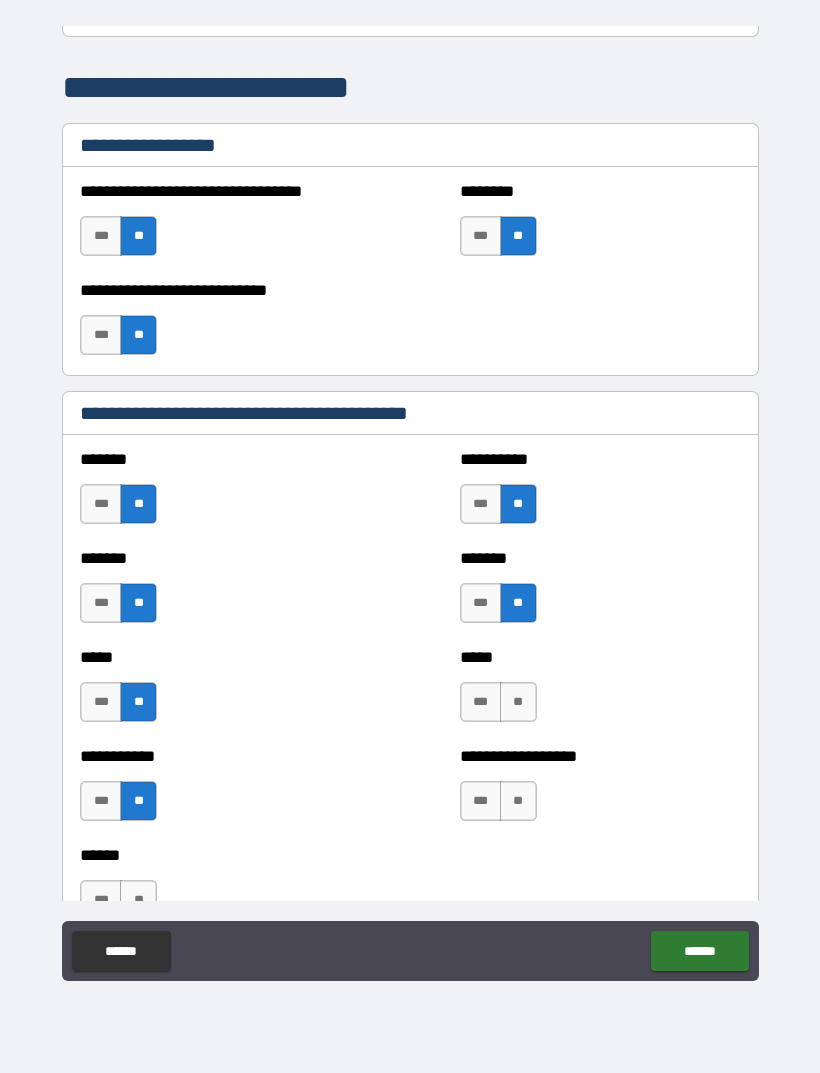 click on "**" at bounding box center [518, 702] 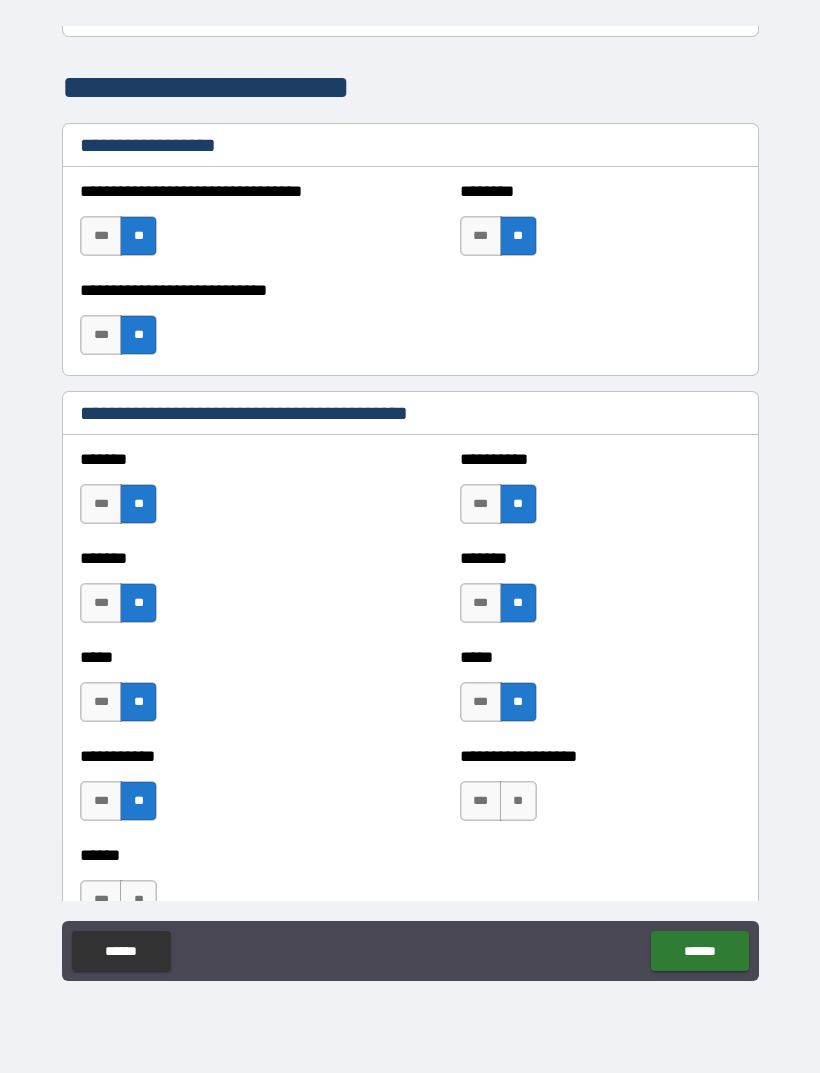 click on "**" at bounding box center [518, 801] 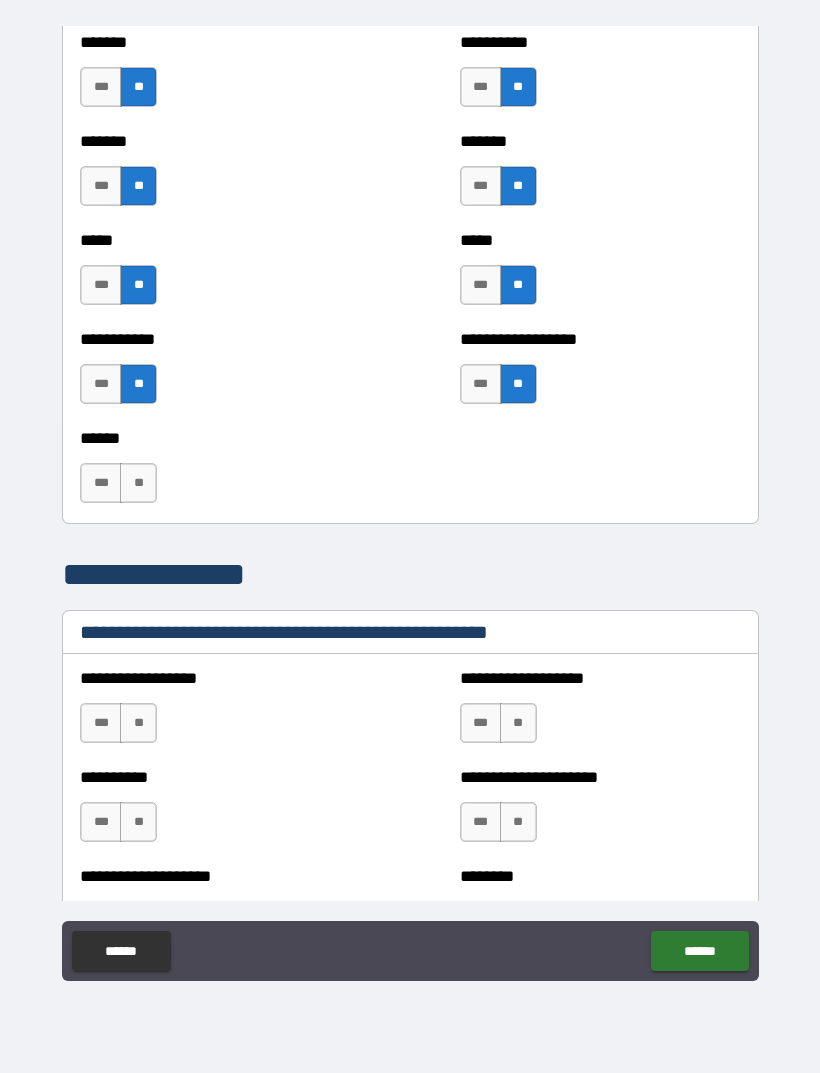 scroll, scrollTop: 1825, scrollLeft: 0, axis: vertical 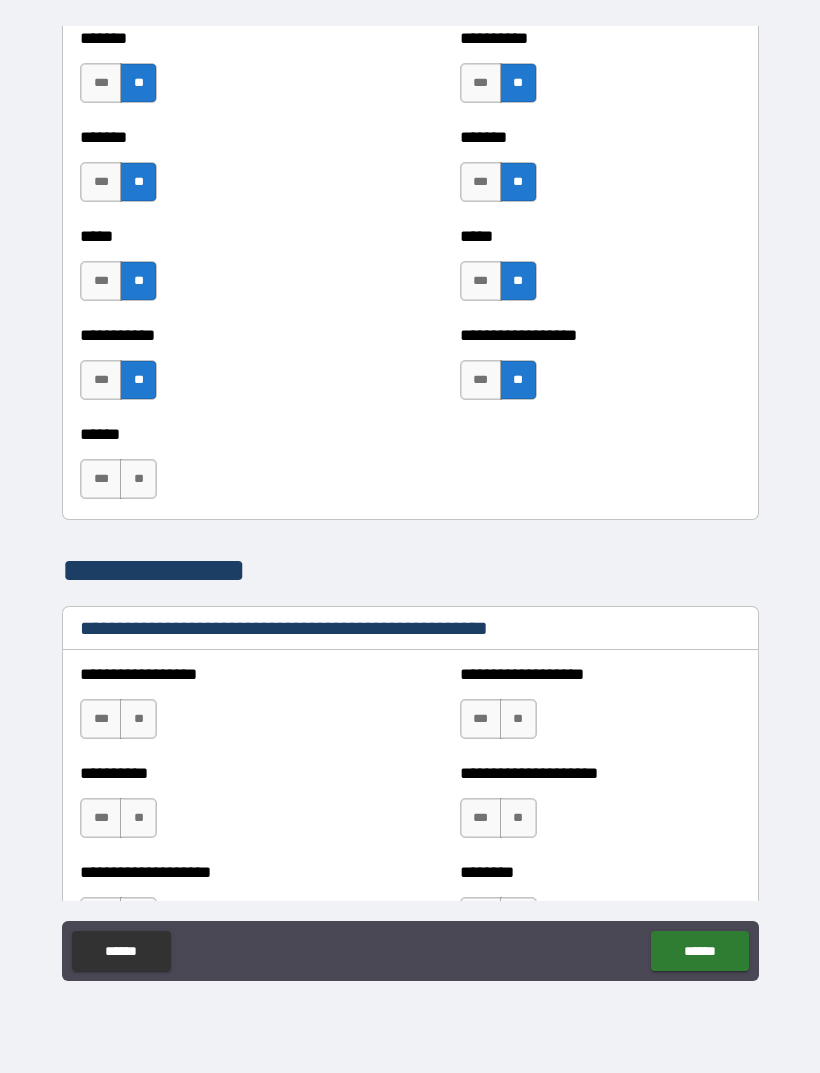 click on "***" at bounding box center (101, 479) 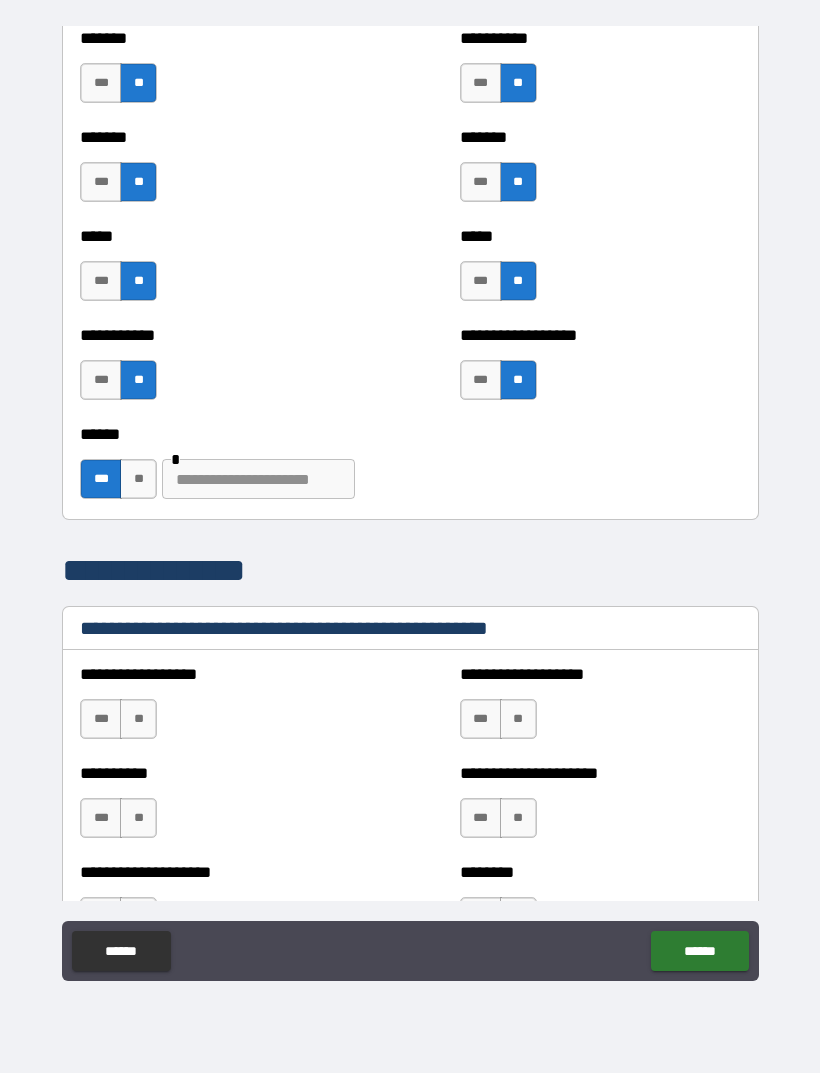 click at bounding box center (258, 479) 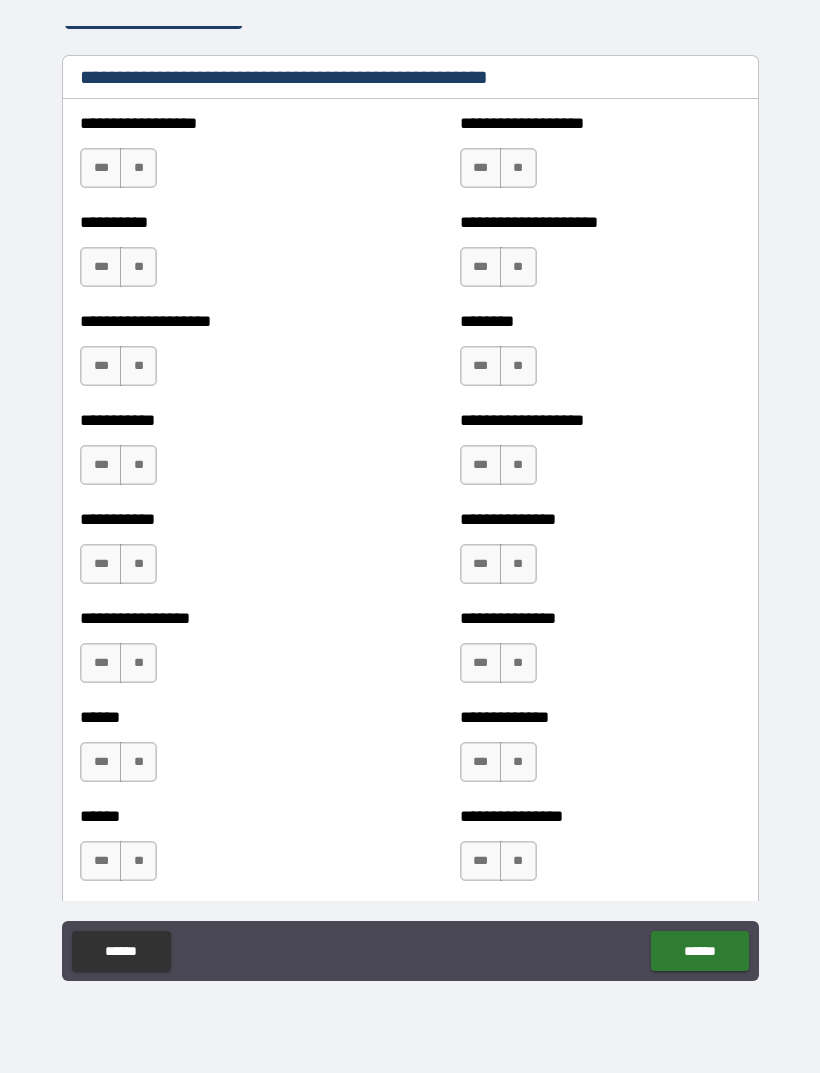 scroll, scrollTop: 2377, scrollLeft: 0, axis: vertical 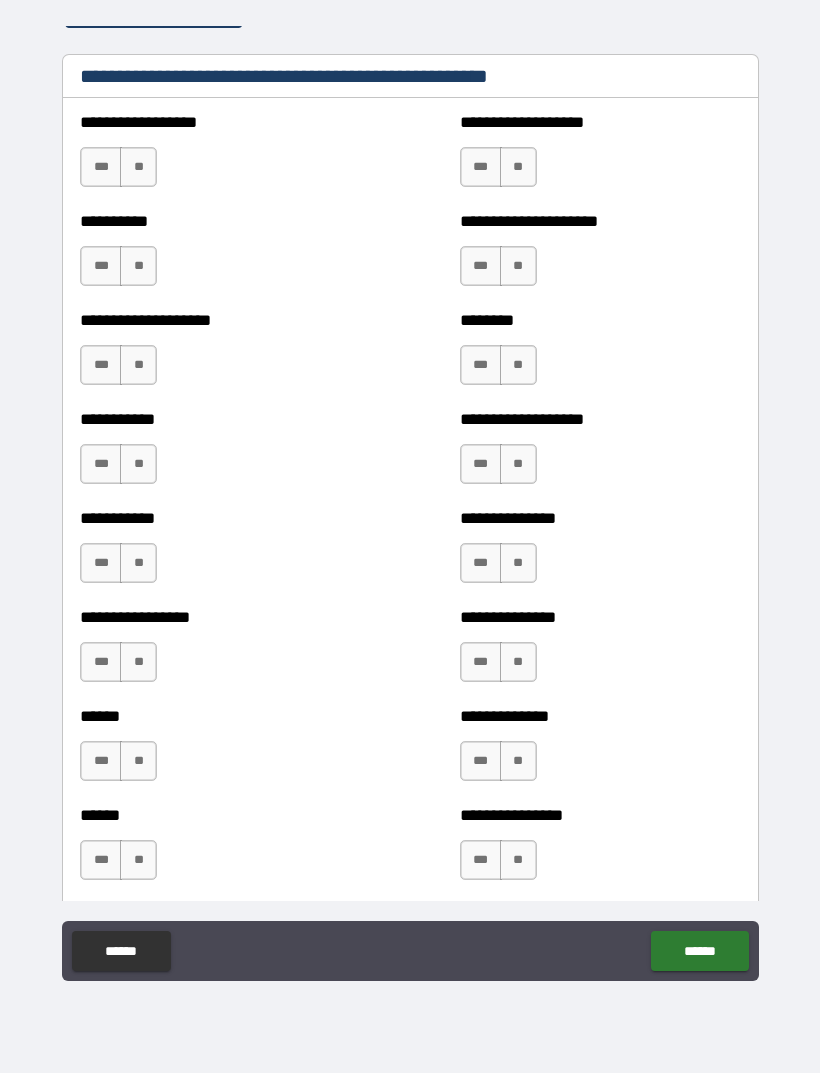 type on "**********" 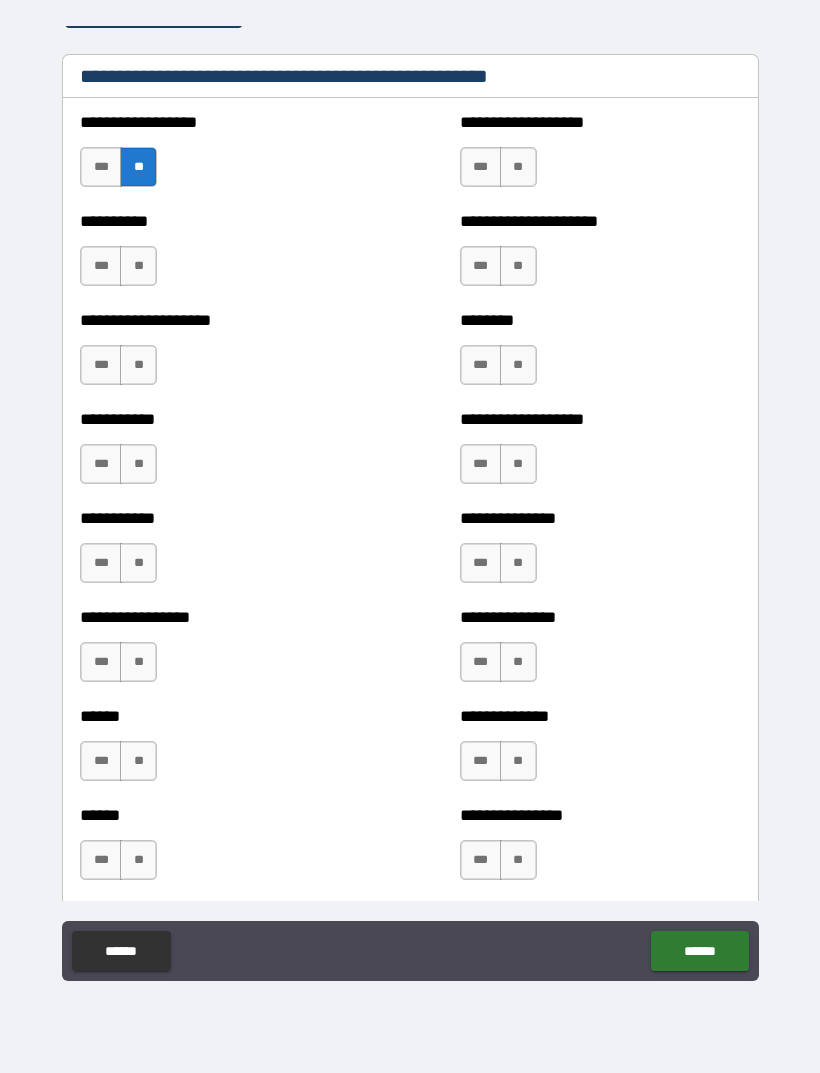click on "**" at bounding box center (138, 266) 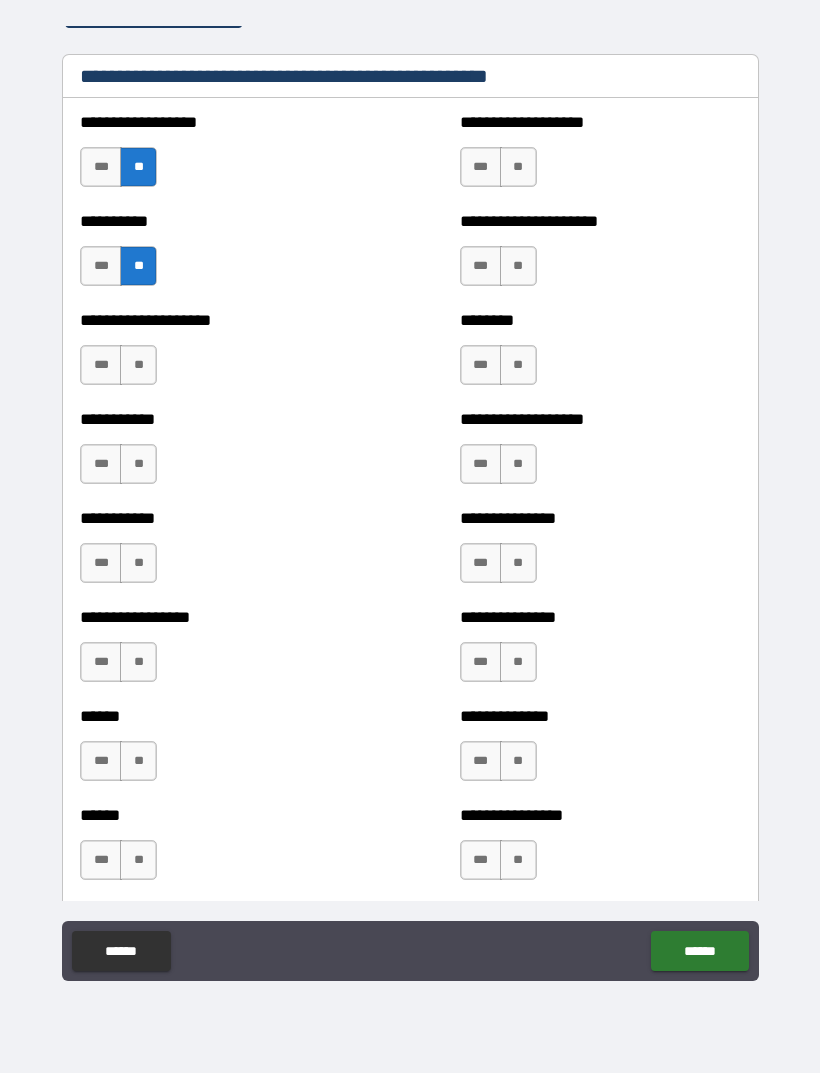 click on "**" at bounding box center [138, 365] 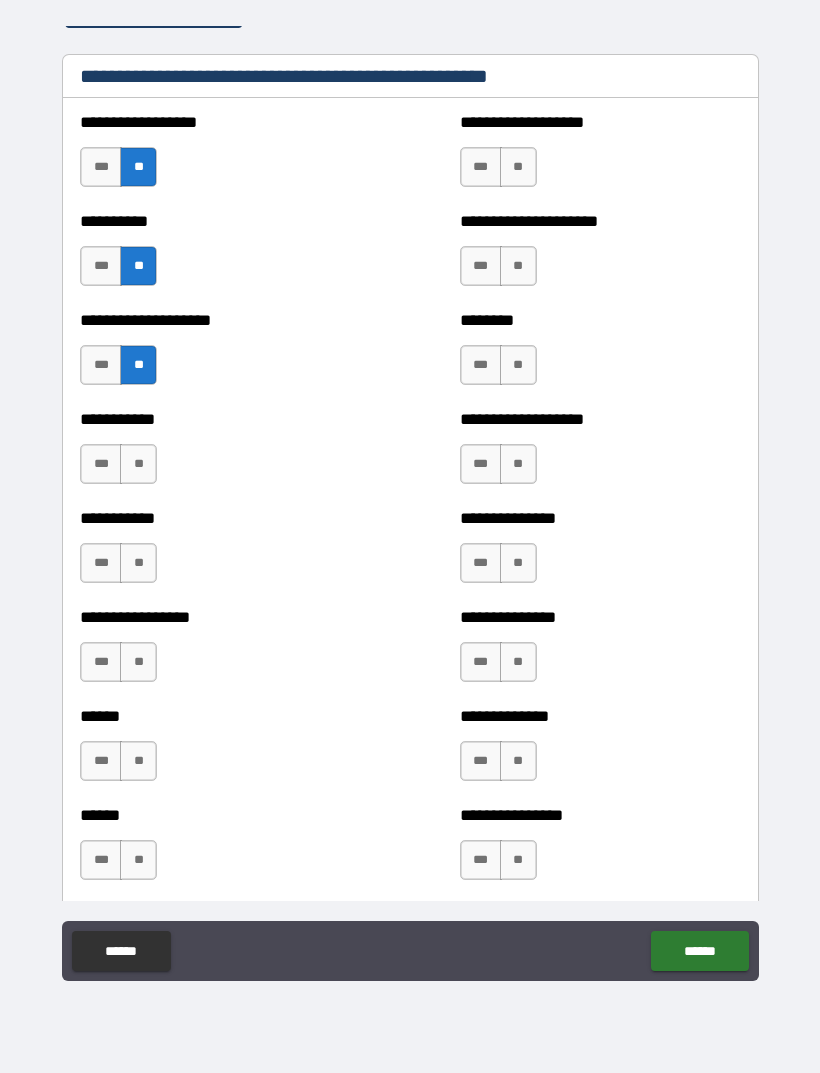 click on "**" at bounding box center [138, 464] 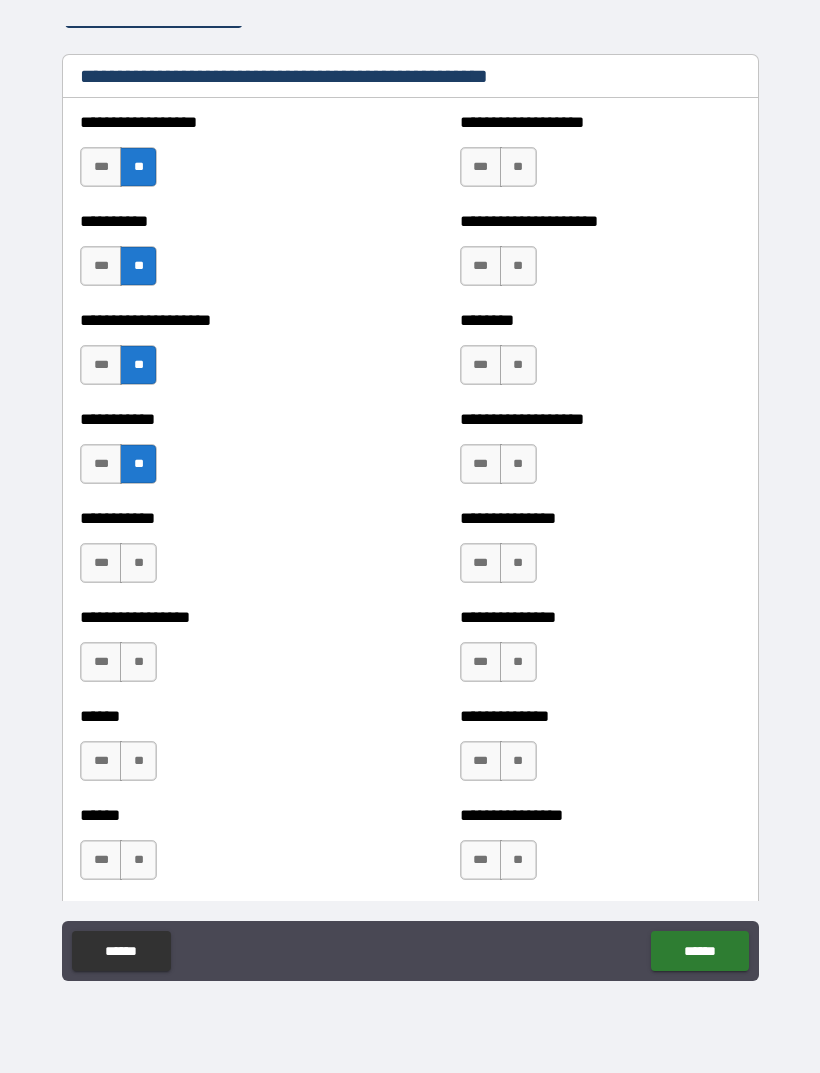 click on "**" at bounding box center (138, 563) 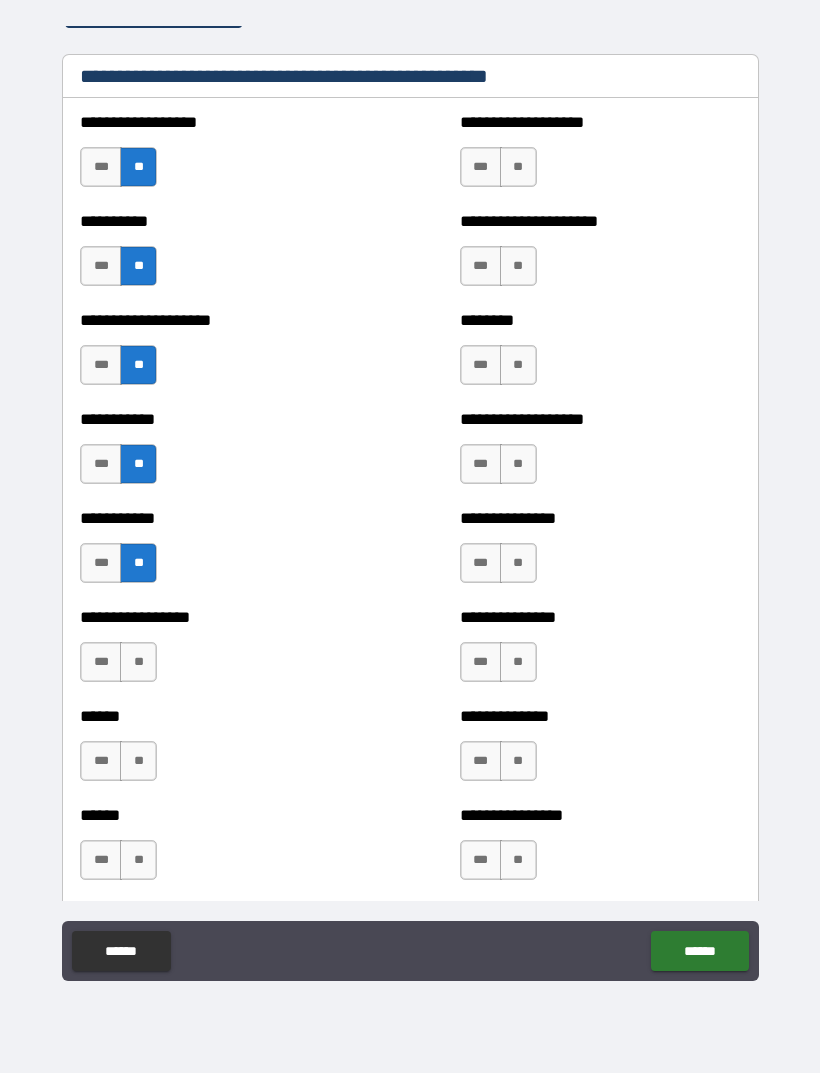 click on "**" at bounding box center [138, 662] 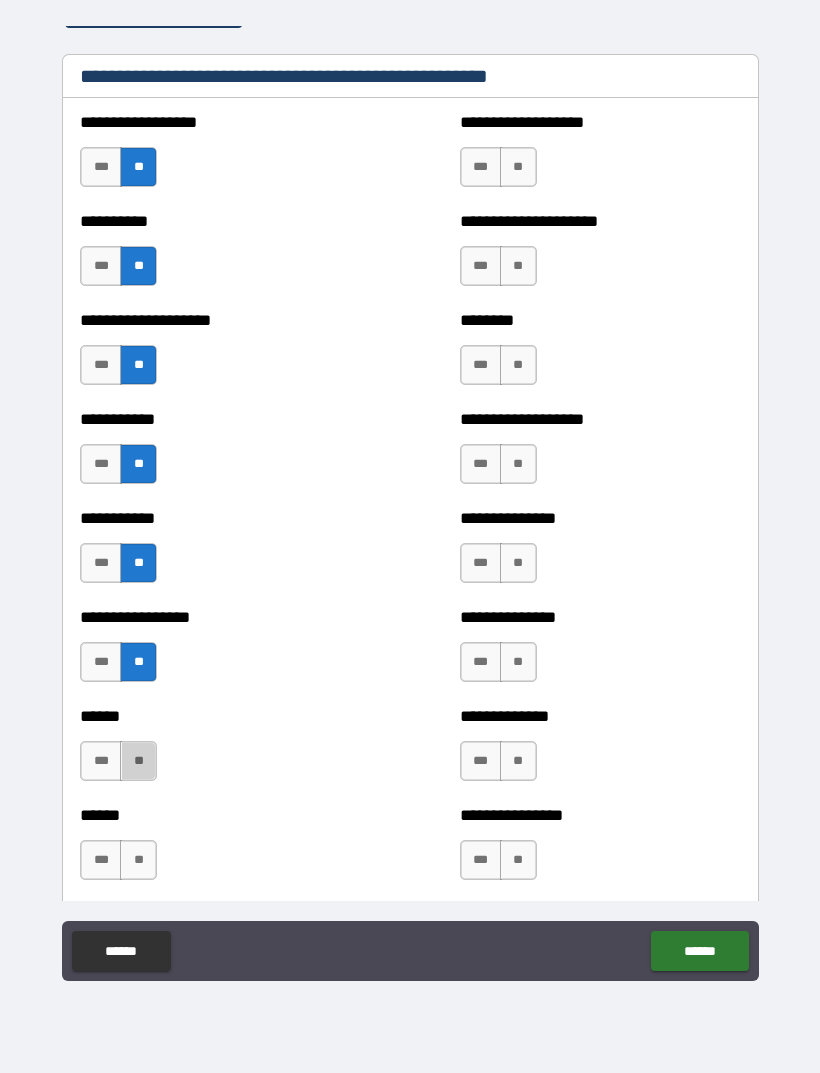 click on "**" at bounding box center [138, 761] 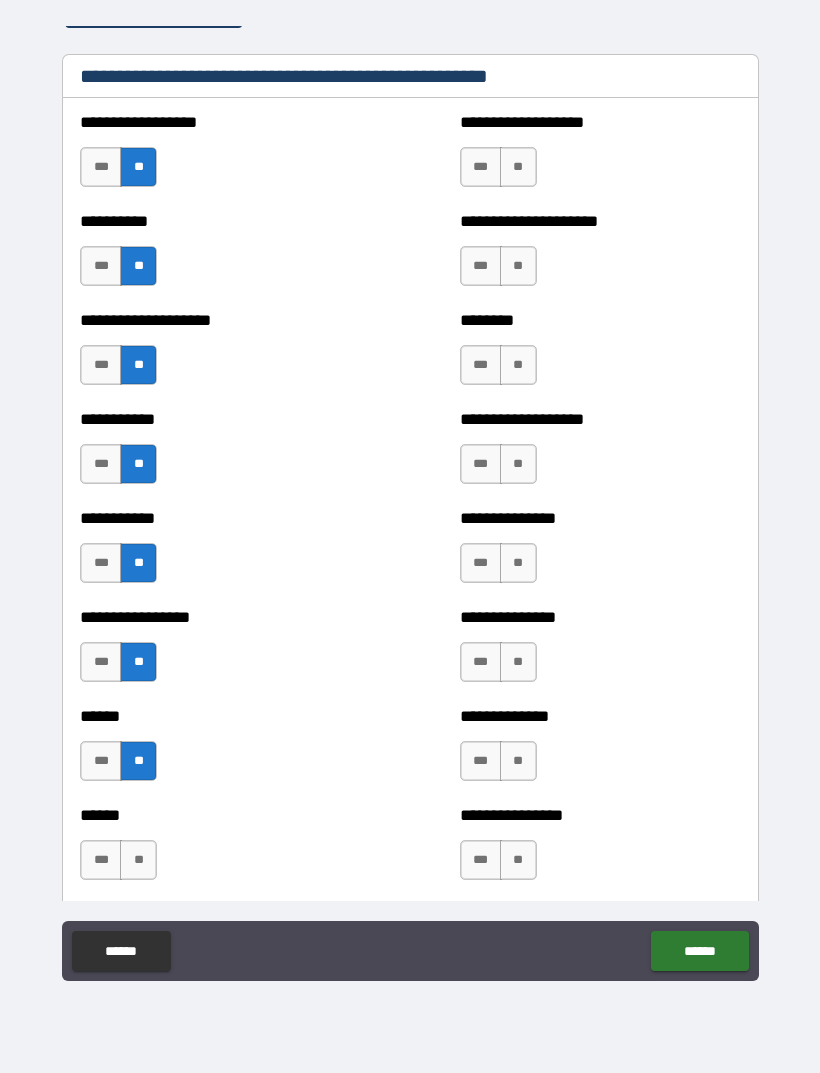 click on "**" at bounding box center (138, 860) 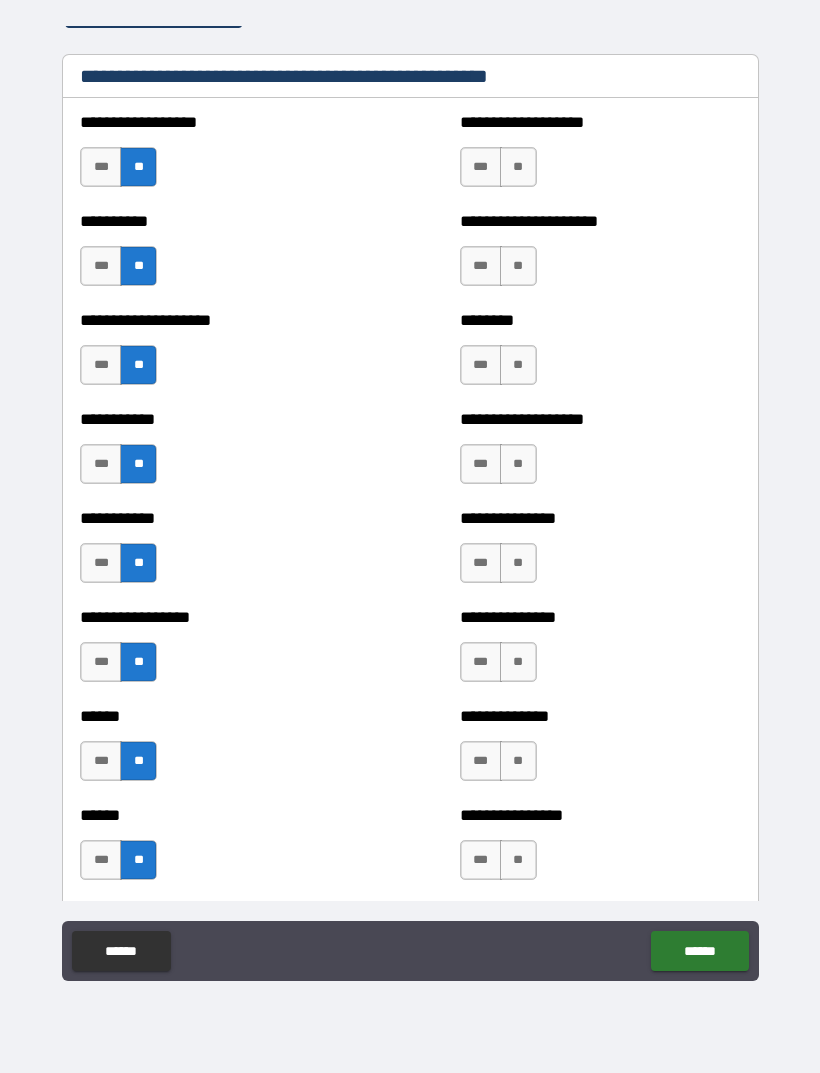 click on "**" at bounding box center (518, 167) 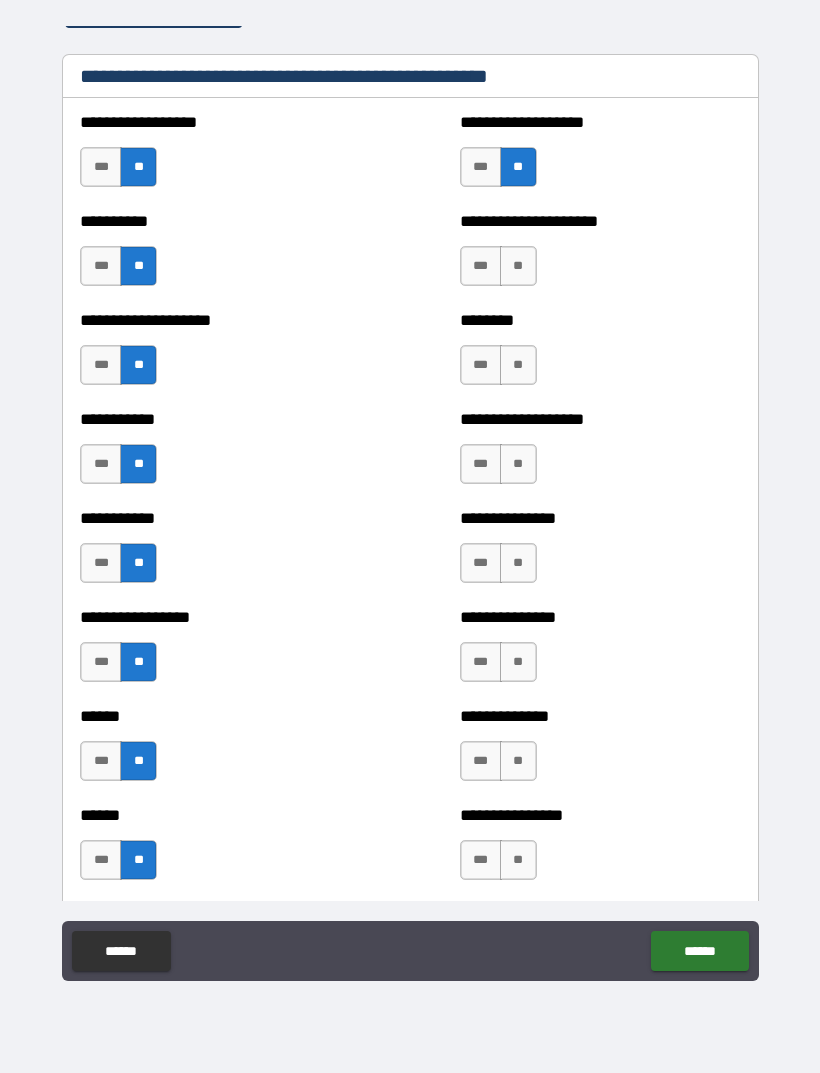click on "***" at bounding box center [481, 266] 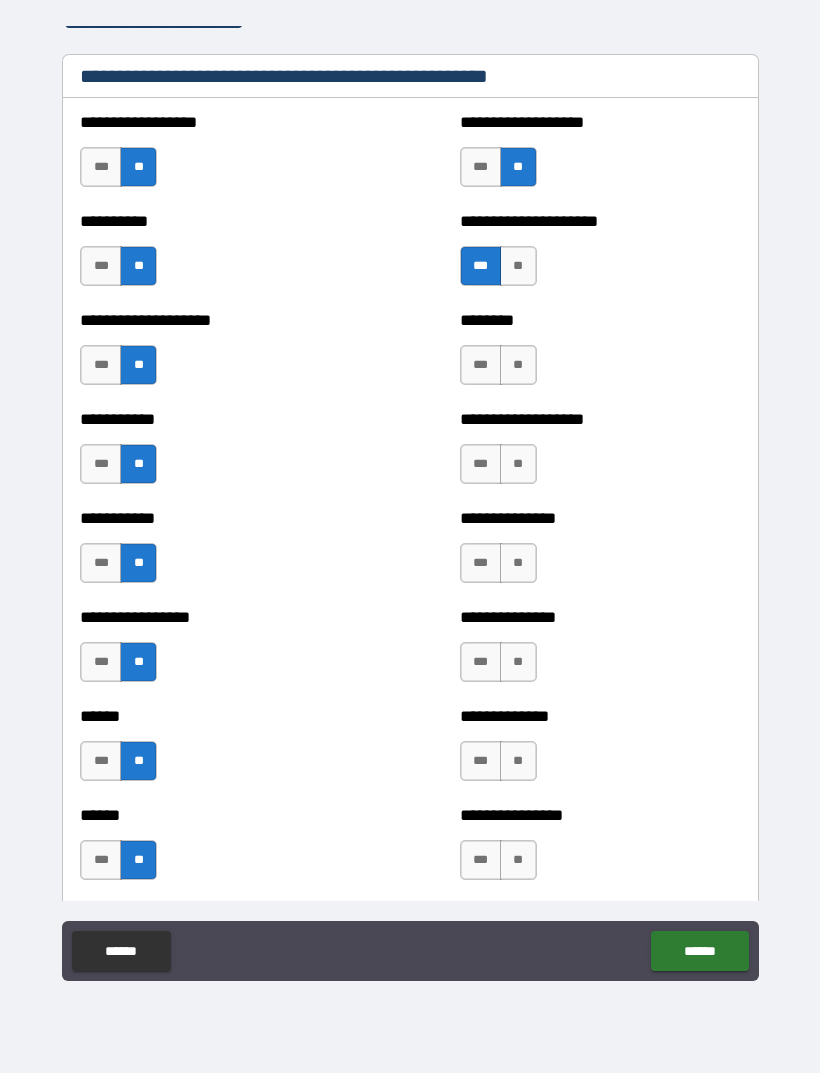 click on "***" at bounding box center [481, 365] 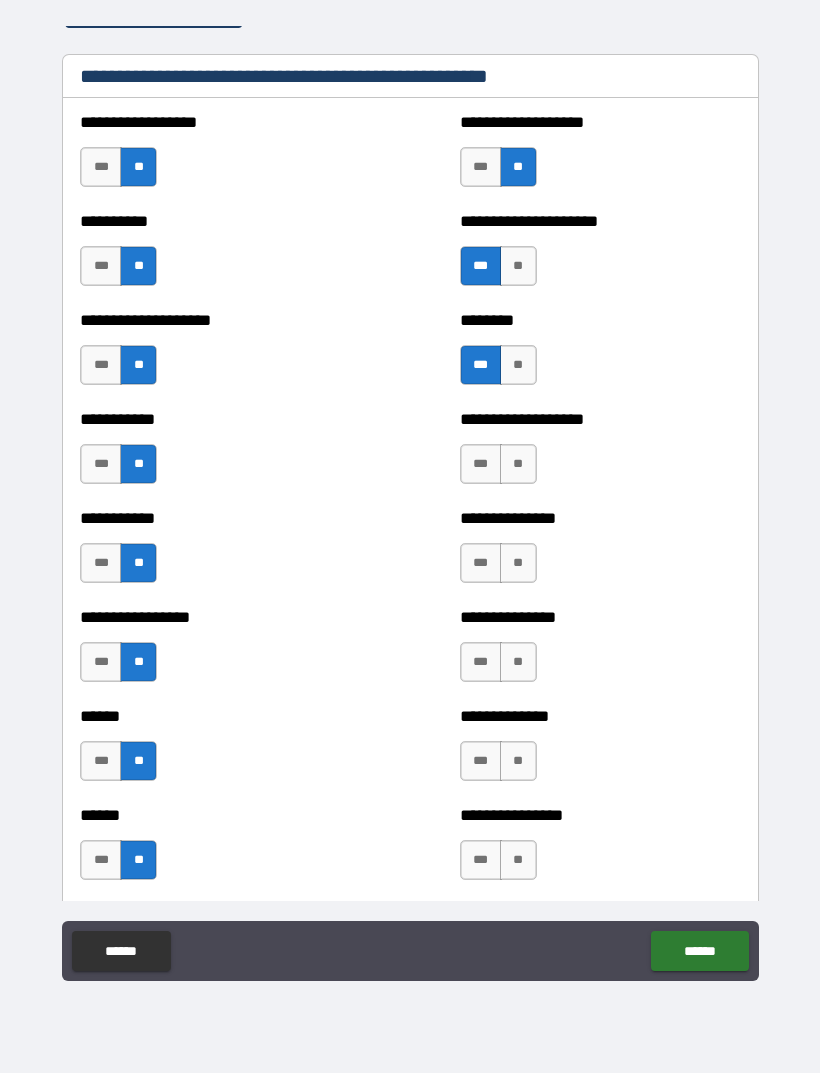 click on "***" at bounding box center [481, 464] 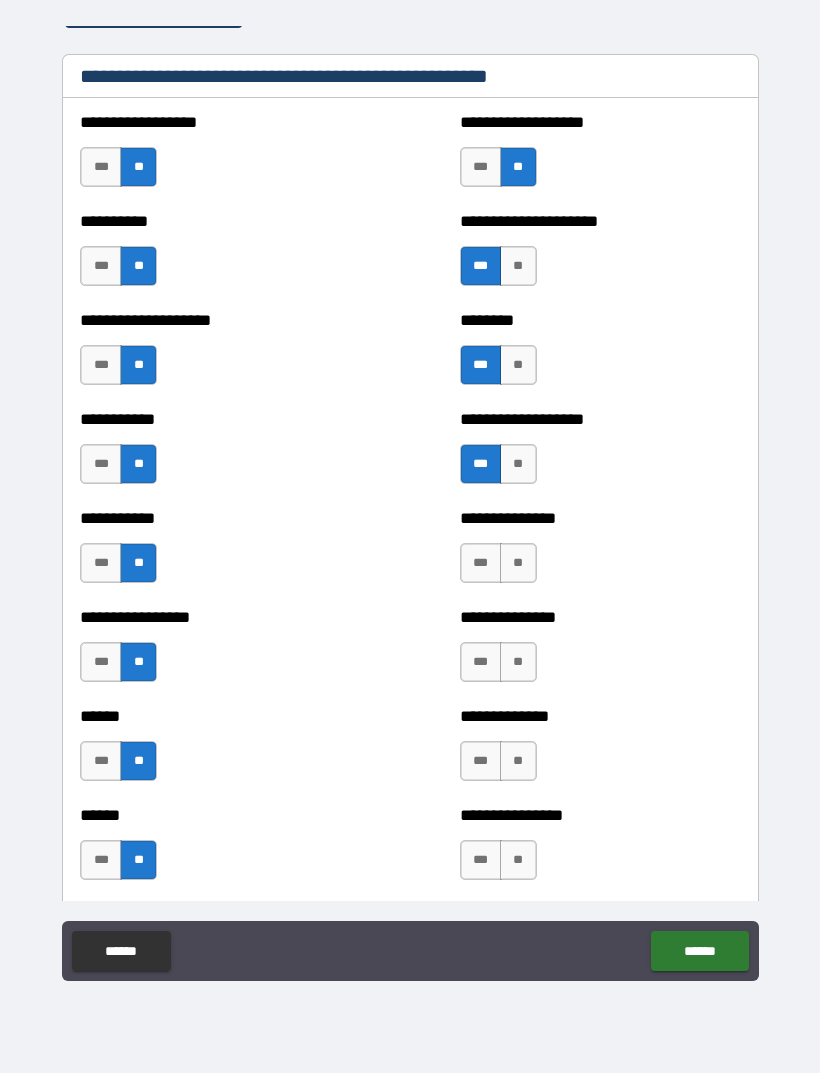 click on "**" at bounding box center [518, 563] 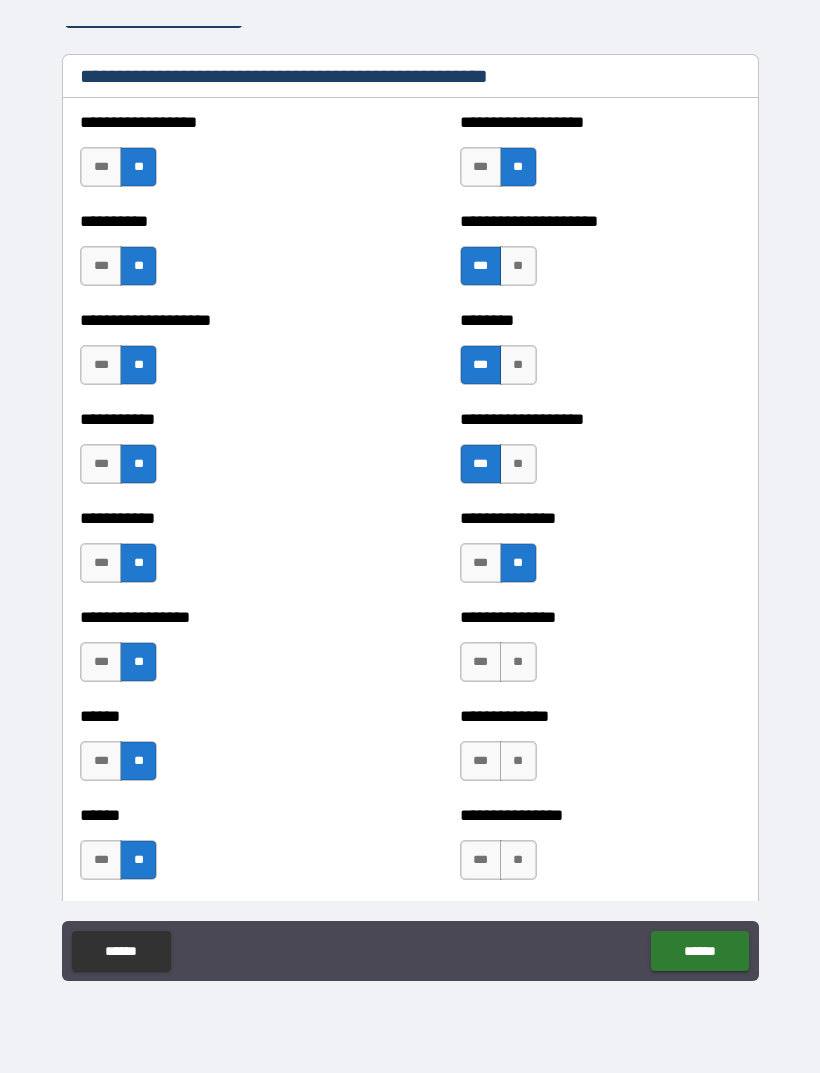 click on "**" at bounding box center [518, 662] 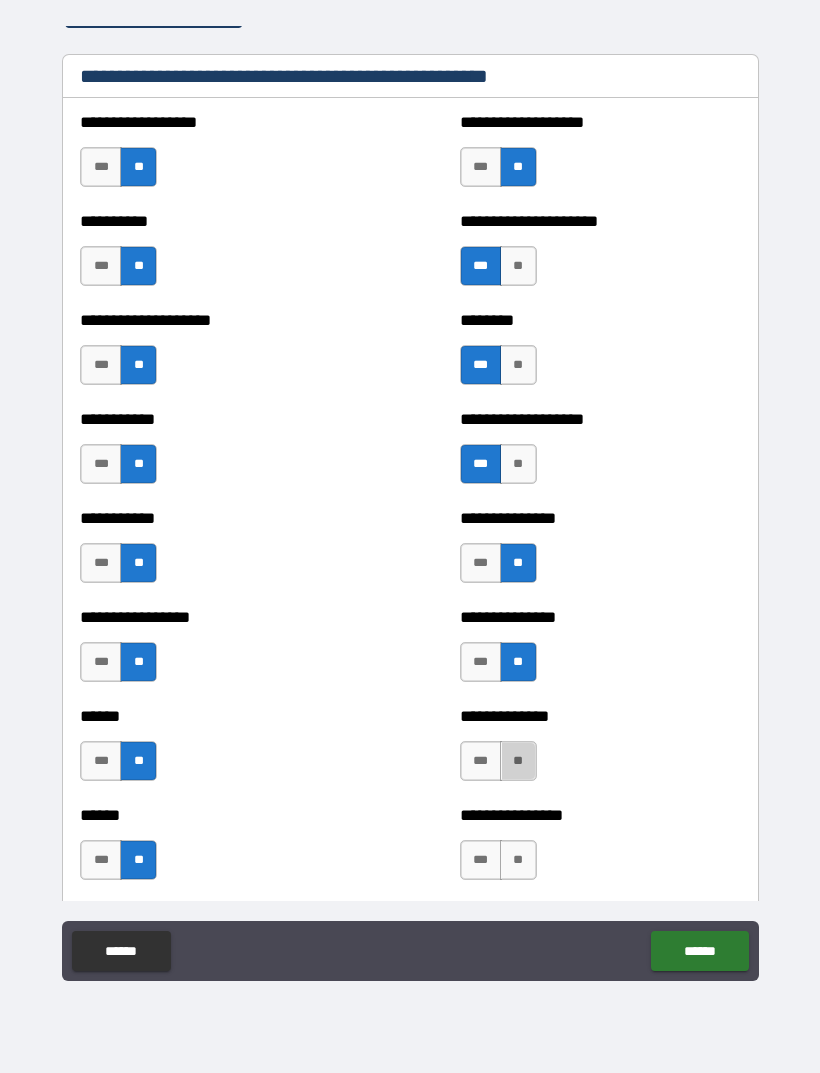 click on "**" at bounding box center [518, 761] 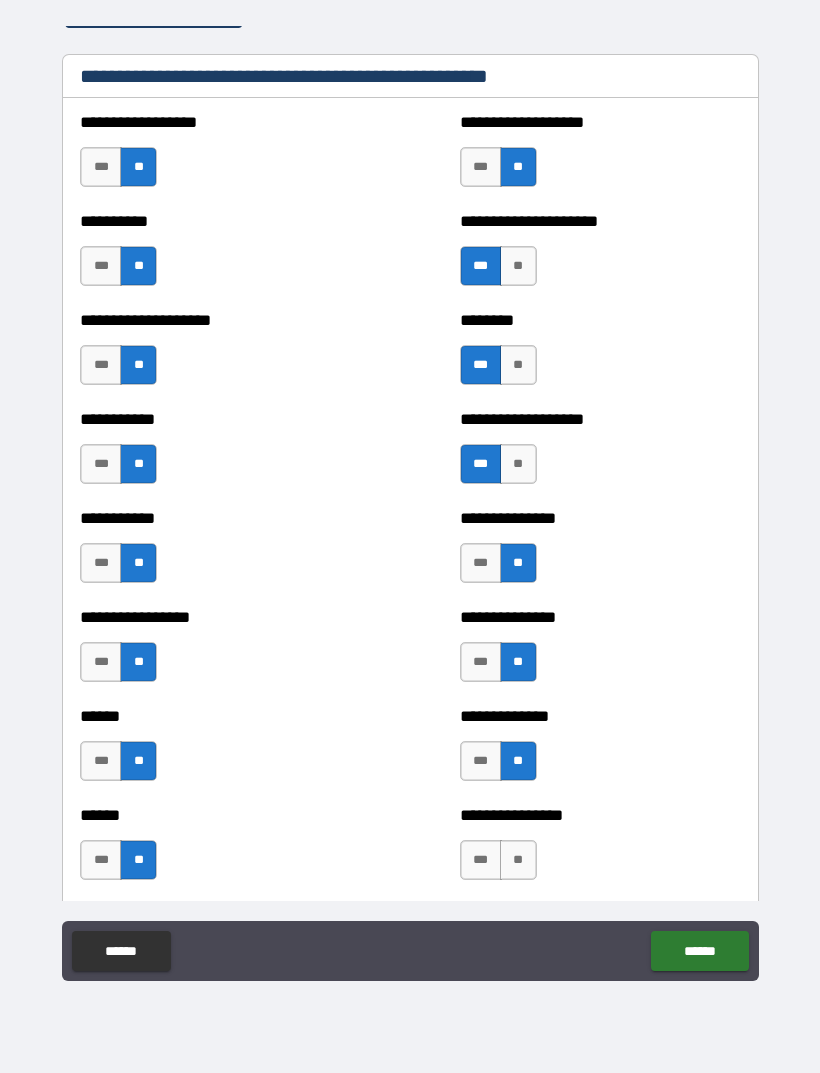 click on "**" at bounding box center (518, 860) 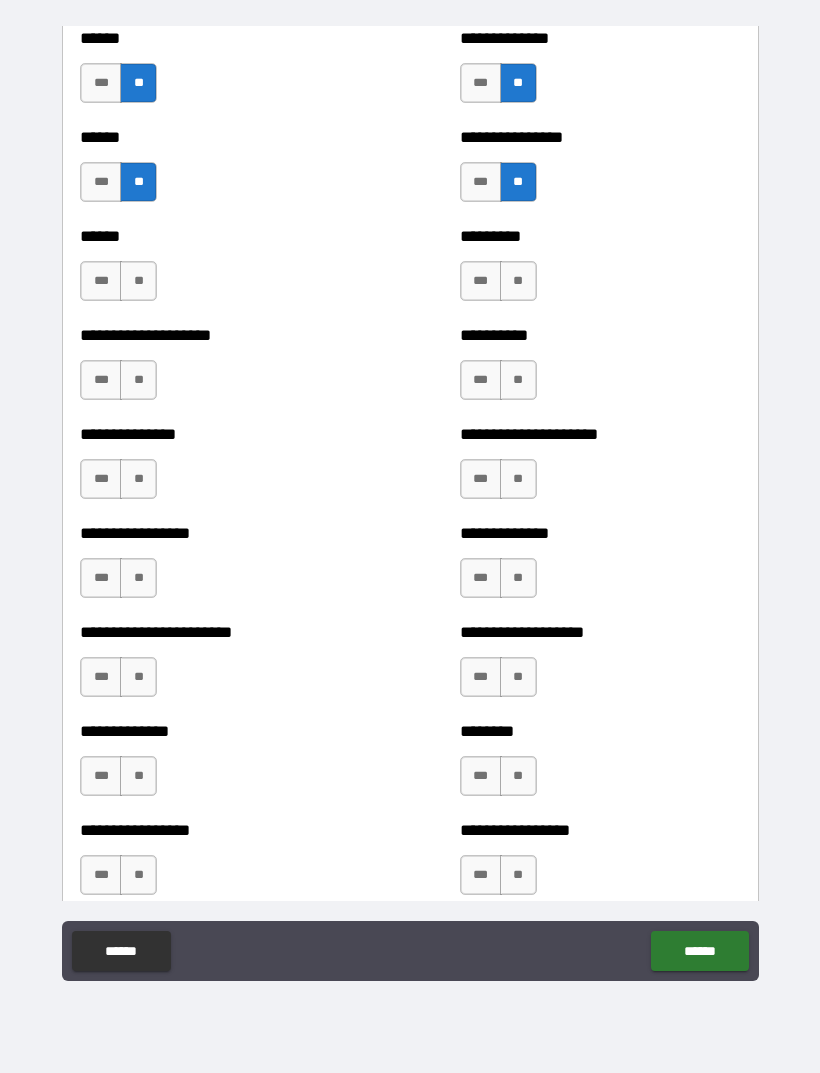scroll, scrollTop: 3062, scrollLeft: 0, axis: vertical 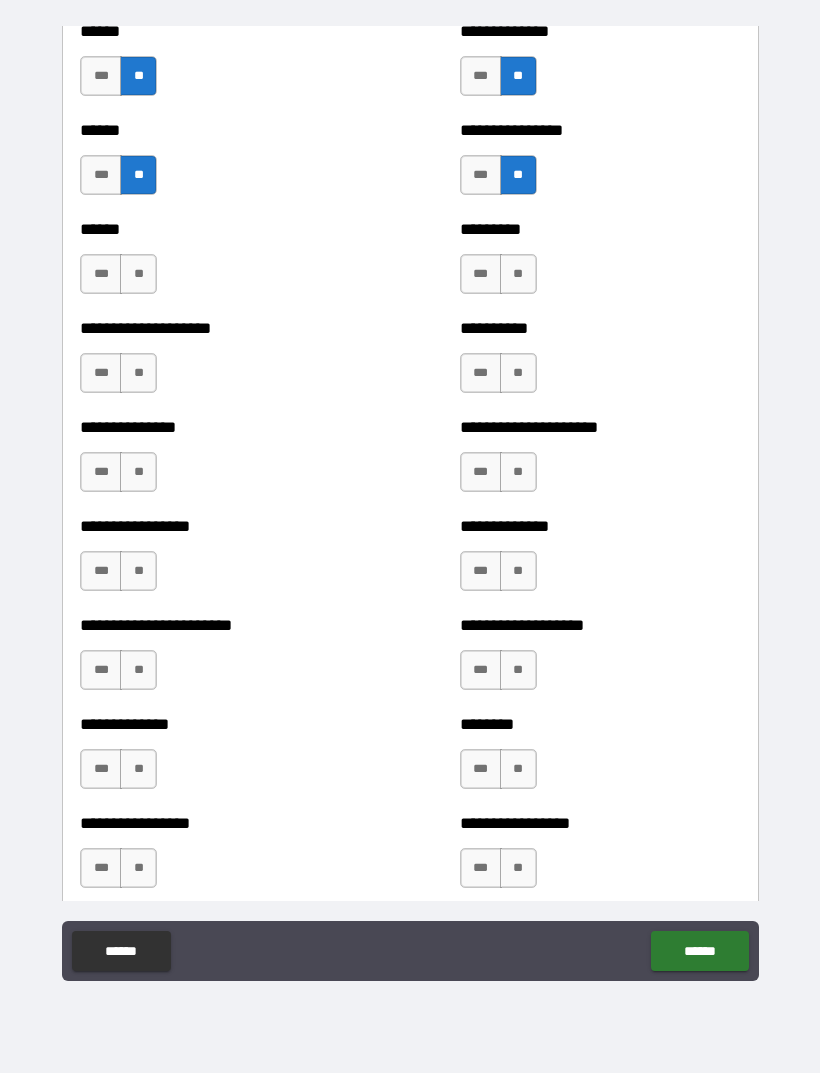 click on "**" at bounding box center [138, 274] 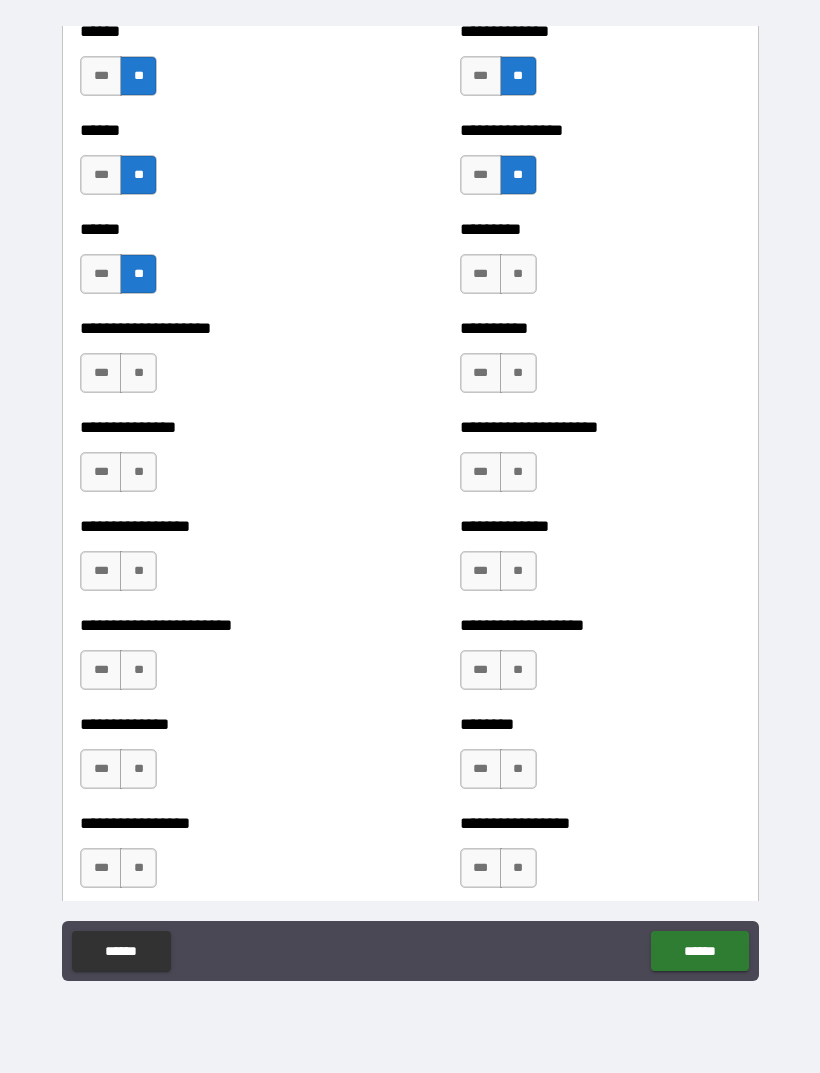 click on "***" at bounding box center (101, 373) 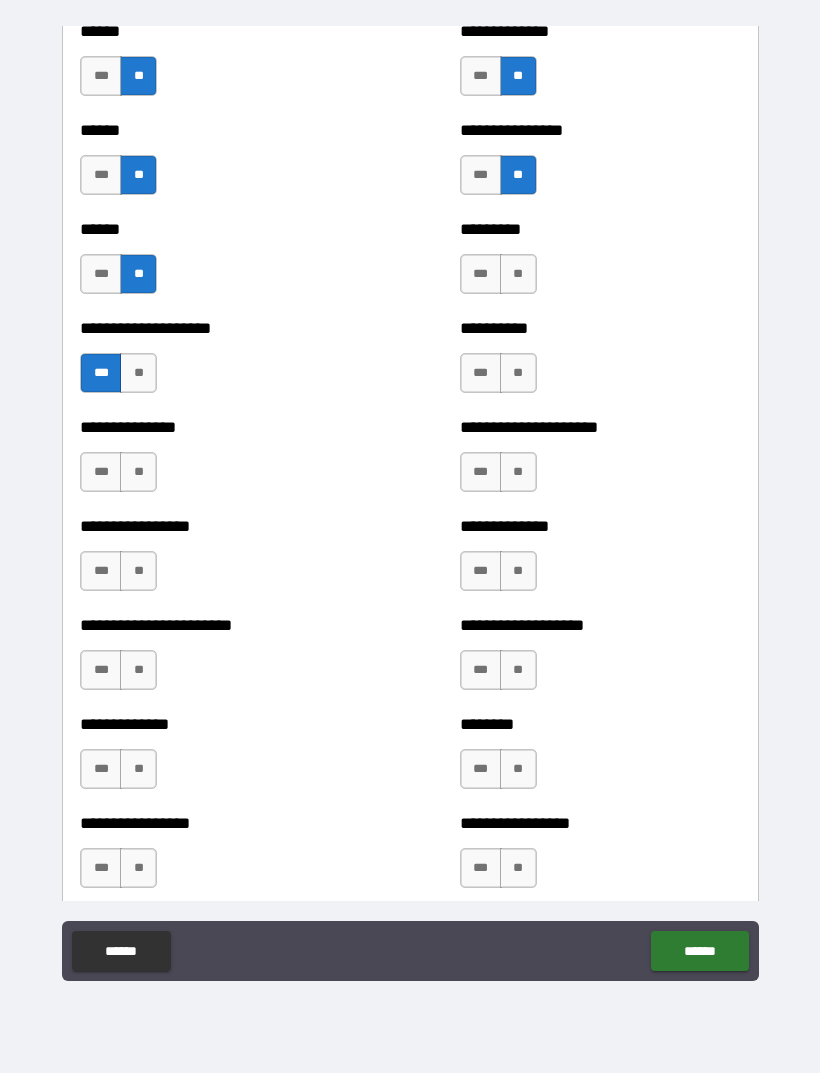 click on "***" at bounding box center [101, 472] 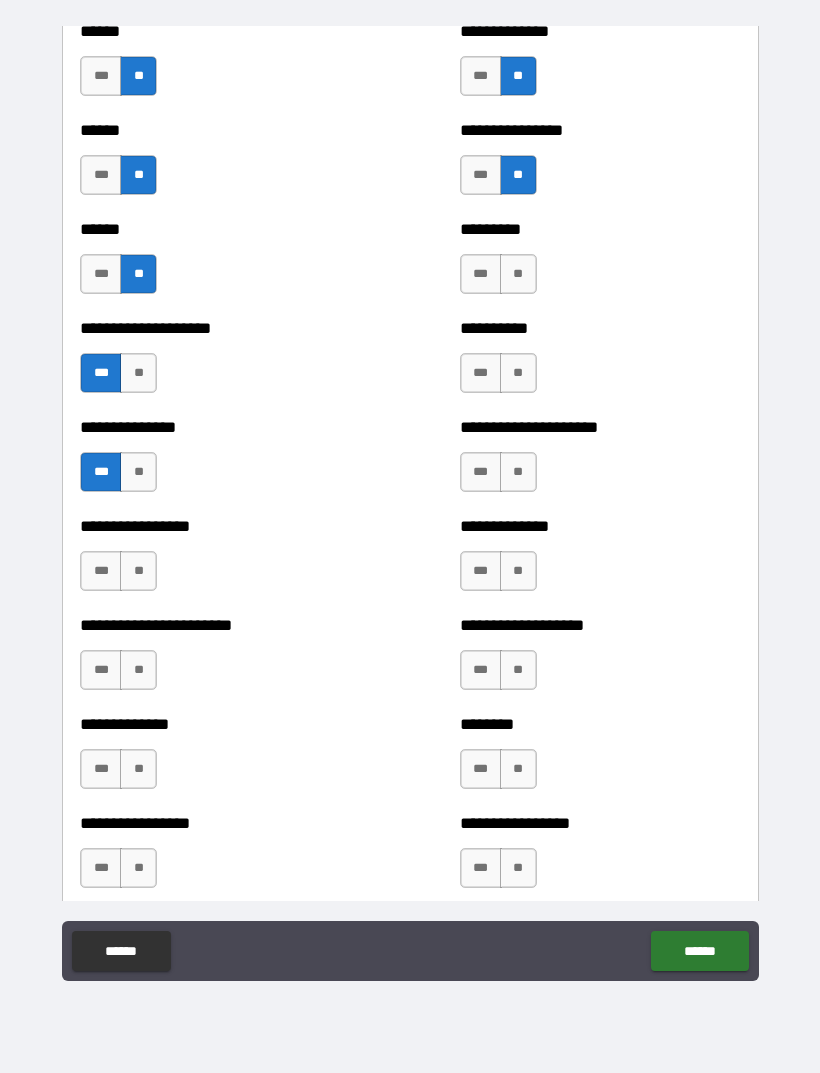 click on "***" at bounding box center [101, 571] 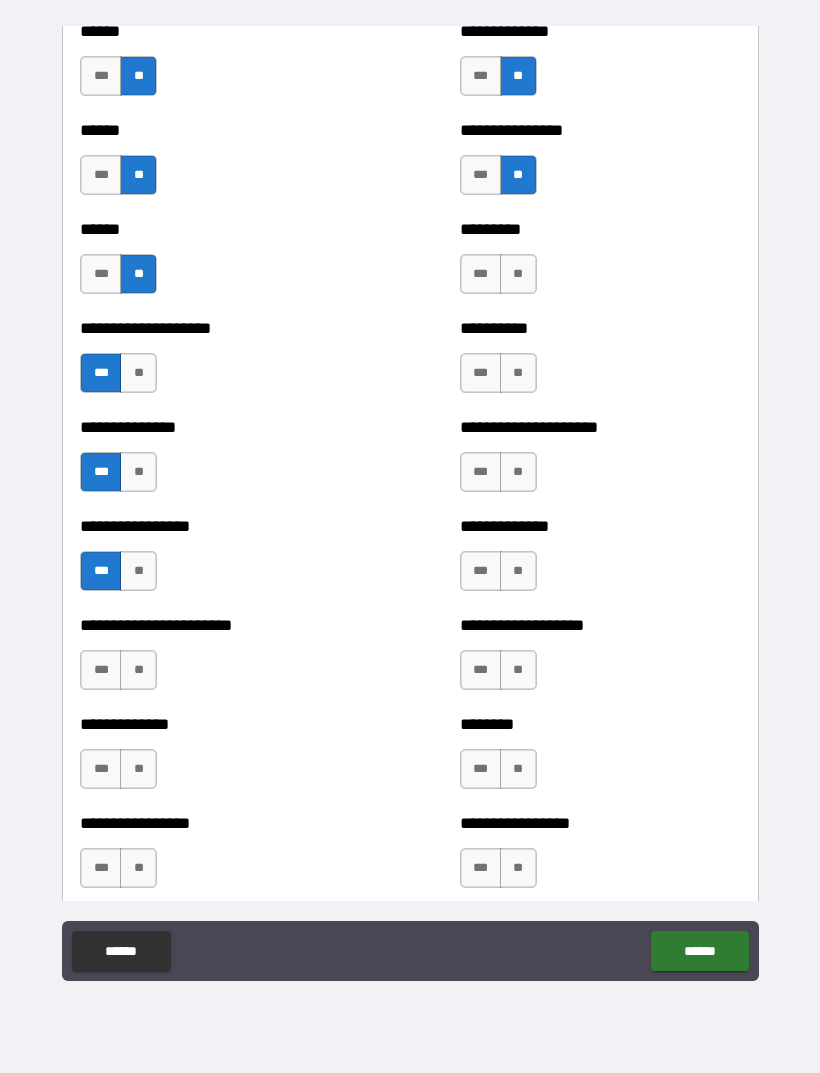 click on "**" at bounding box center [138, 670] 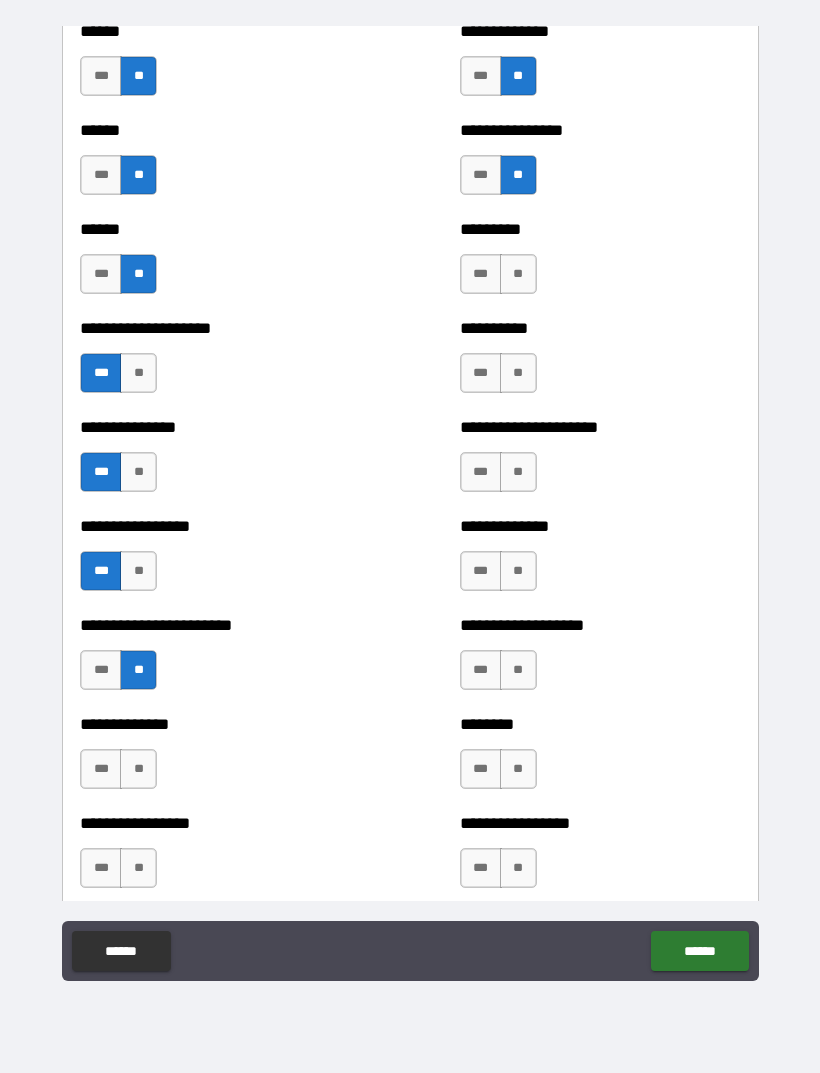 click on "**" at bounding box center (138, 670) 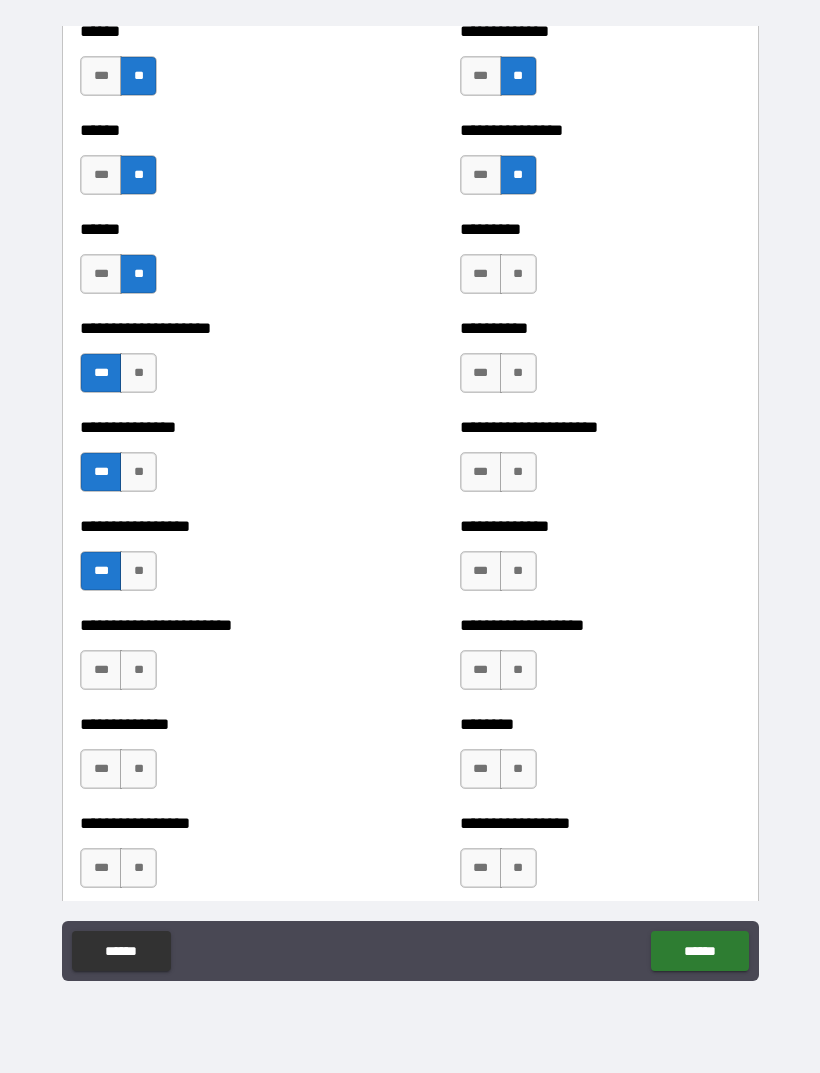 click on "**" at bounding box center (138, 670) 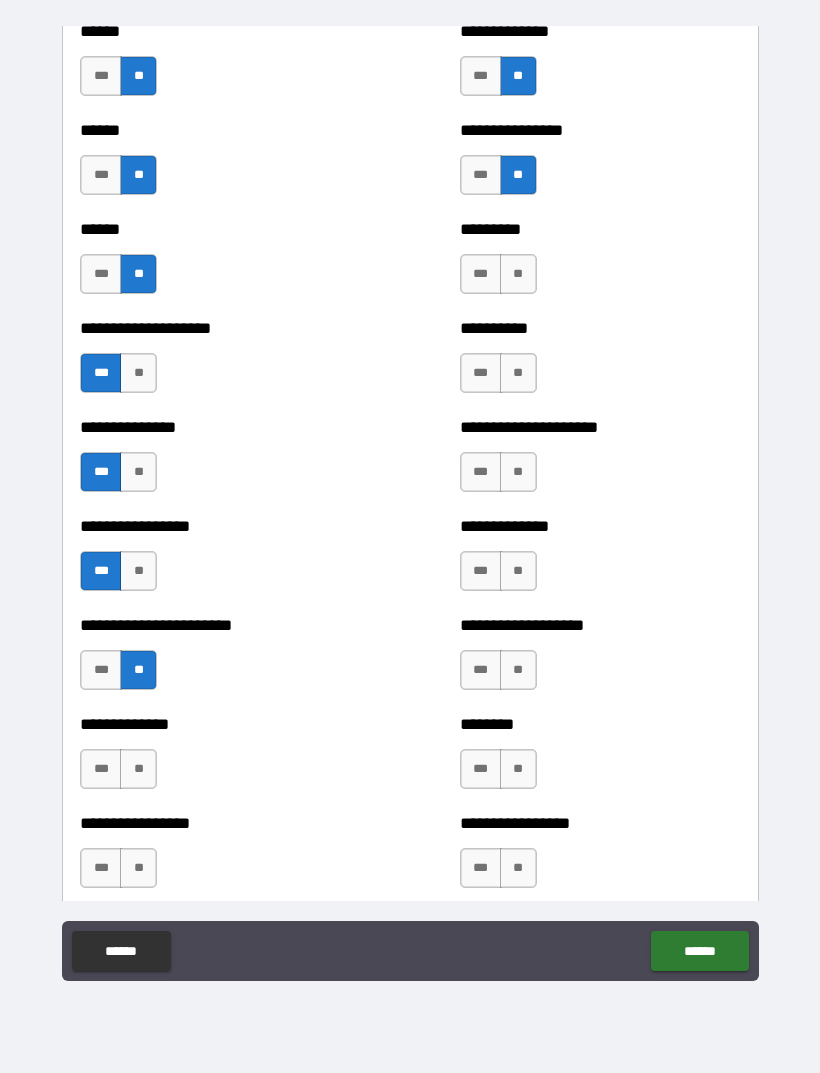 click on "**" at bounding box center [138, 769] 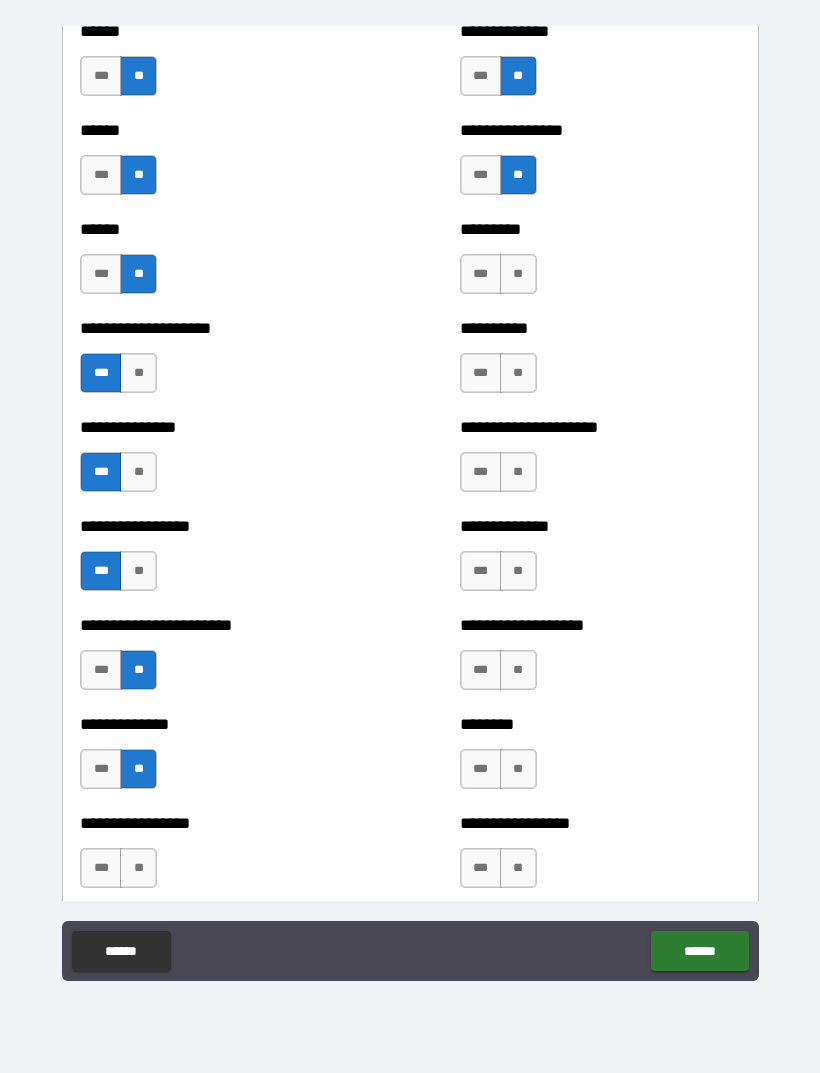 click on "**" at bounding box center [138, 868] 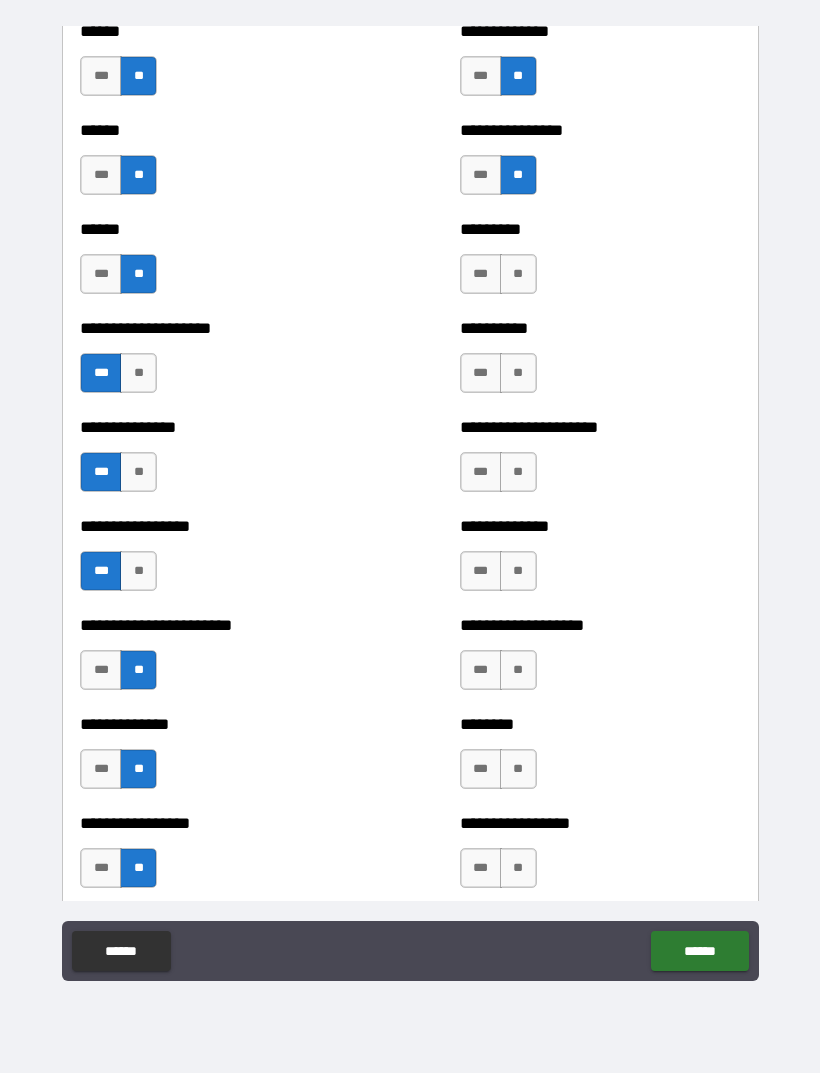 click on "**" at bounding box center (518, 868) 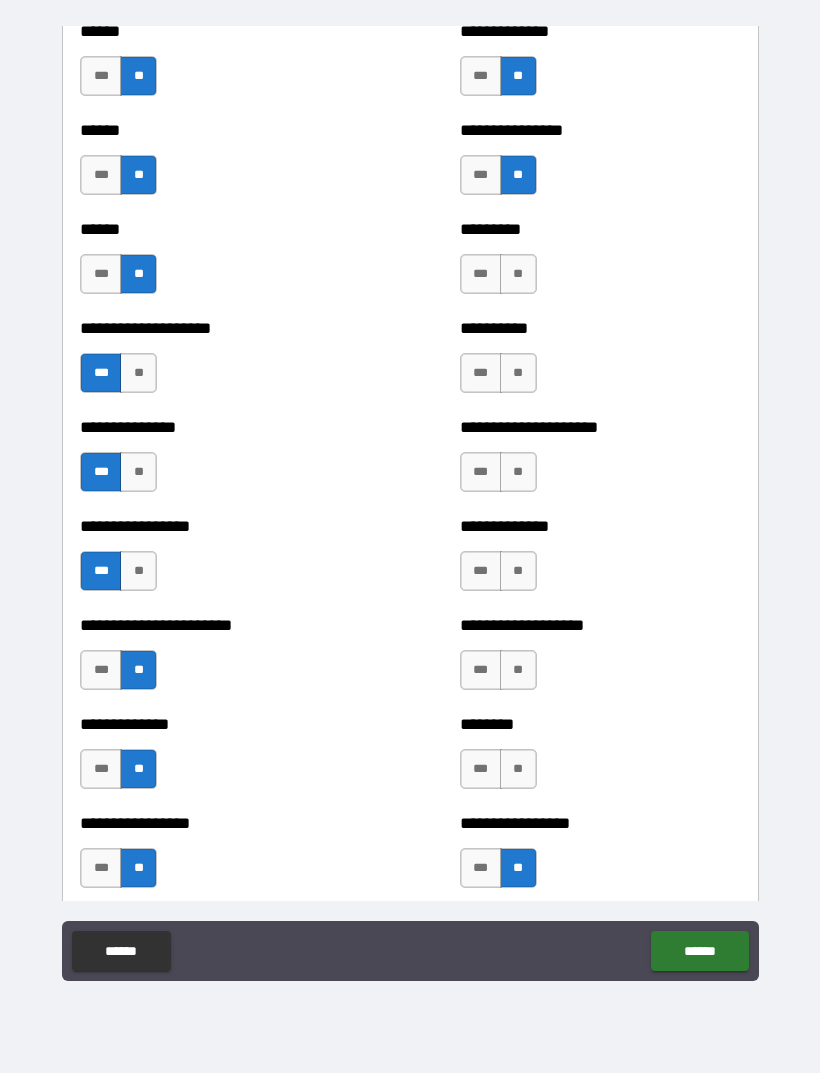 click on "**" at bounding box center [518, 769] 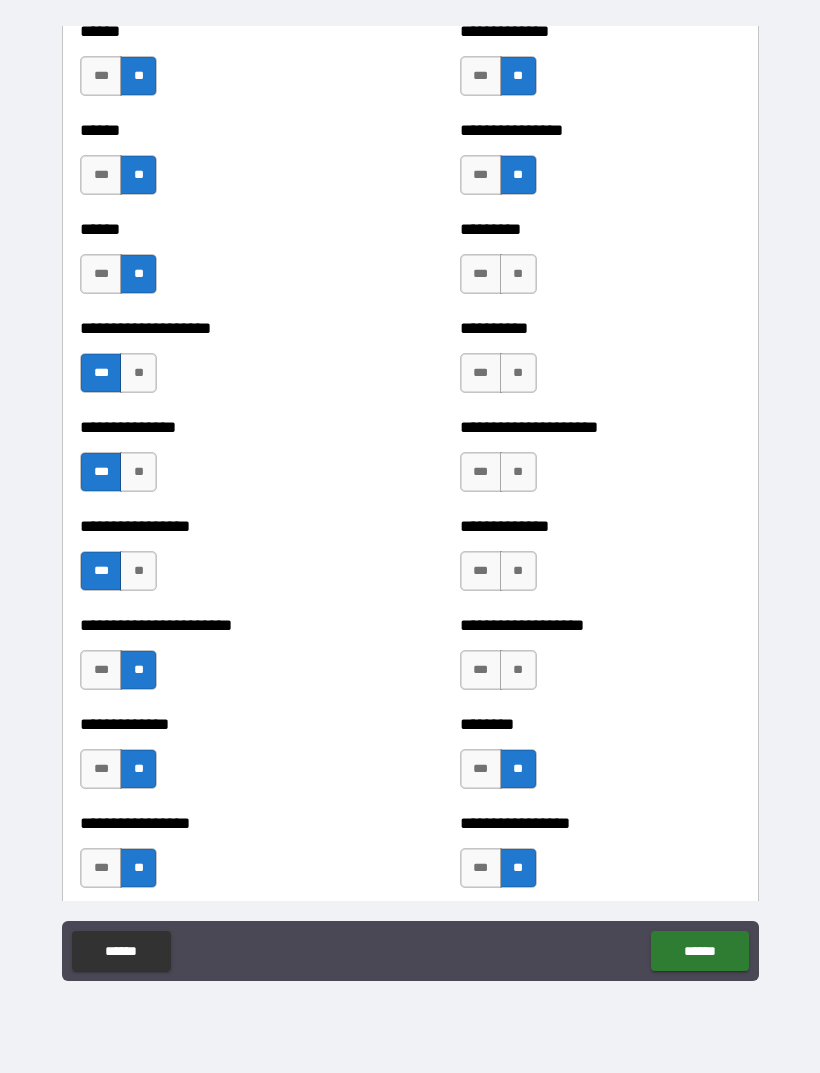 click on "**" at bounding box center (518, 670) 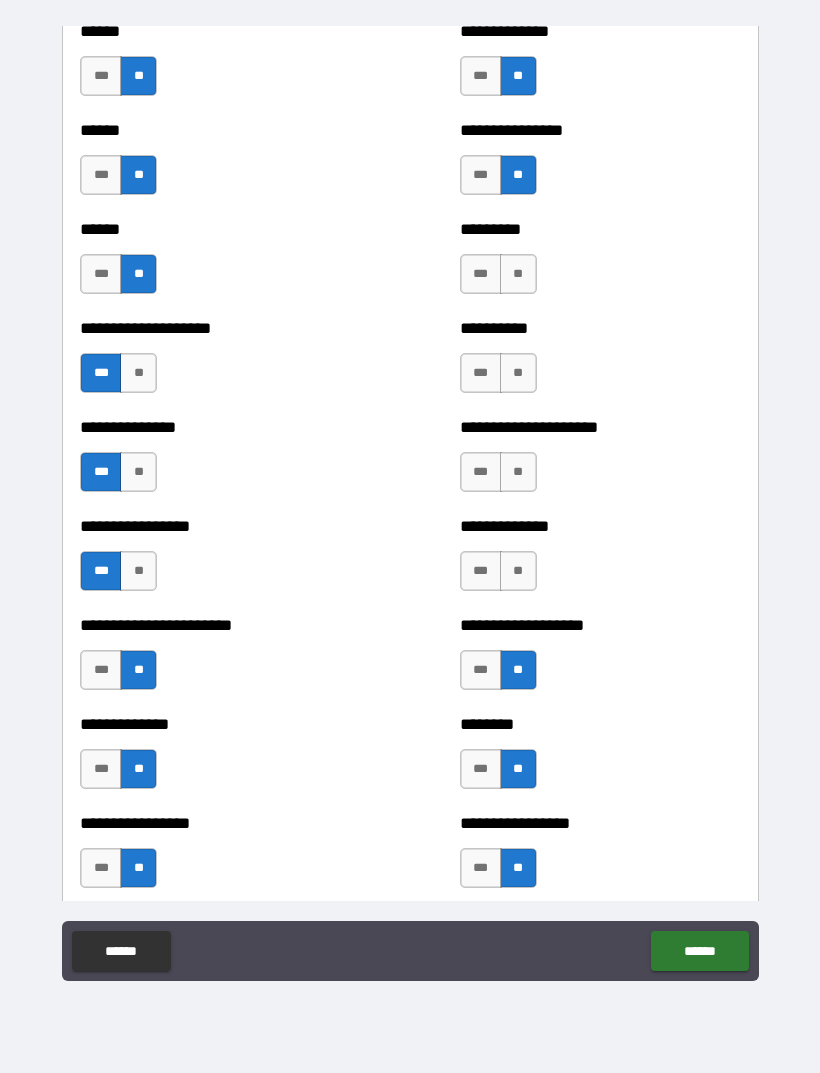 click on "**" at bounding box center [518, 571] 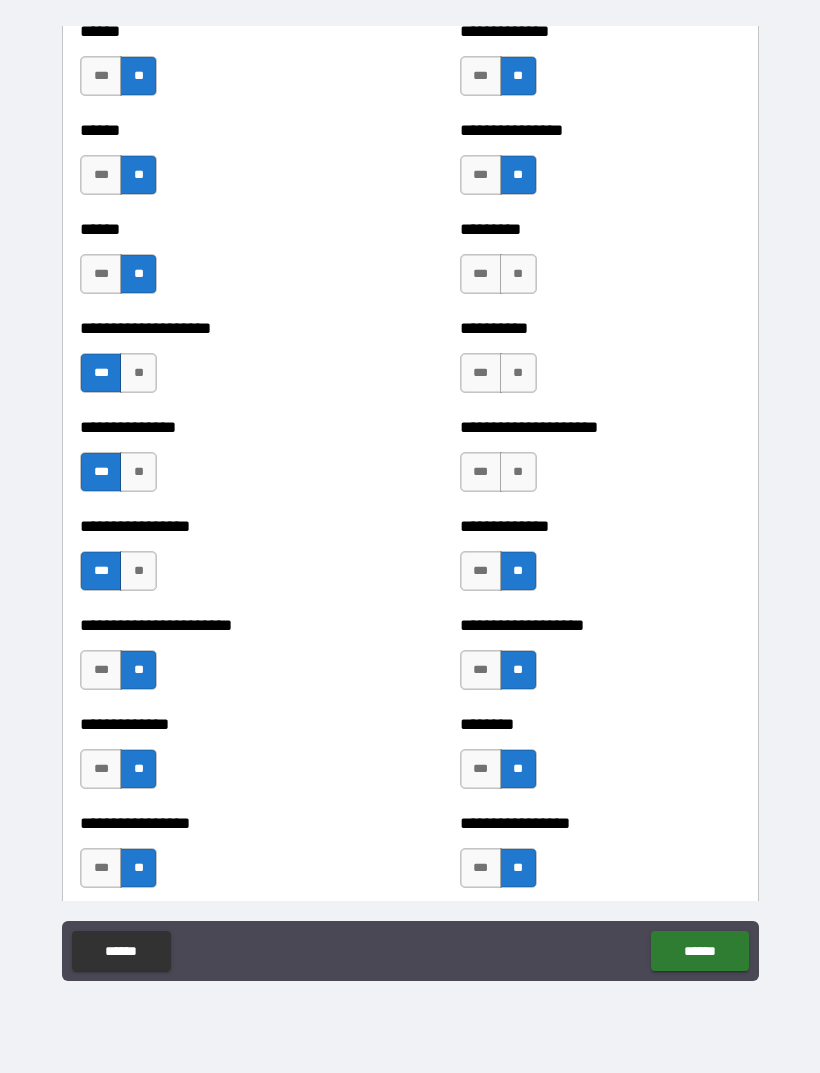 click on "**" at bounding box center (518, 472) 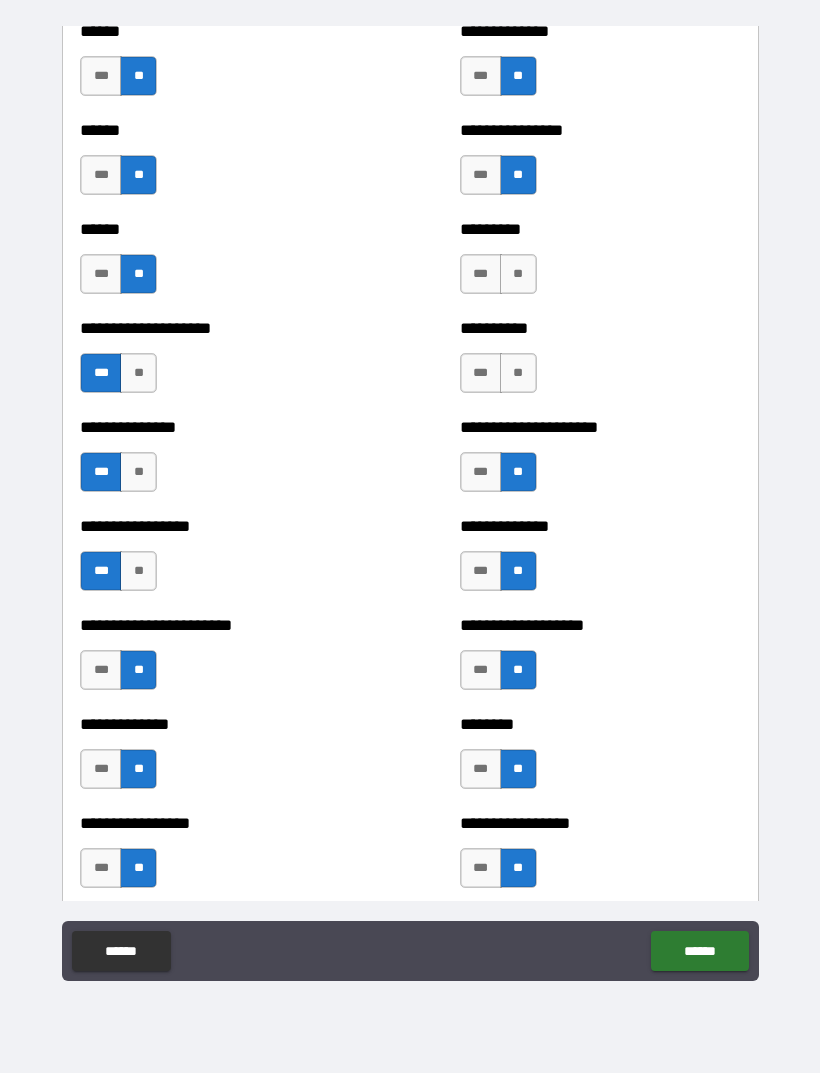 click on "**" at bounding box center (518, 373) 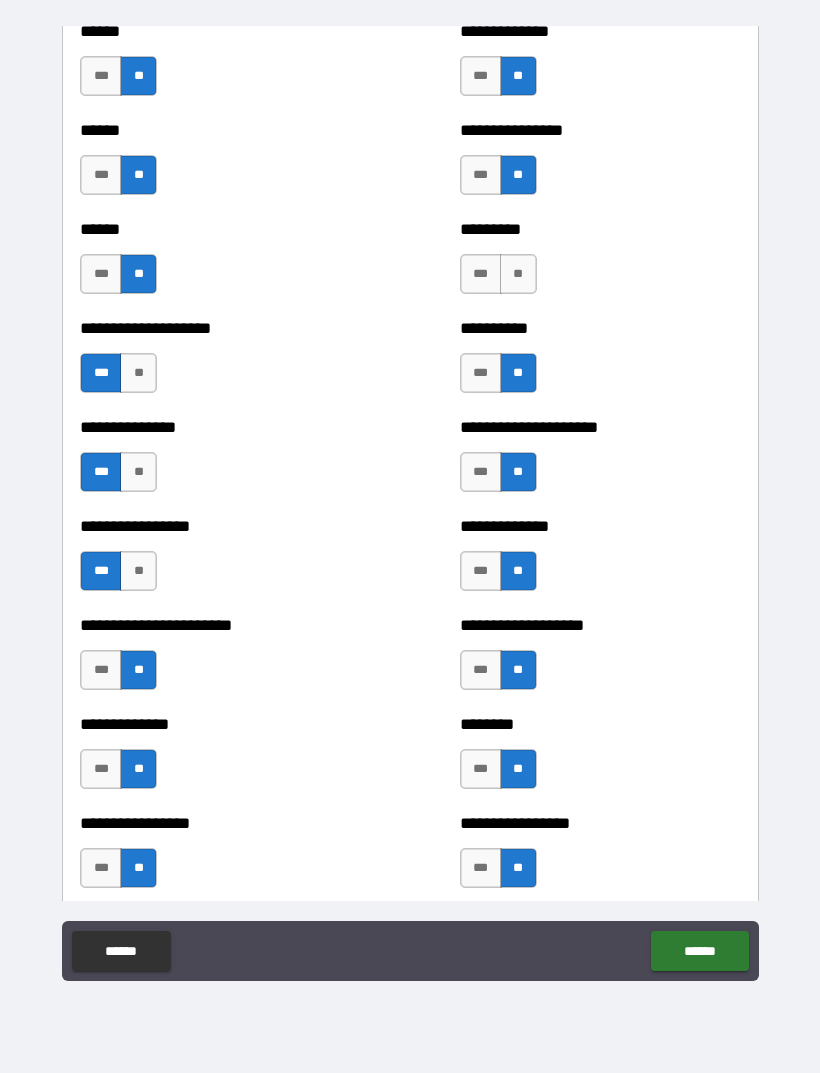 click on "**" at bounding box center [518, 274] 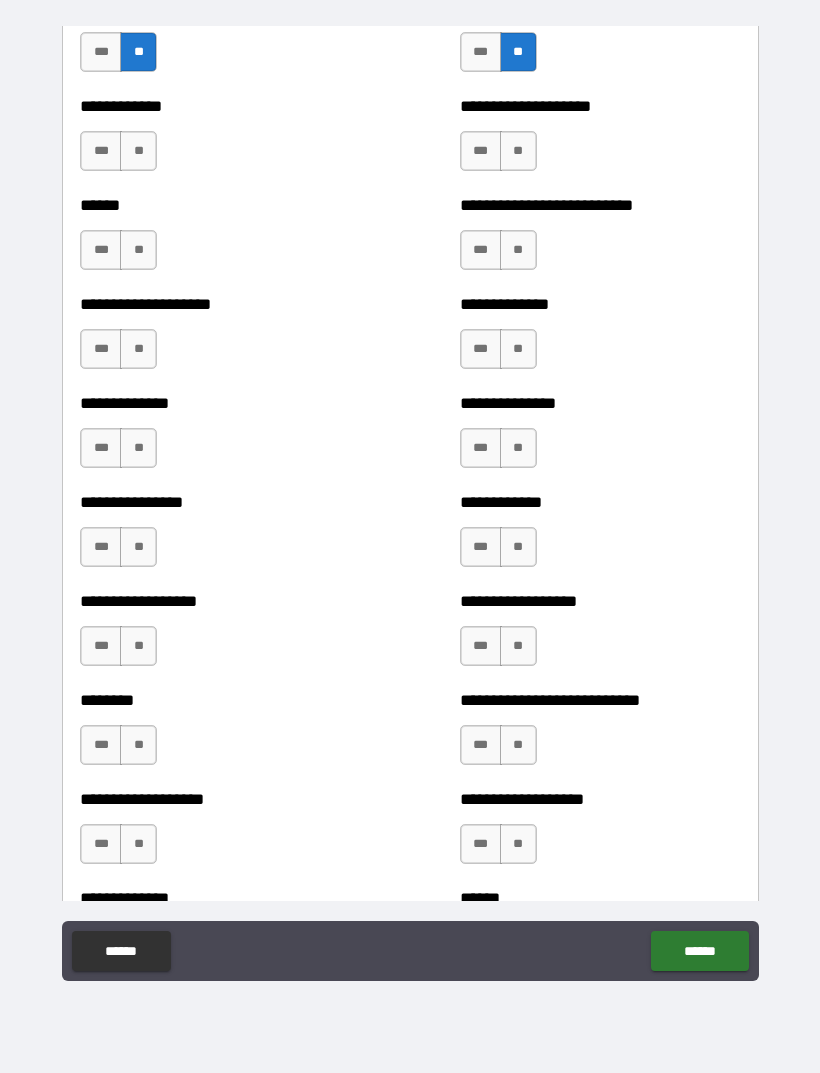 scroll, scrollTop: 3880, scrollLeft: 0, axis: vertical 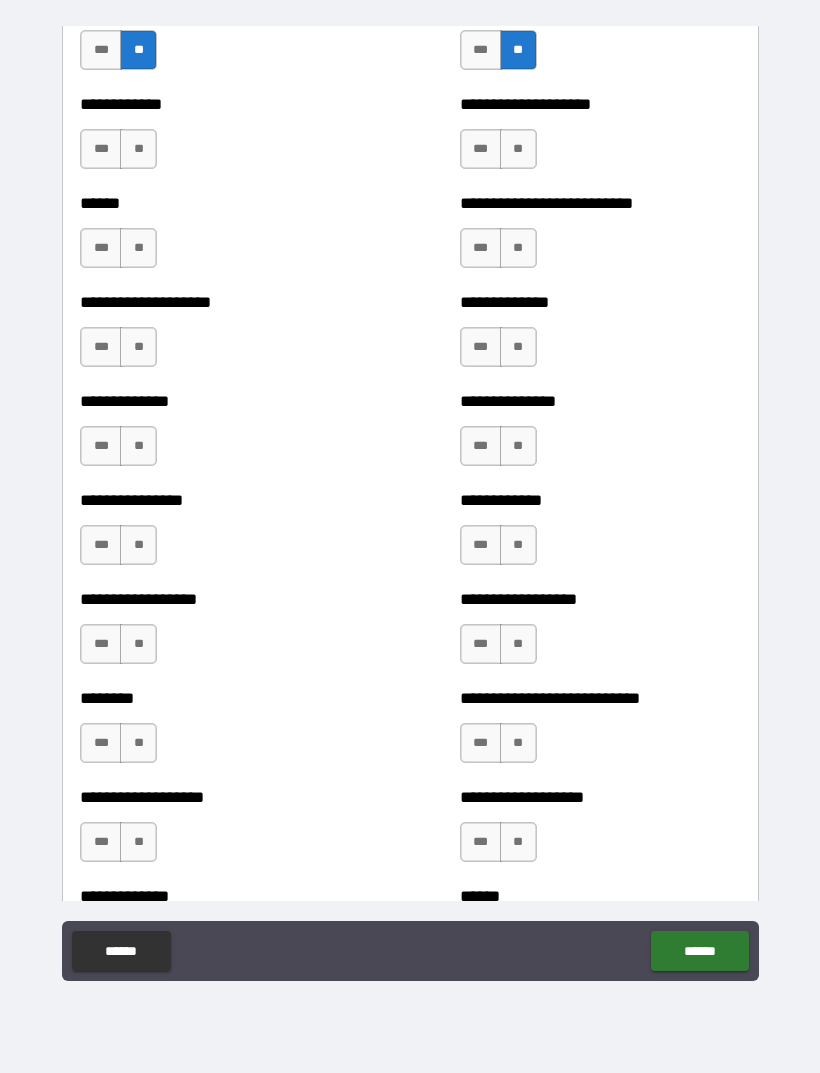 click on "**" at bounding box center [138, 149] 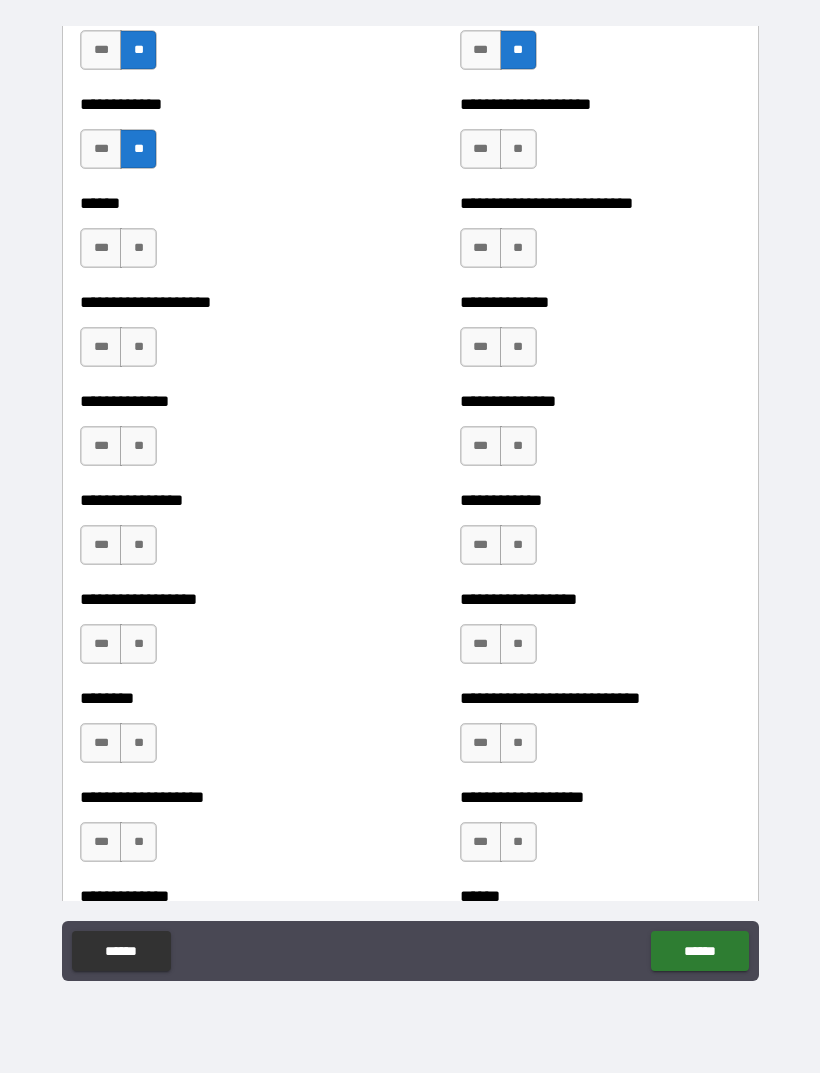 click on "**" at bounding box center (138, 248) 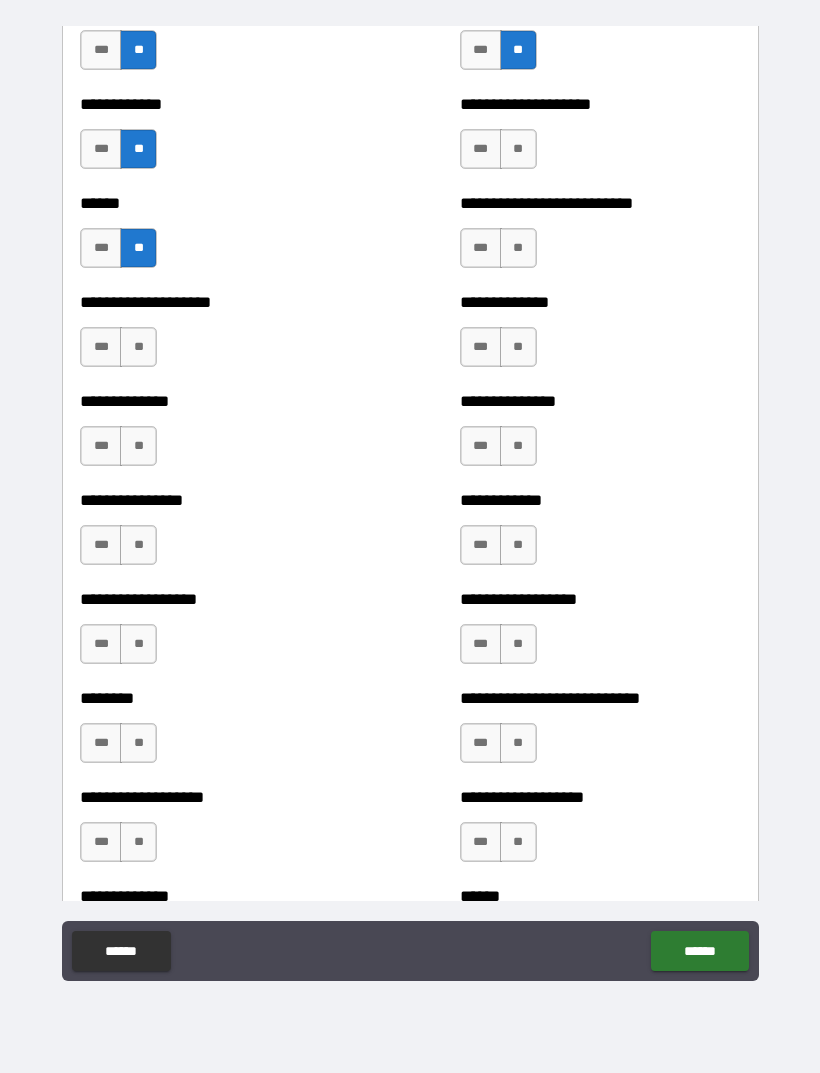 click on "**" at bounding box center [138, 347] 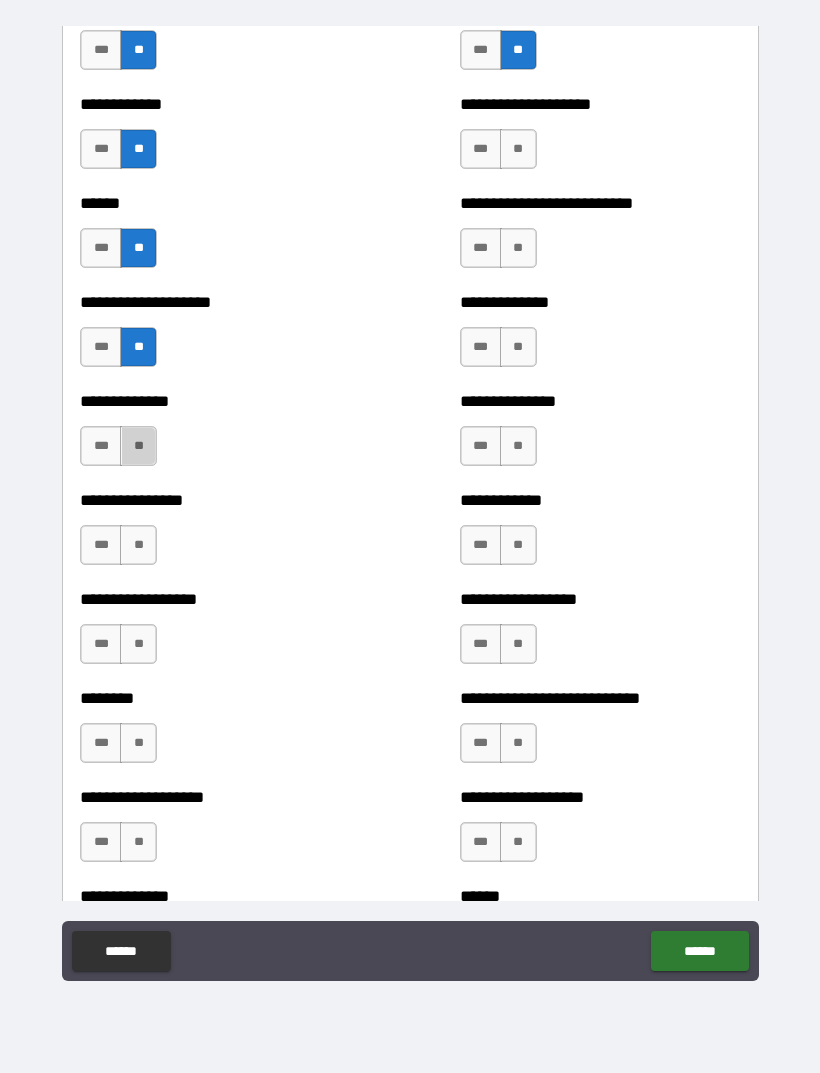 click on "**" at bounding box center [138, 446] 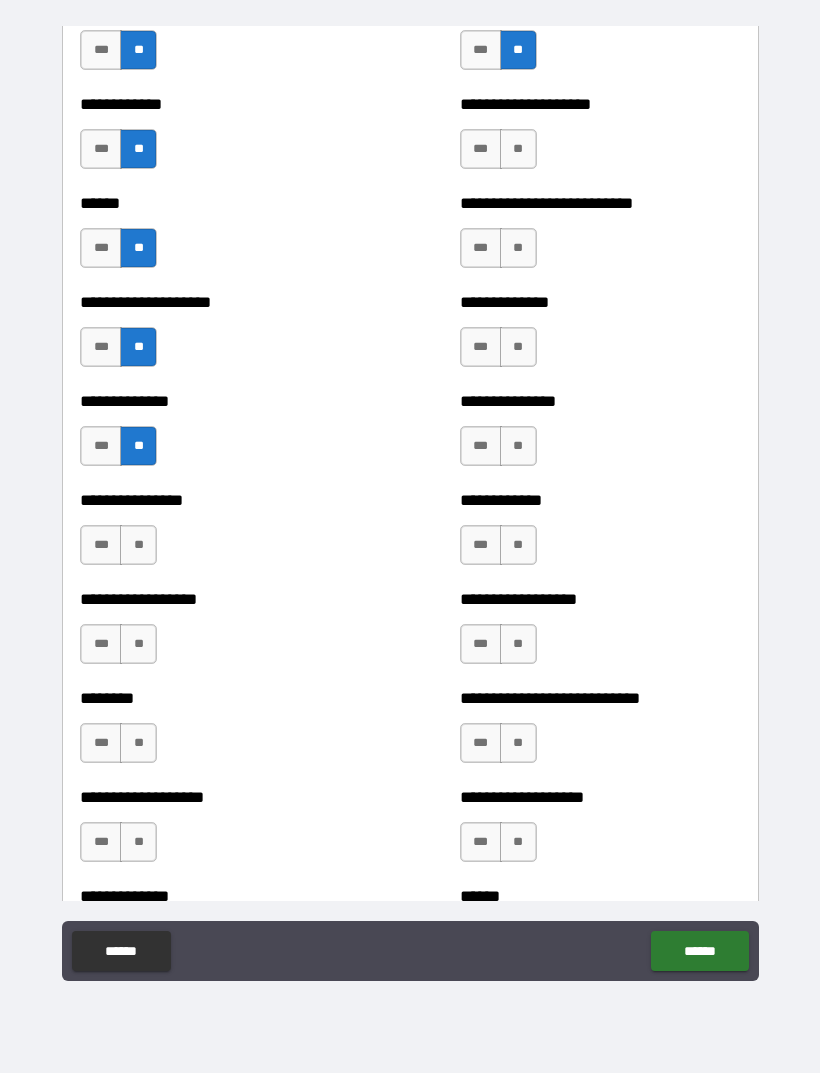 click on "**" at bounding box center [138, 545] 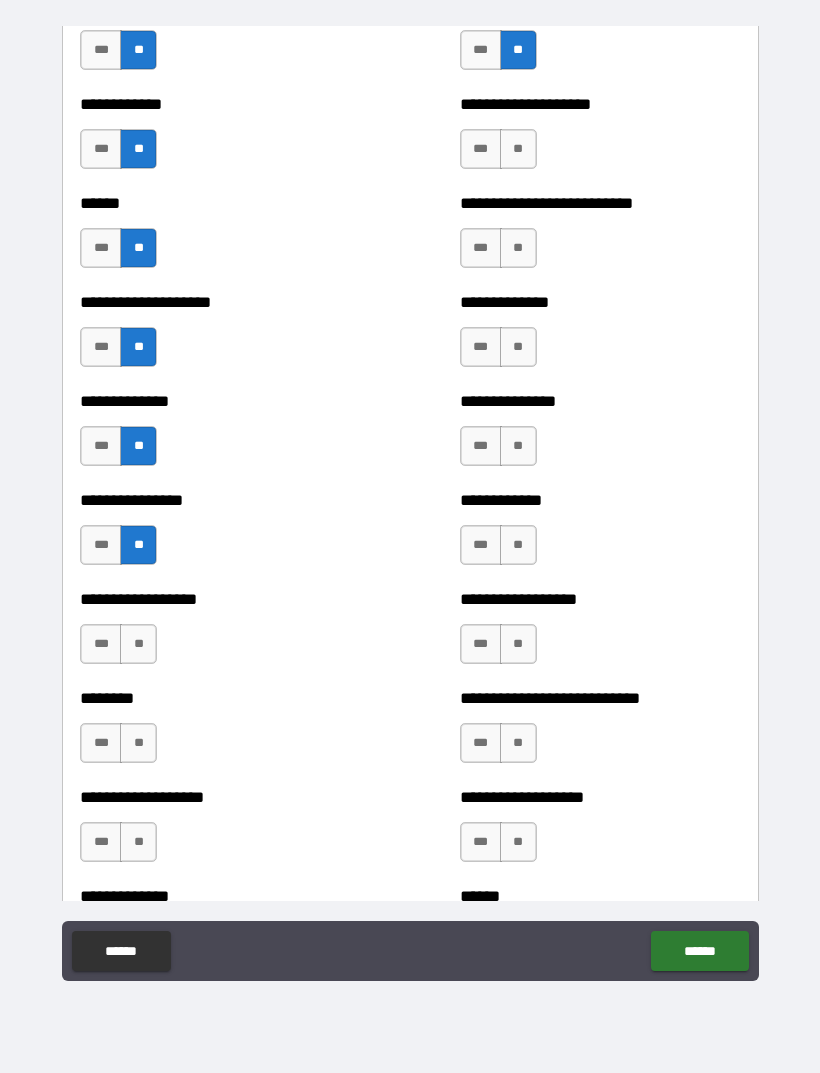click on "**" at bounding box center (138, 644) 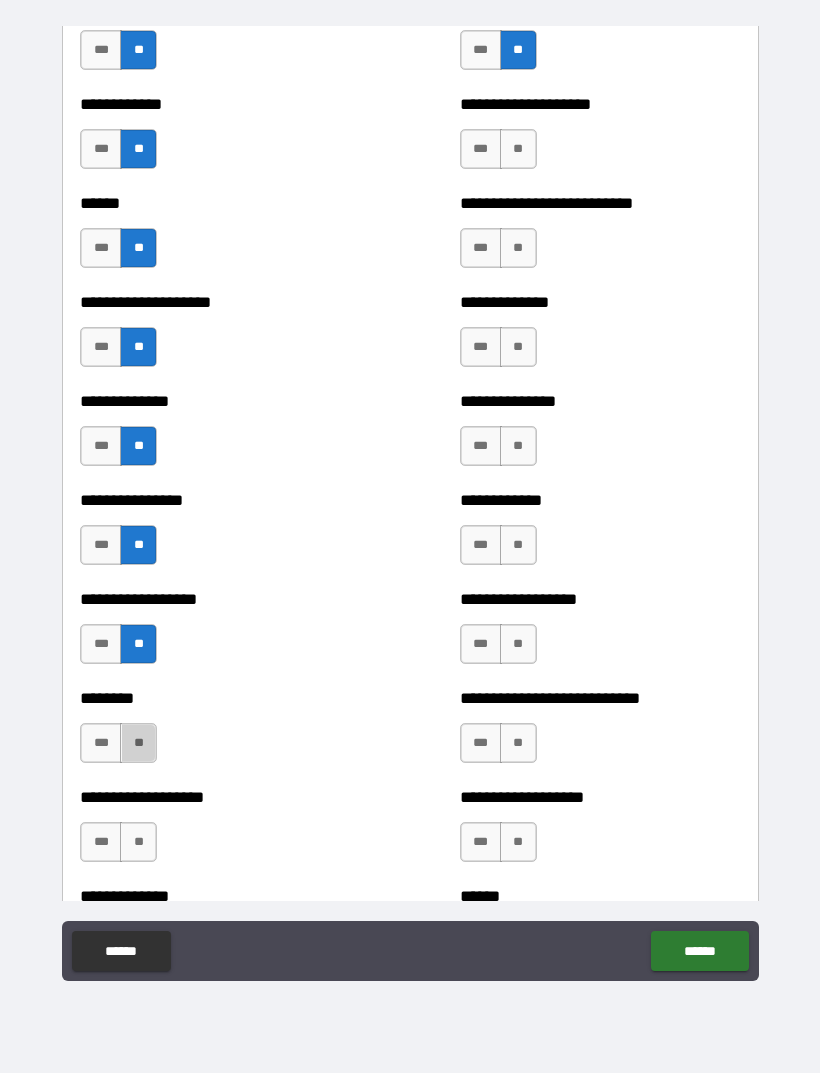 click on "**" at bounding box center [138, 743] 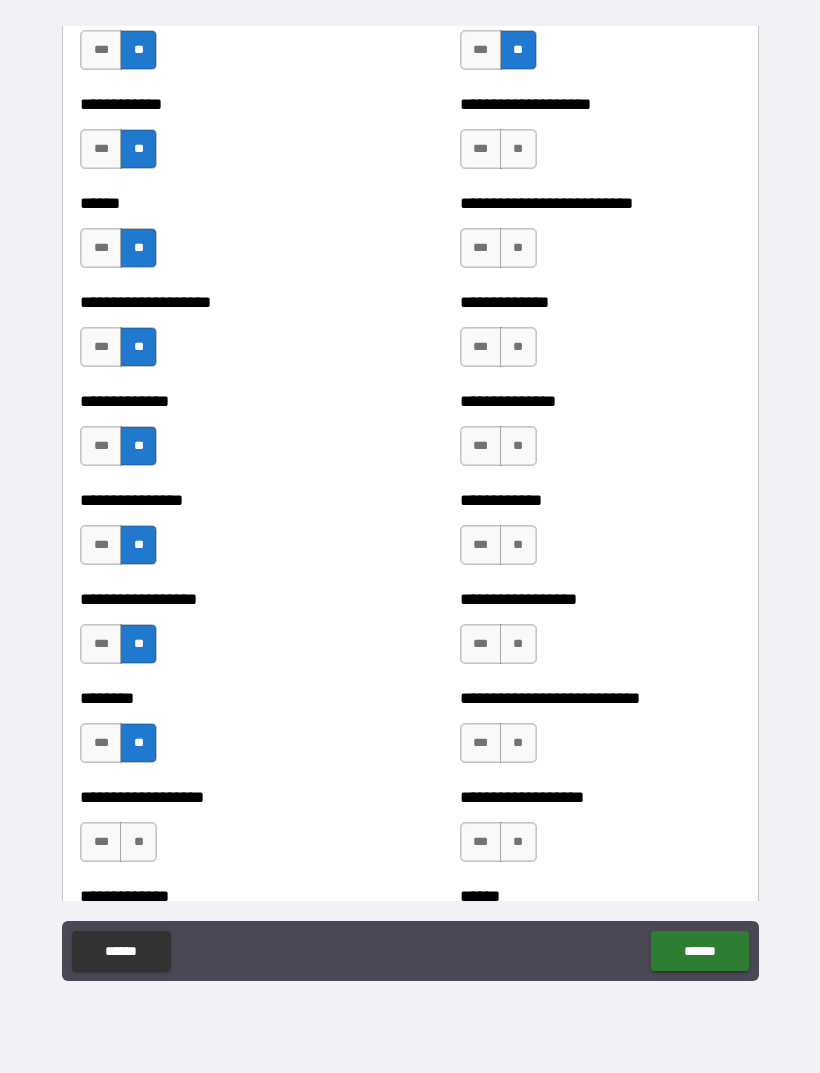 click on "**" at bounding box center [138, 842] 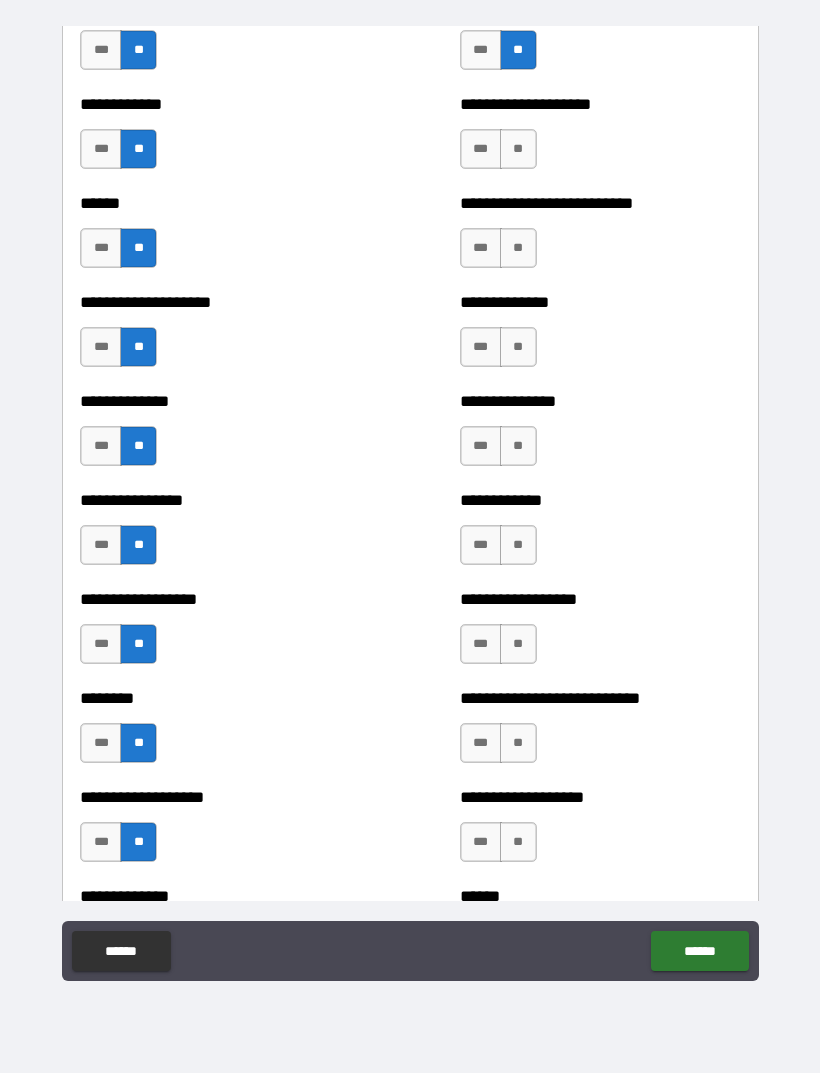 click on "**" at bounding box center (518, 842) 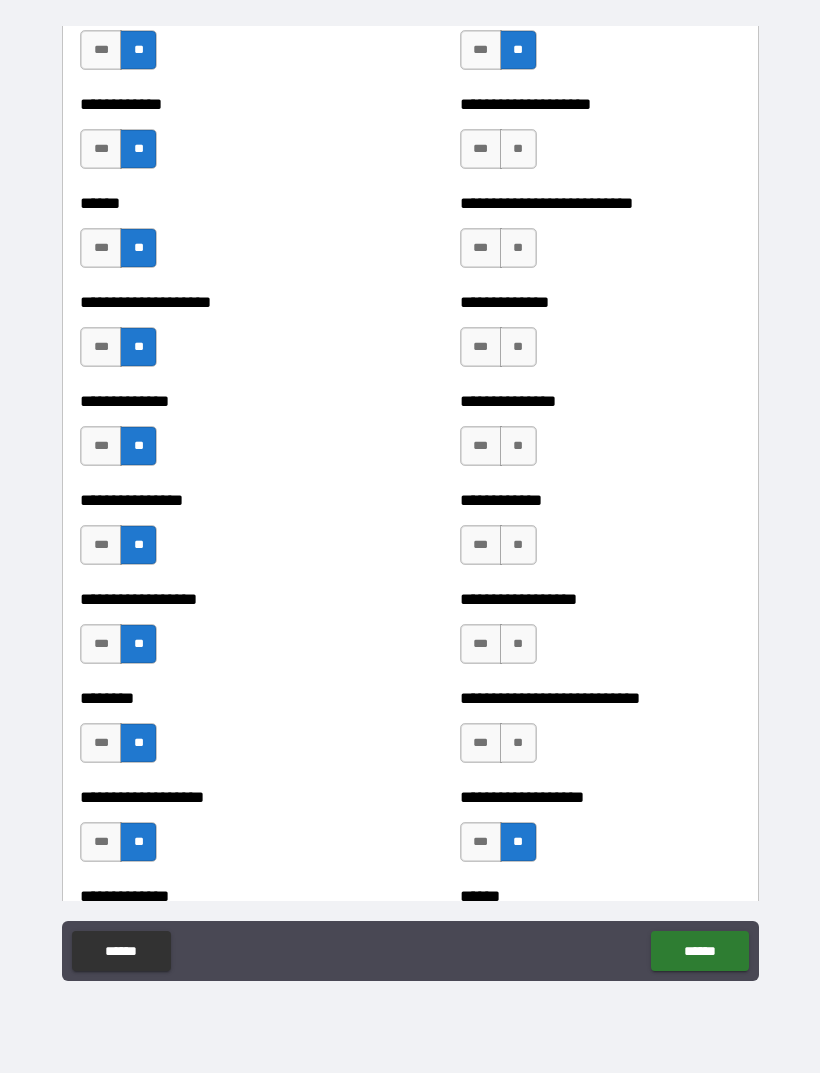click on "**" at bounding box center (518, 743) 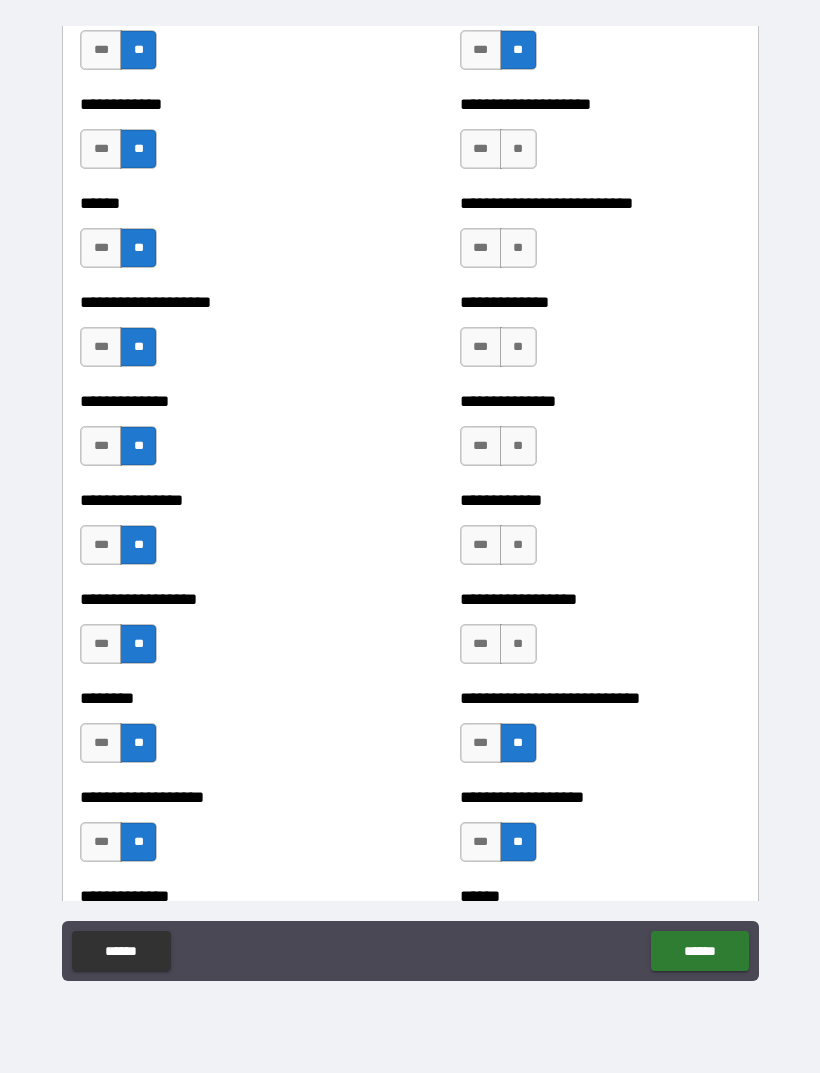click on "**" at bounding box center (518, 644) 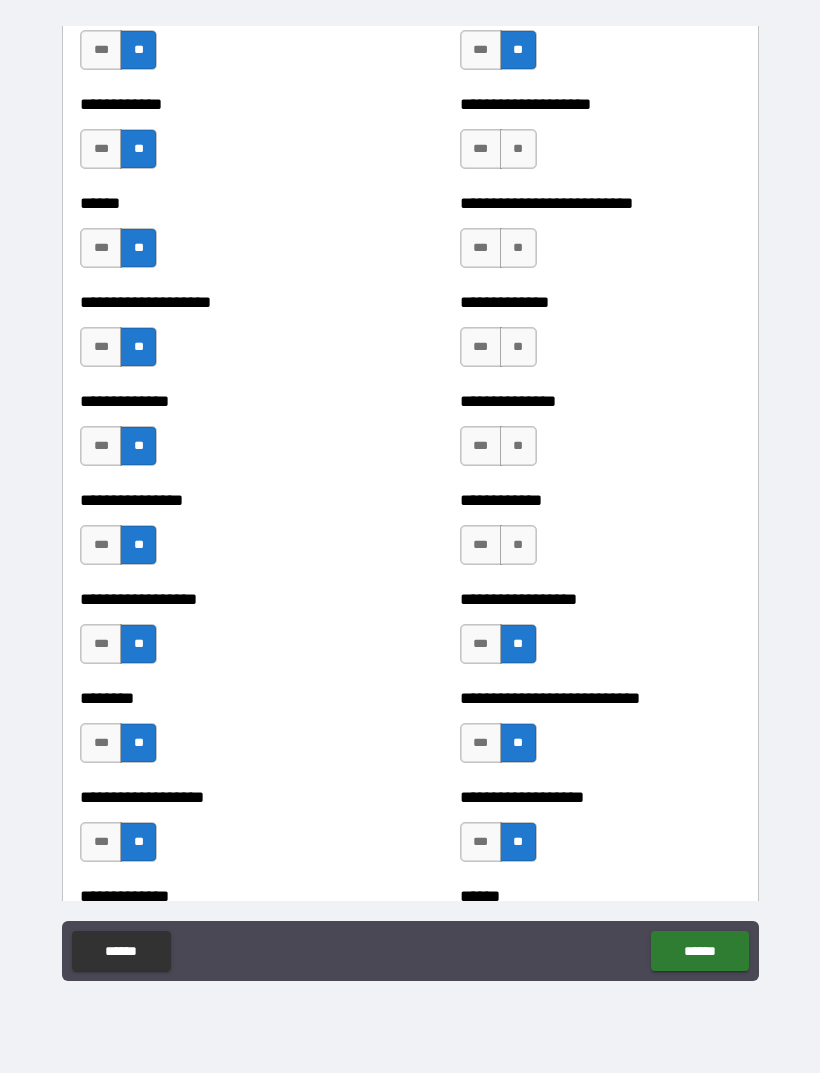 click on "**" at bounding box center [518, 545] 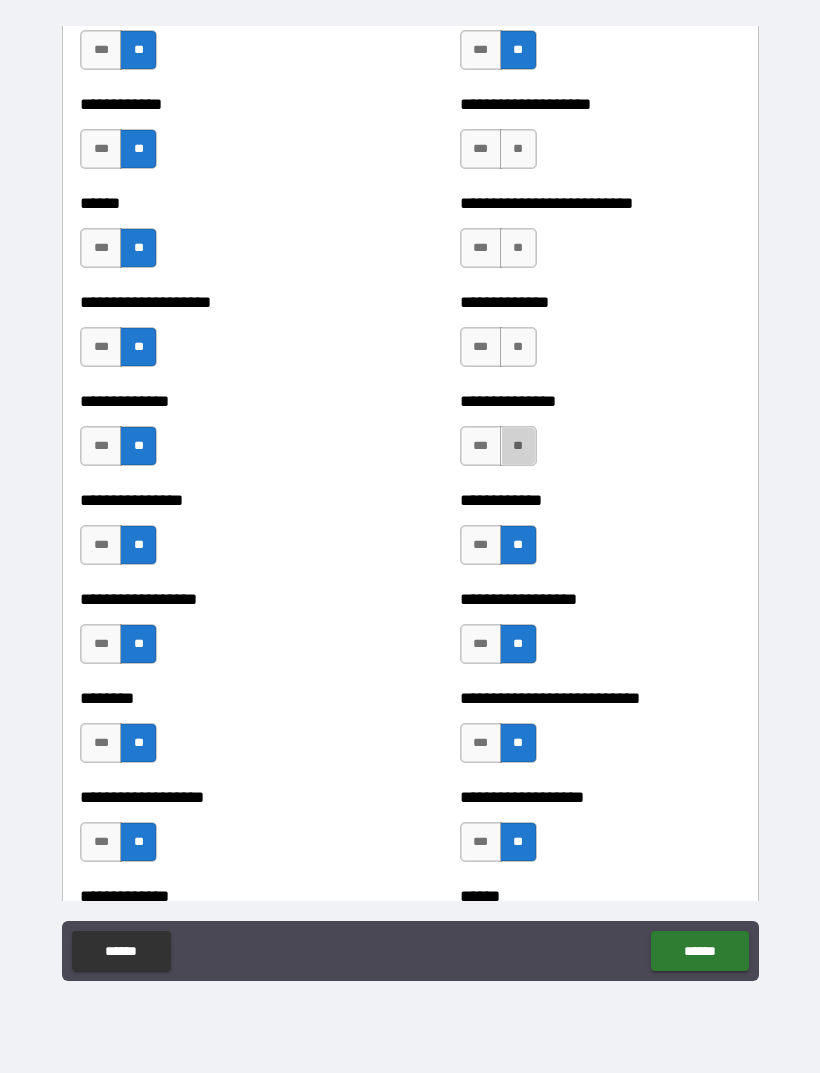 click on "**" at bounding box center (518, 446) 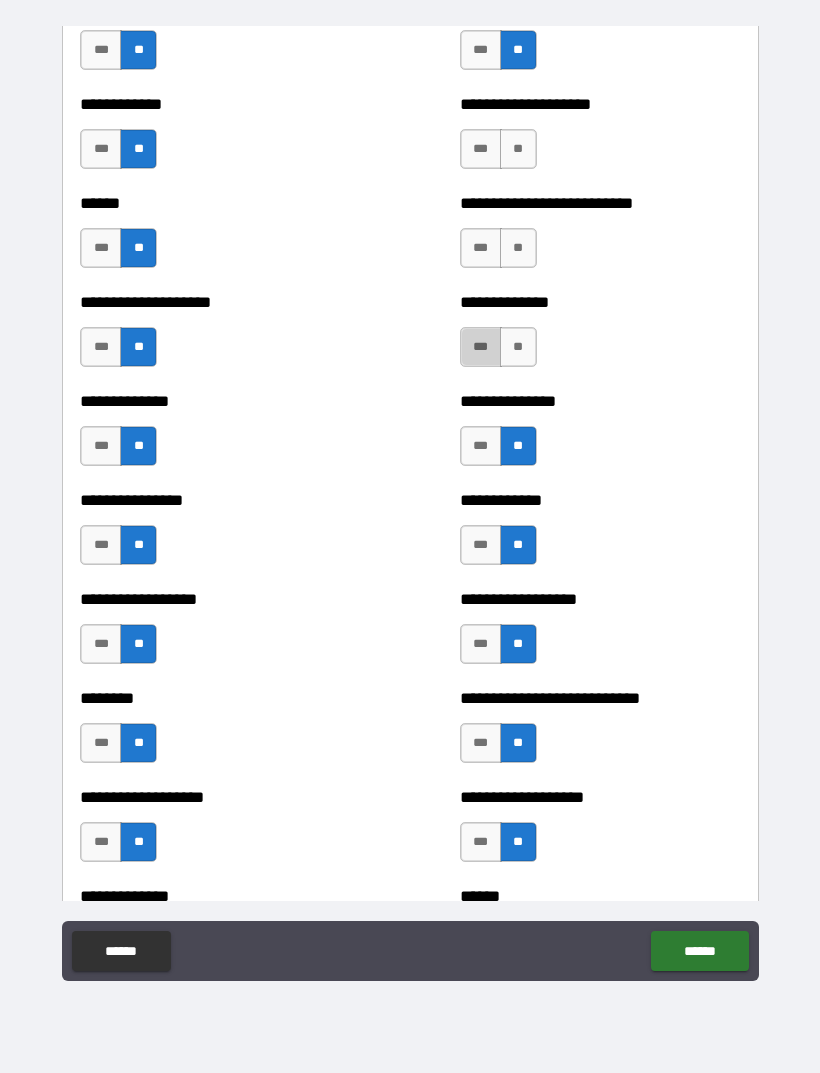 click on "***" at bounding box center (481, 347) 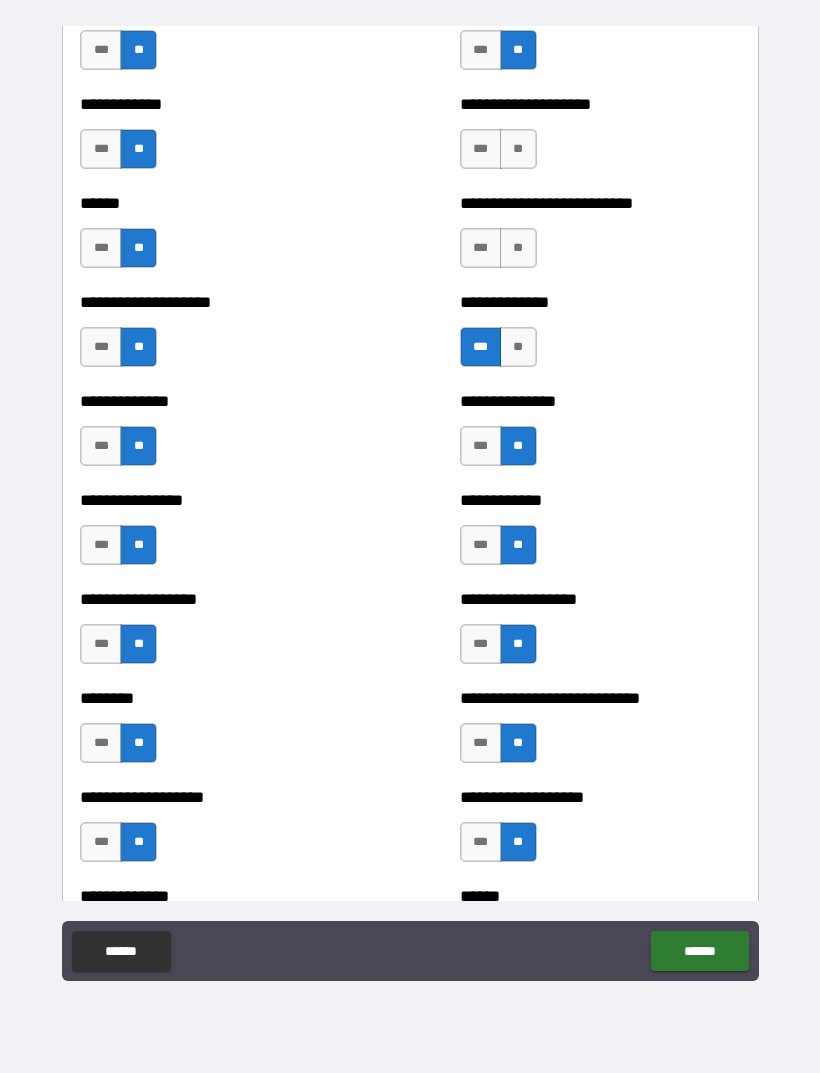 click on "***" at bounding box center [481, 248] 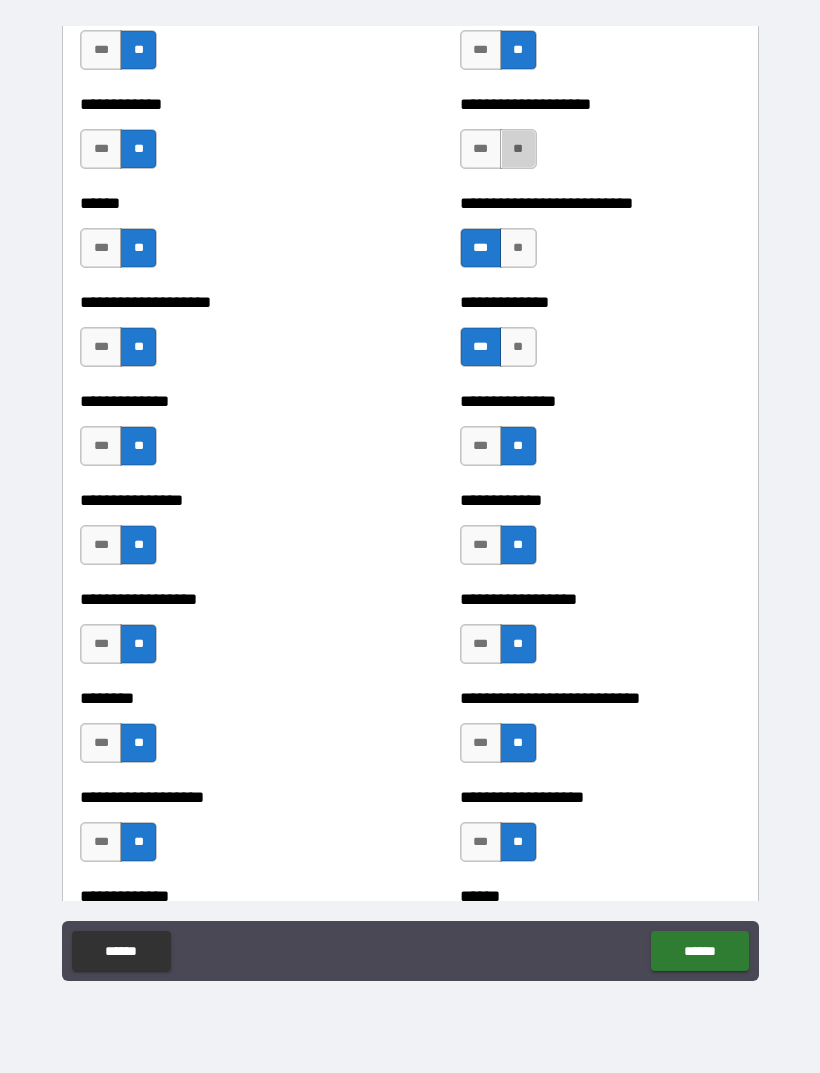 click on "**" at bounding box center (518, 149) 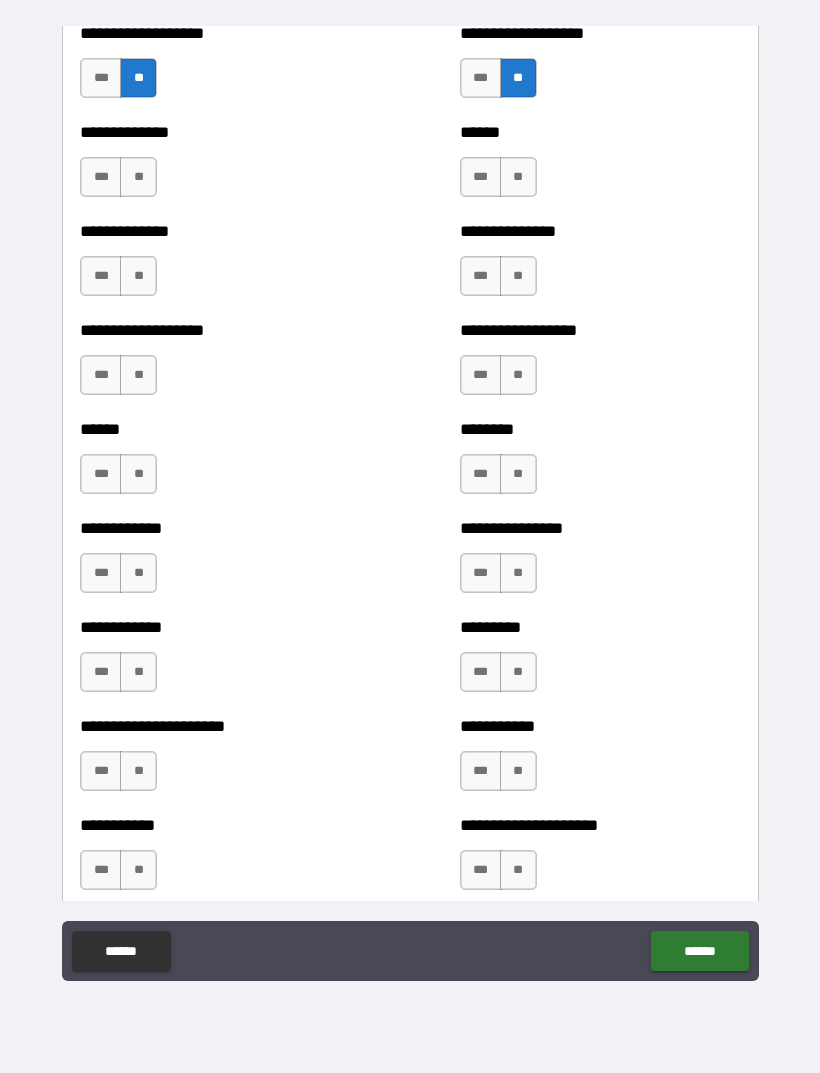 scroll, scrollTop: 4661, scrollLeft: 0, axis: vertical 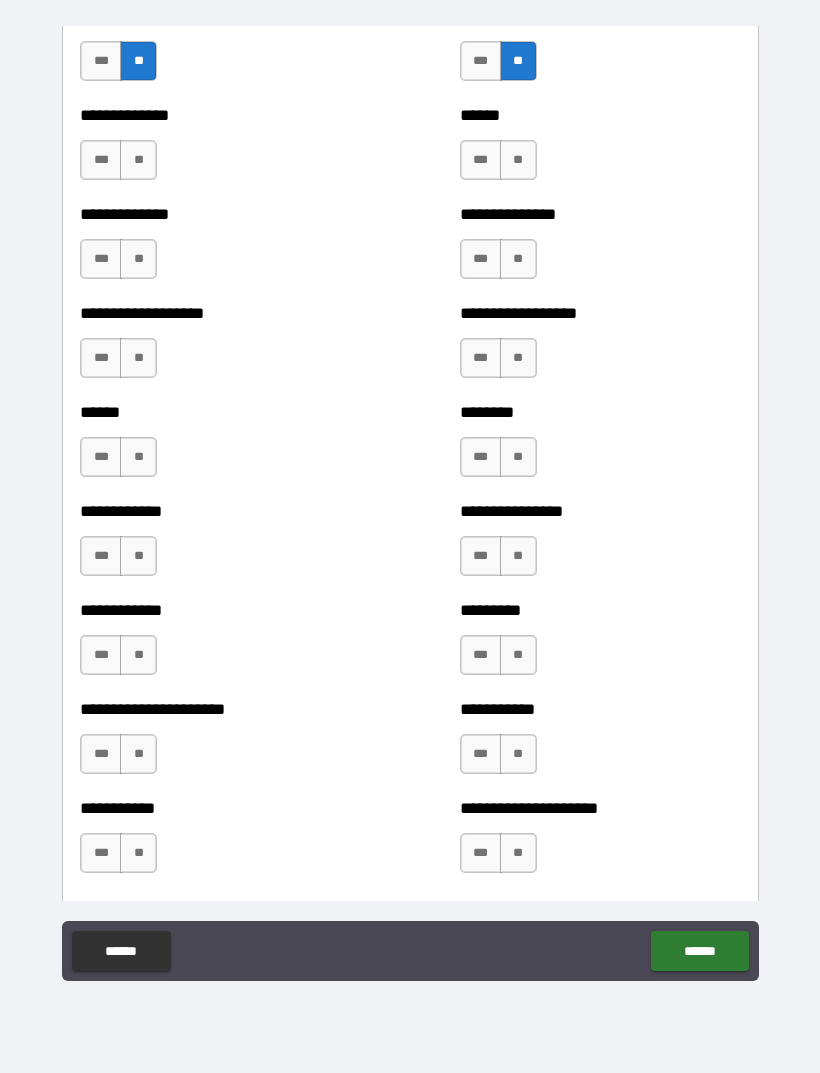 click on "**" at bounding box center [518, 160] 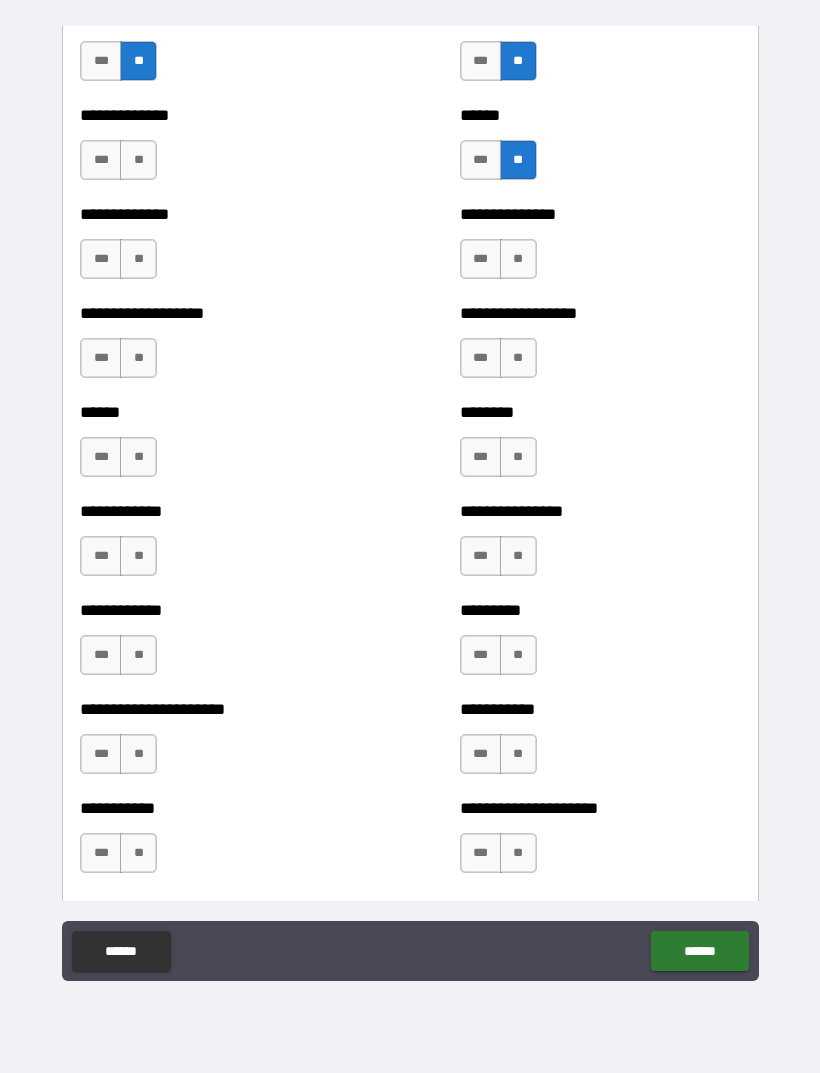 click on "**" at bounding box center [518, 259] 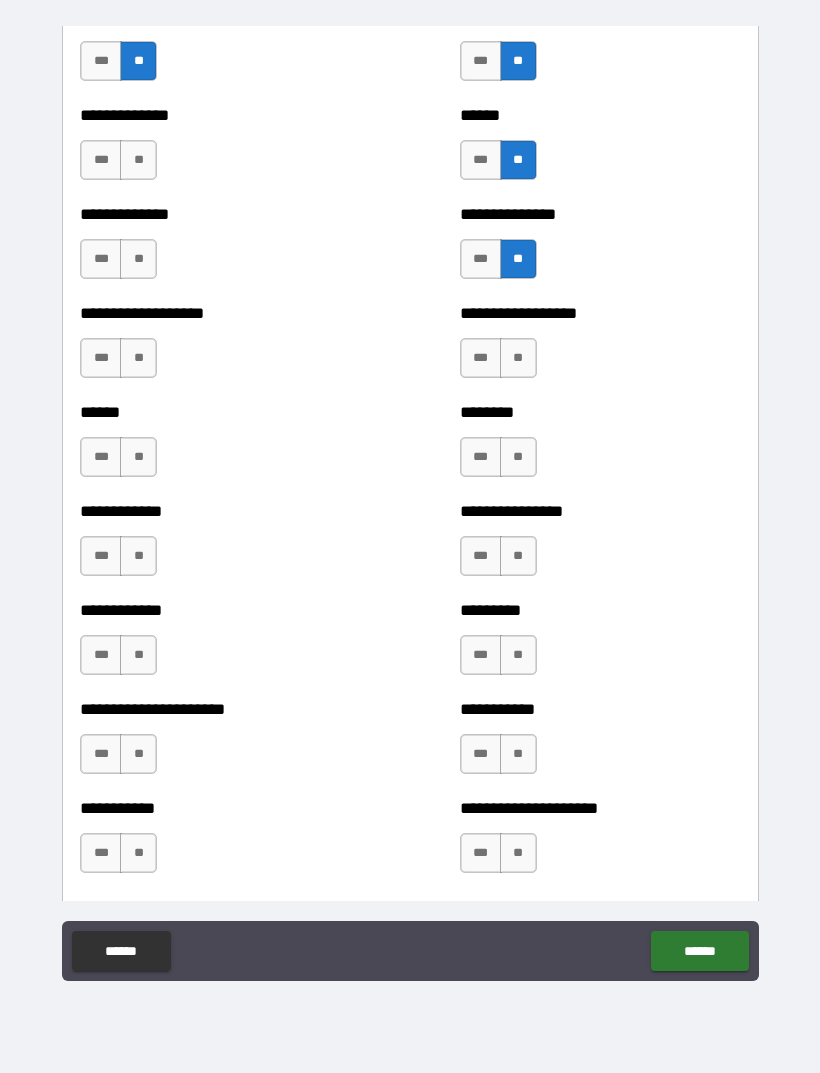 click on "**" at bounding box center (518, 358) 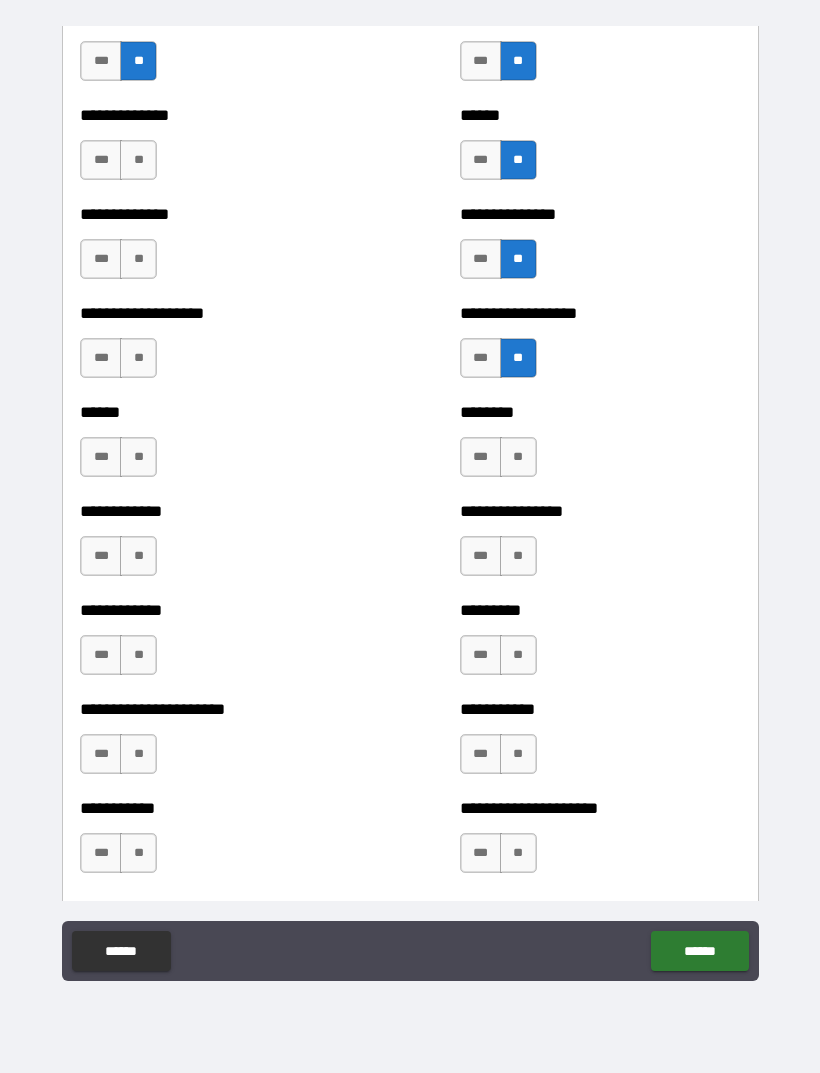 click on "**" at bounding box center (518, 457) 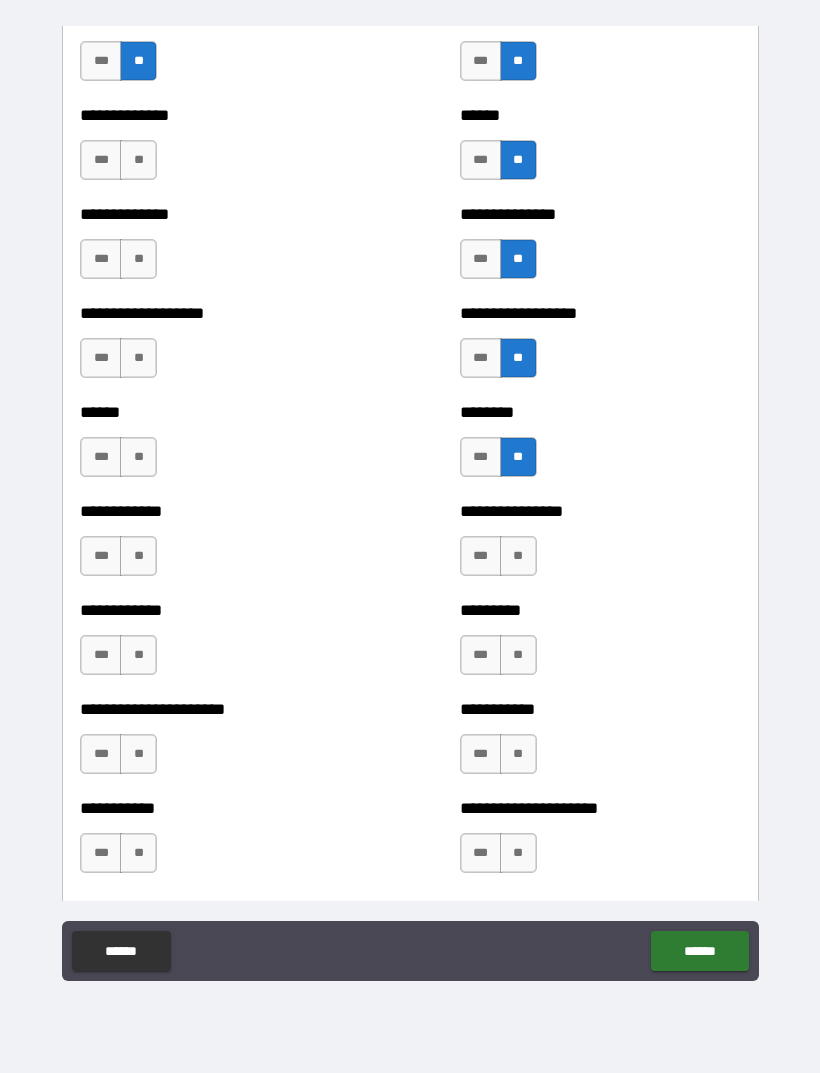 click on "***" at bounding box center [481, 556] 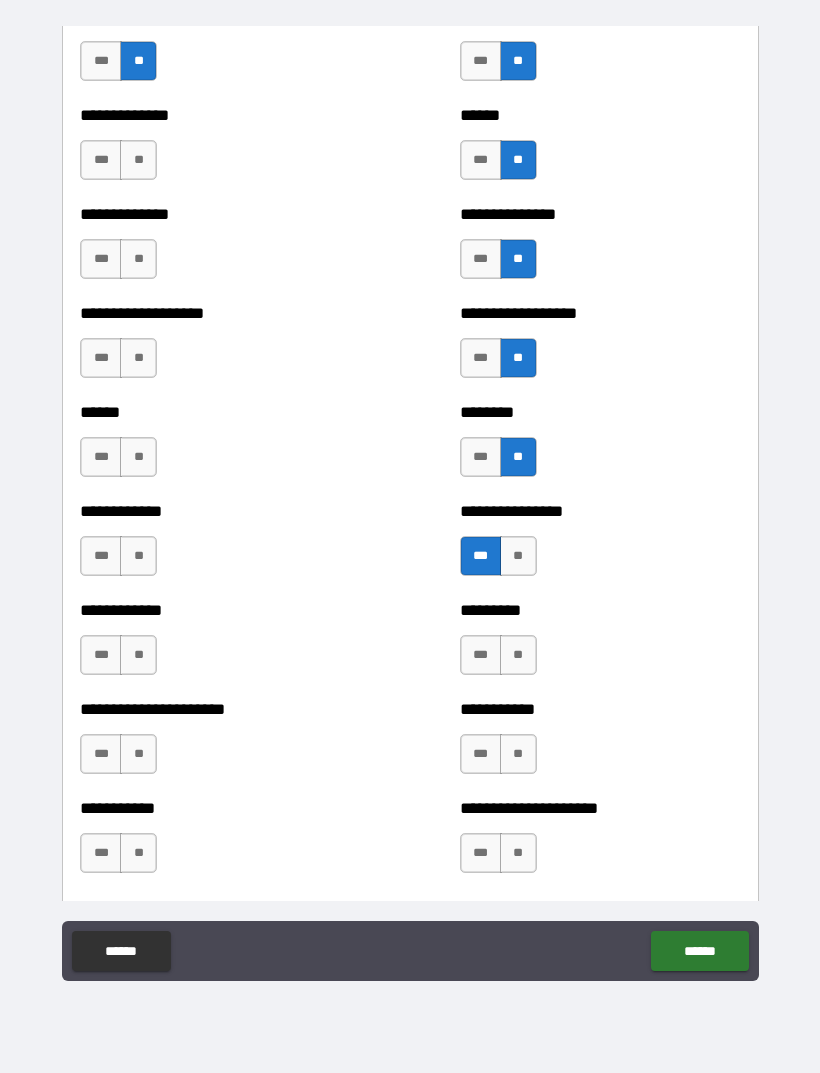 click on "**" at bounding box center [518, 655] 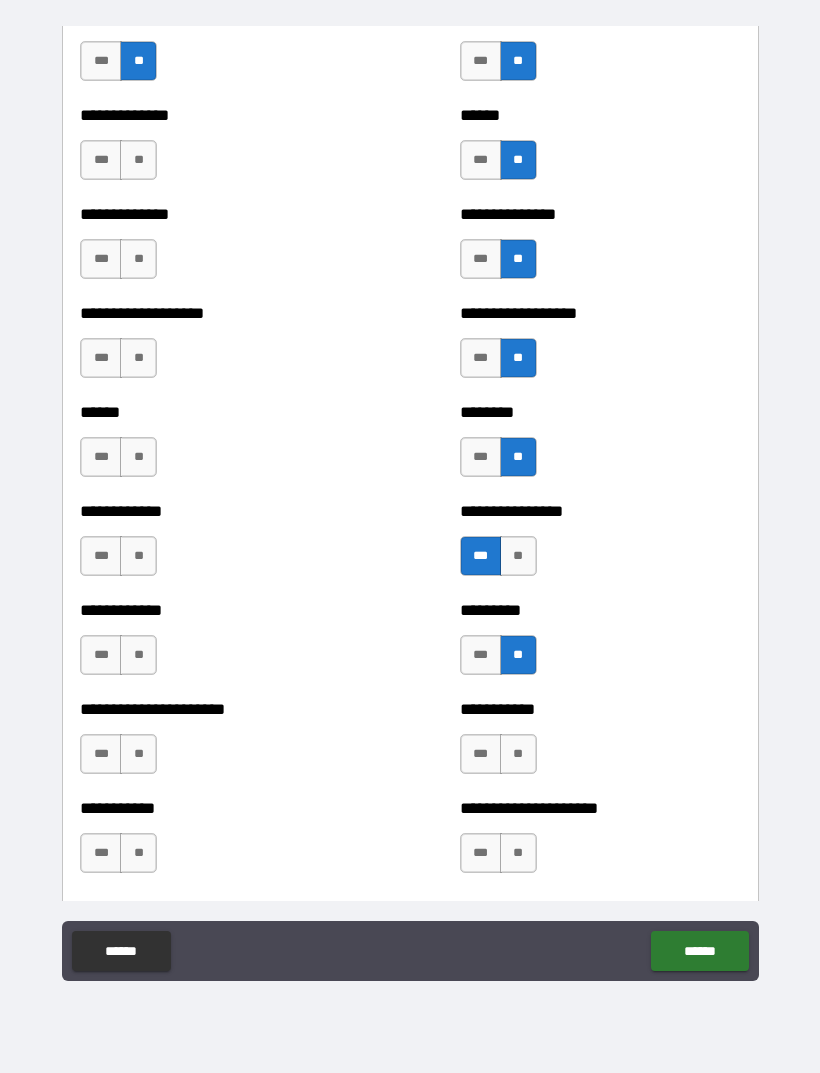 click on "**" at bounding box center (518, 754) 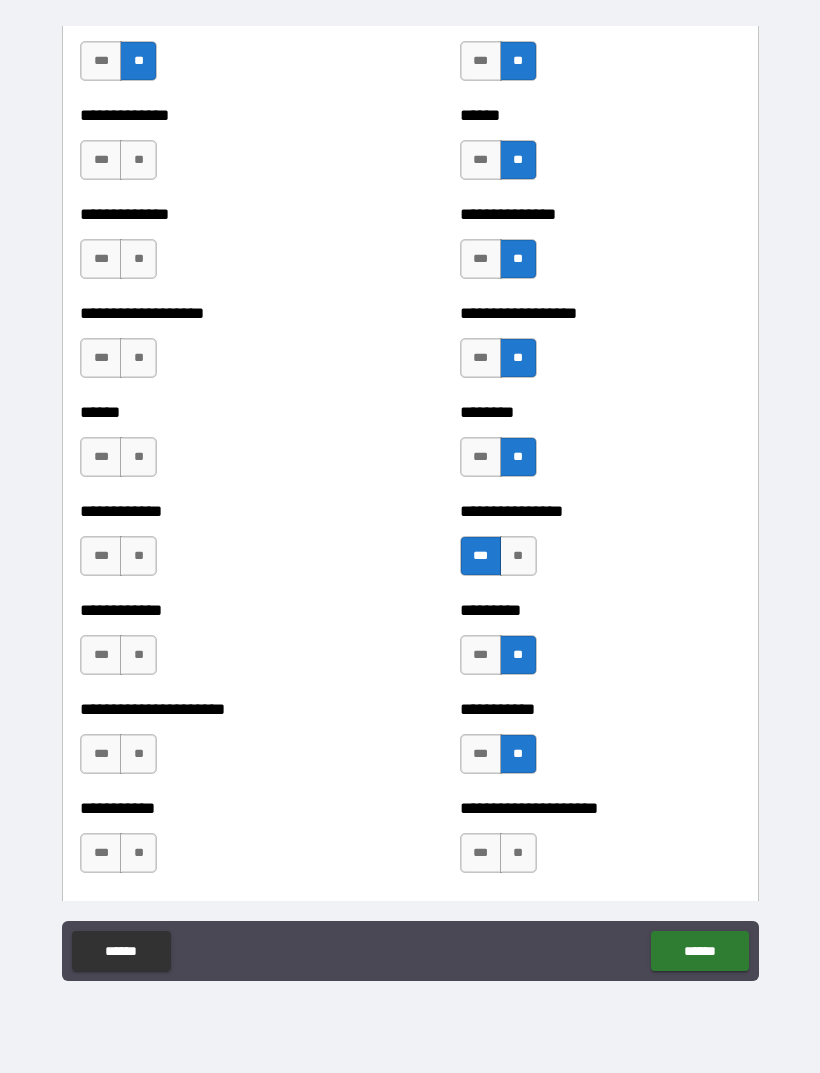 click on "***" at bounding box center [481, 754] 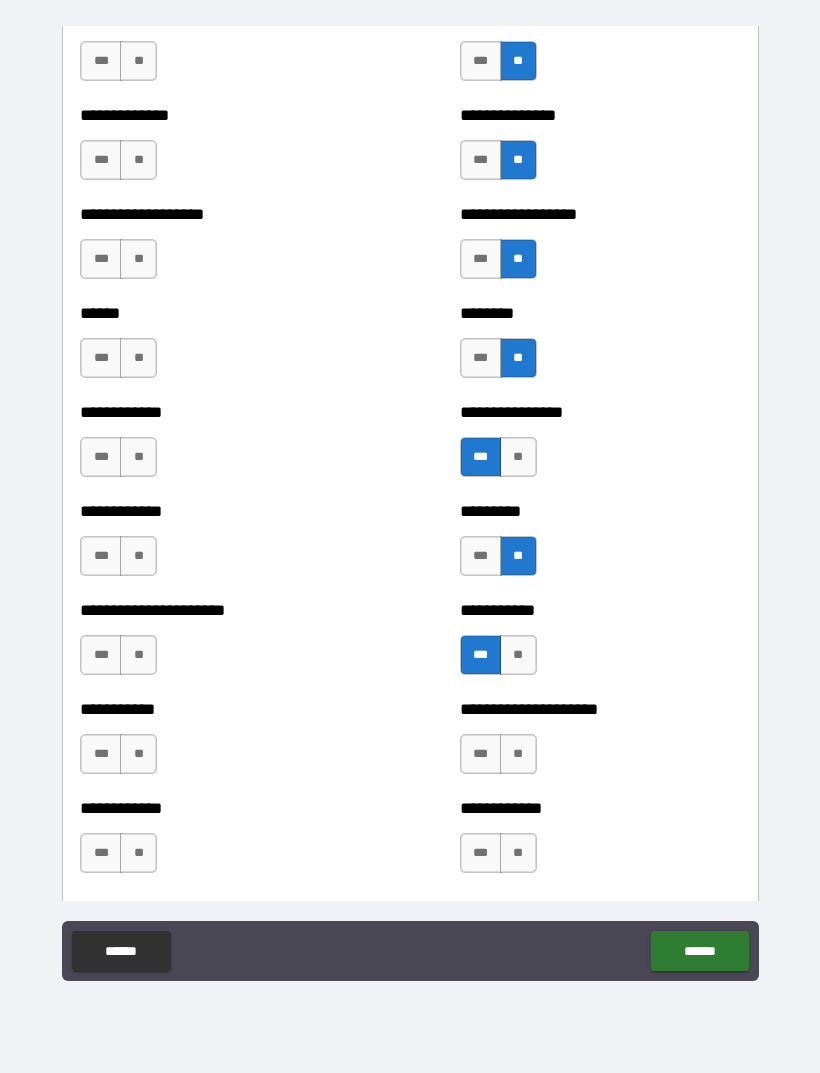 scroll, scrollTop: 4759, scrollLeft: 0, axis: vertical 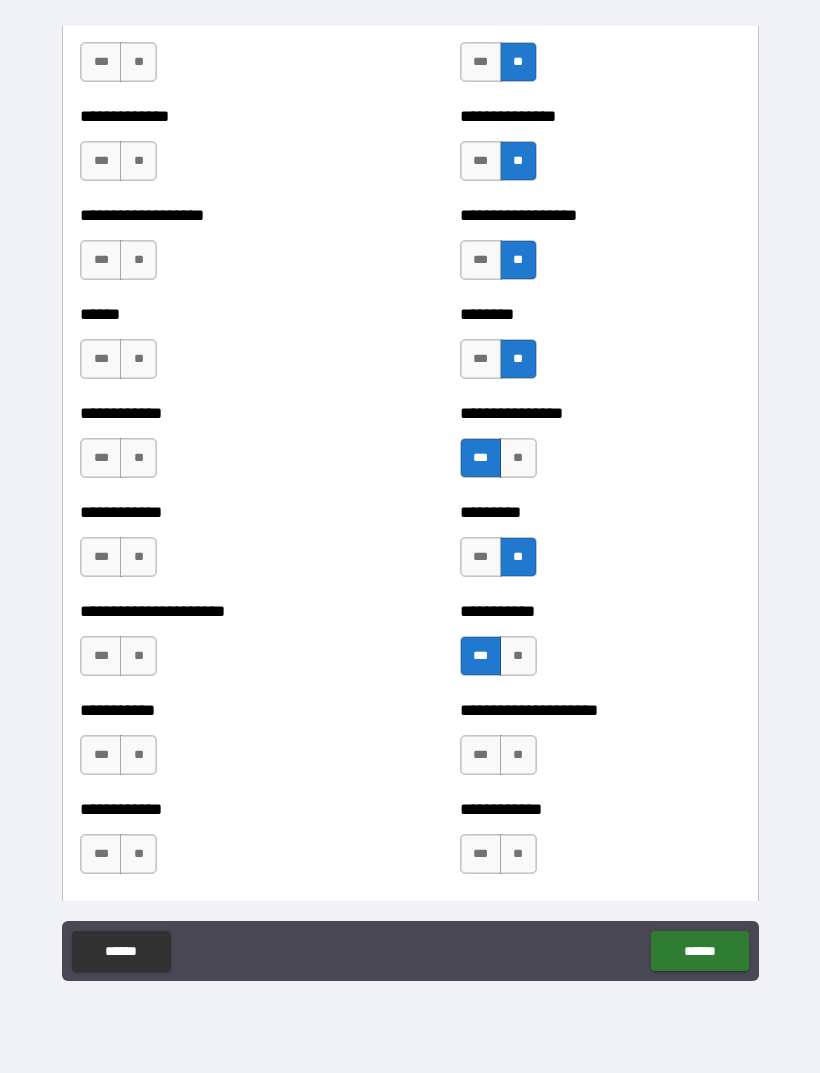 click on "**" at bounding box center (518, 854) 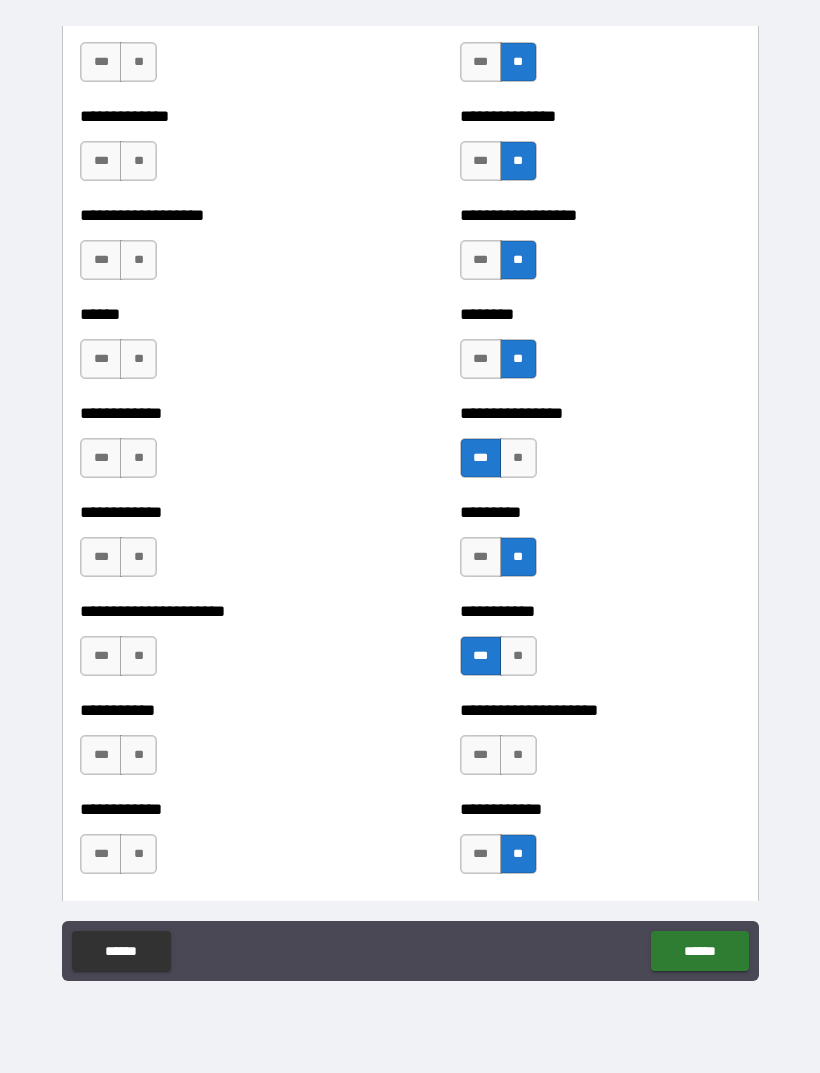 click on "**" at bounding box center [518, 755] 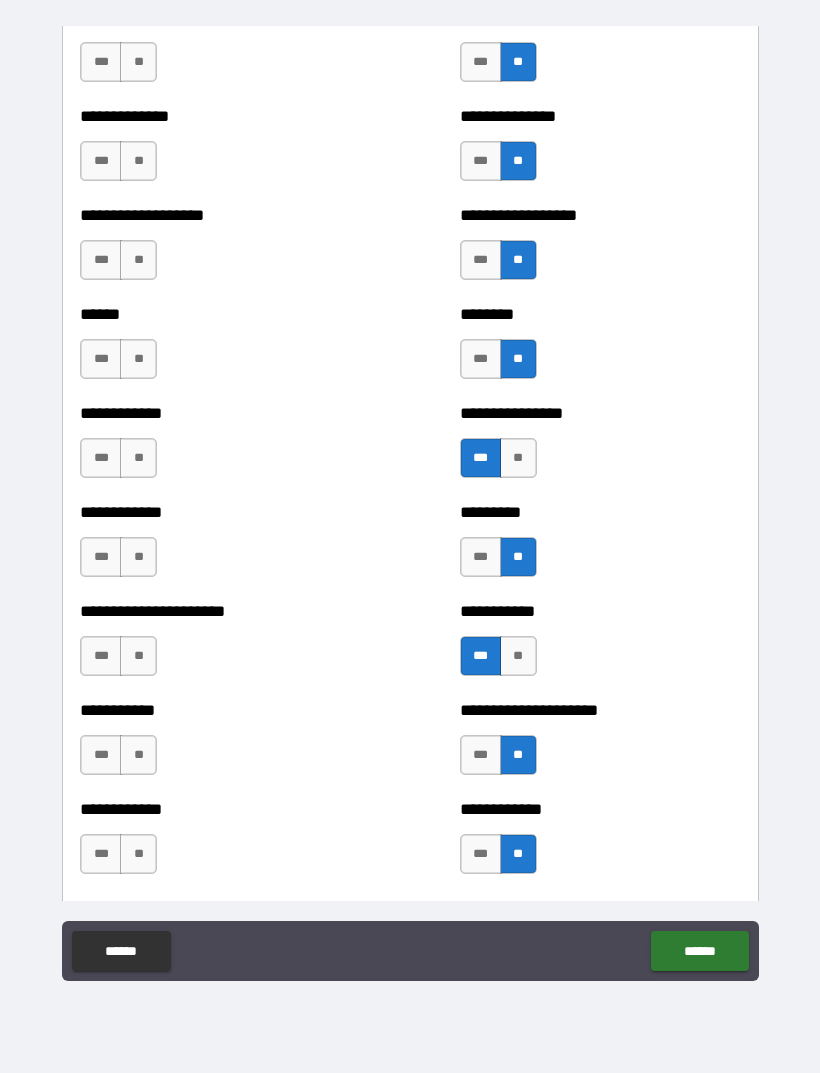 click on "**" at bounding box center [138, 854] 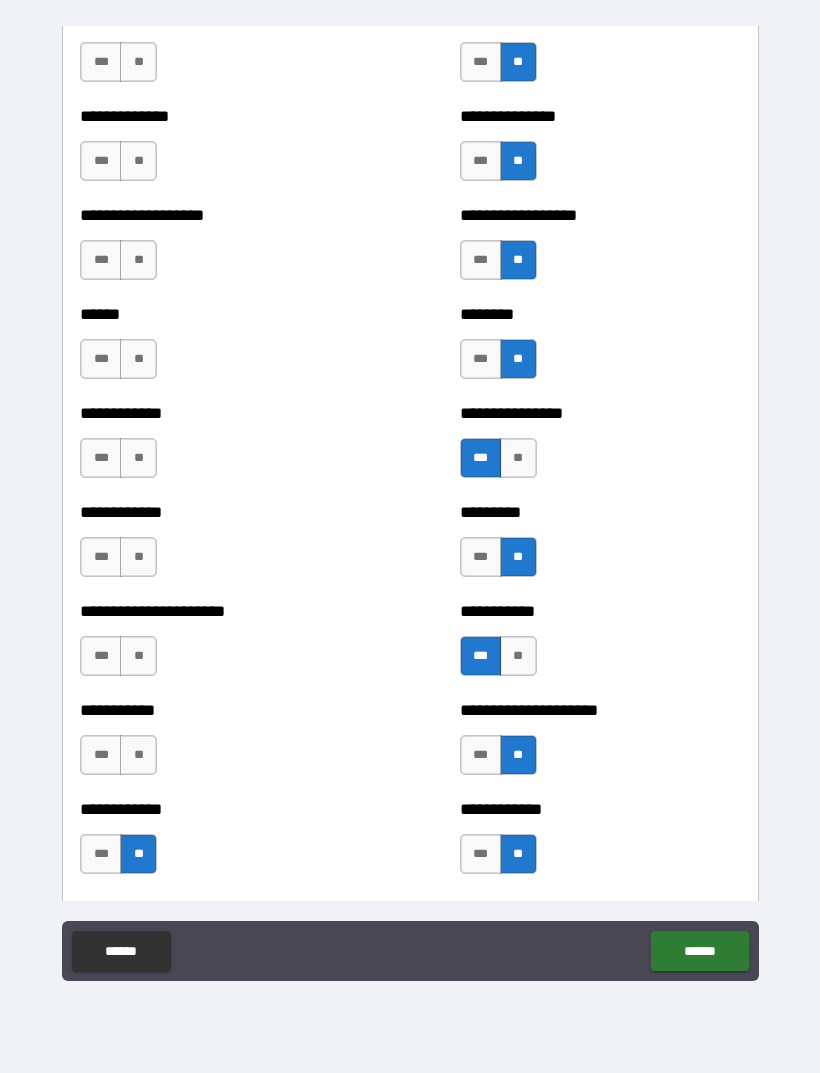 click on "**" at bounding box center [138, 755] 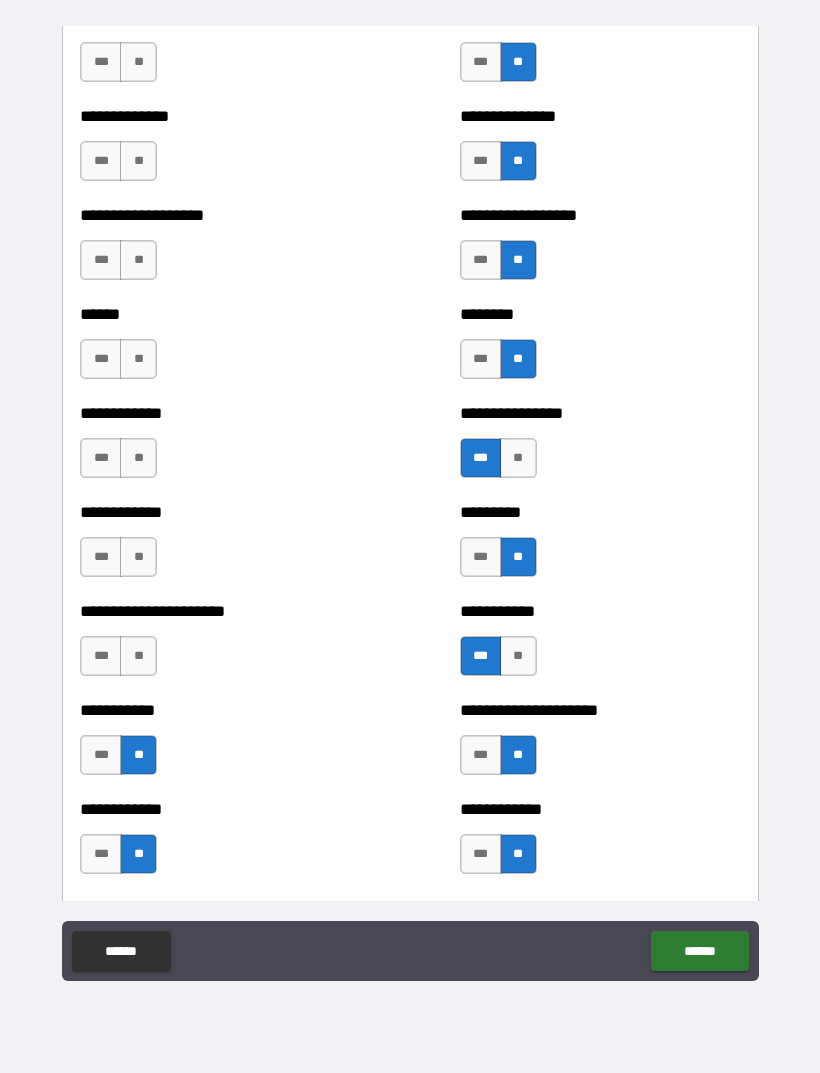 click on "**" at bounding box center [138, 656] 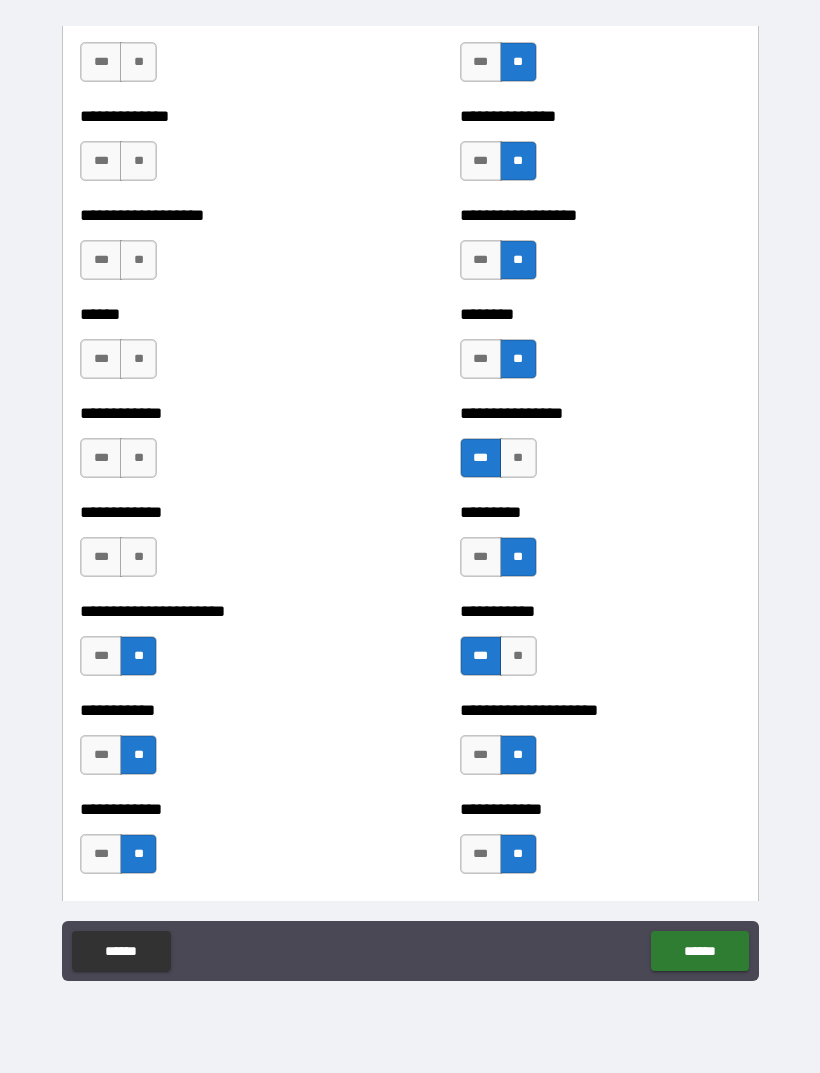 click on "**" at bounding box center [138, 557] 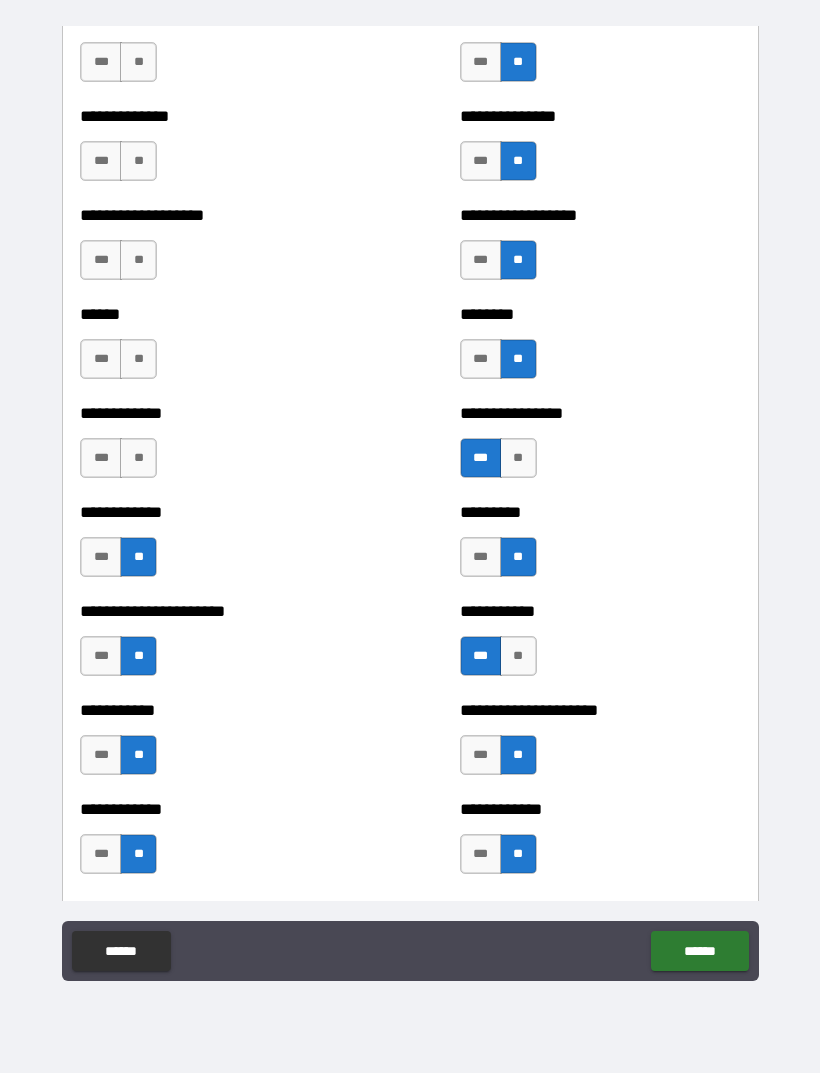 click on "**" at bounding box center (138, 458) 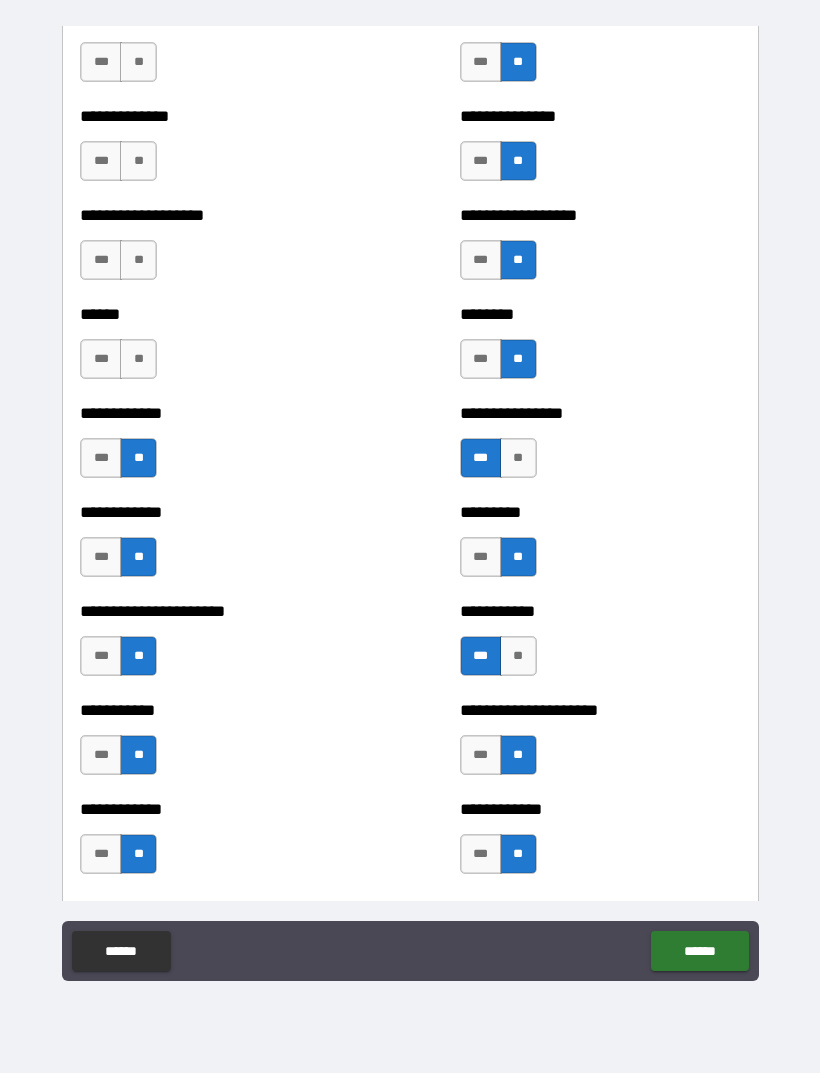 click on "***" at bounding box center (101, 359) 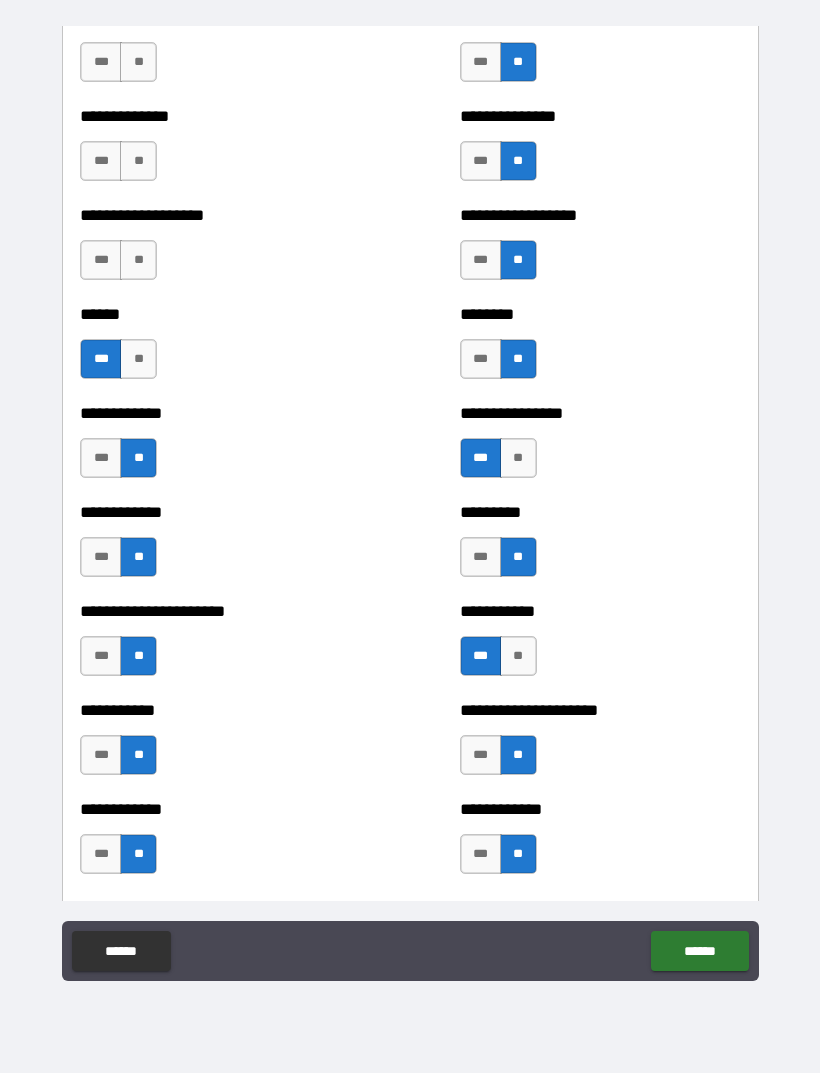 click on "**" at bounding box center (138, 260) 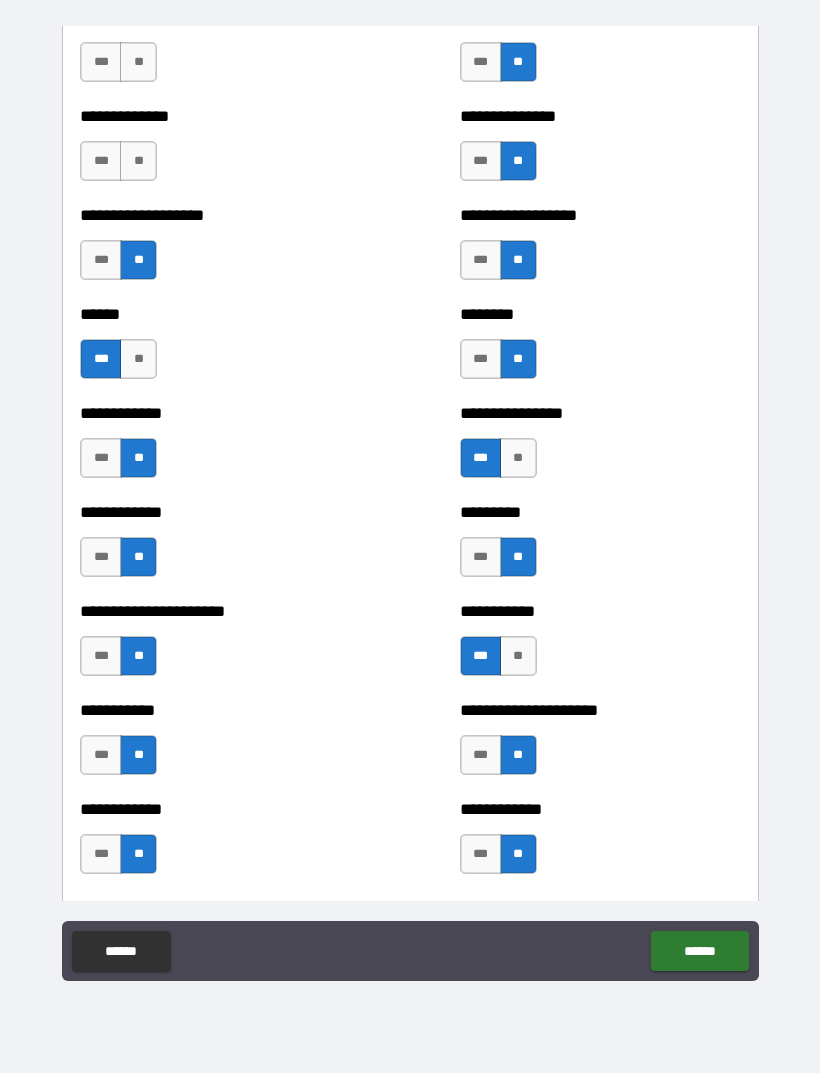 click on "**" at bounding box center [138, 161] 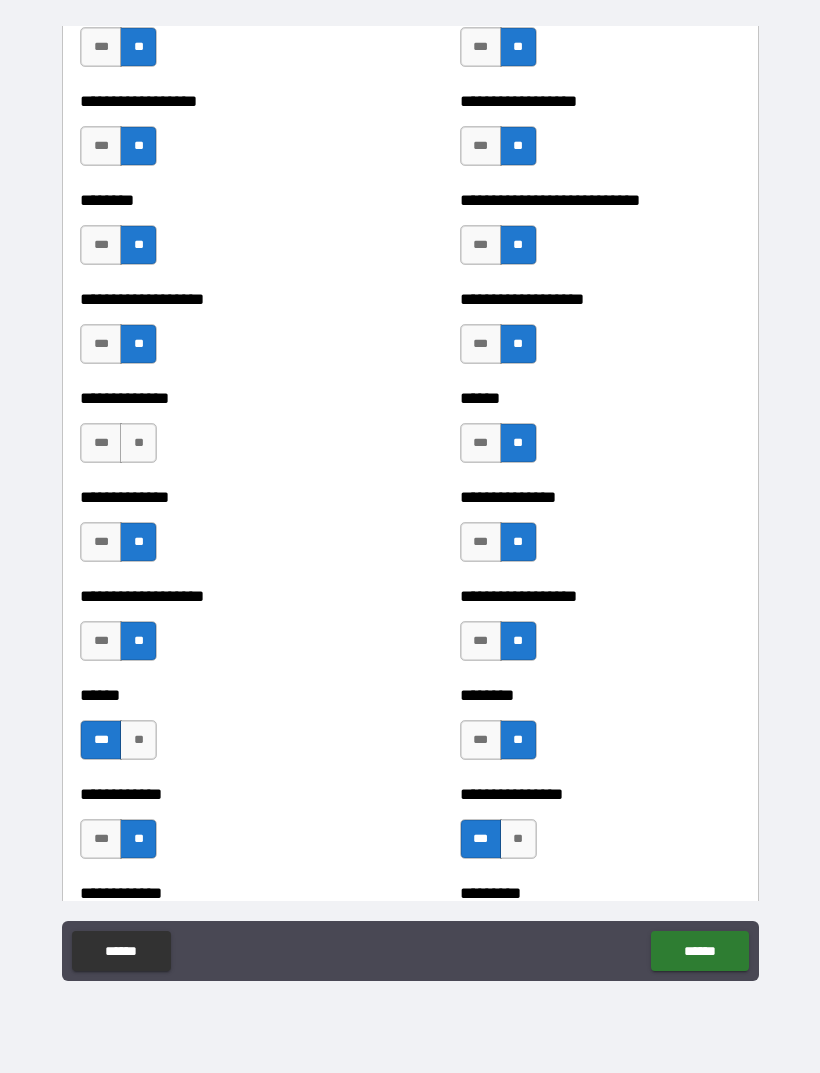 scroll, scrollTop: 4377, scrollLeft: 0, axis: vertical 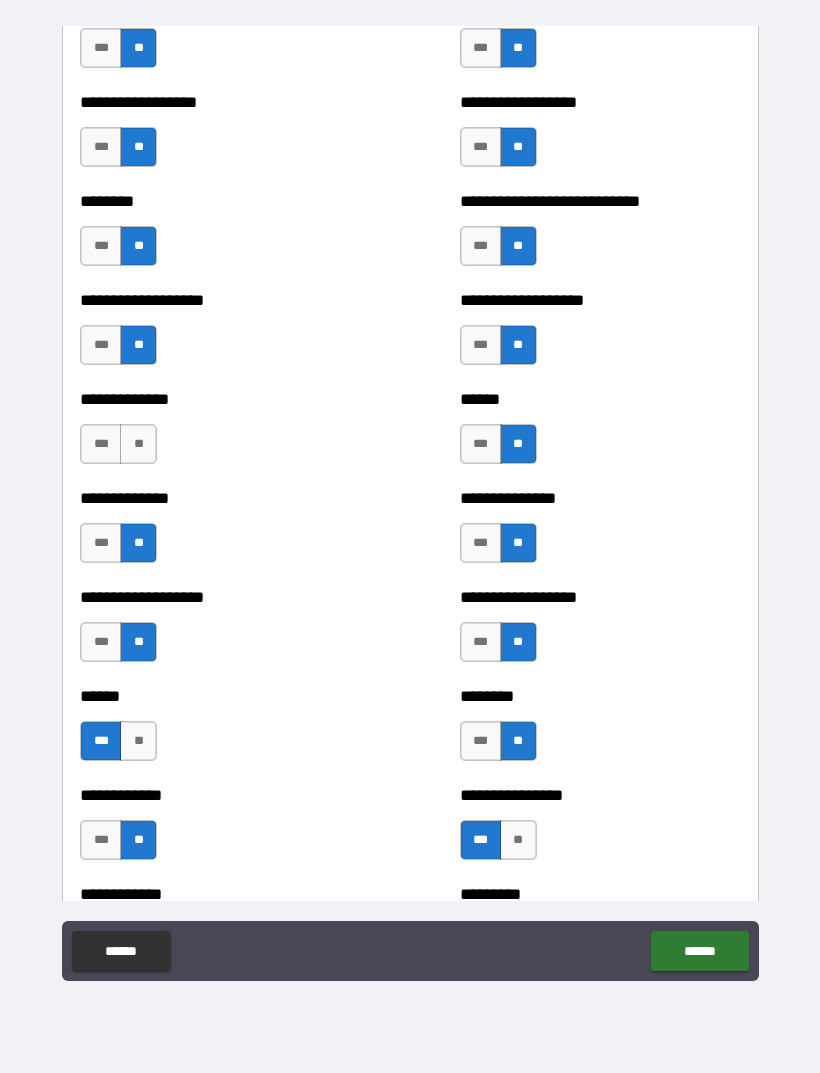 click on "**" at bounding box center [138, 444] 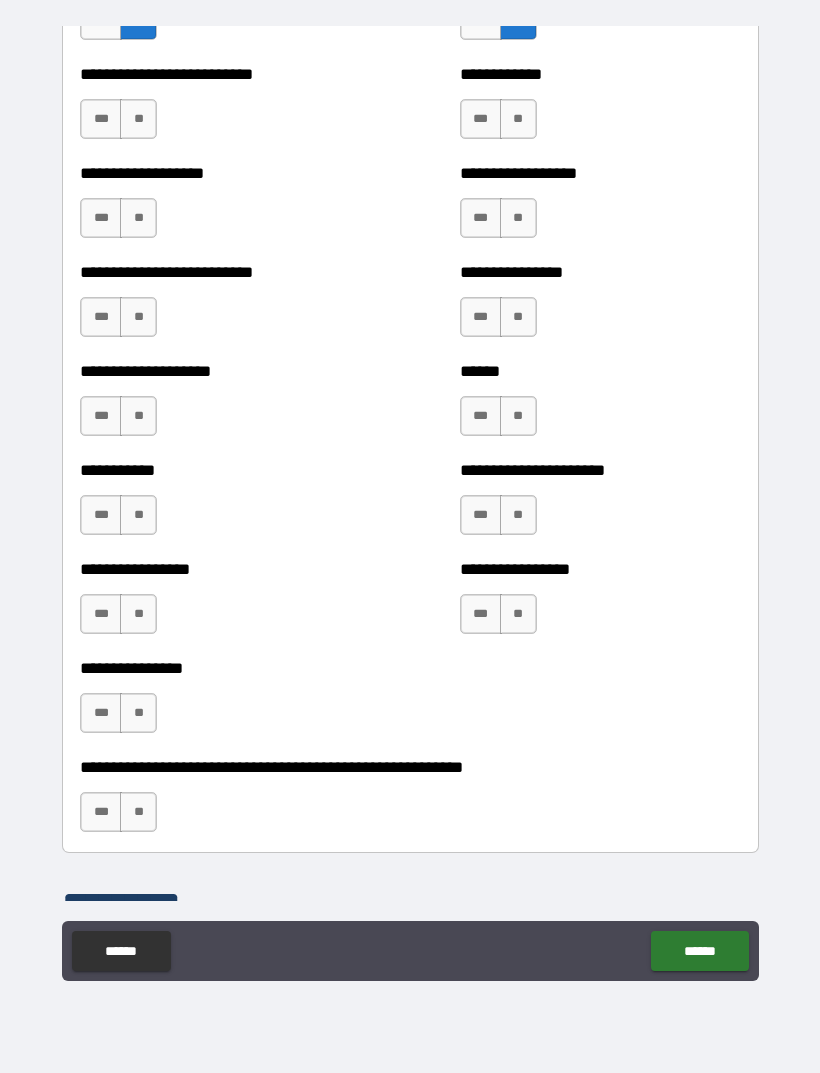 scroll, scrollTop: 5594, scrollLeft: 0, axis: vertical 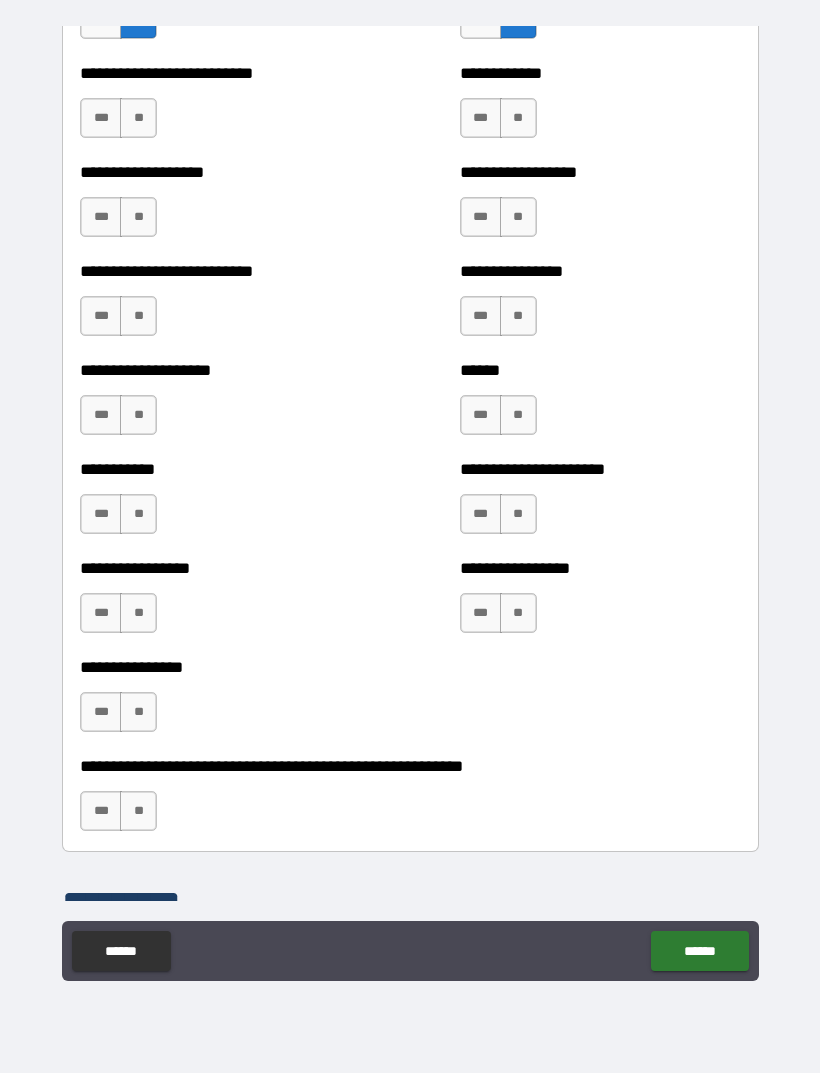 click on "**" at bounding box center (138, 118) 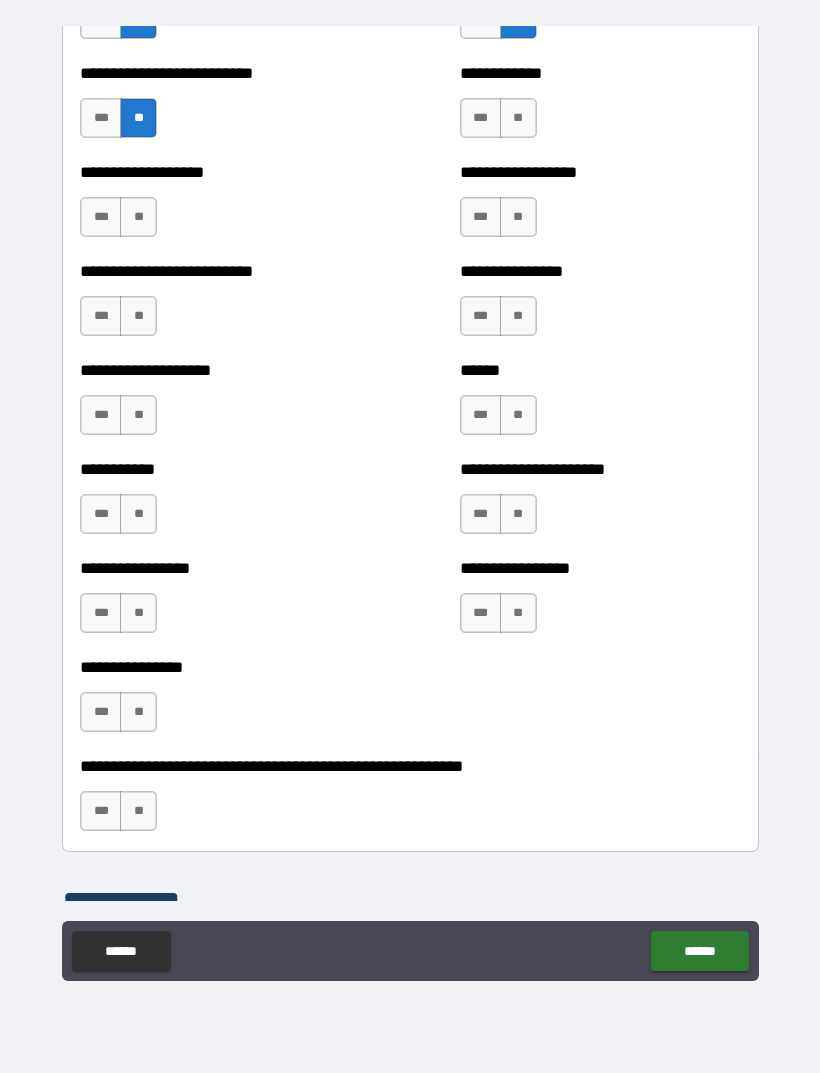click on "***" at bounding box center [101, 217] 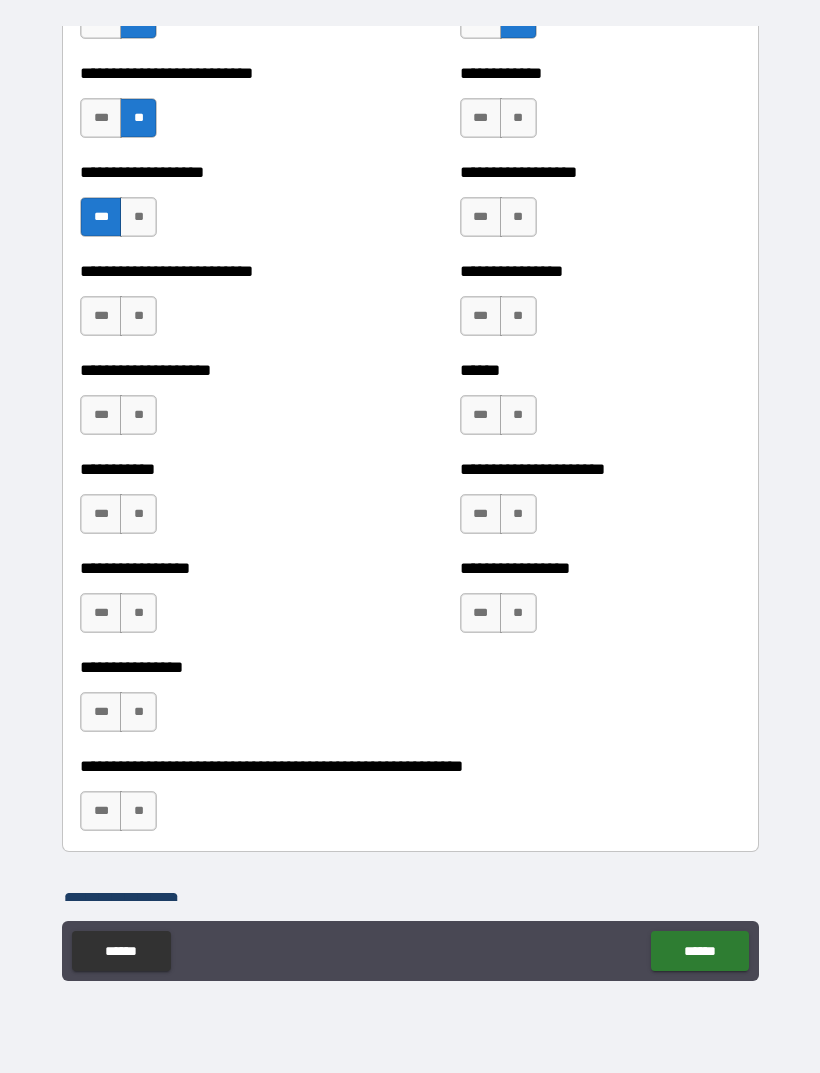 click on "**" at bounding box center (138, 316) 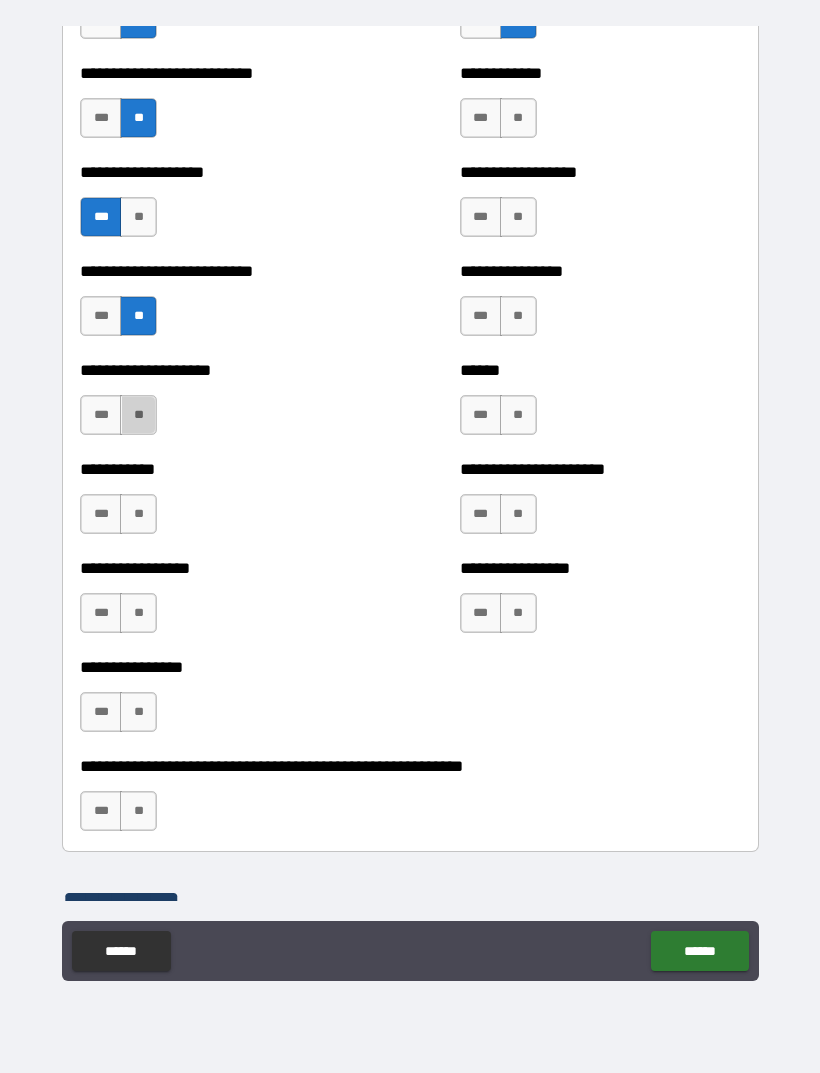 click on "**" at bounding box center [138, 415] 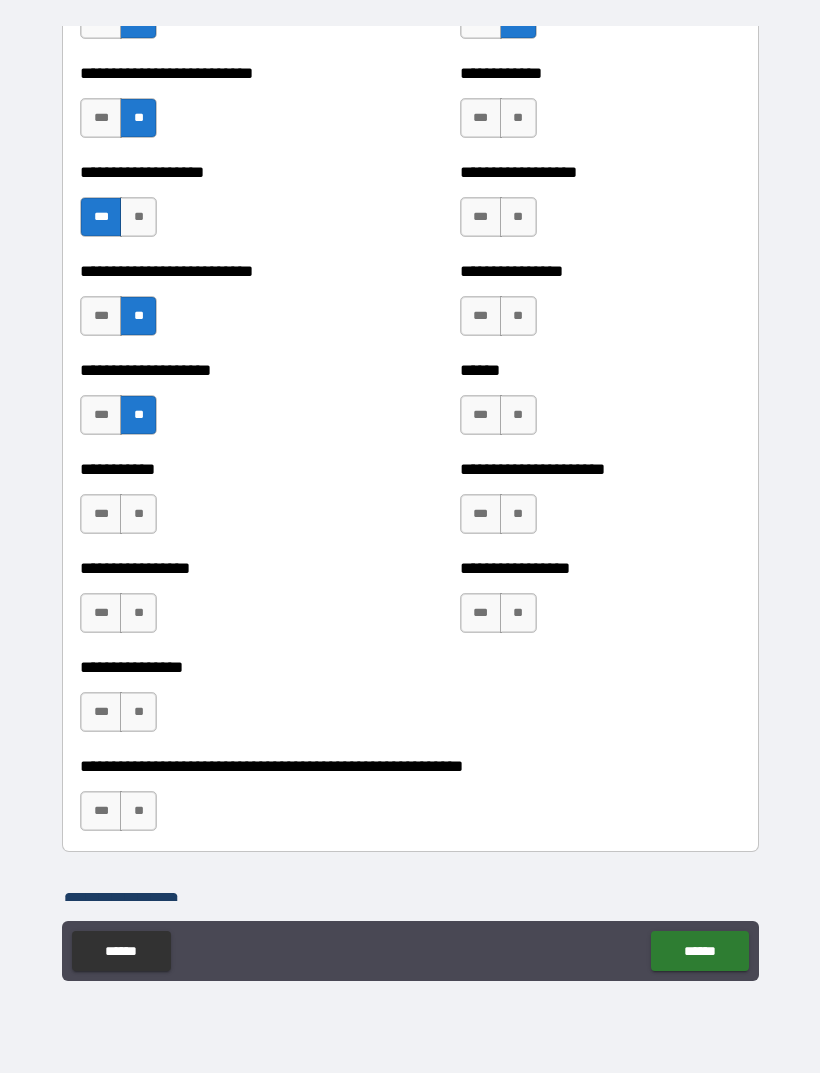 click on "**" at bounding box center (138, 514) 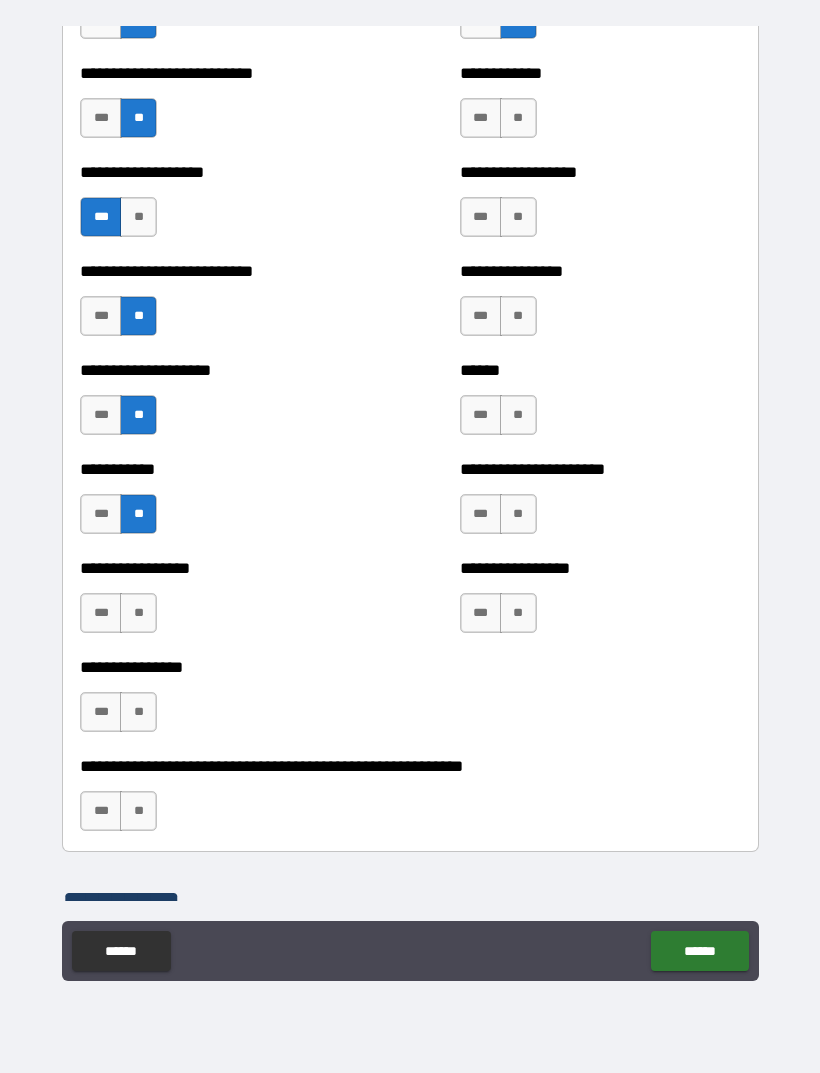 click on "***" at bounding box center (101, 613) 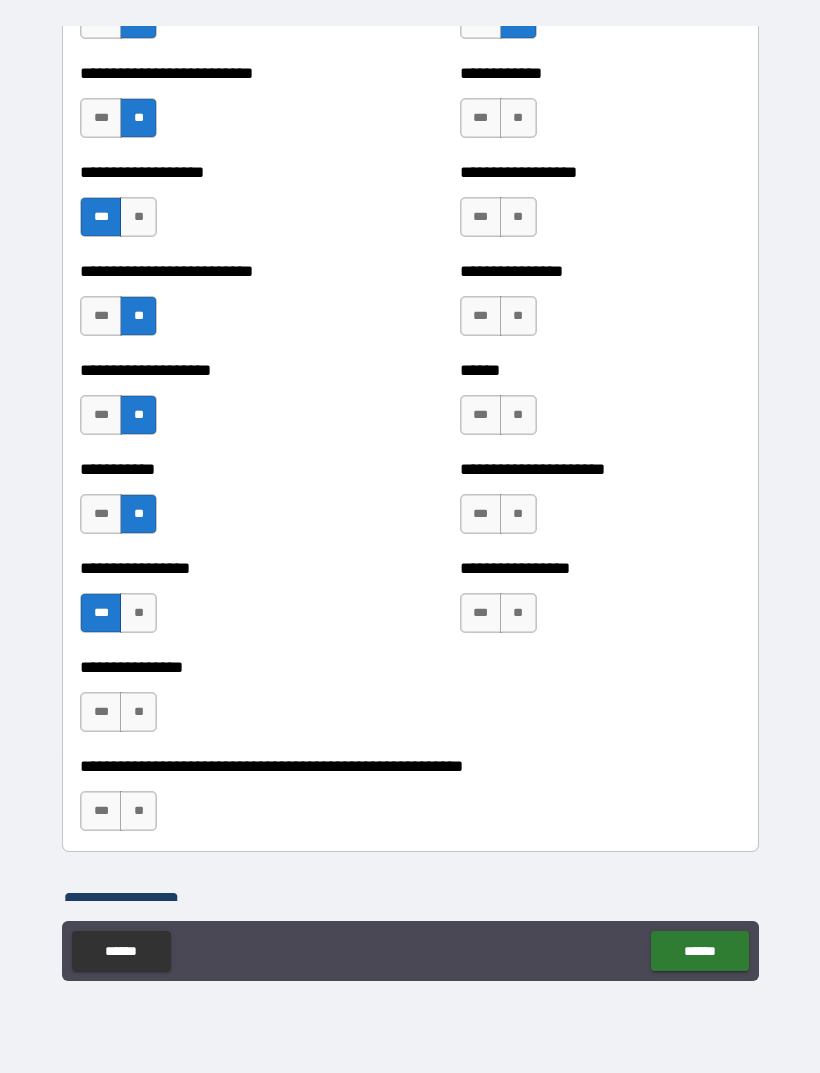 click on "**" at bounding box center (138, 712) 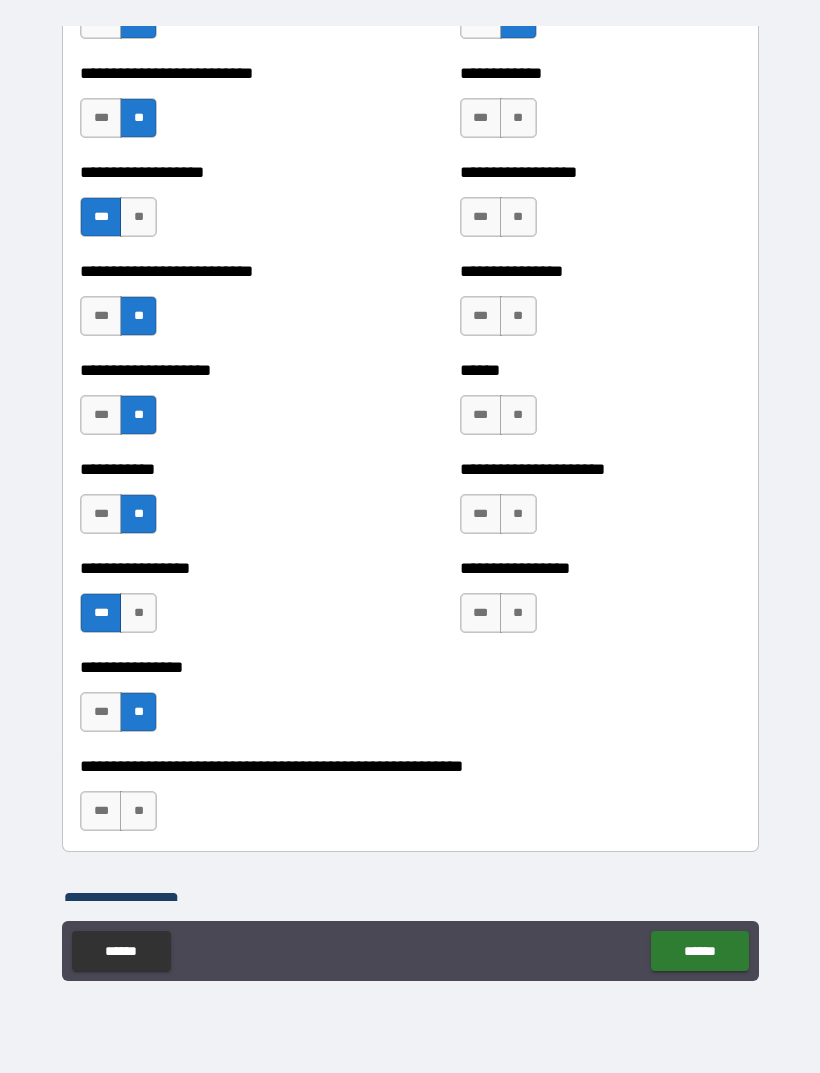 click on "**" at bounding box center [518, 613] 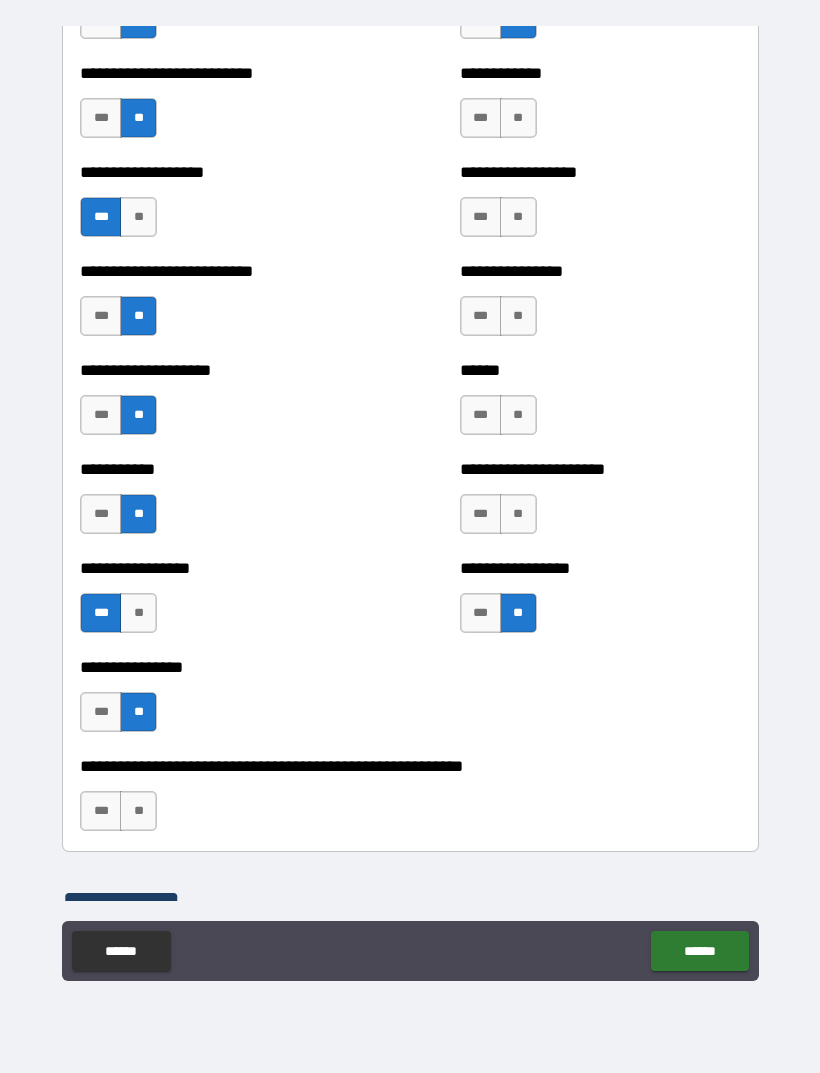 click on "**" at bounding box center [518, 514] 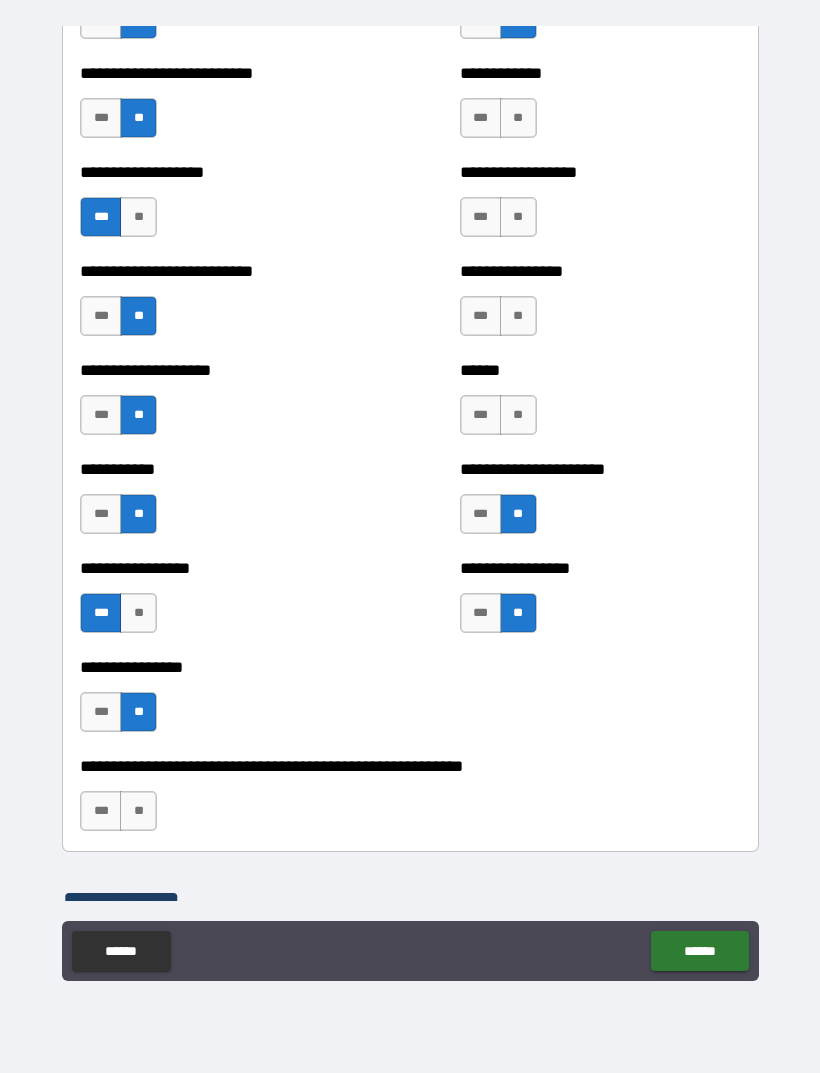 click on "**" at bounding box center [518, 415] 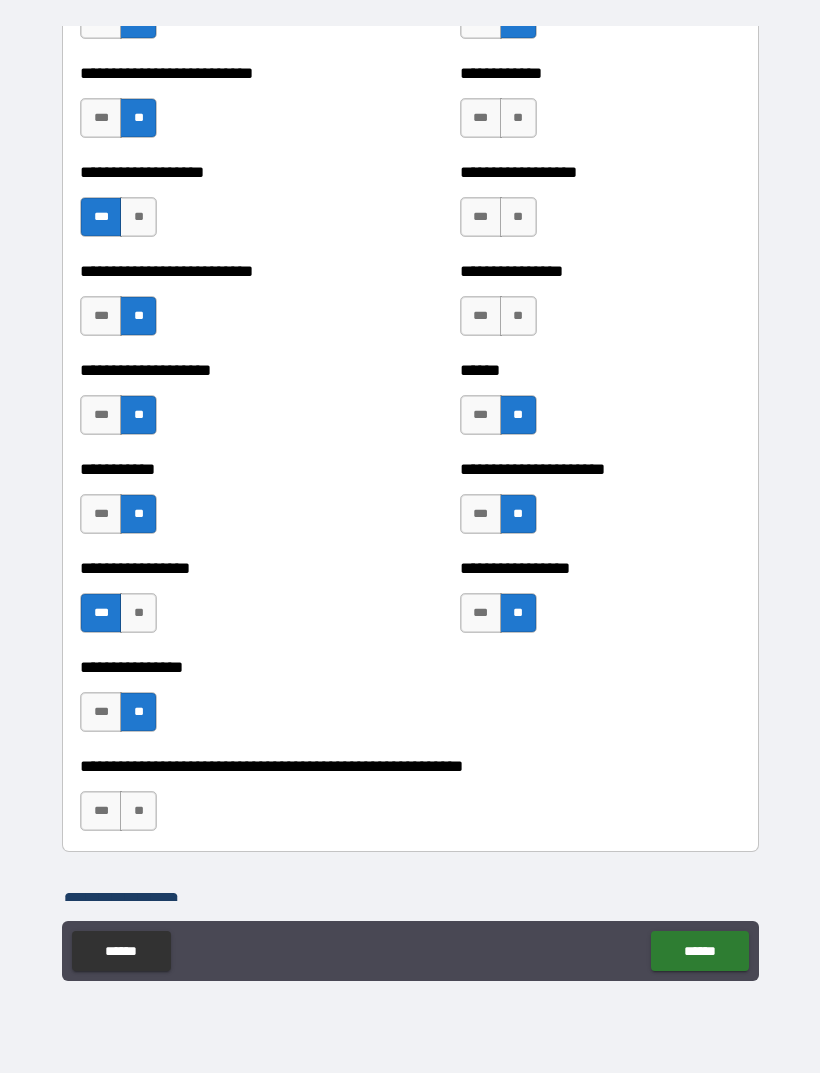 click on "**" at bounding box center [518, 316] 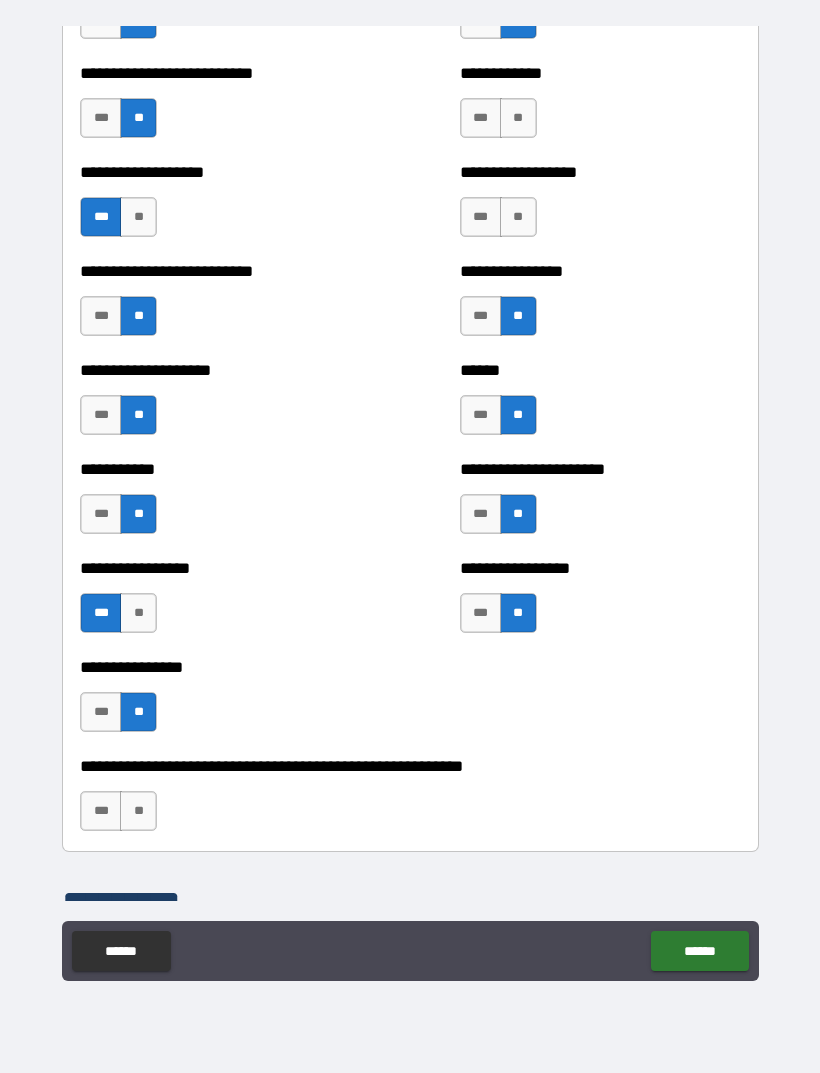 click on "***" at bounding box center (481, 217) 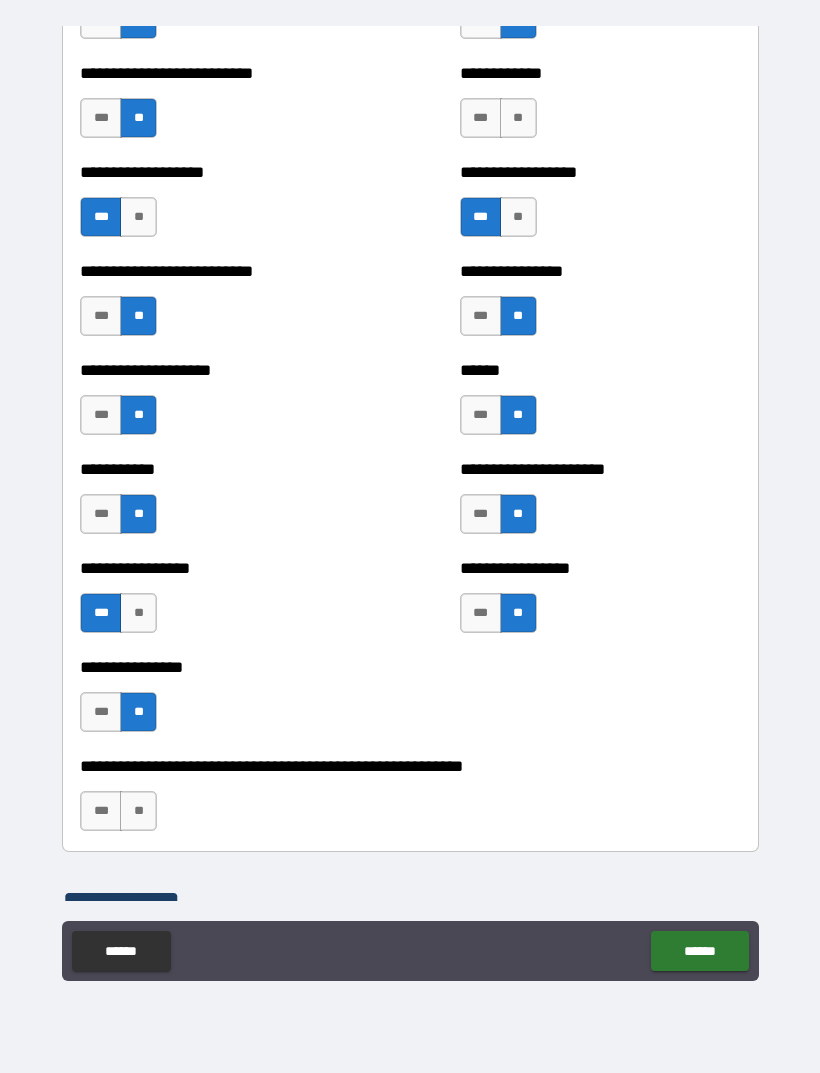 click on "**" at bounding box center [518, 118] 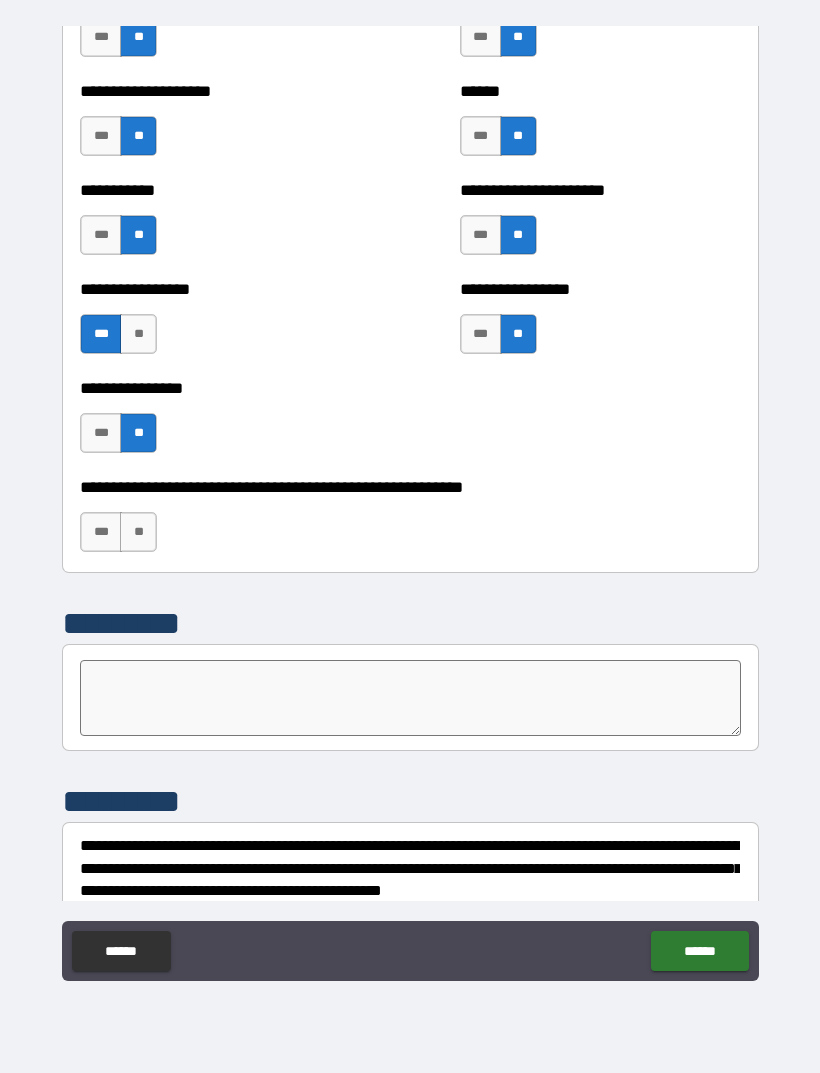 scroll, scrollTop: 5896, scrollLeft: 0, axis: vertical 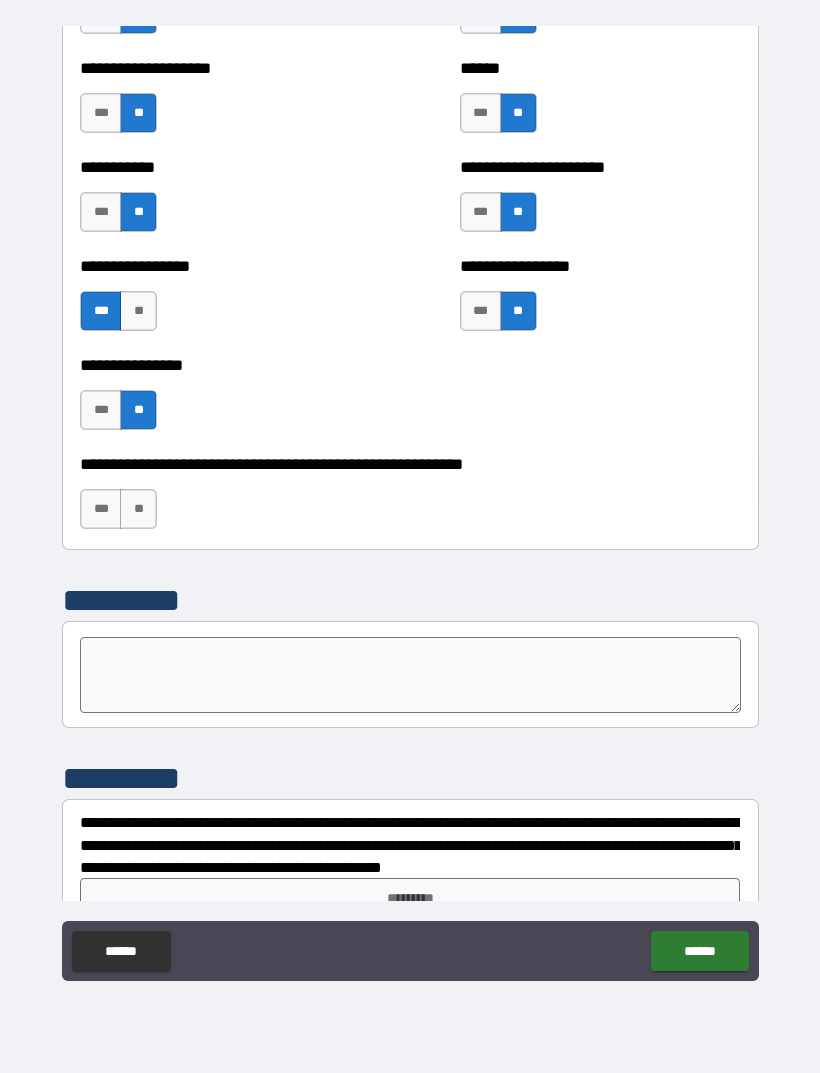 click on "***" at bounding box center (101, 509) 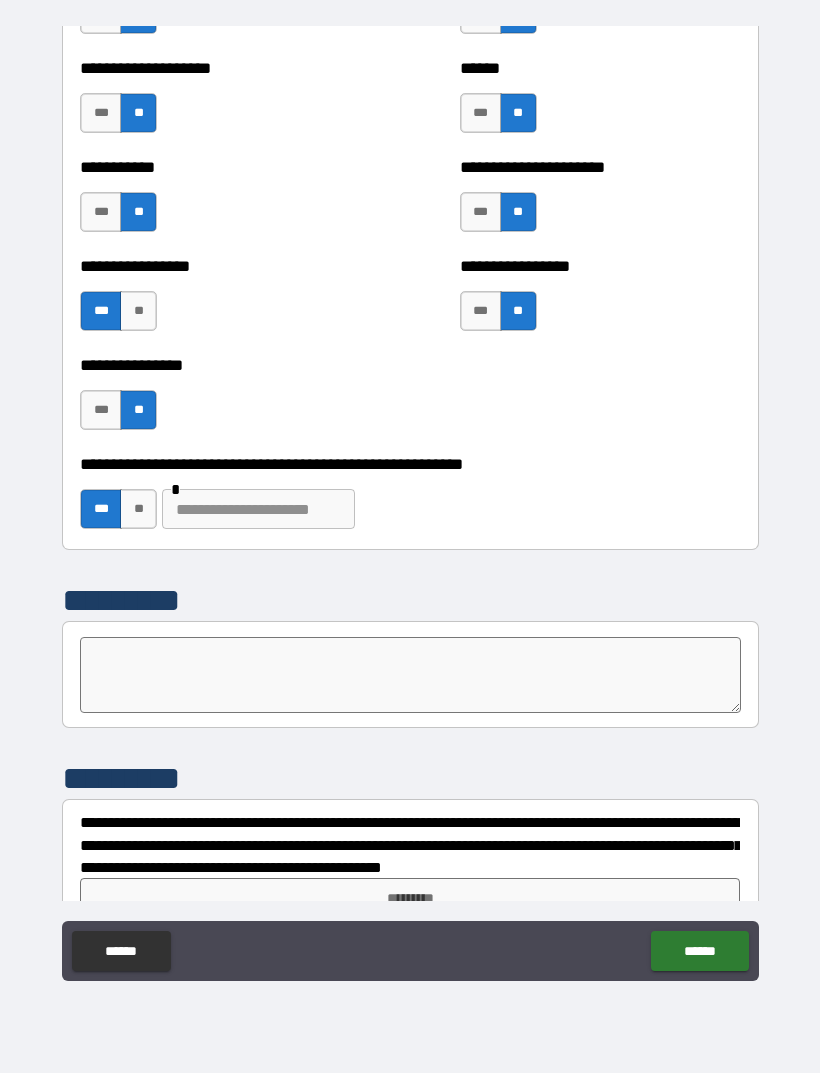 click at bounding box center (258, 509) 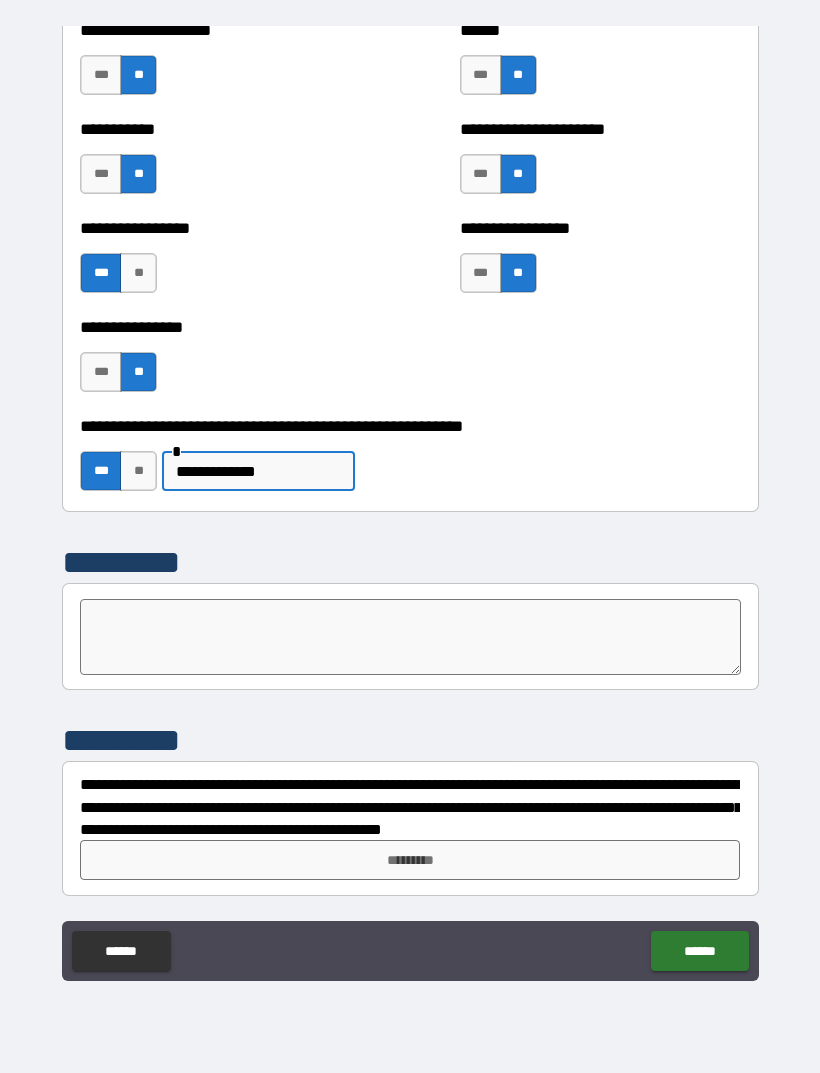 scroll, scrollTop: 5934, scrollLeft: 0, axis: vertical 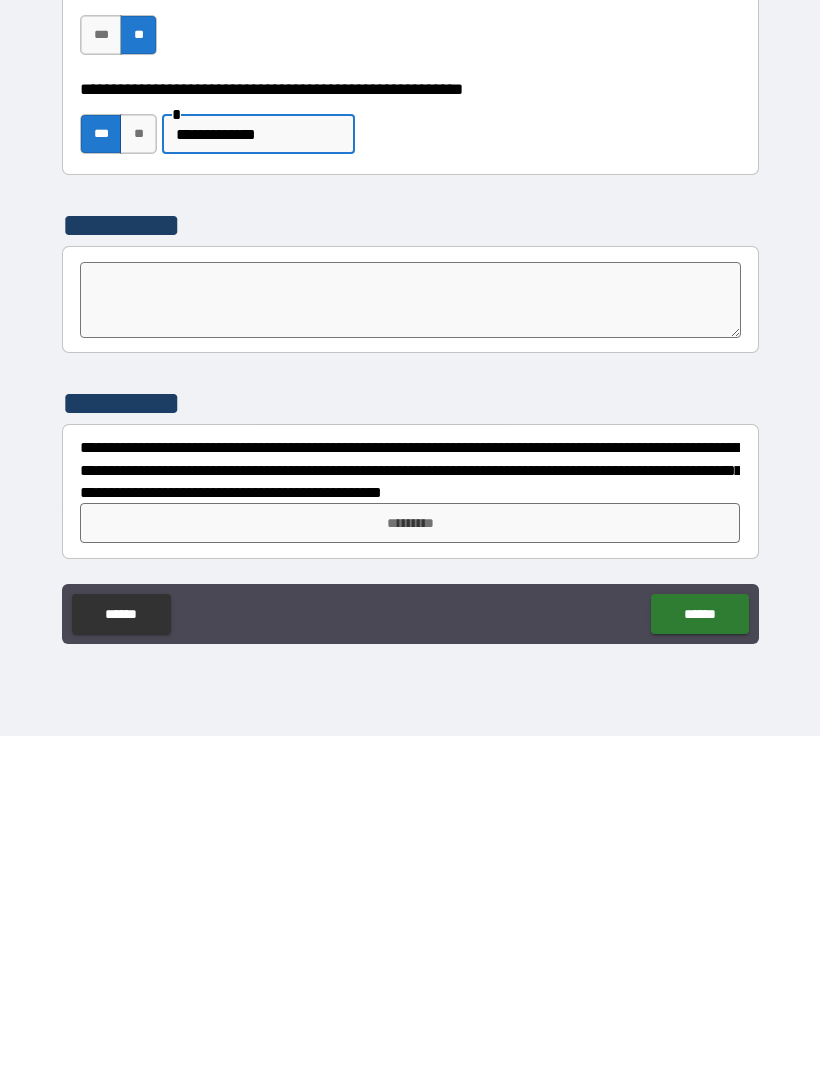 type on "**********" 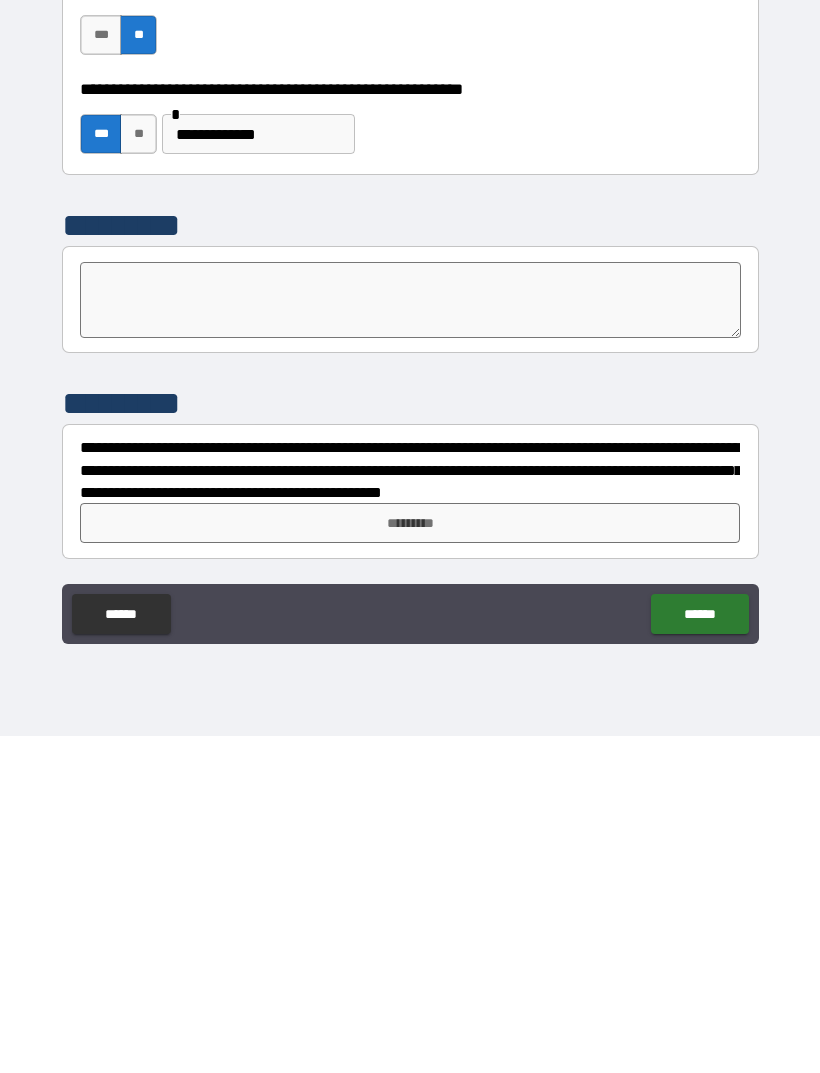 type on "*" 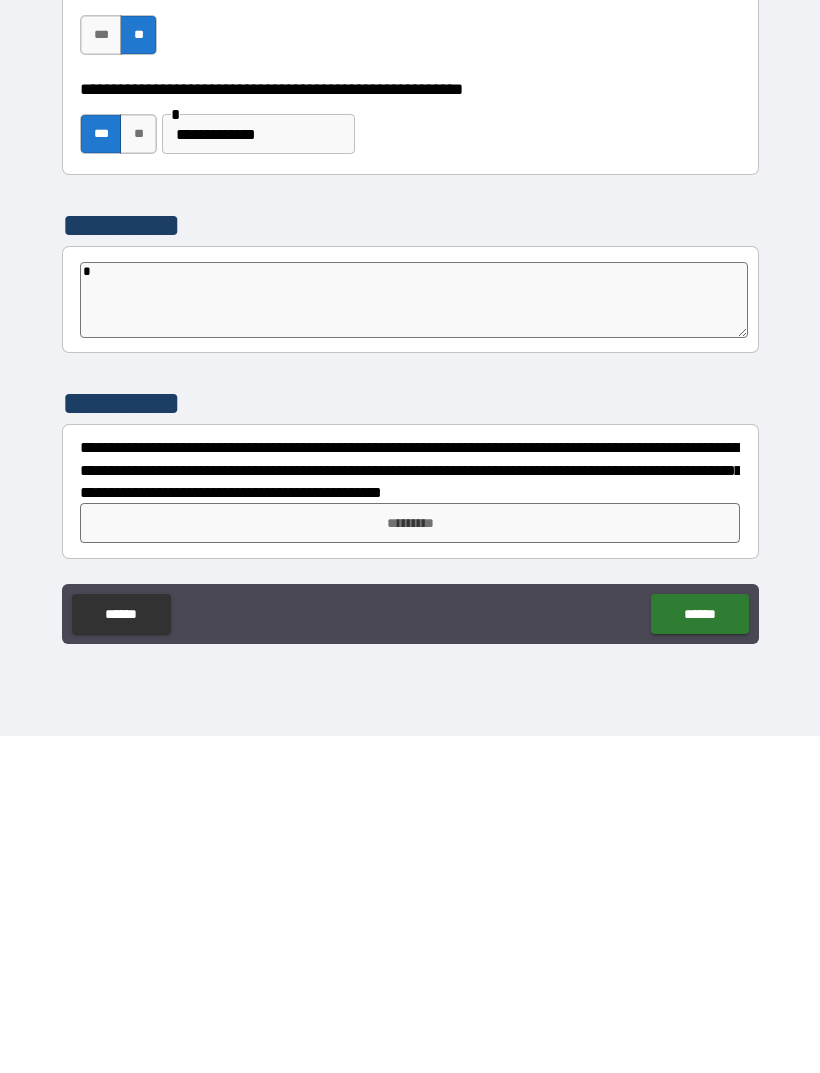 type on "*" 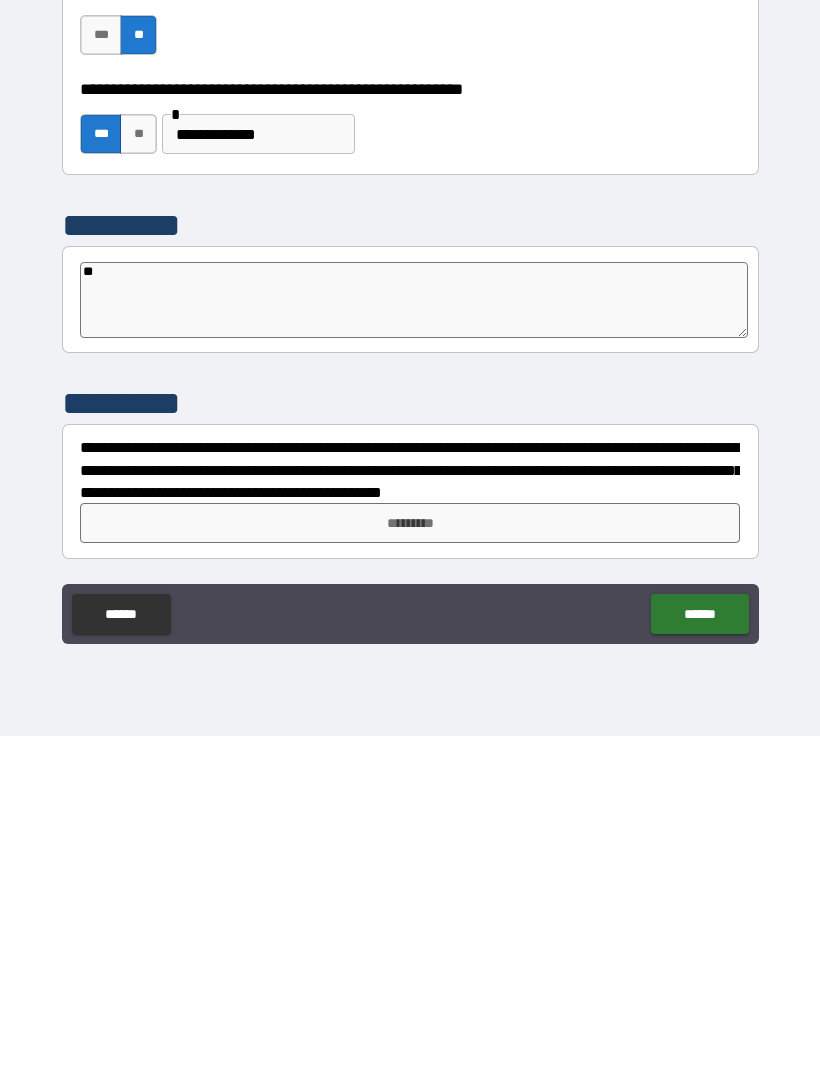 type on "*" 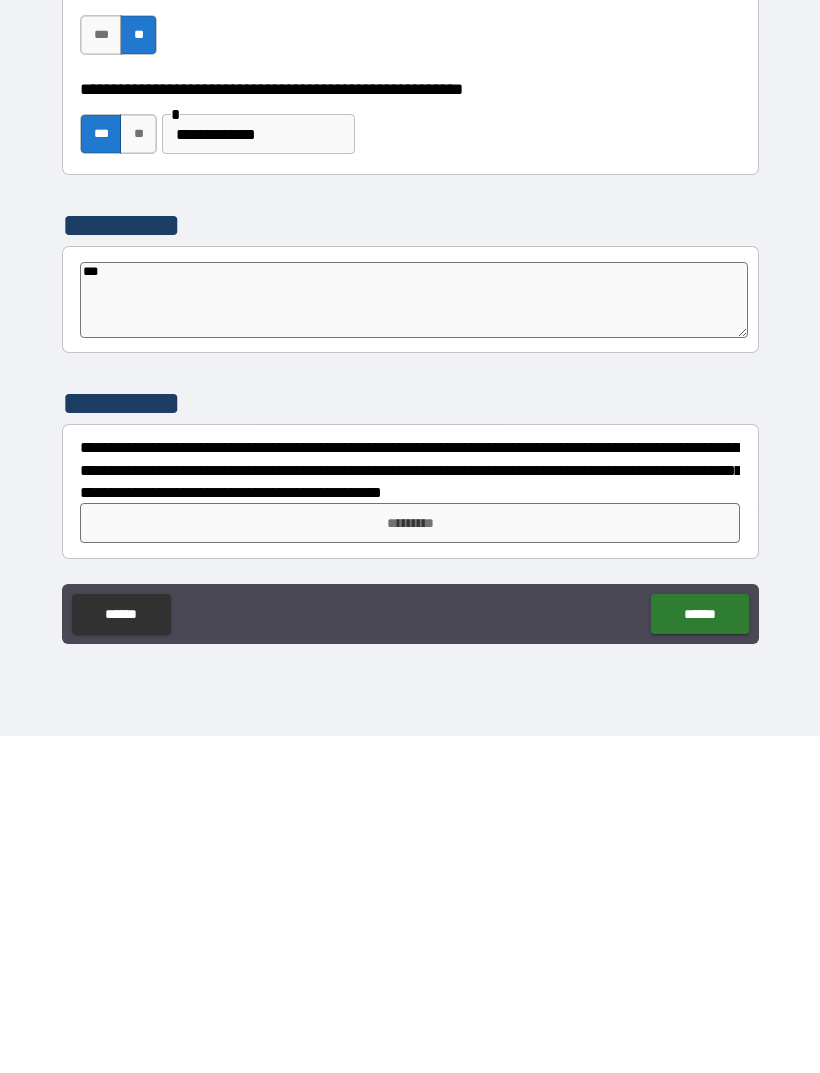 type on "*" 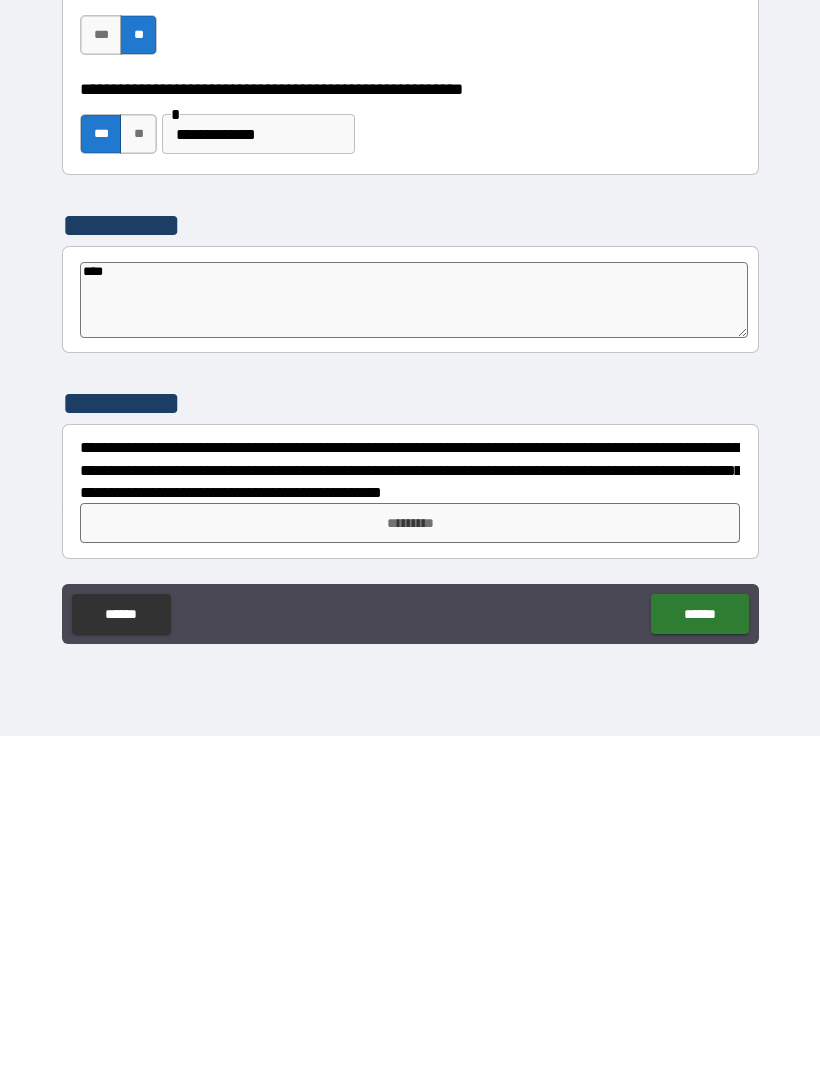 type on "*" 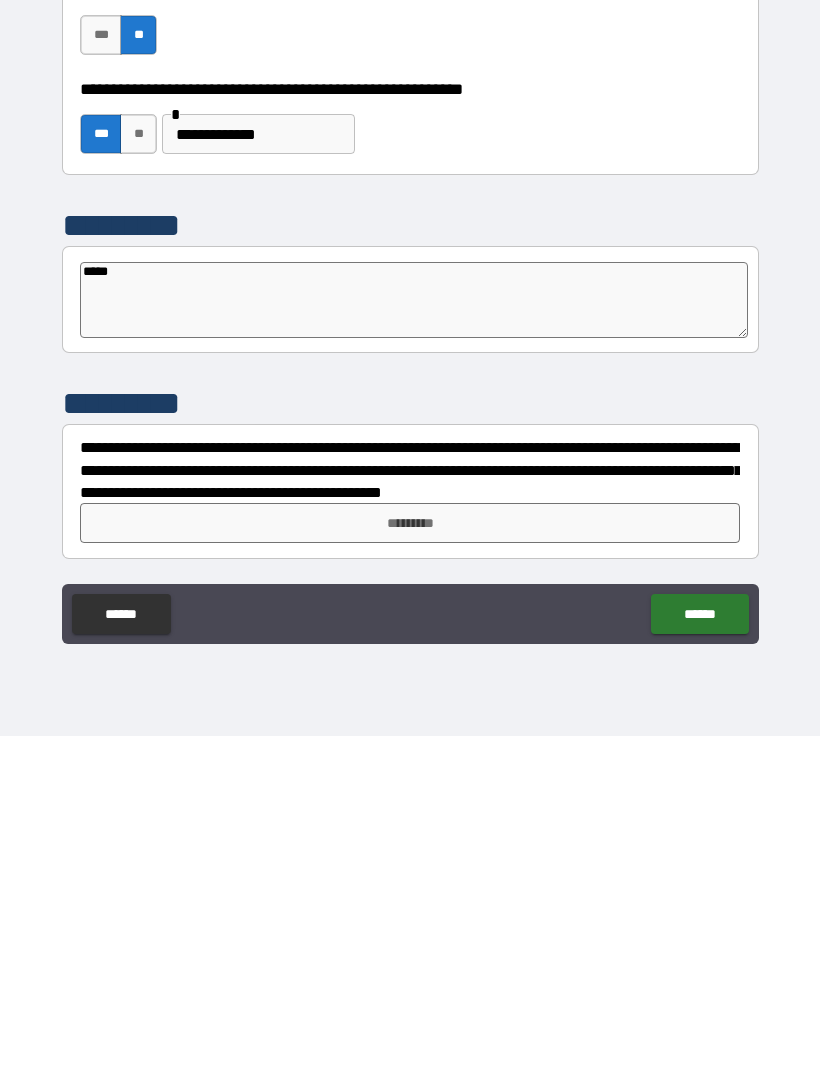 type on "*" 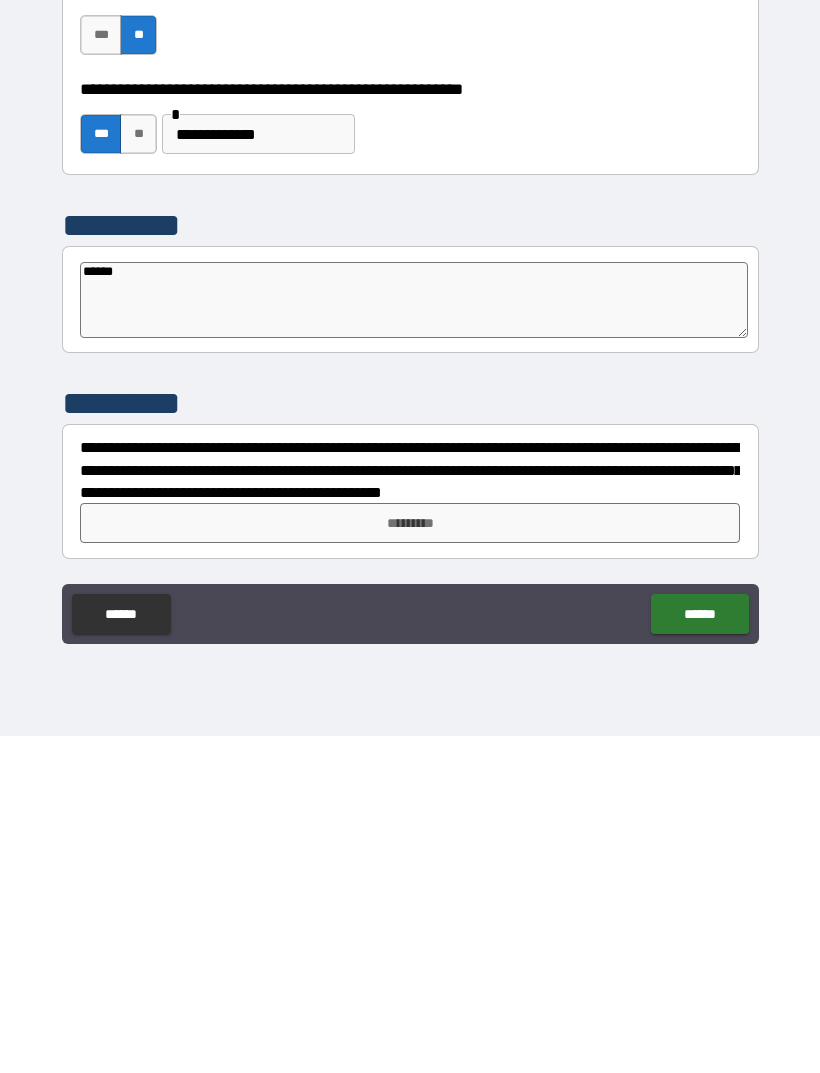 type on "*" 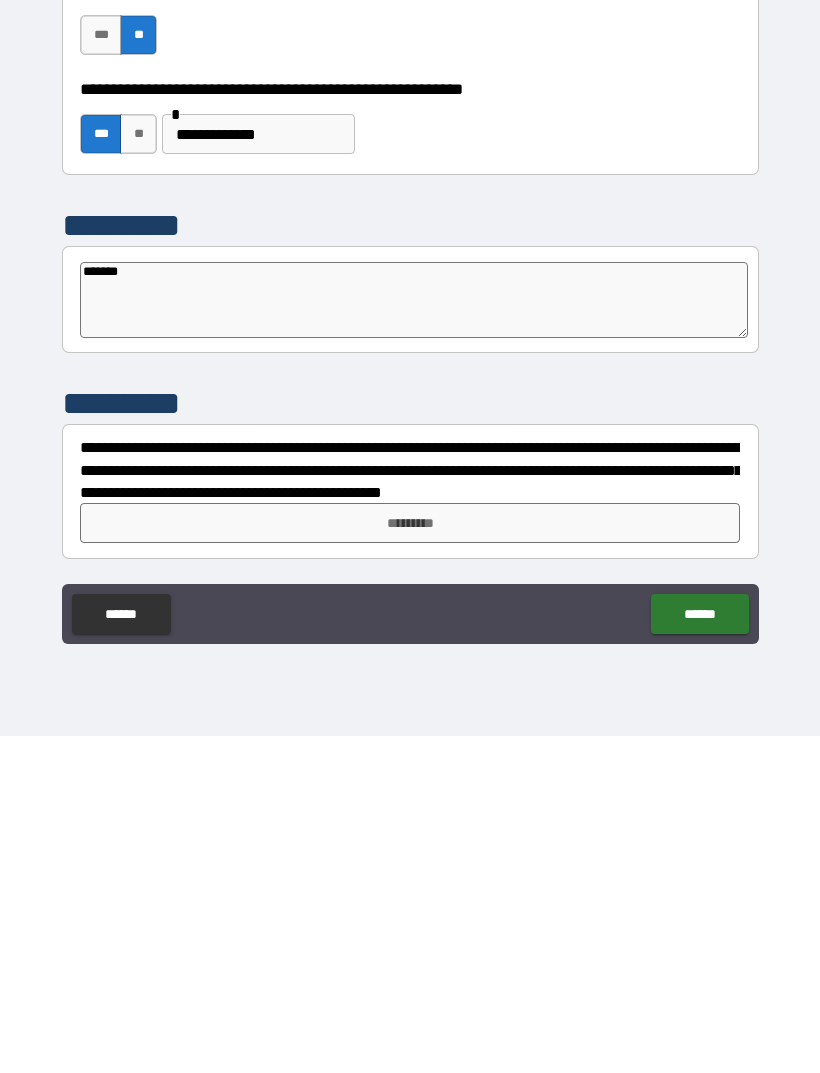 type on "*" 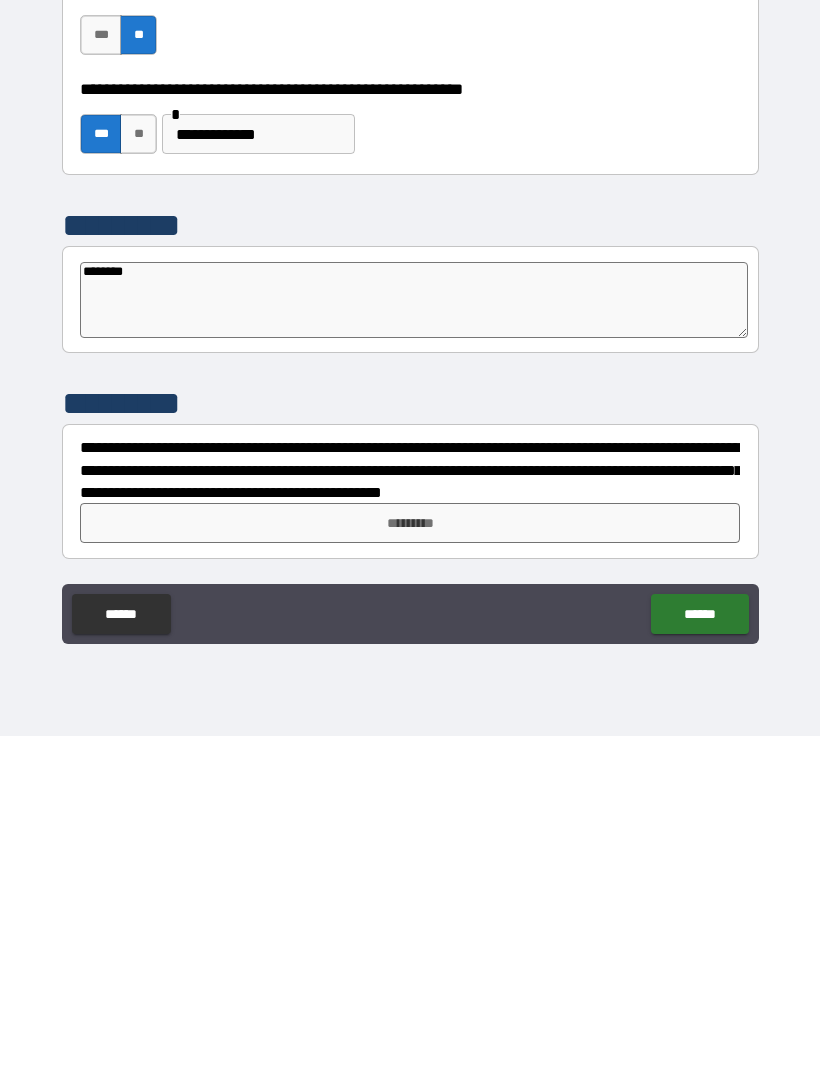 type on "*" 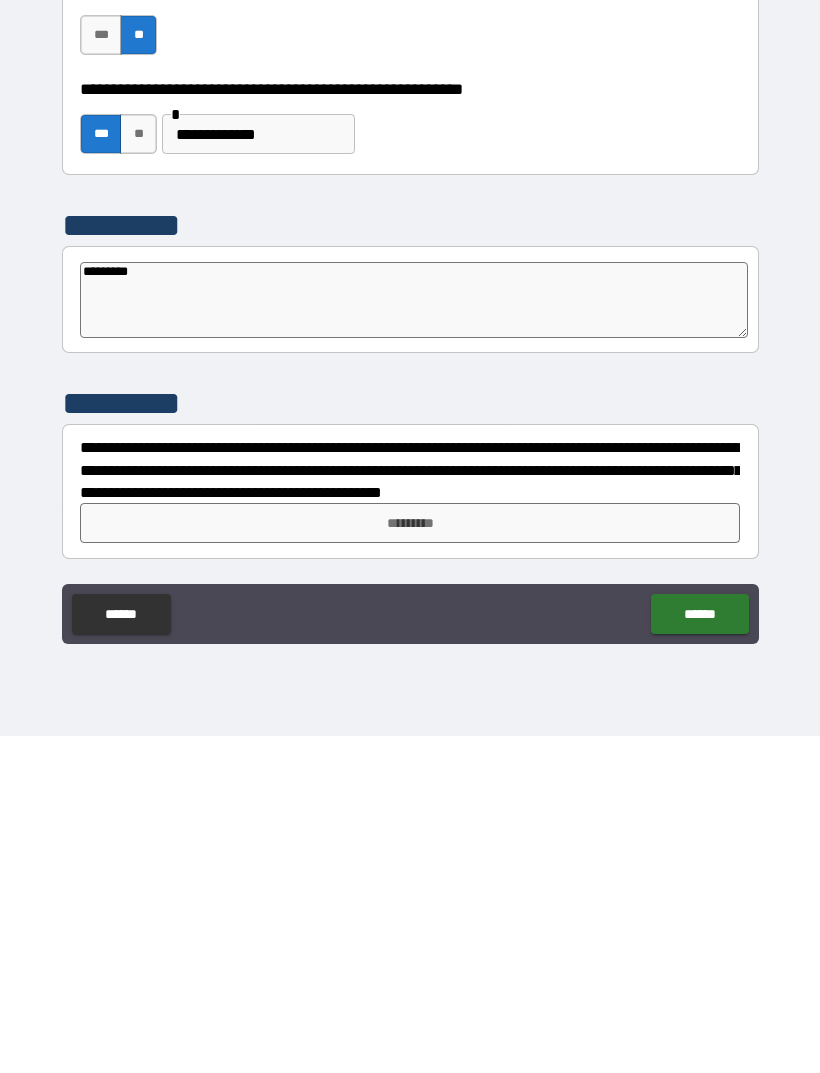 type on "*" 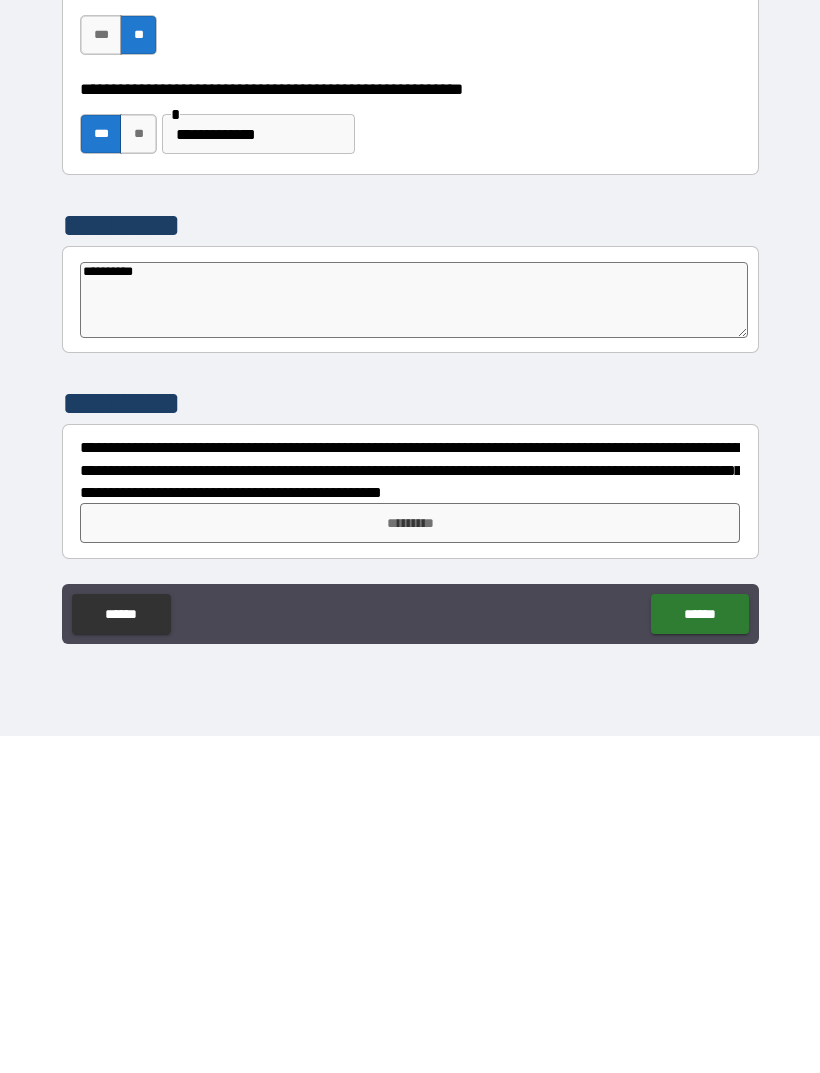 type on "*" 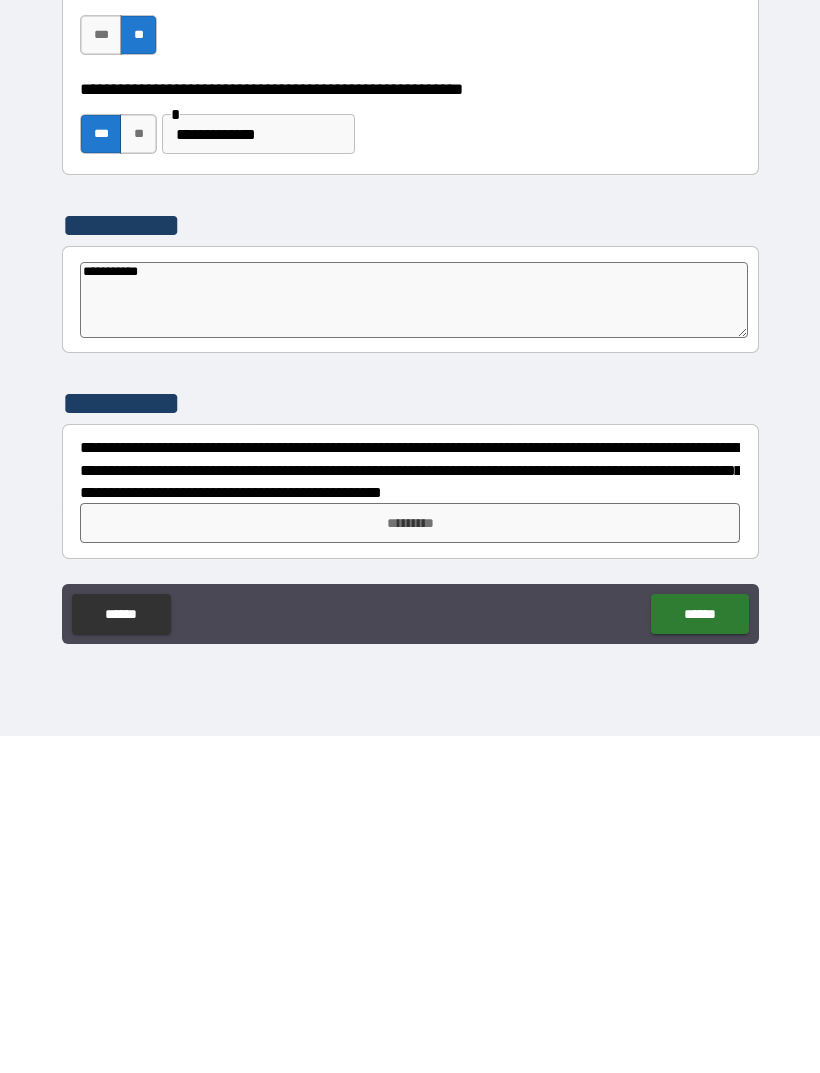 type on "*" 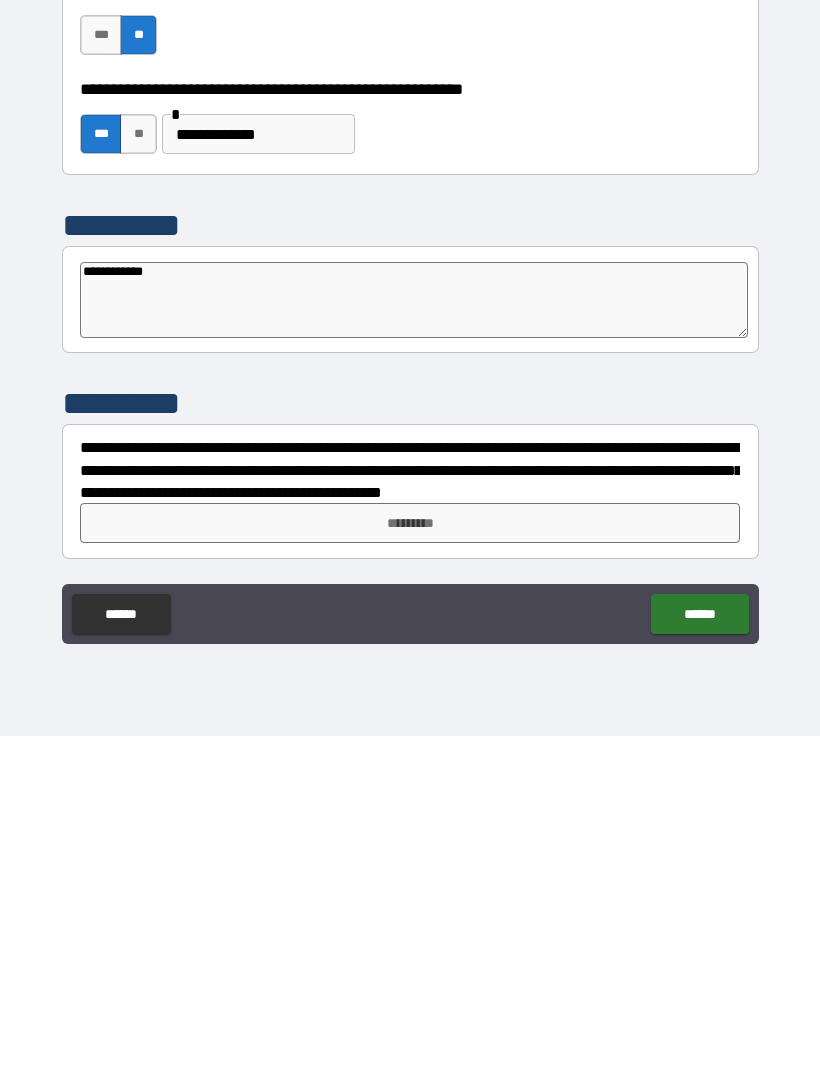 type on "*" 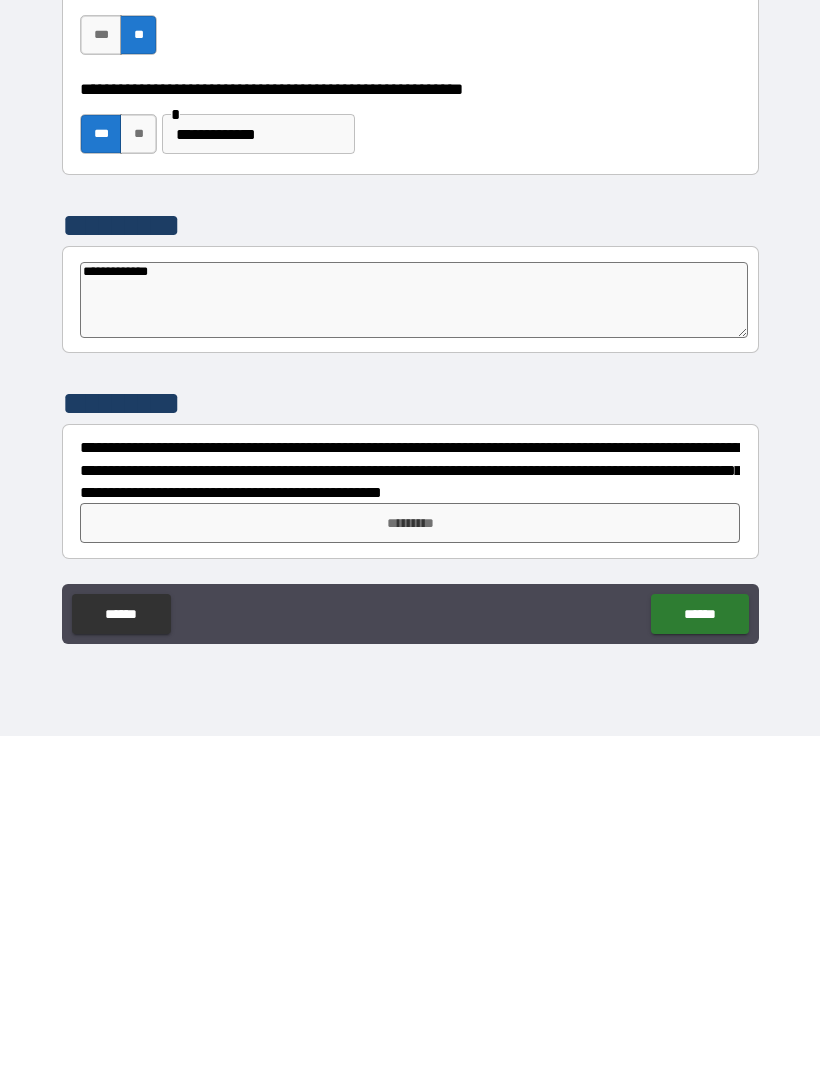 type on "*" 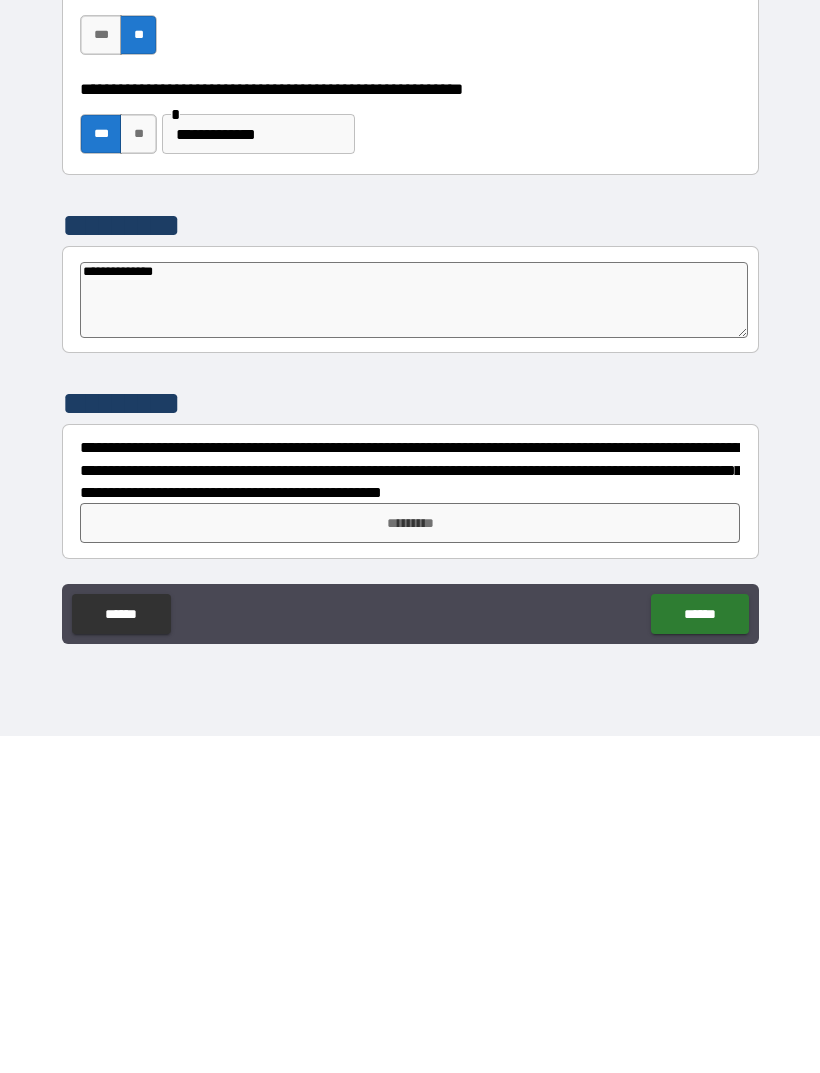 type on "*" 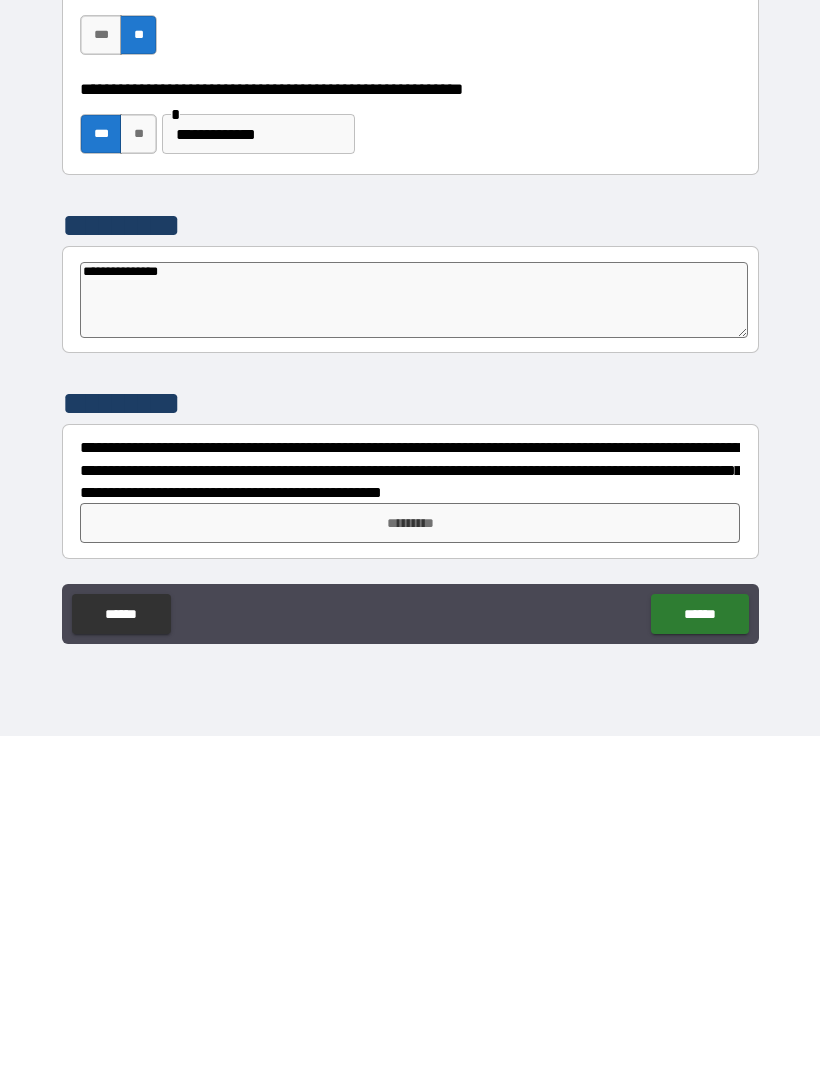 type on "*" 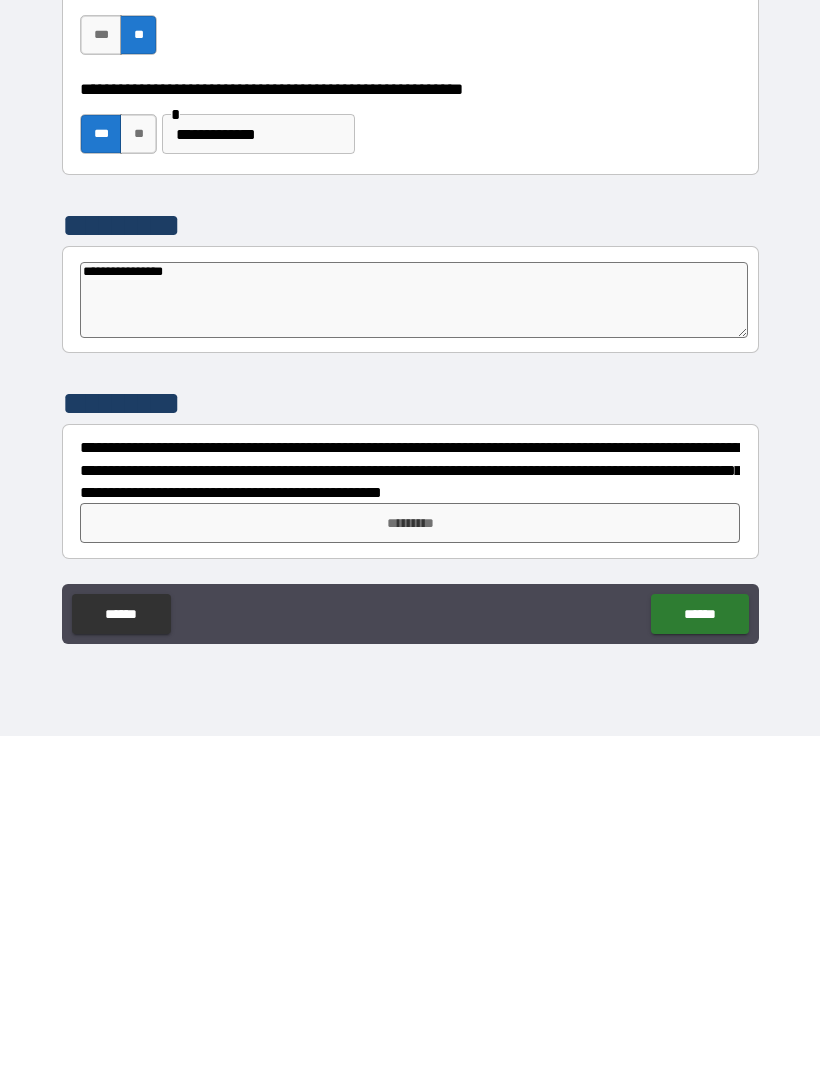 type on "*" 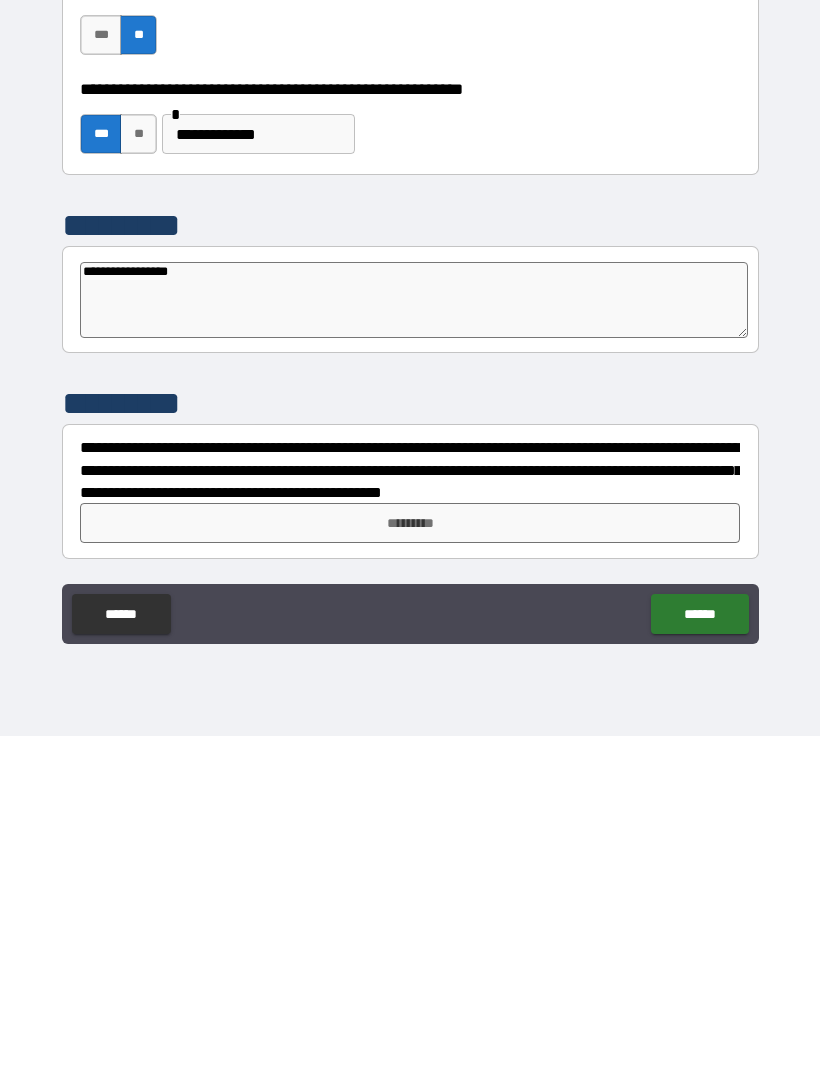 type on "*" 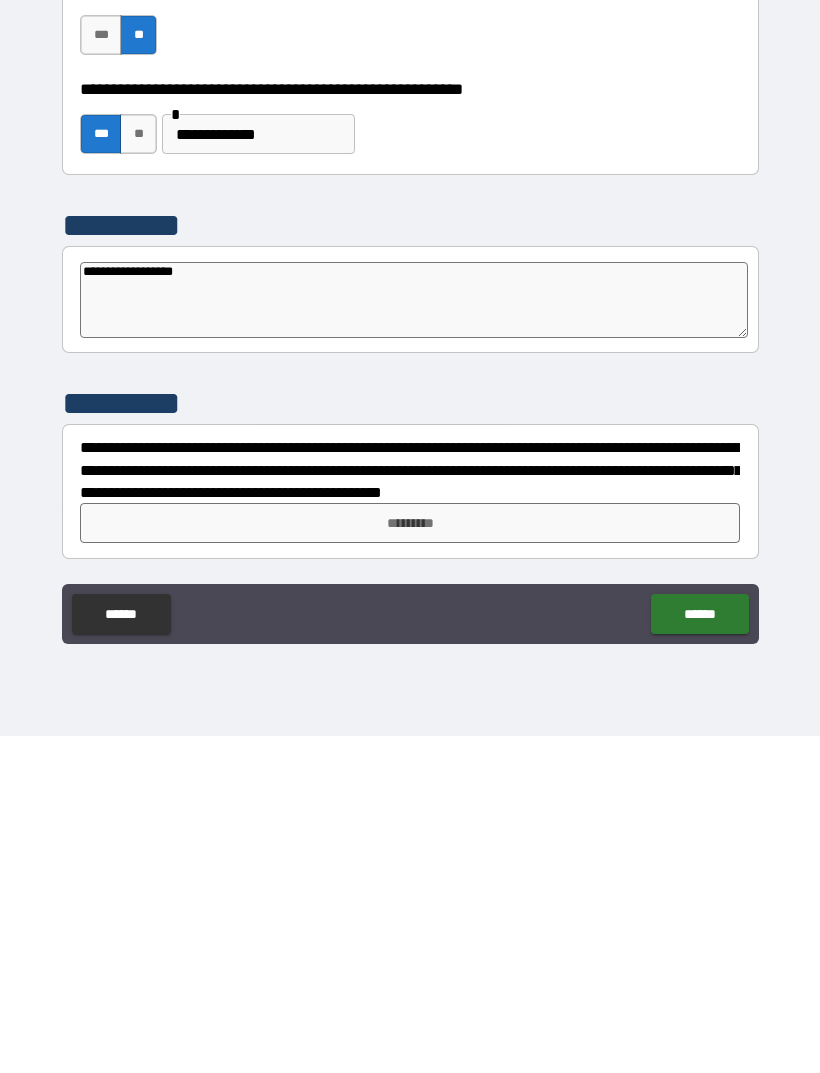 type on "*" 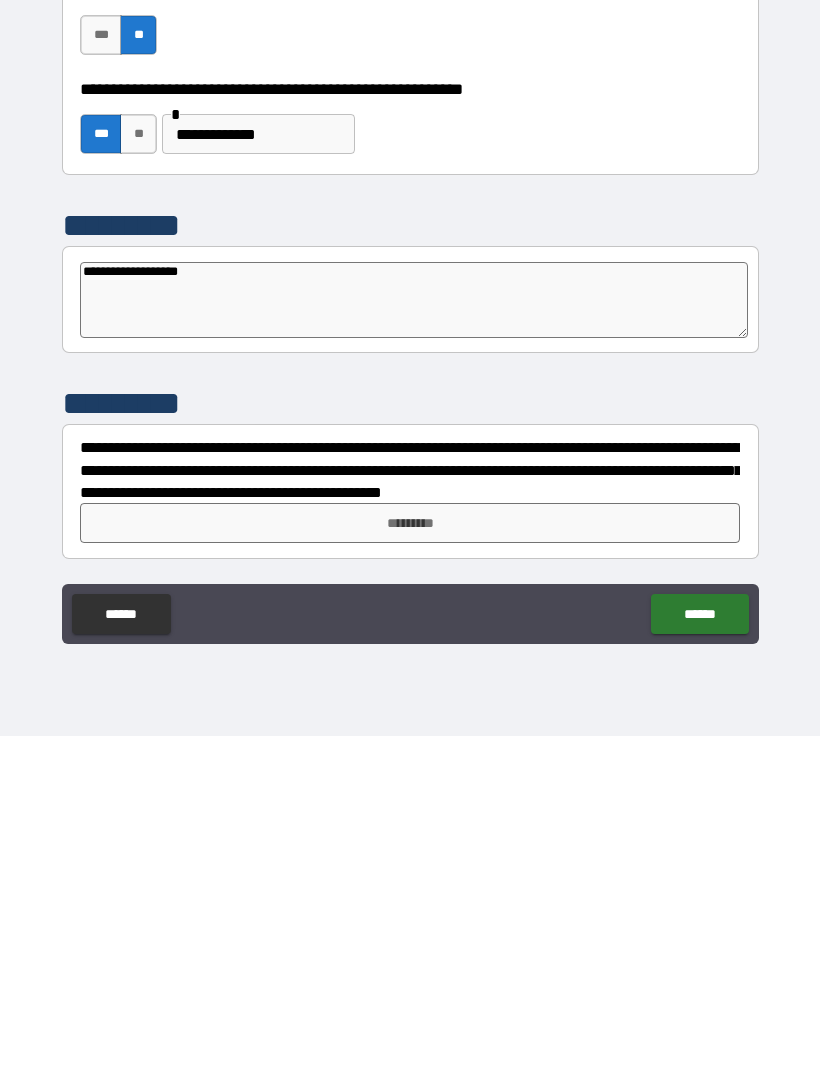 type on "*" 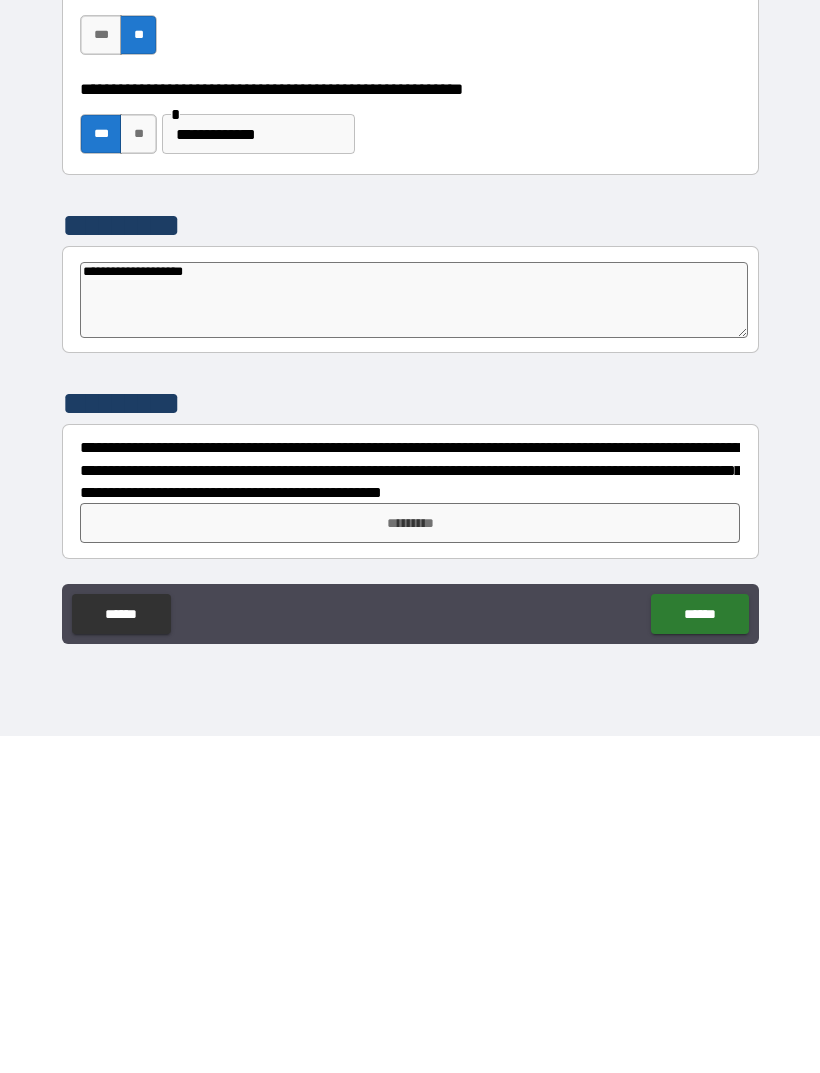 type on "*" 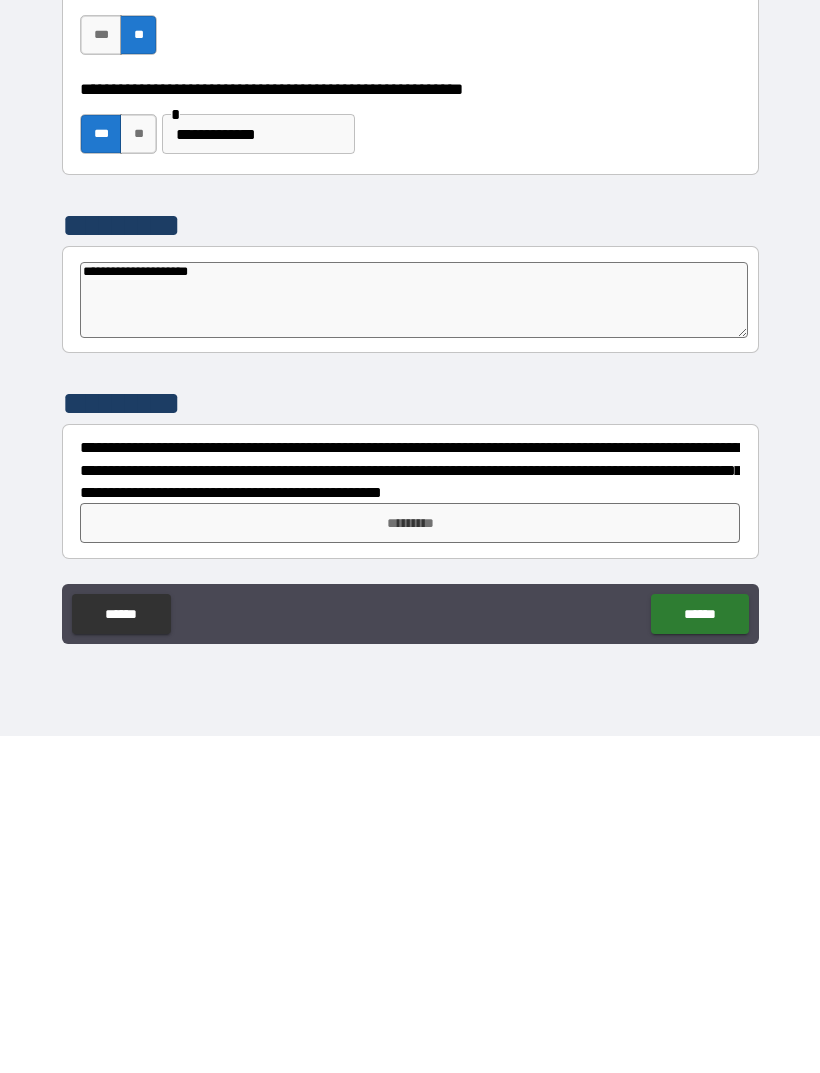 type on "*" 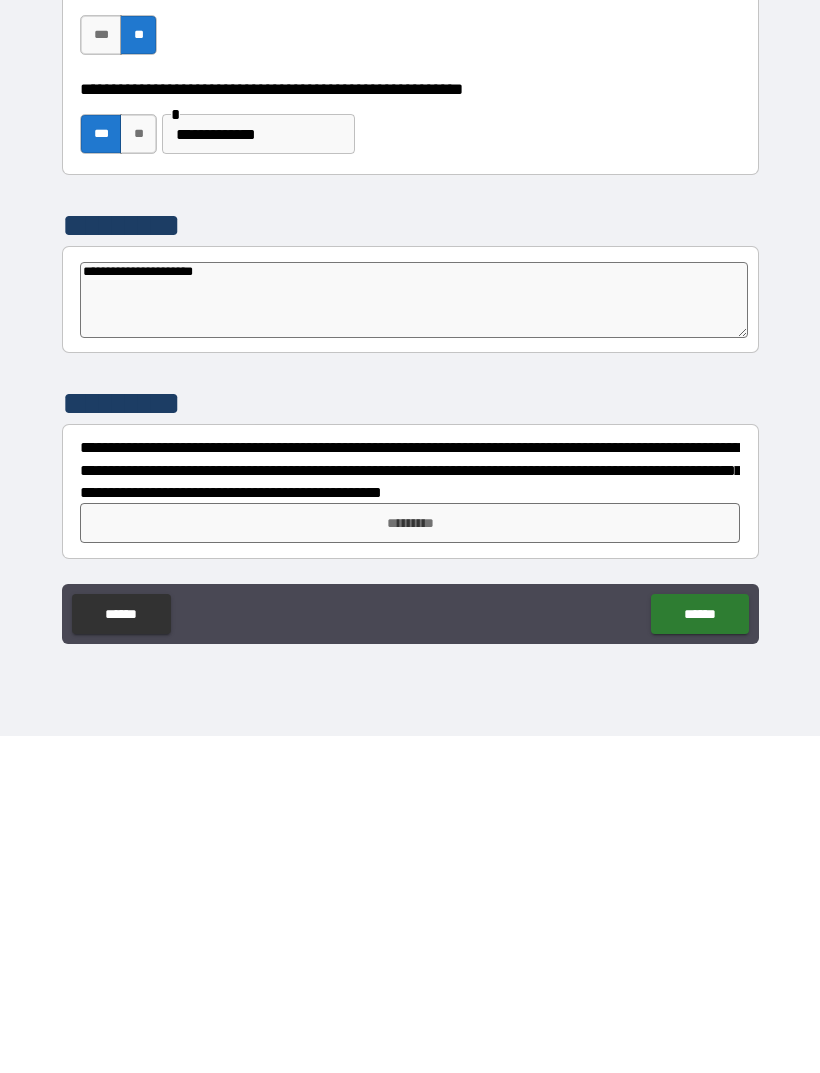 type on "*" 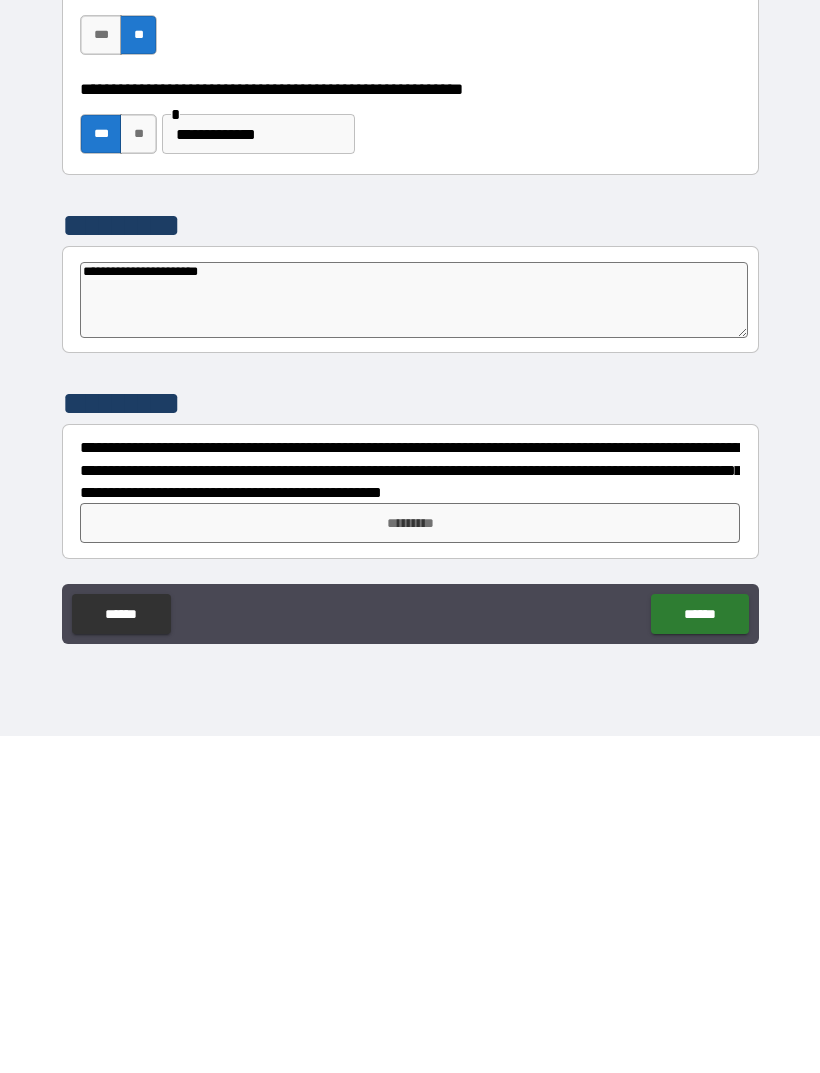 type on "*" 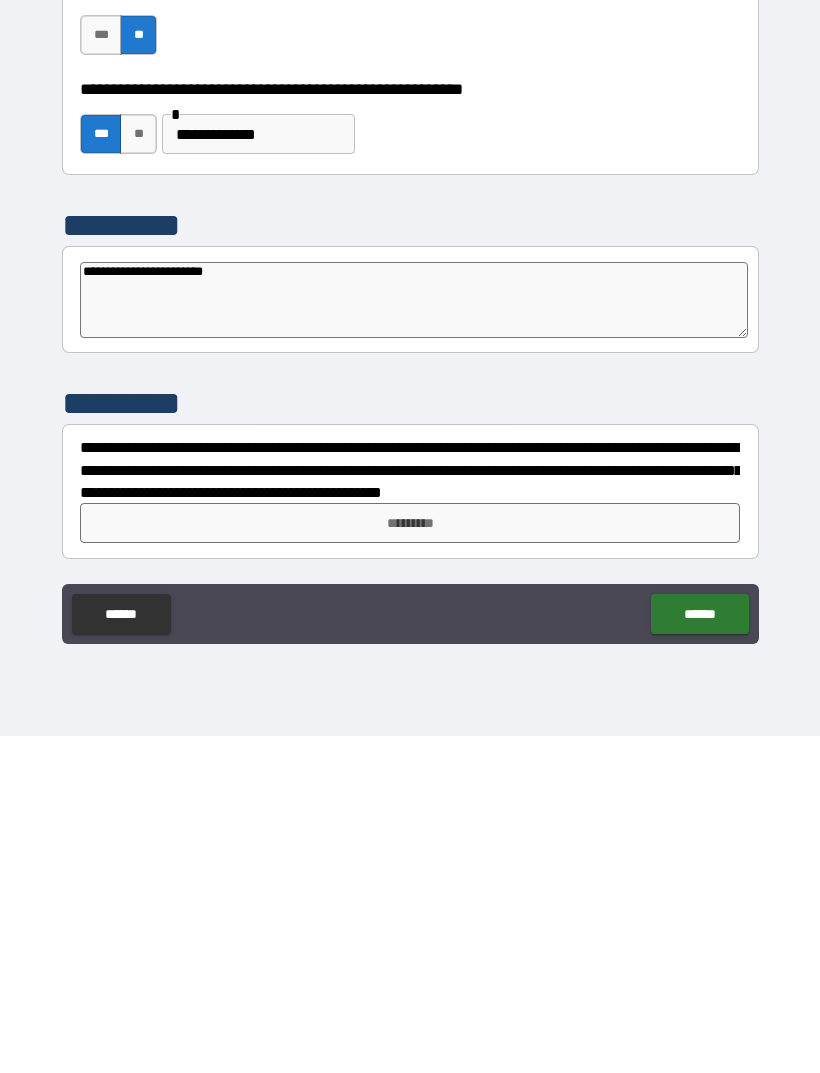 type on "*" 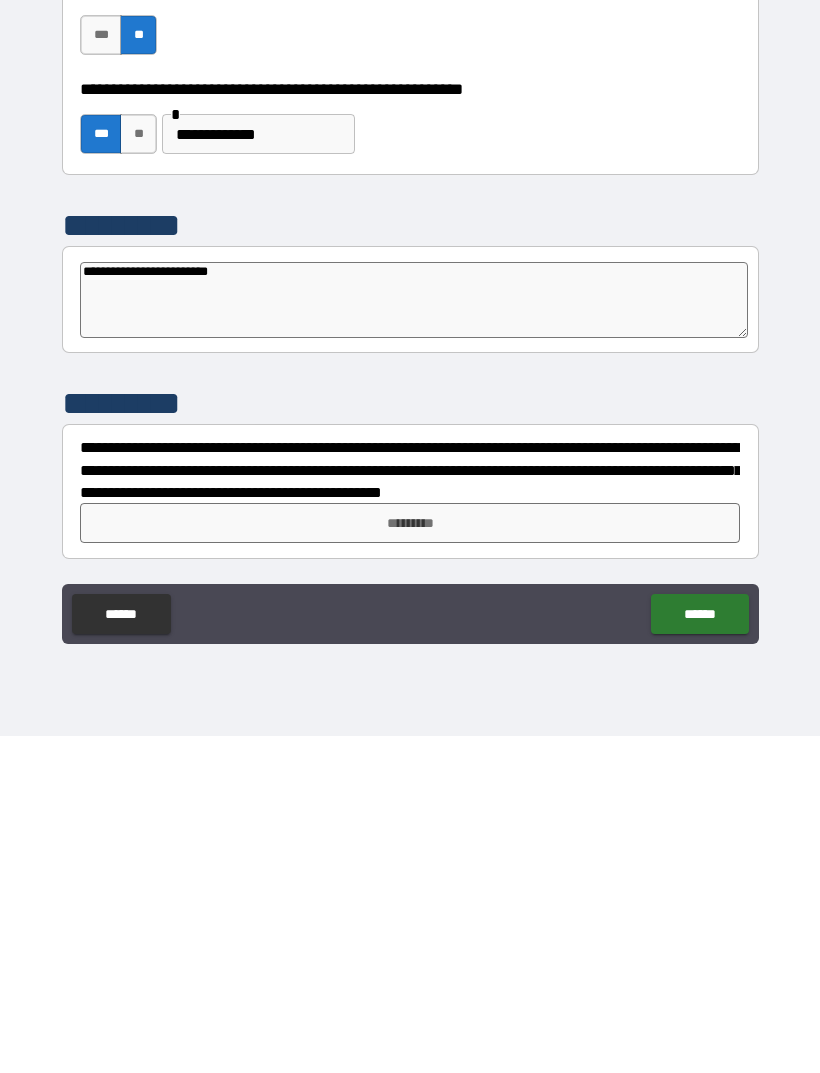 type on "*" 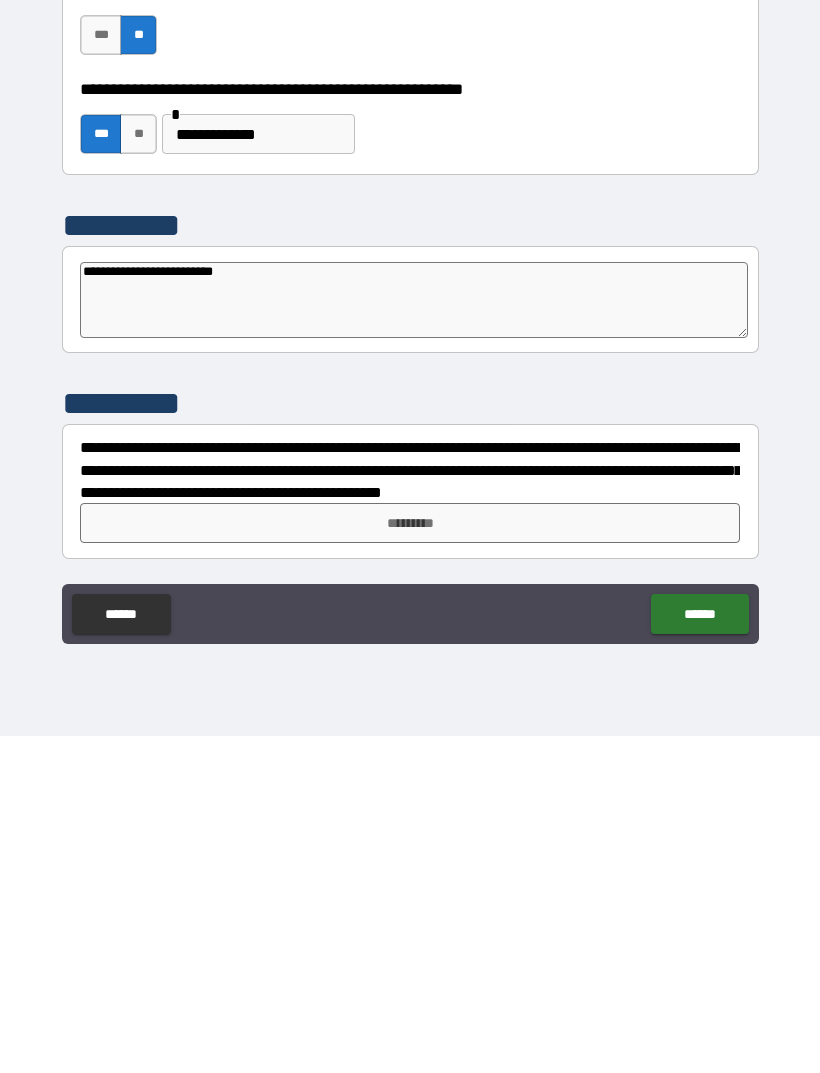 type on "*" 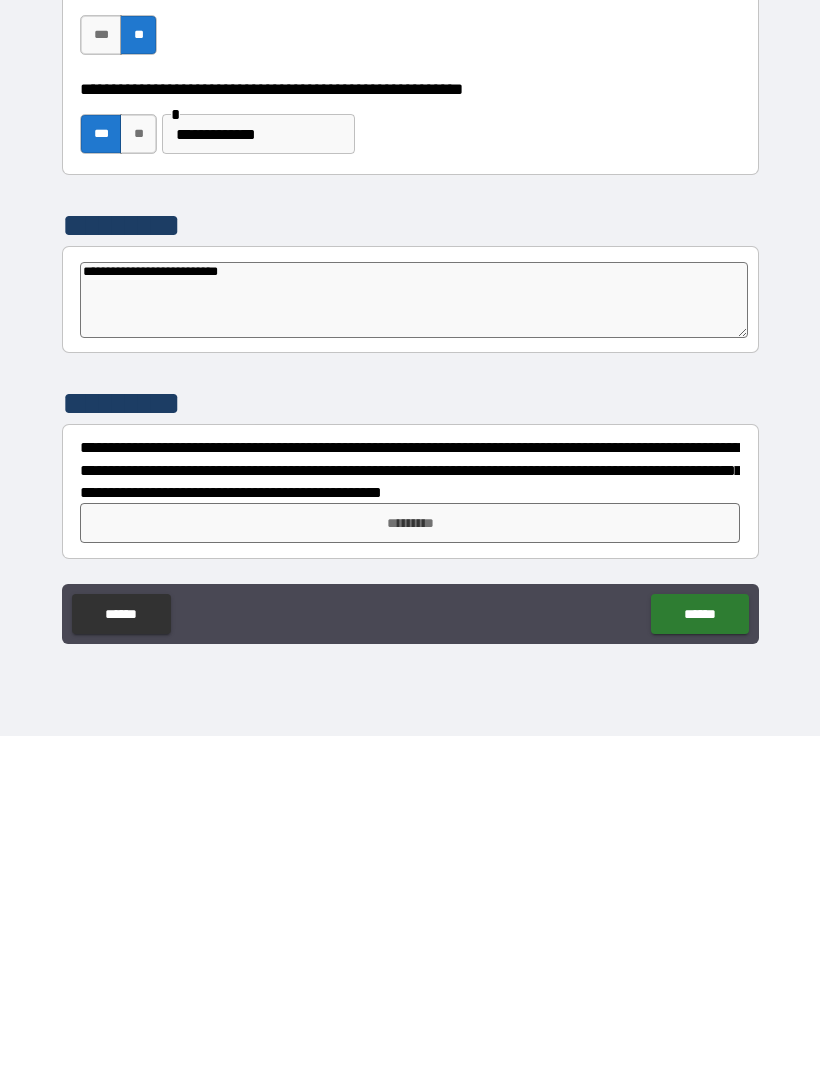 type on "*" 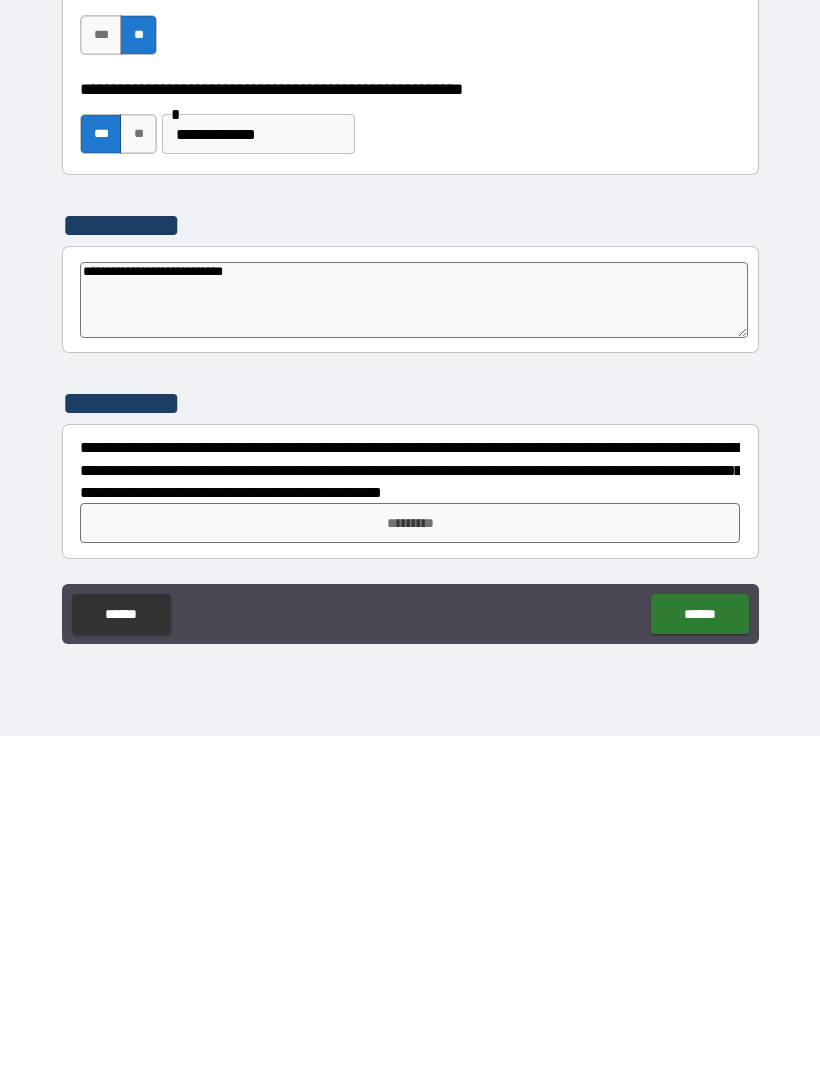 type on "*" 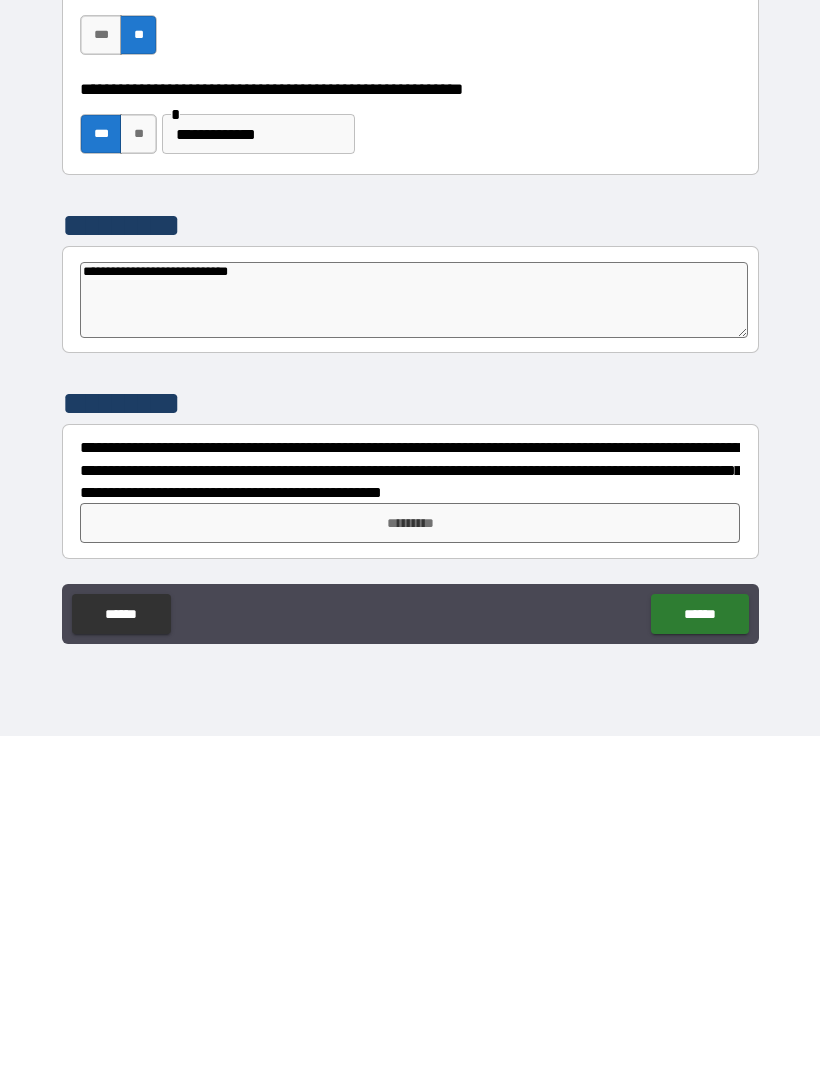 type on "*" 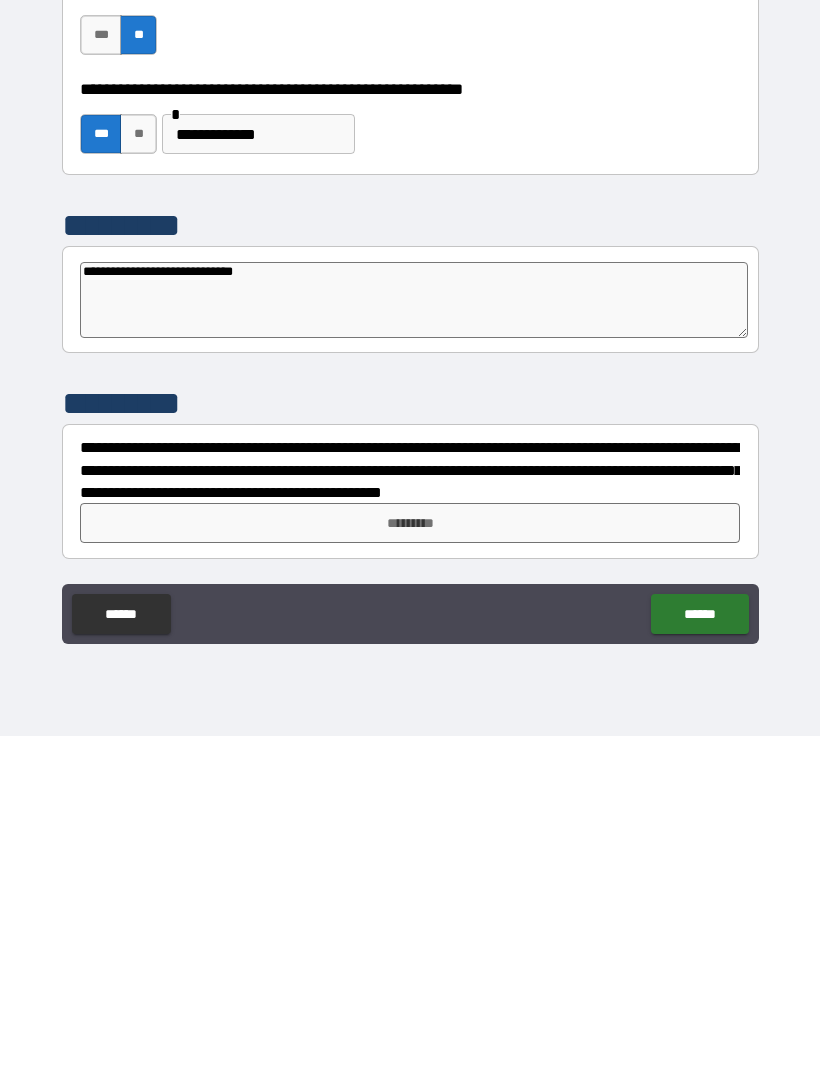 type on "*" 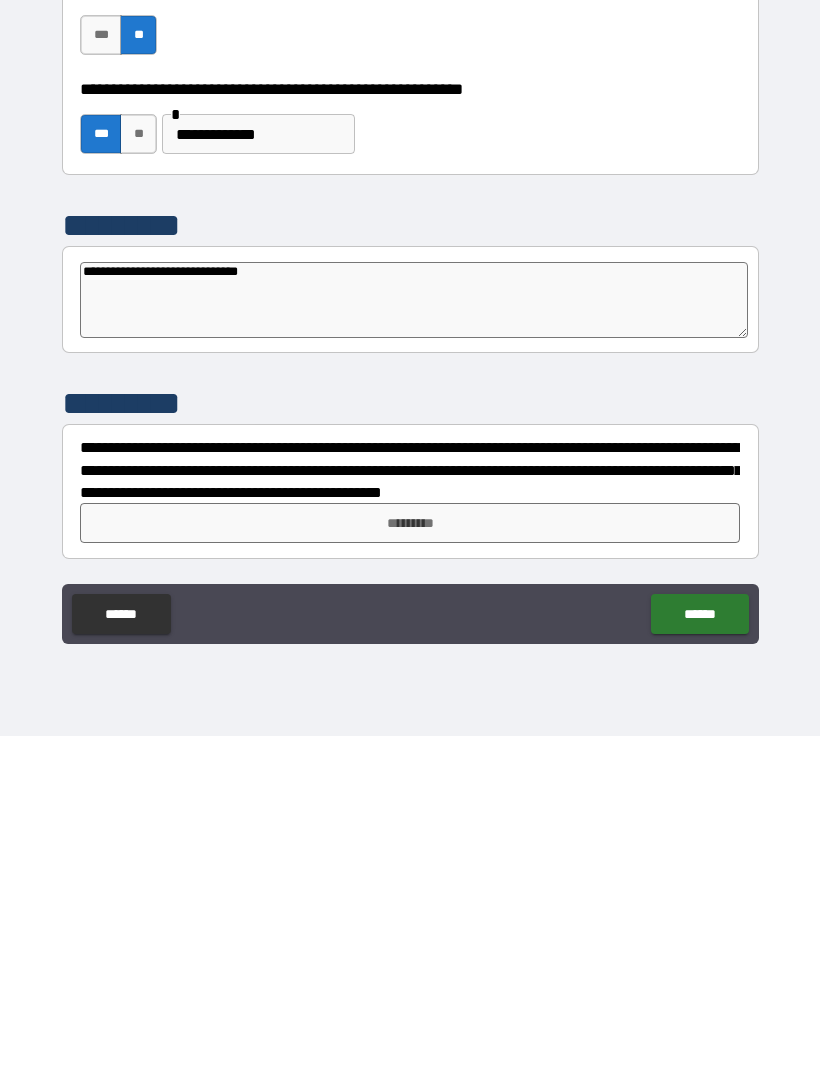 type on "*" 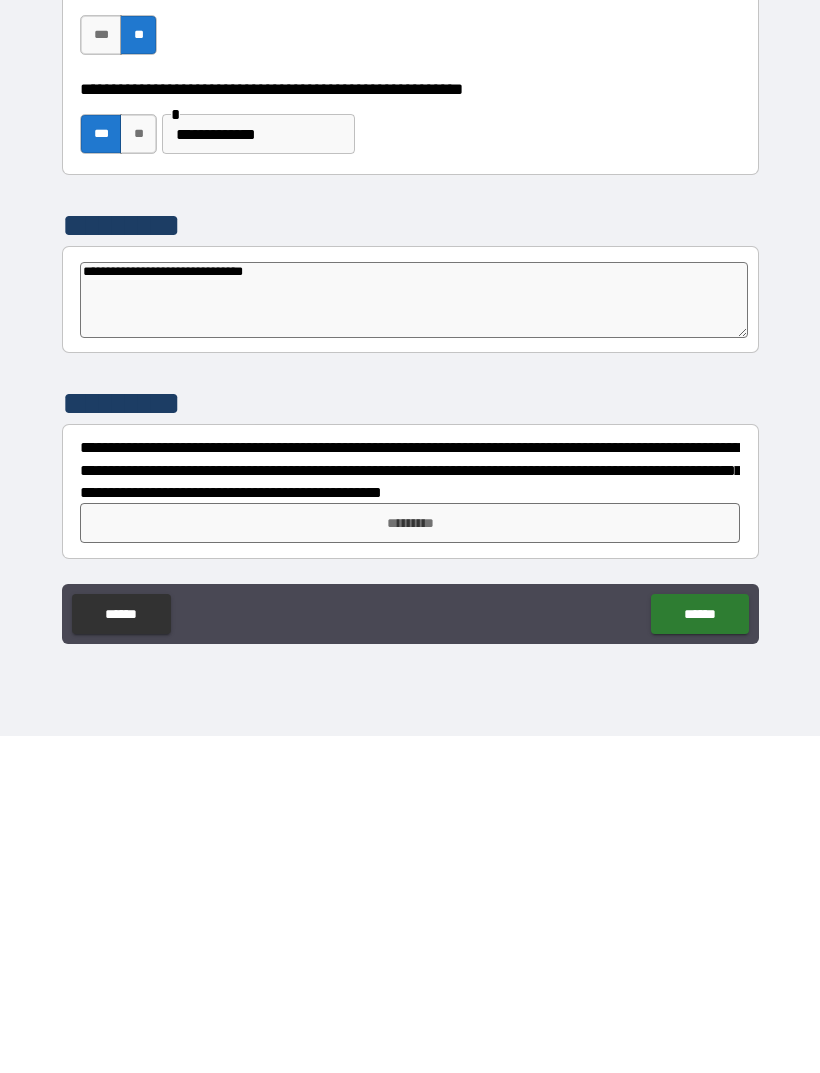 type on "*" 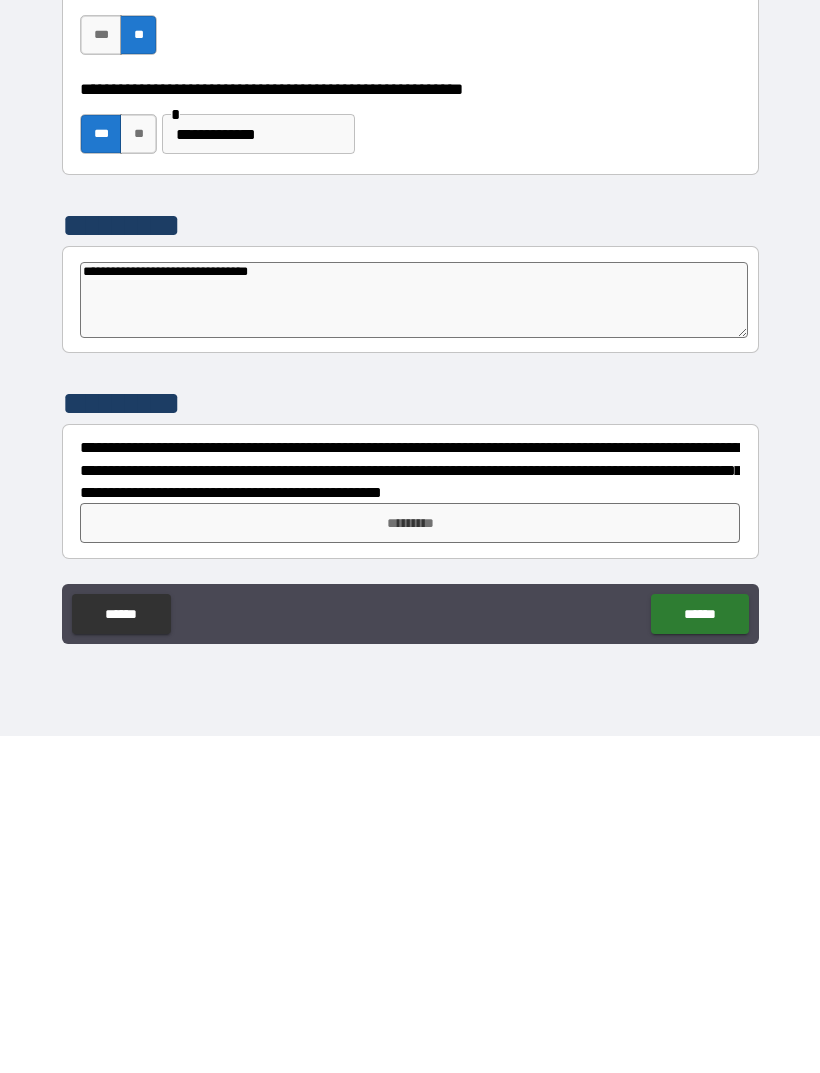 type on "*" 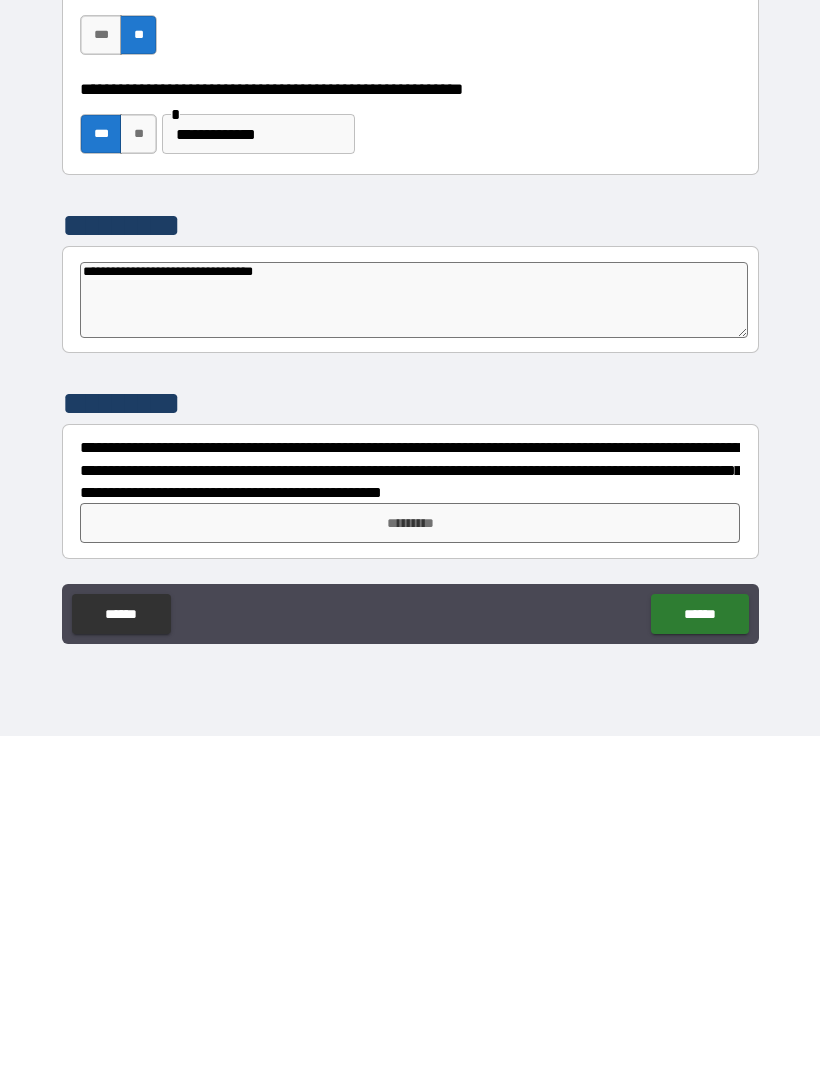 type on "*" 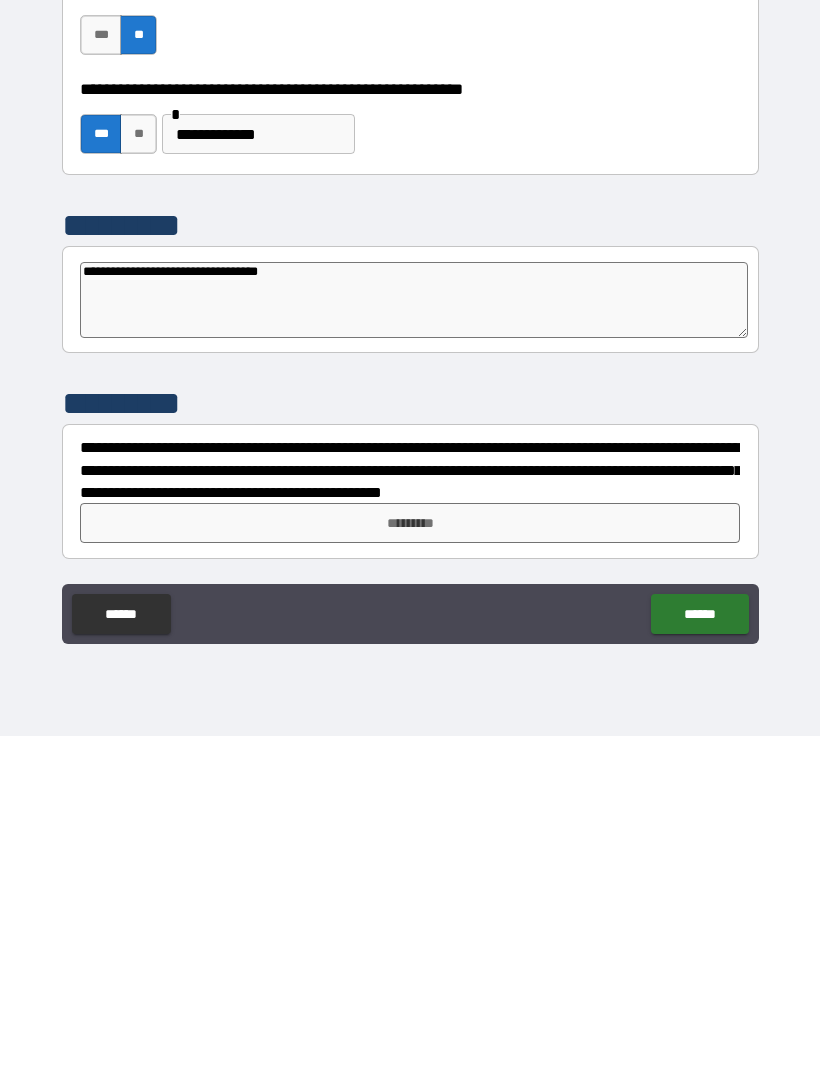 type on "*" 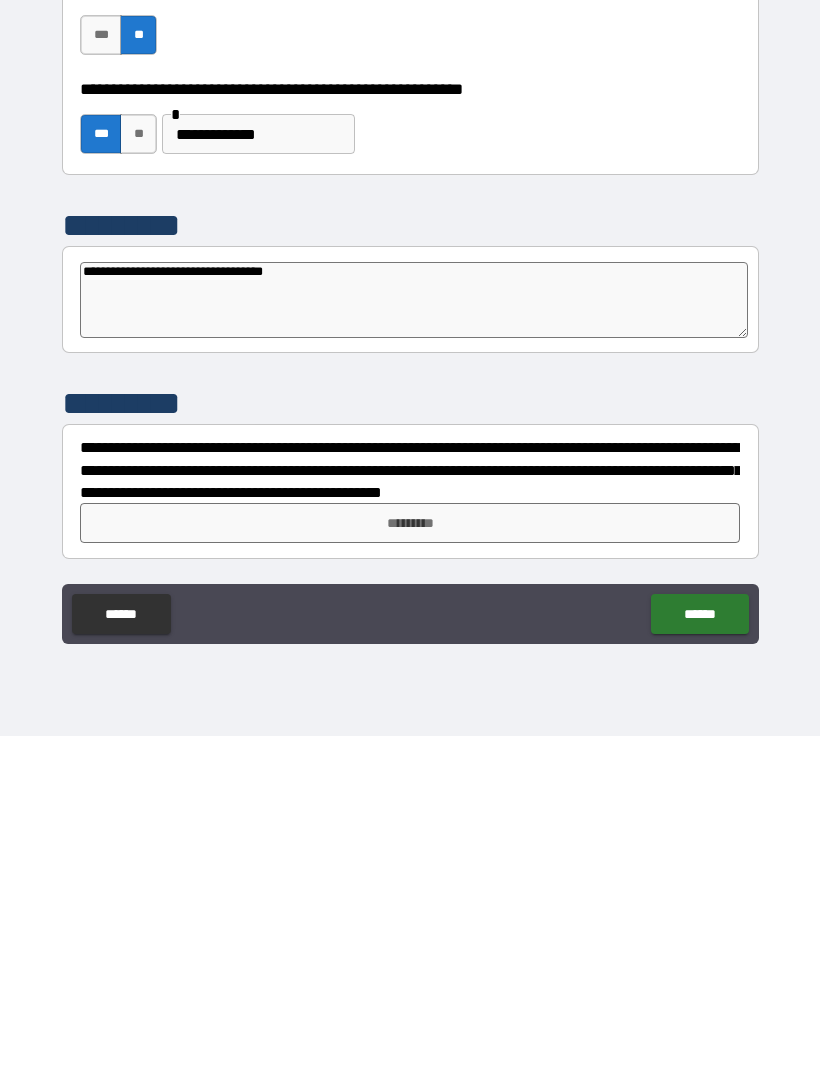 type on "*" 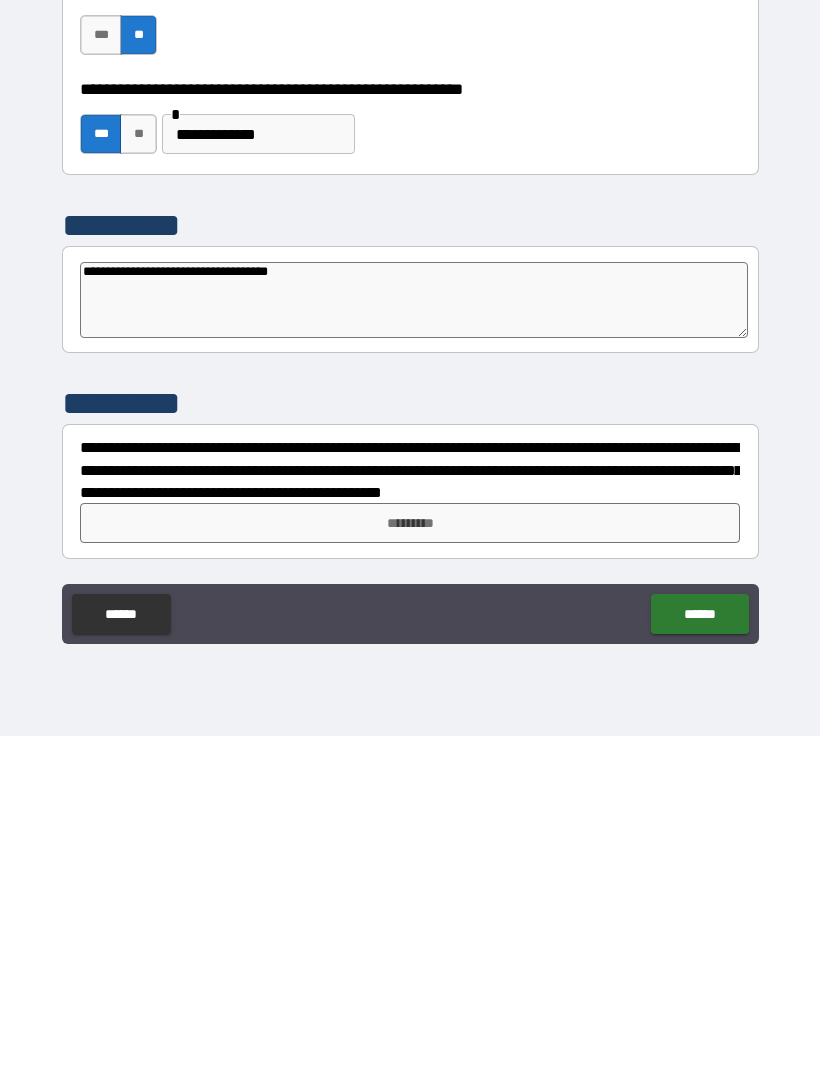 type on "*" 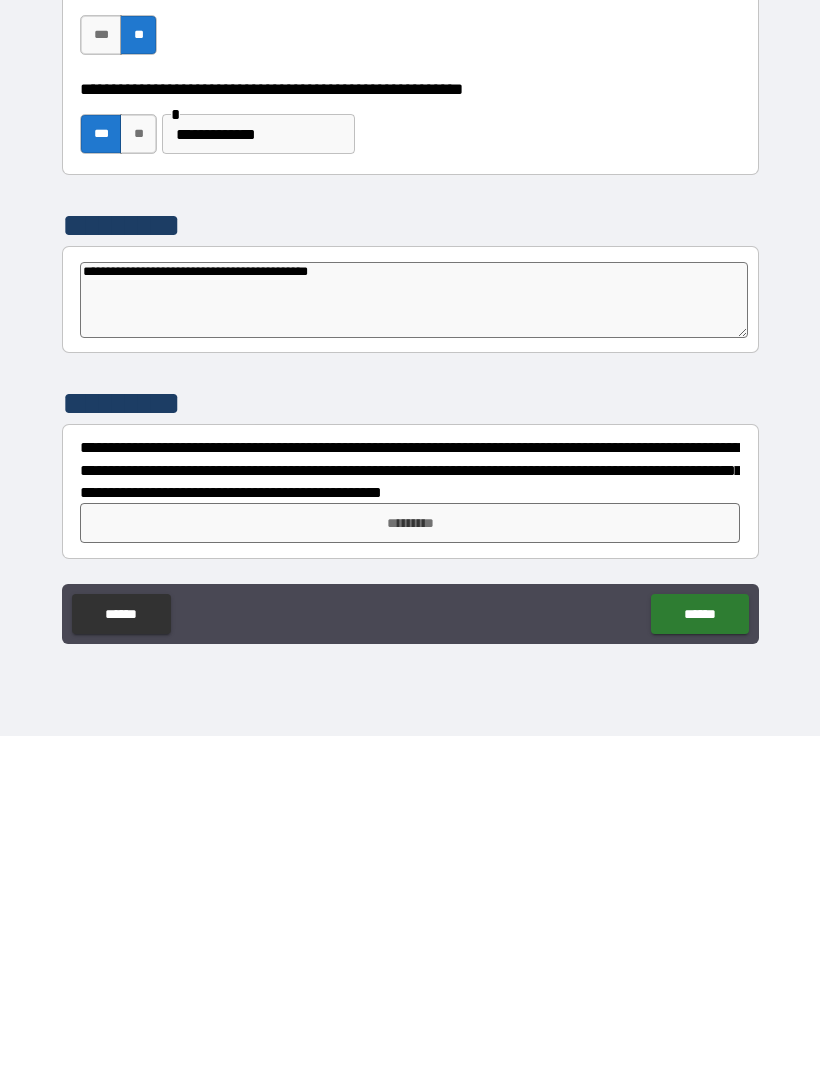 type on "**********" 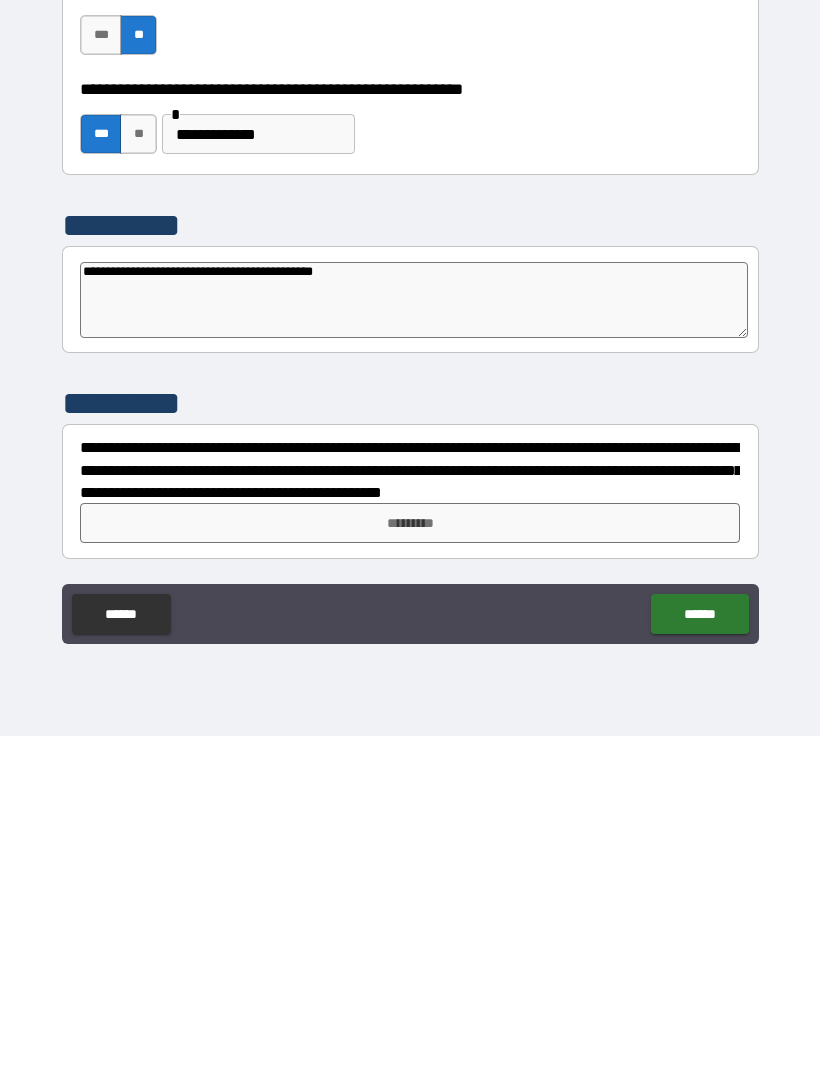 type on "*" 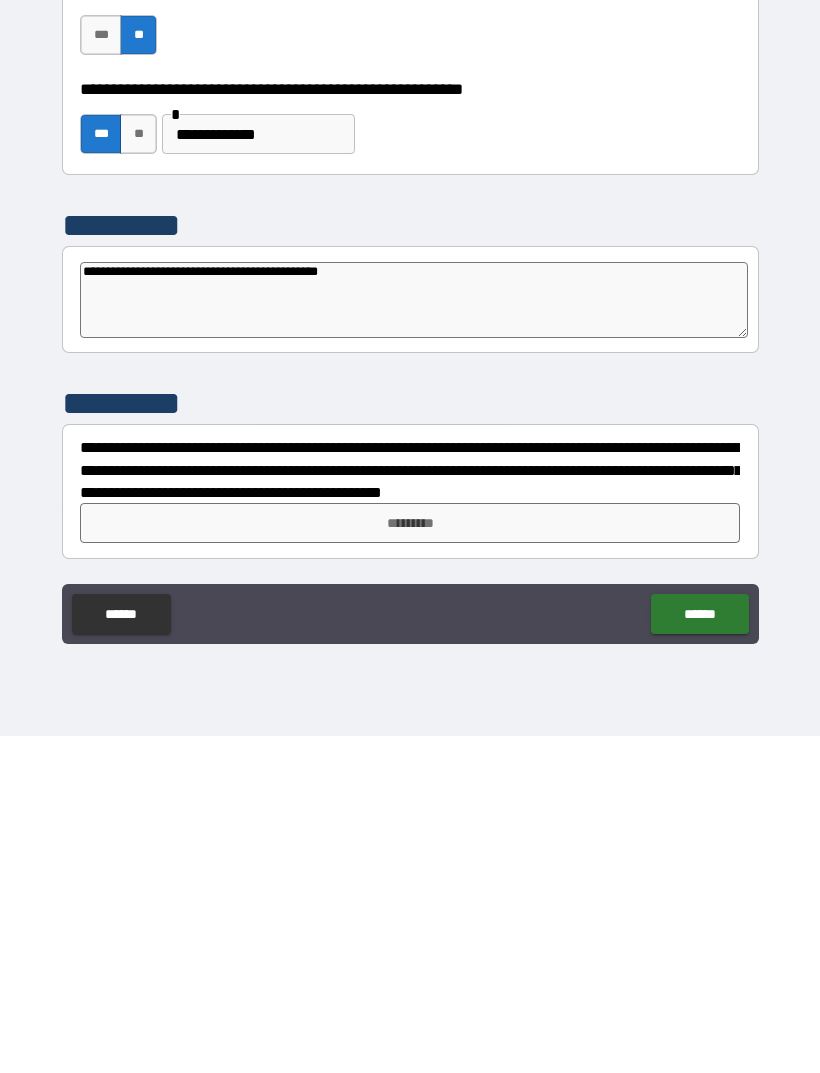 type on "*" 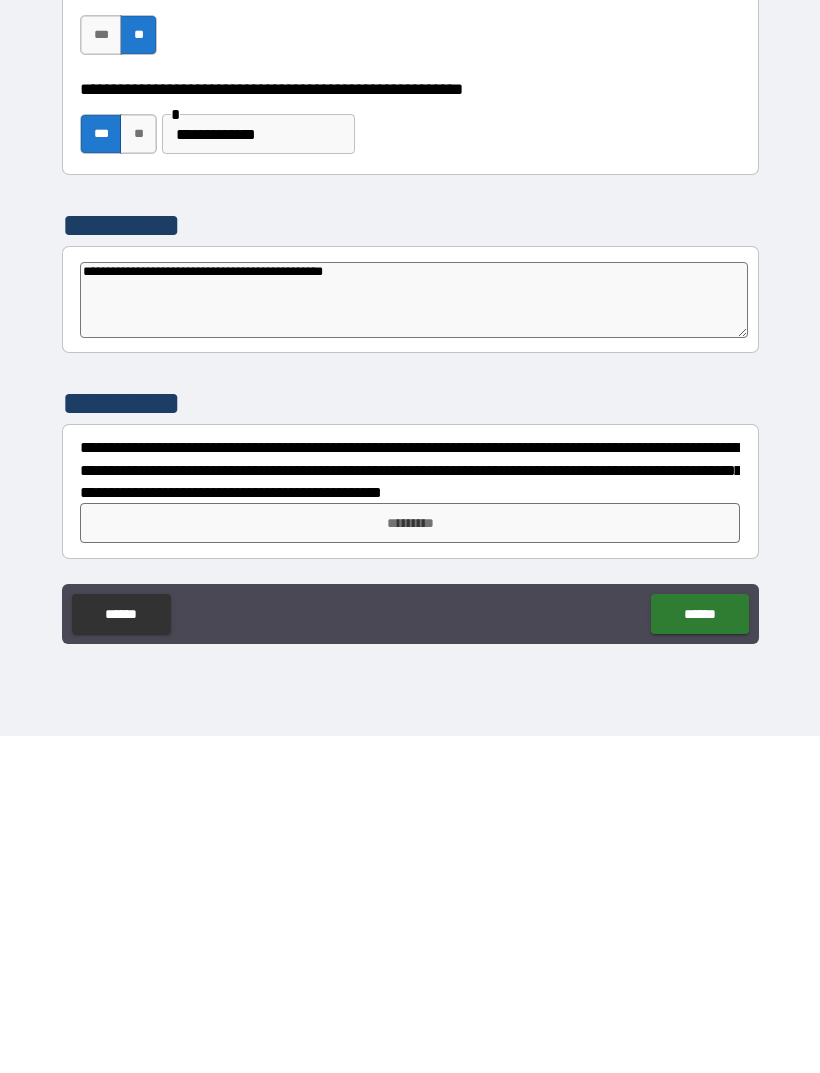 type on "*" 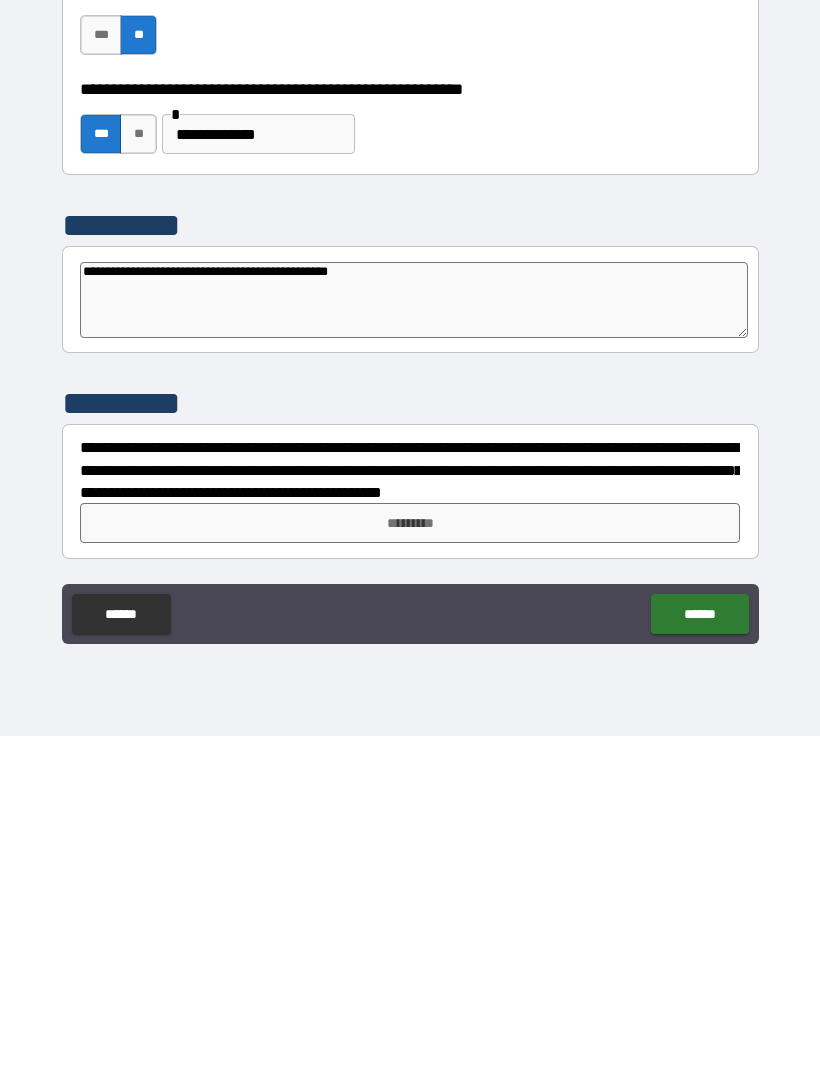 type on "*" 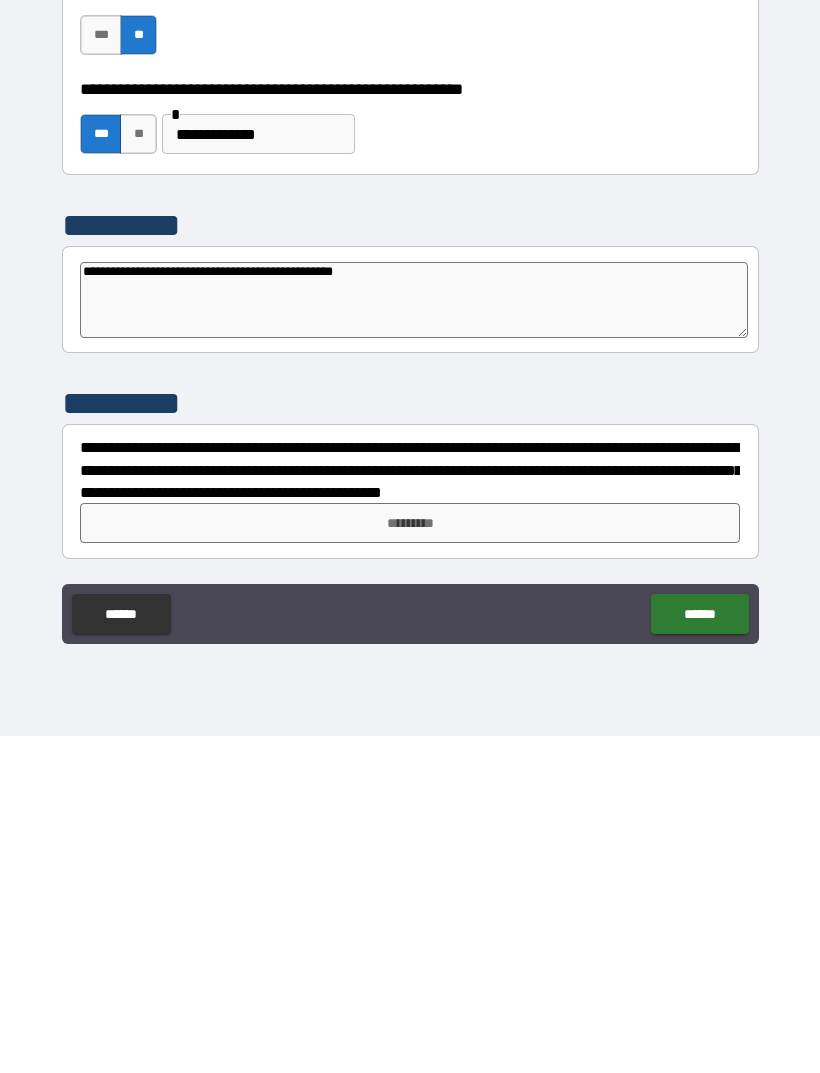 type on "*" 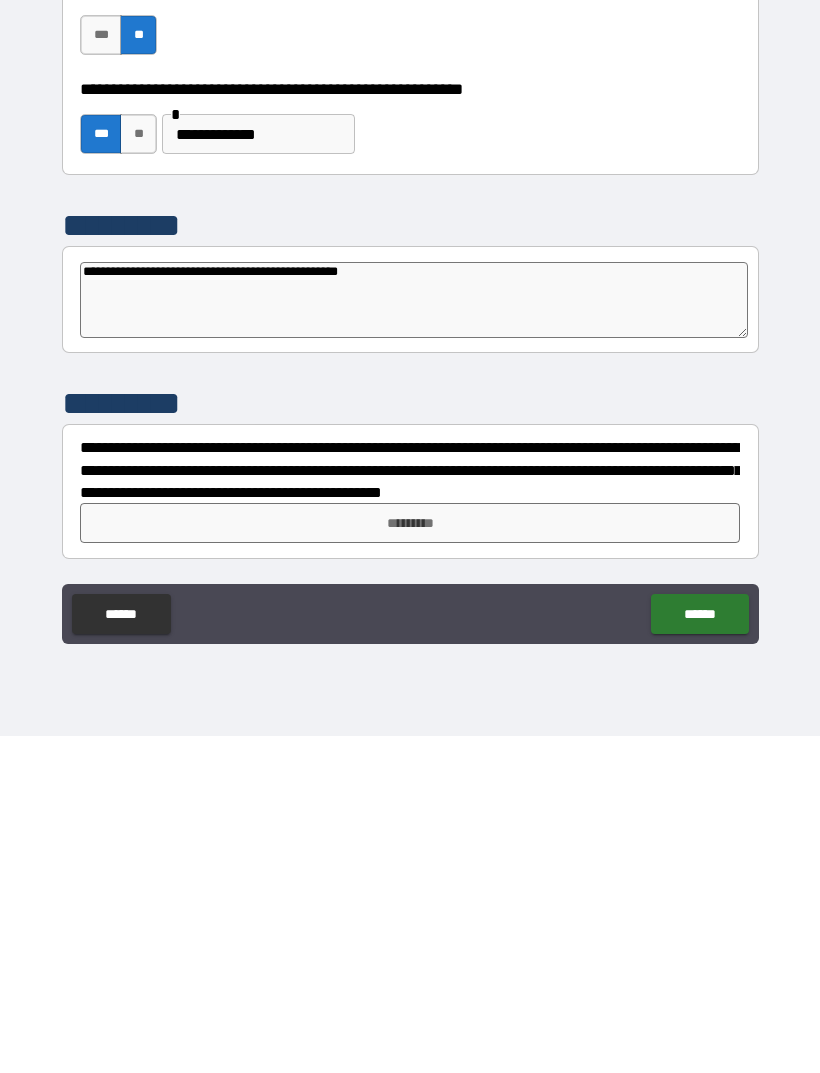 type on "*" 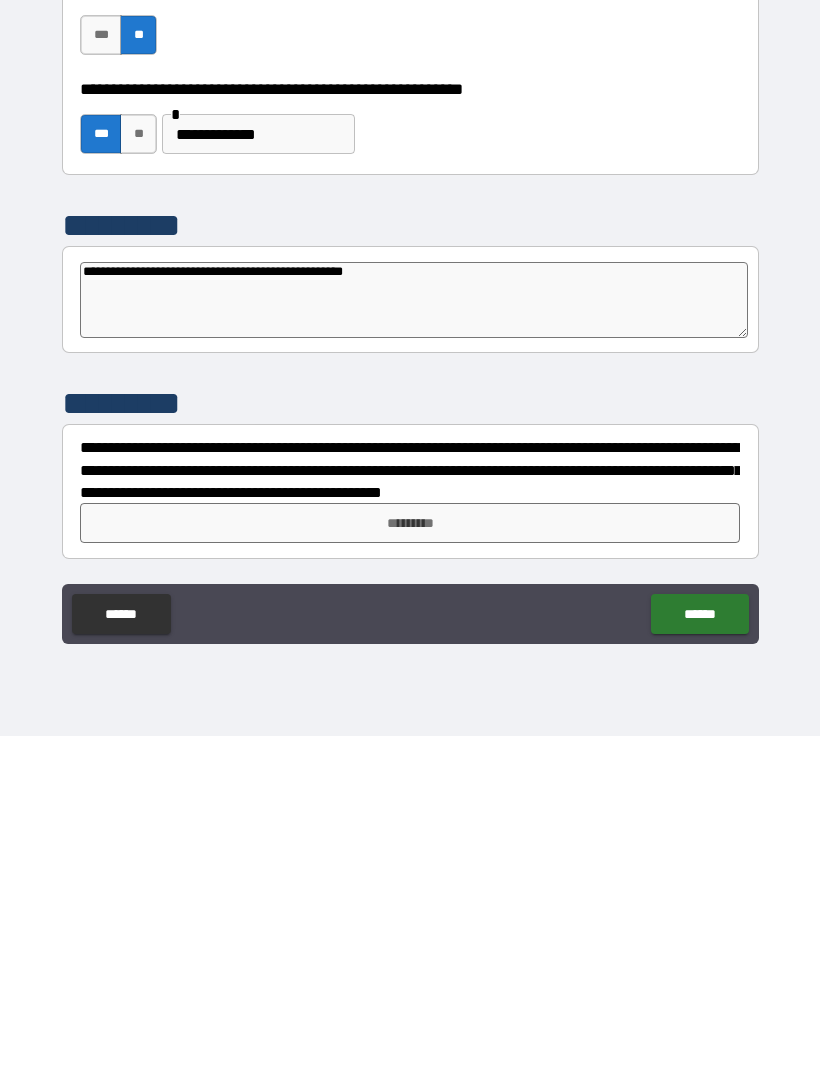 type on "*" 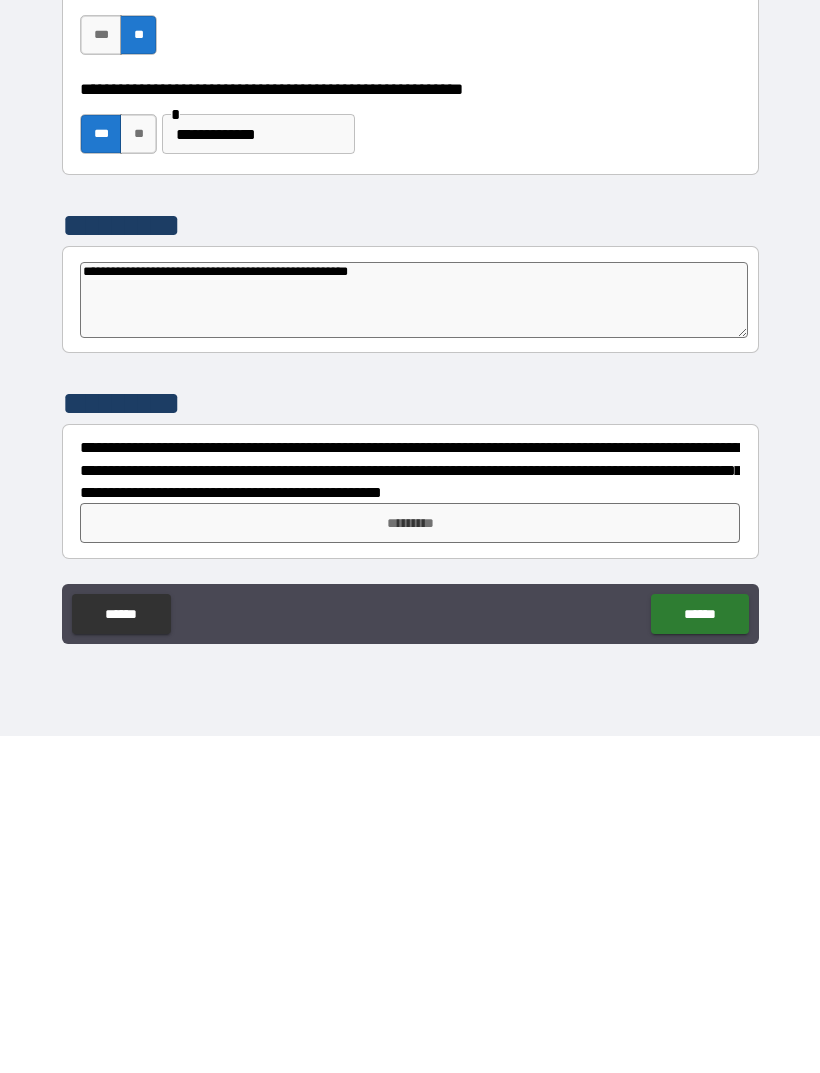 type on "*" 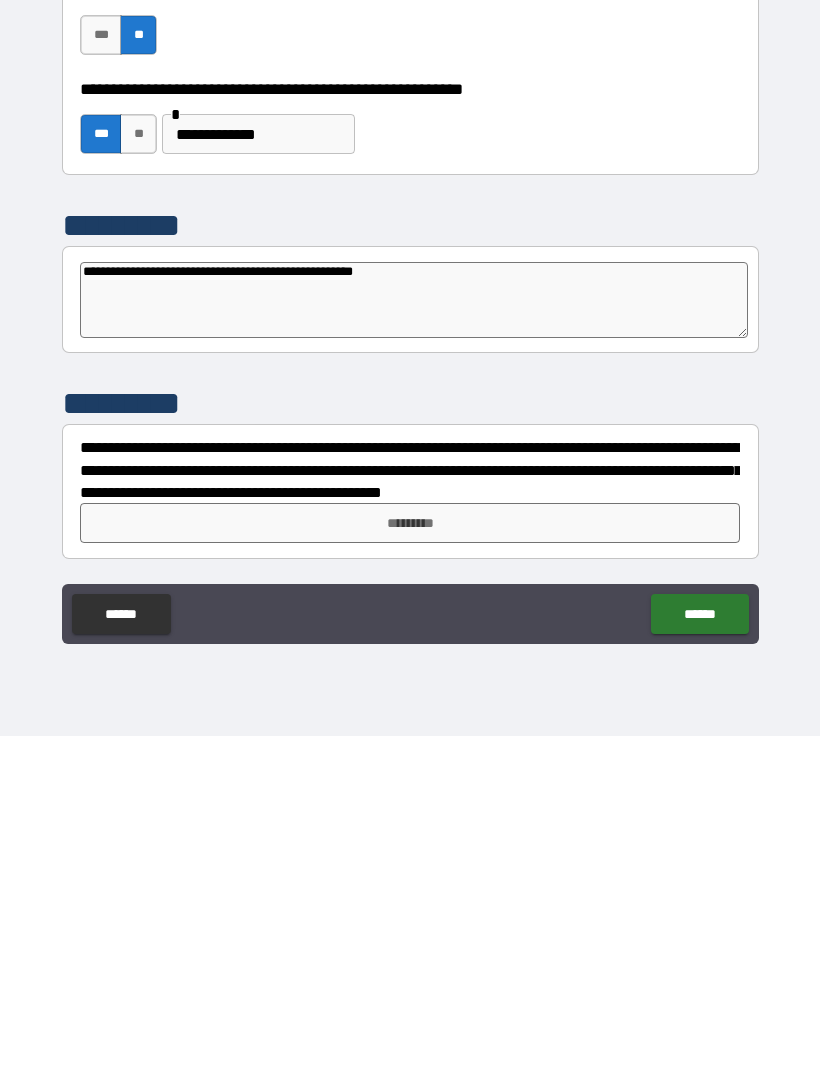 type on "*" 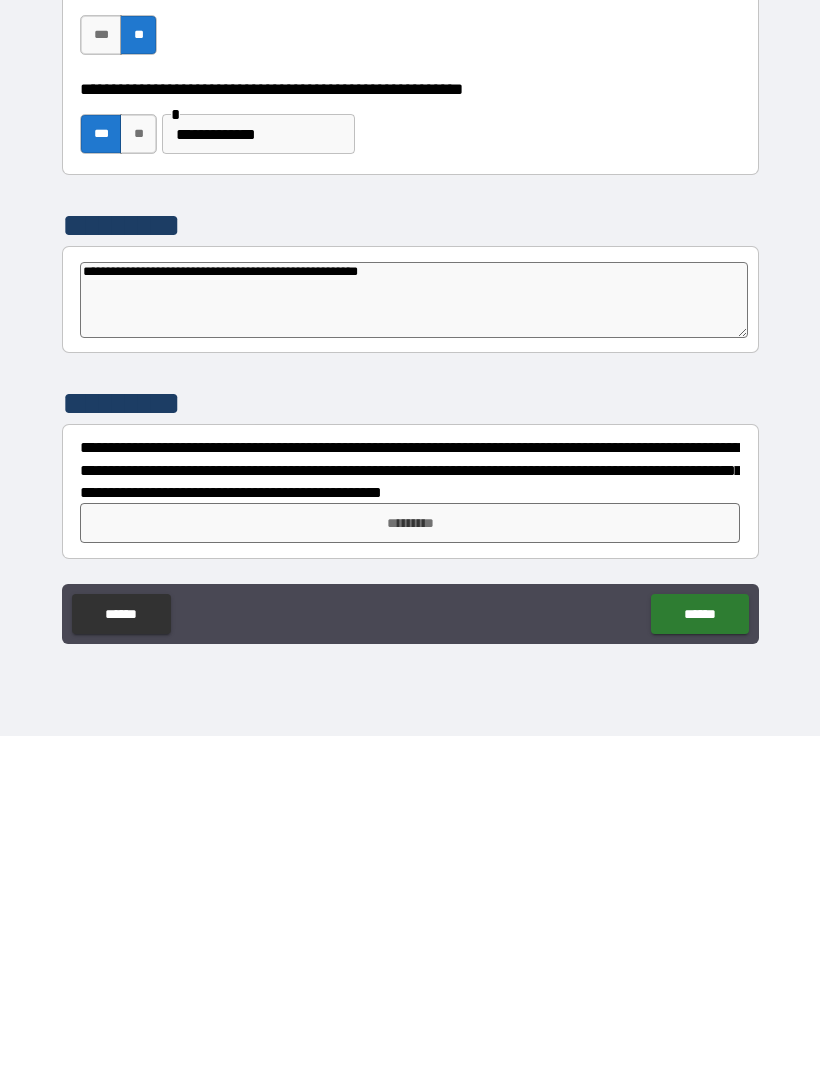 type on "*" 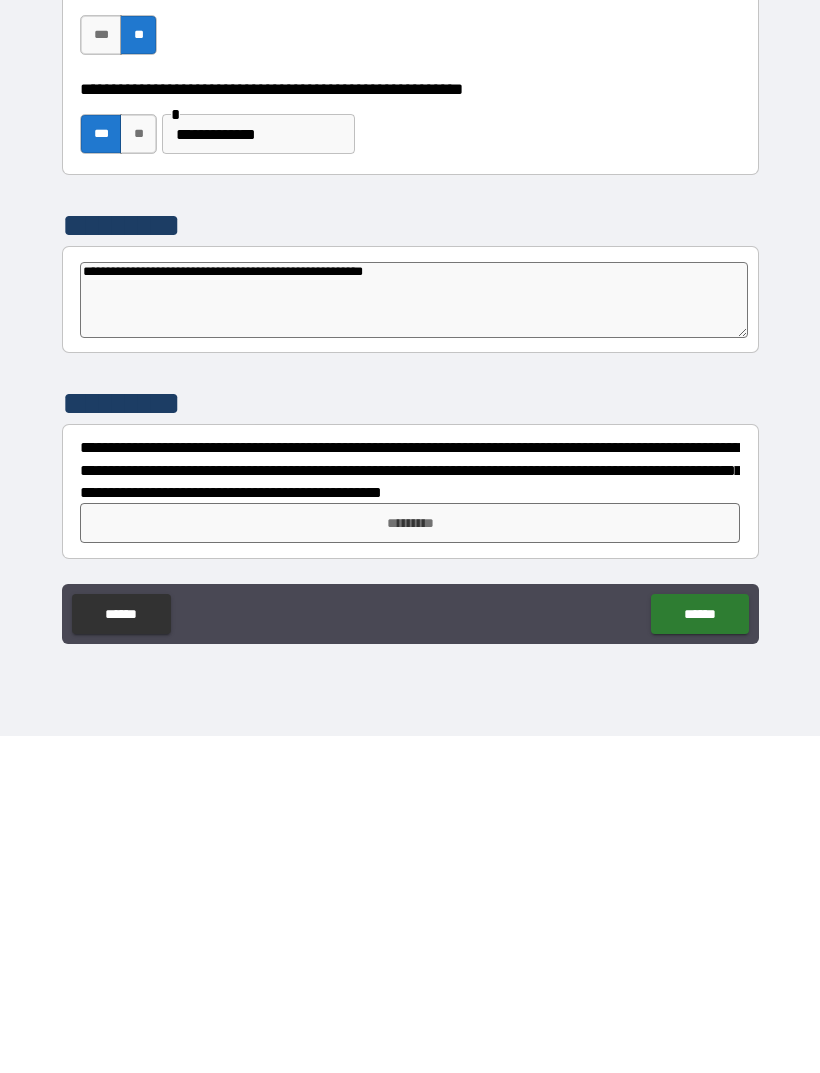 type on "*" 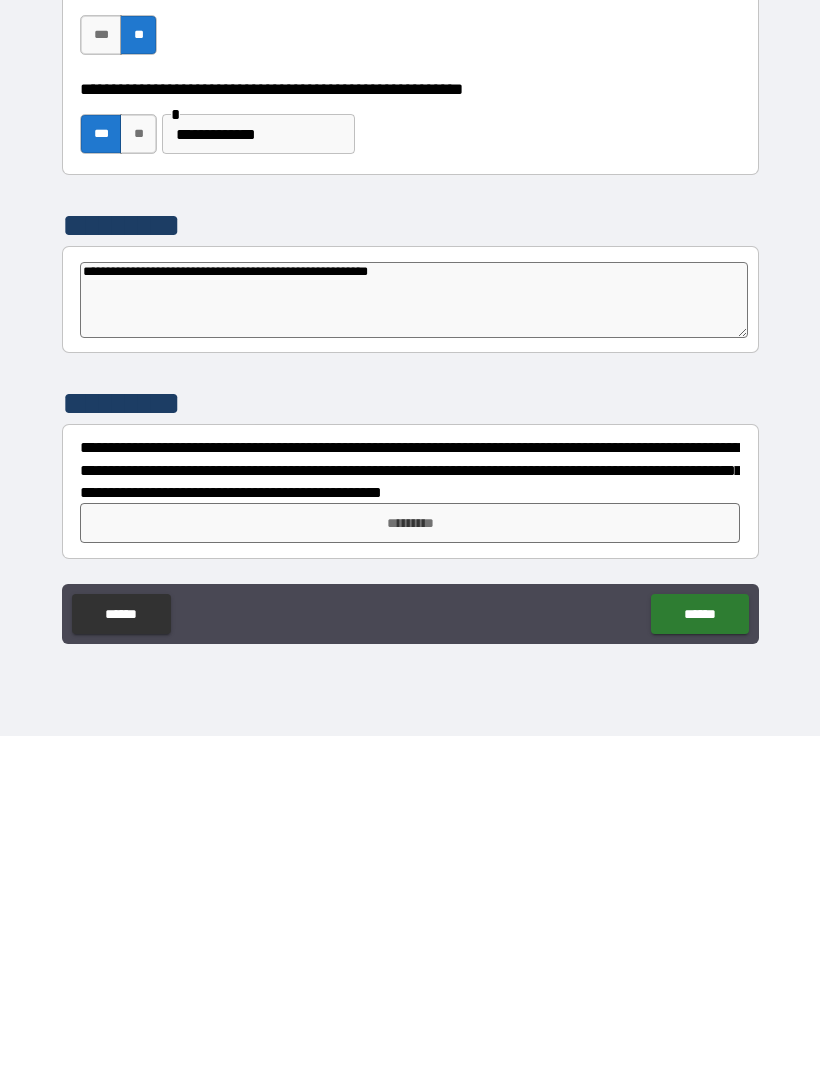 type on "*" 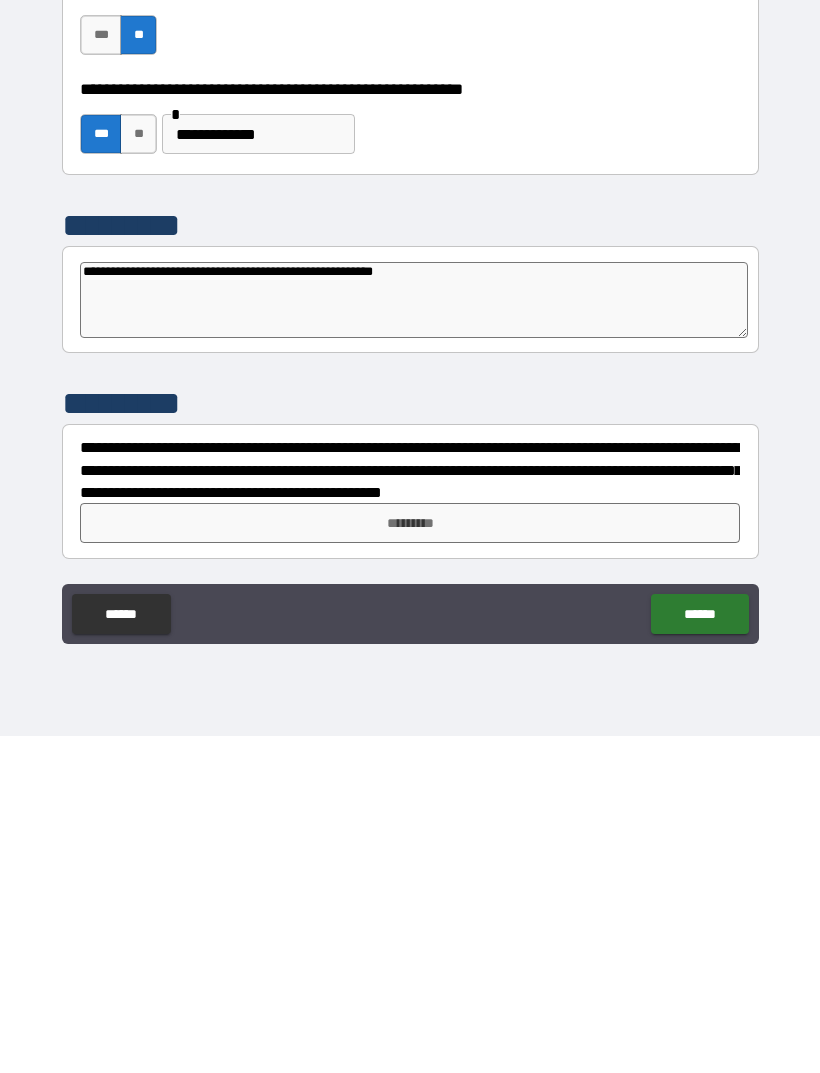 type on "*" 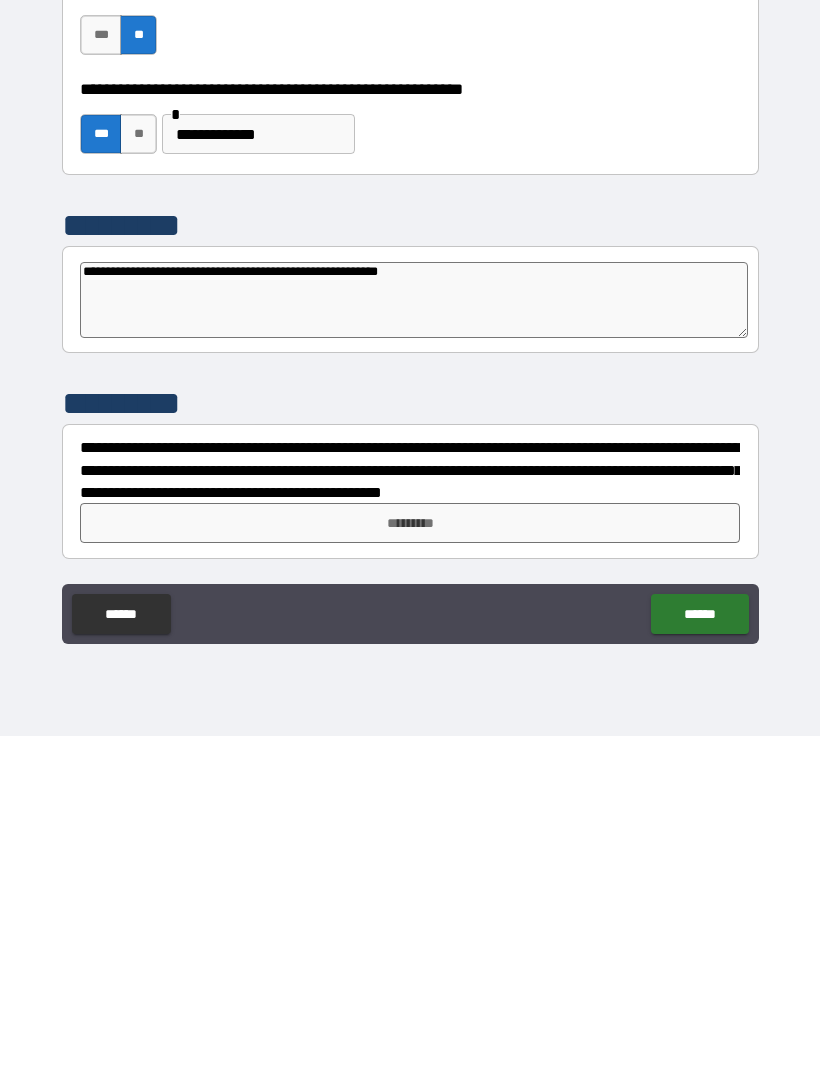 type on "*" 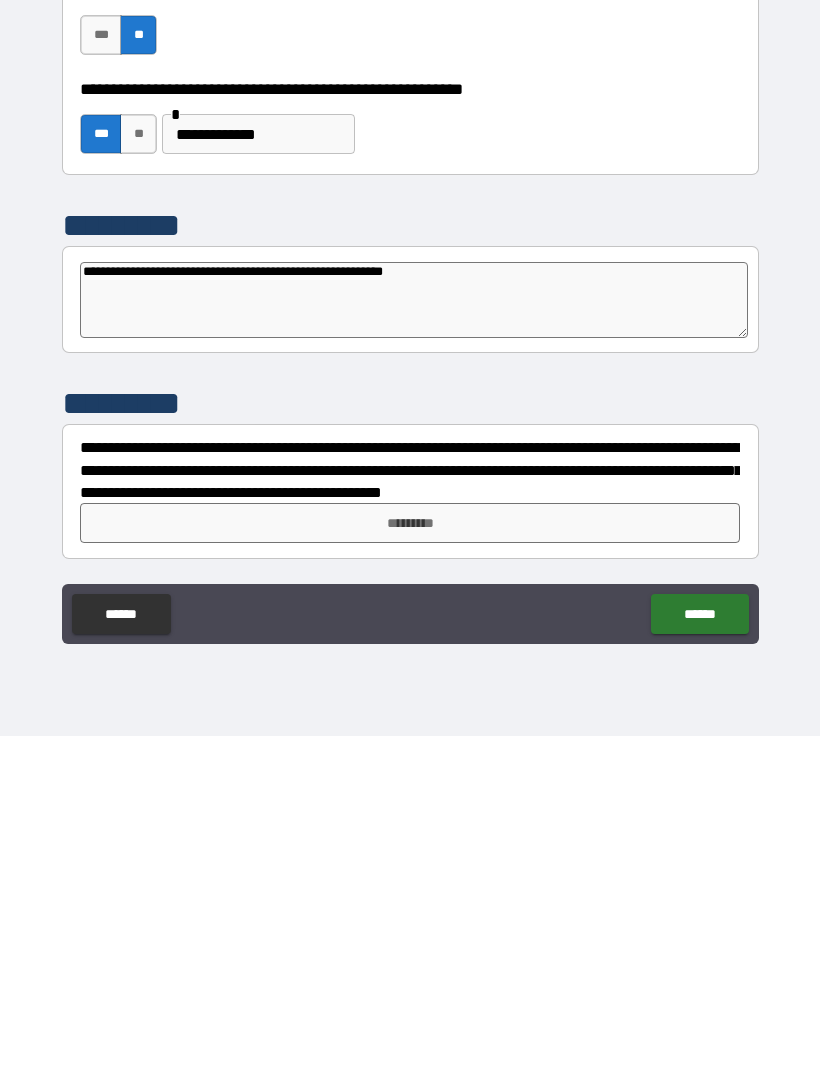 type on "*" 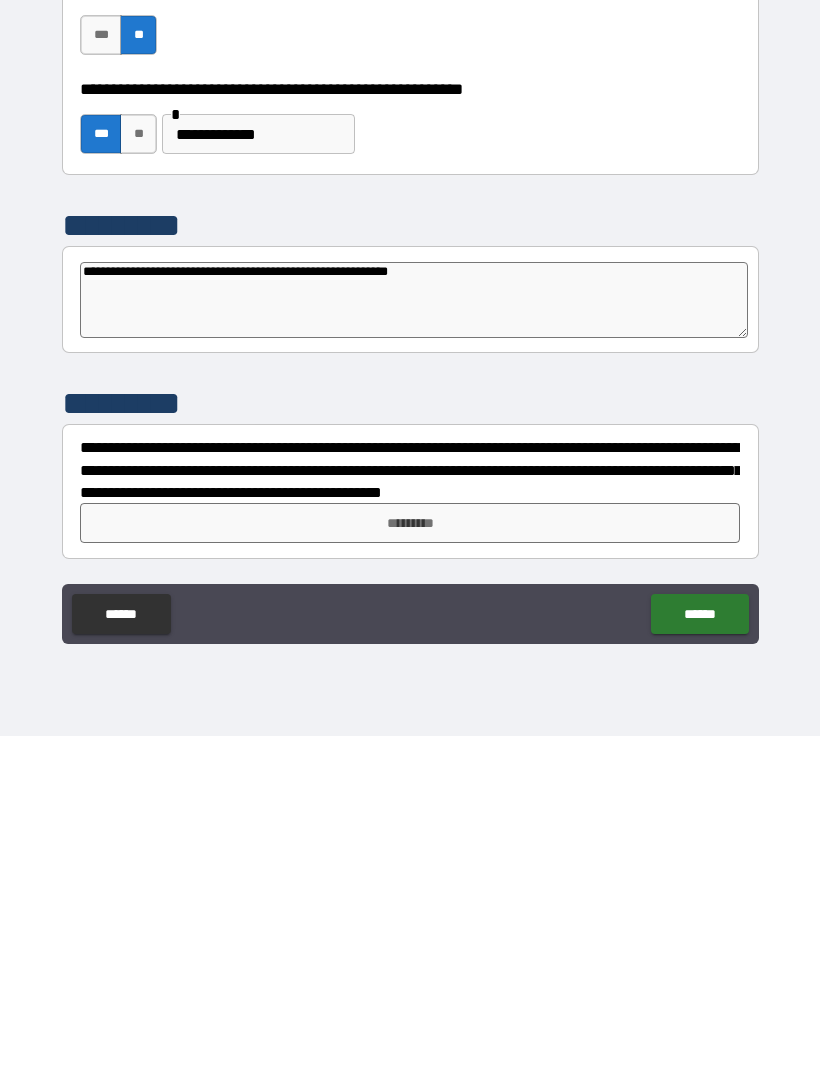 type on "*" 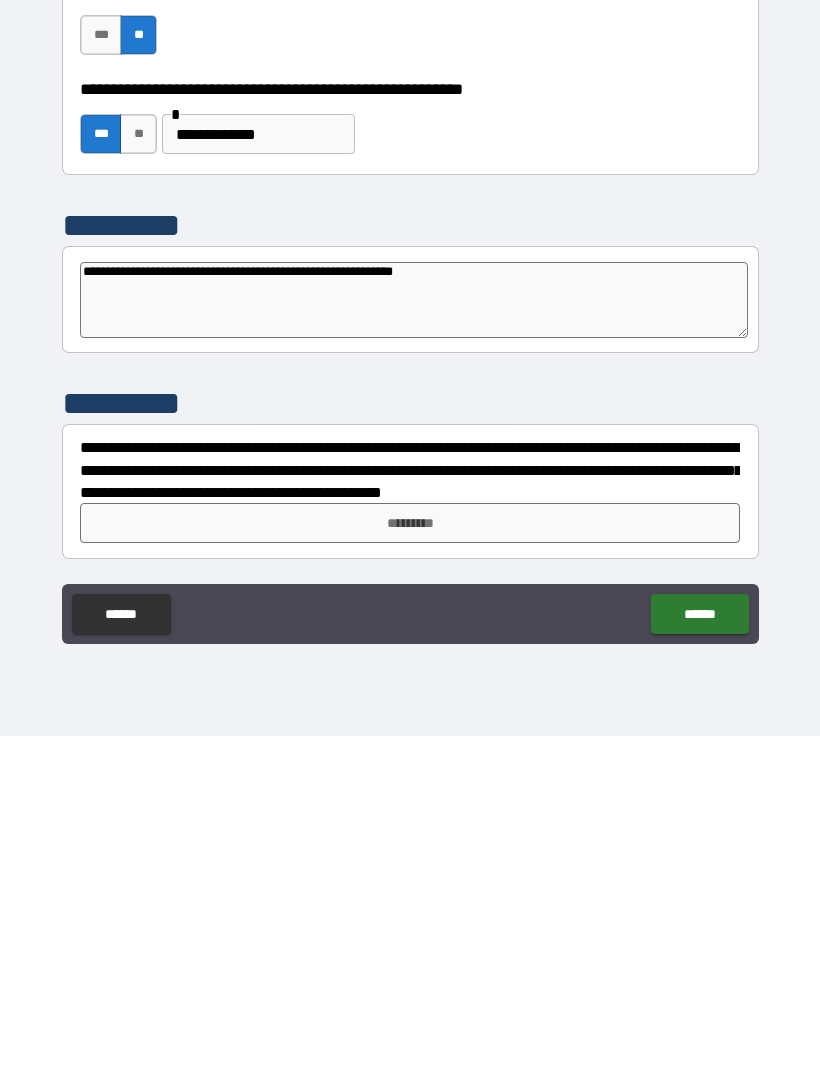 type on "*" 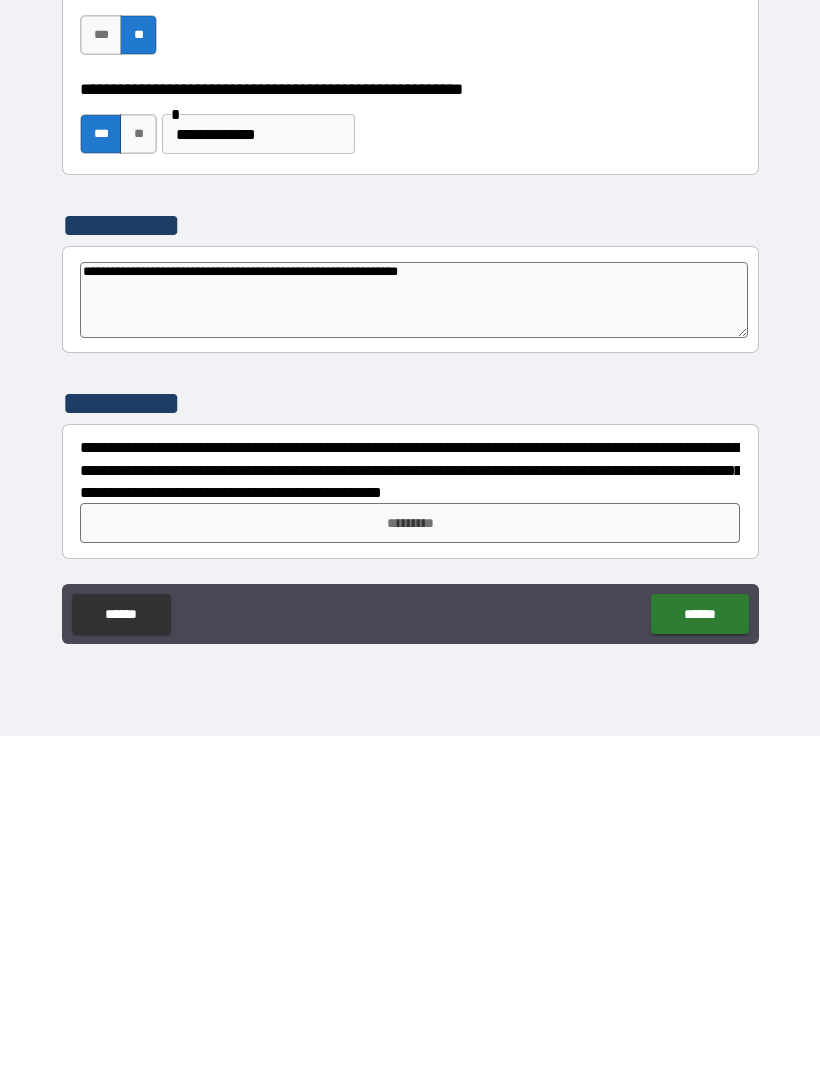 type on "*" 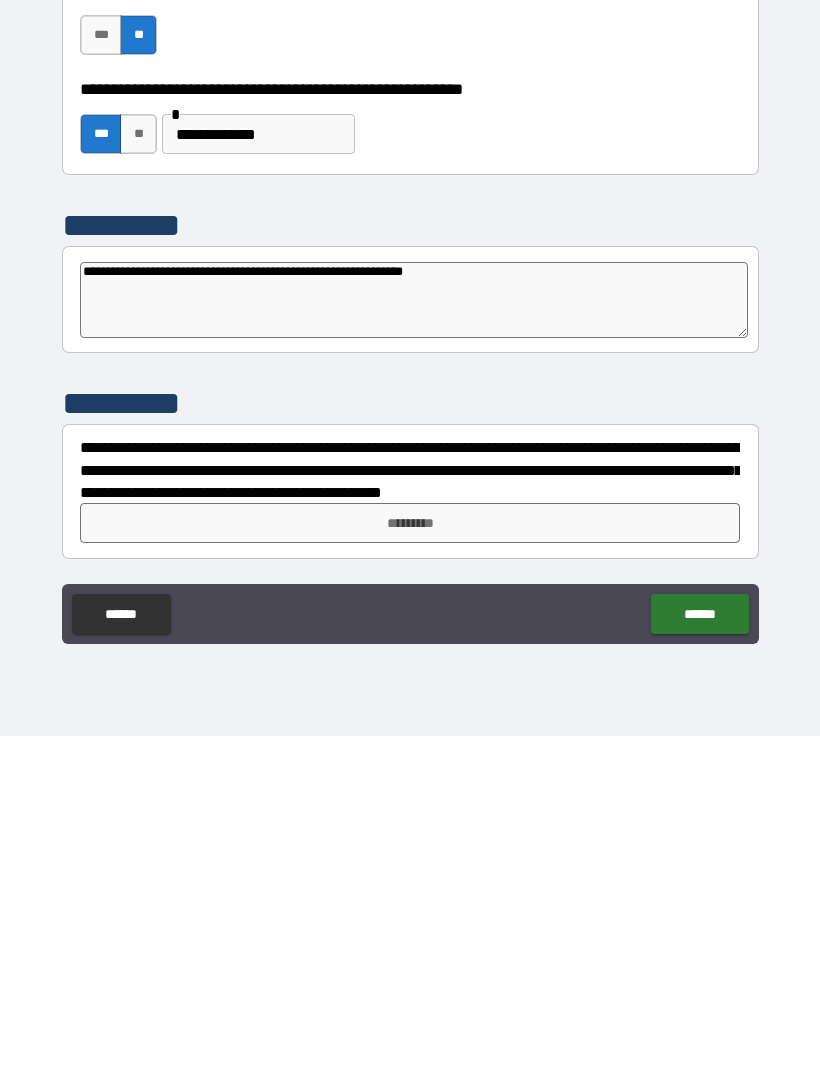 type on "*" 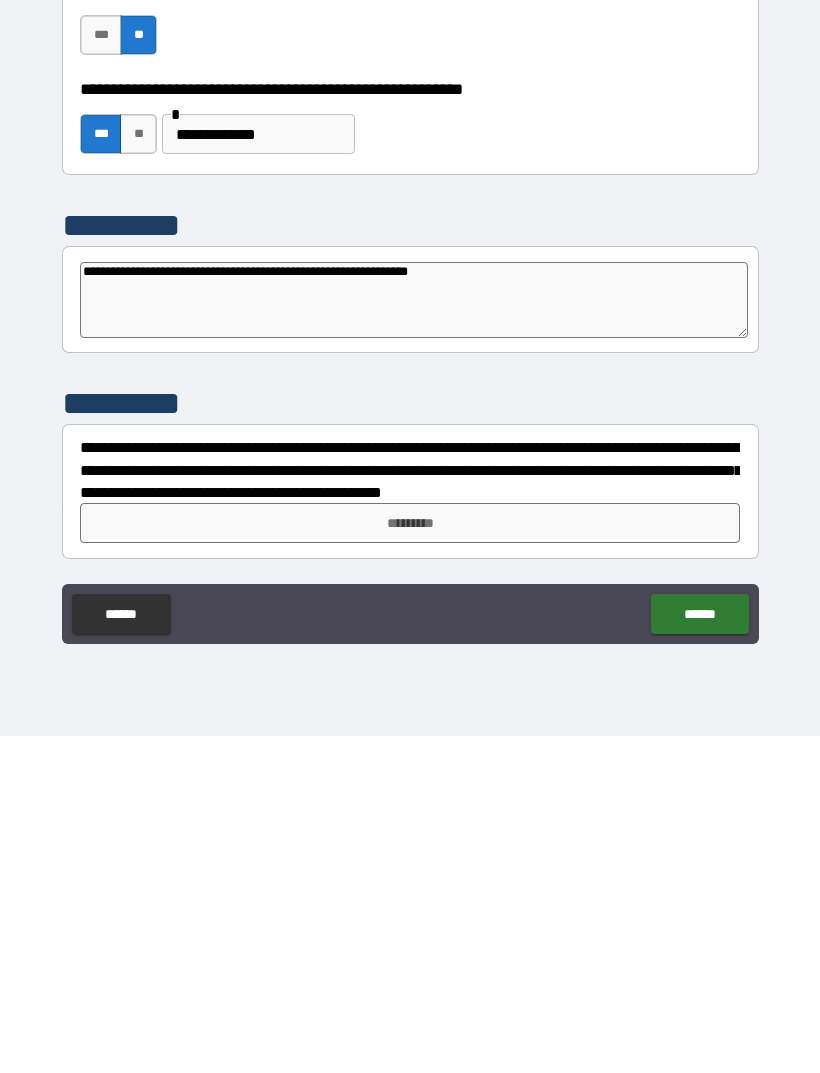 type on "*" 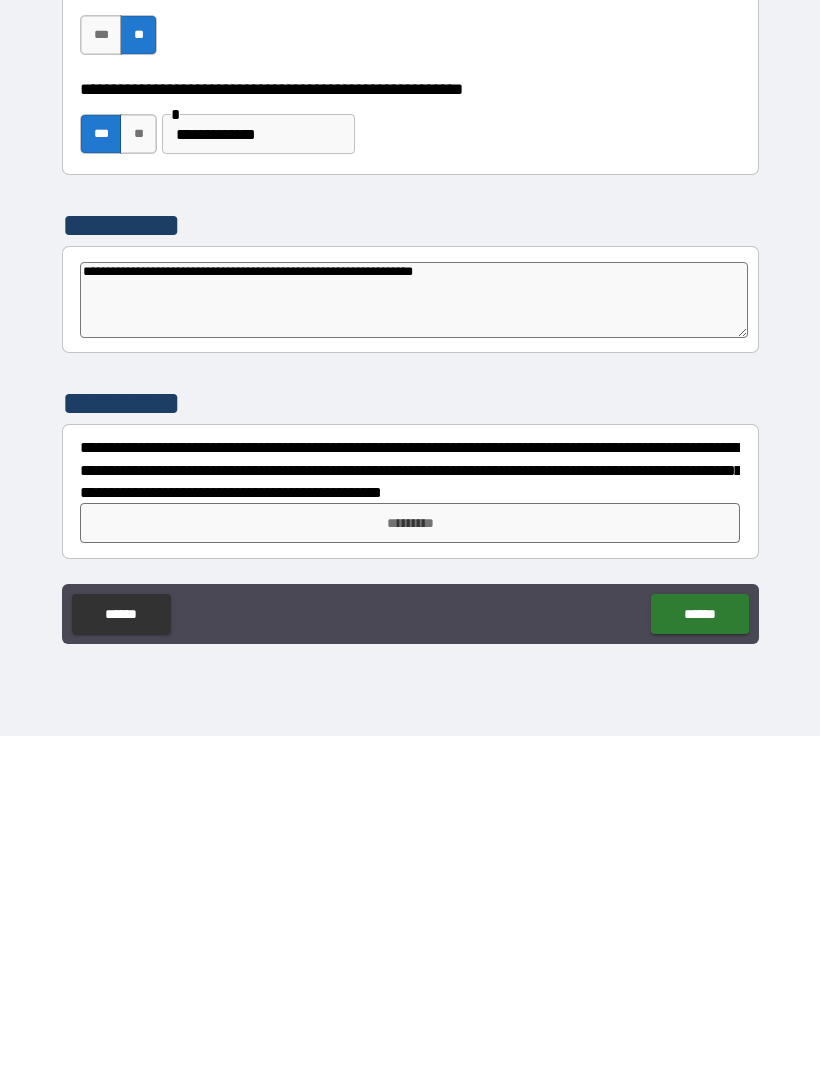 type on "*" 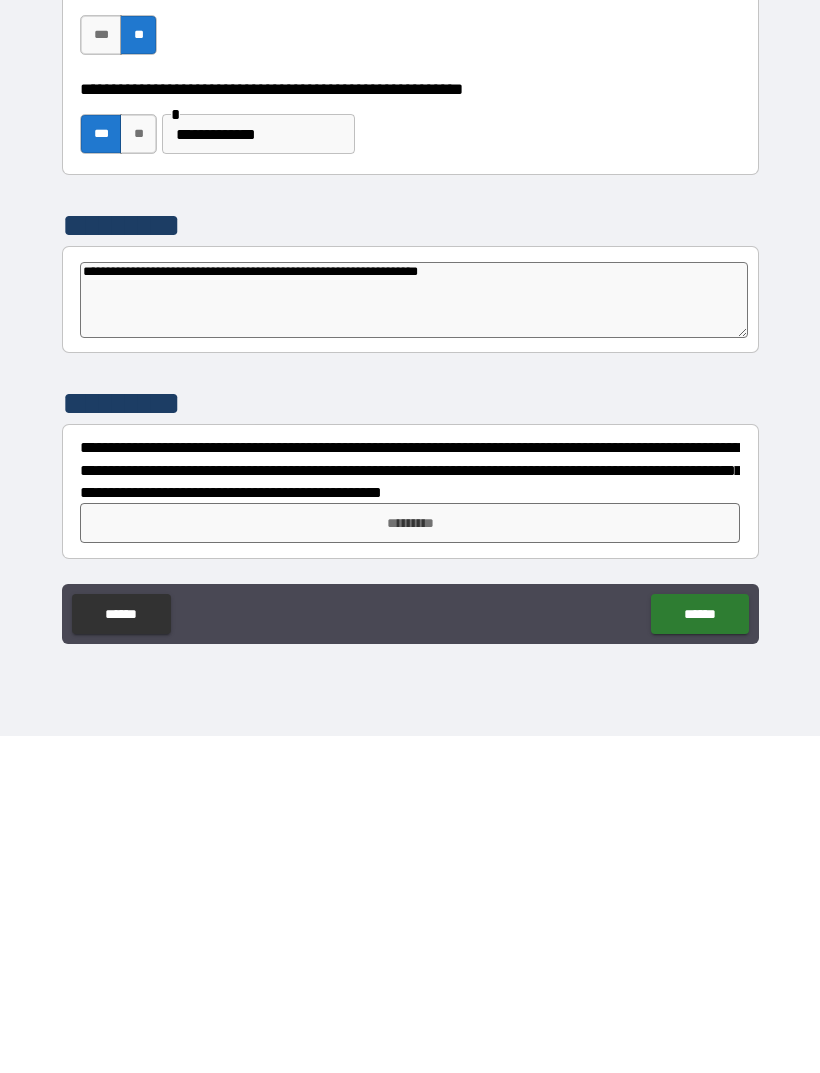 type on "*" 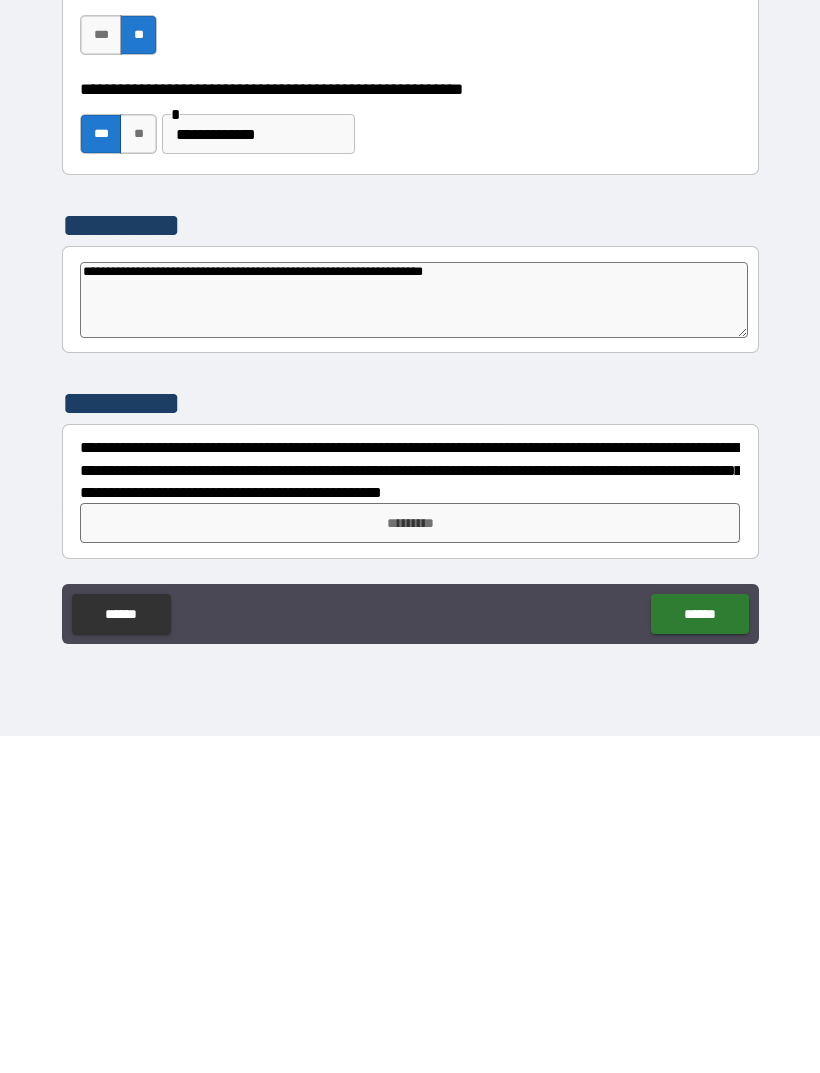 type on "*" 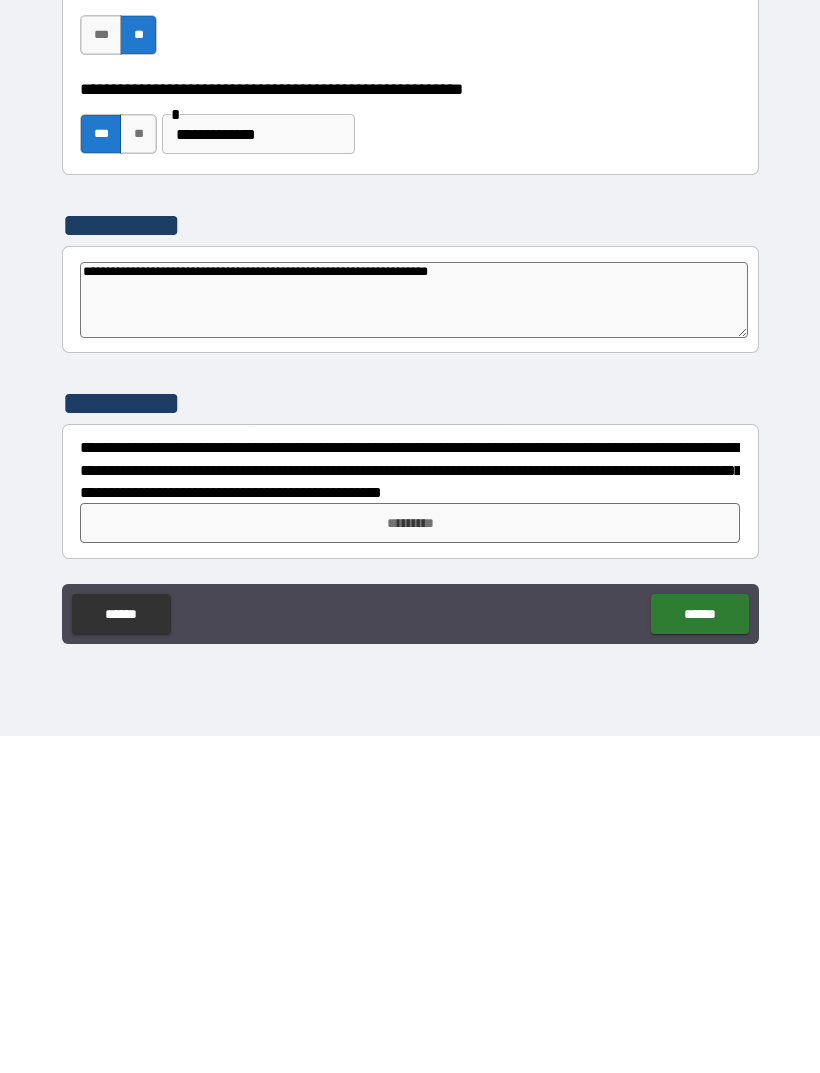 type on "*" 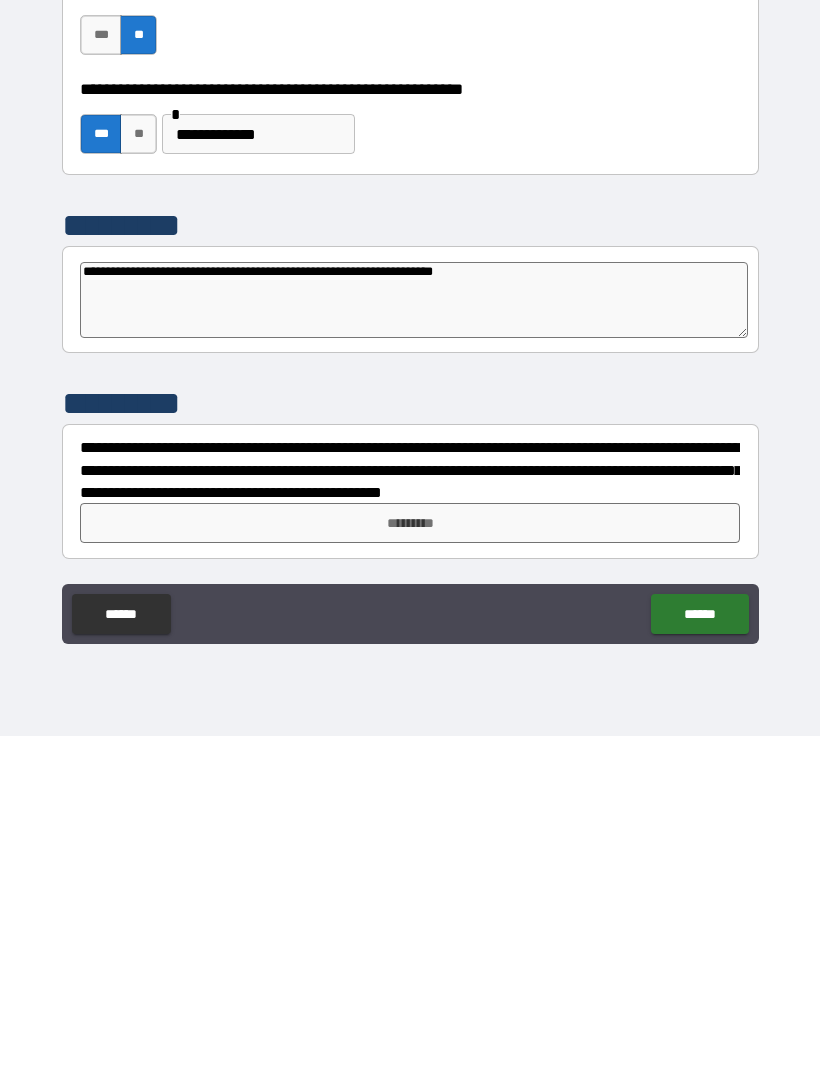 type on "*" 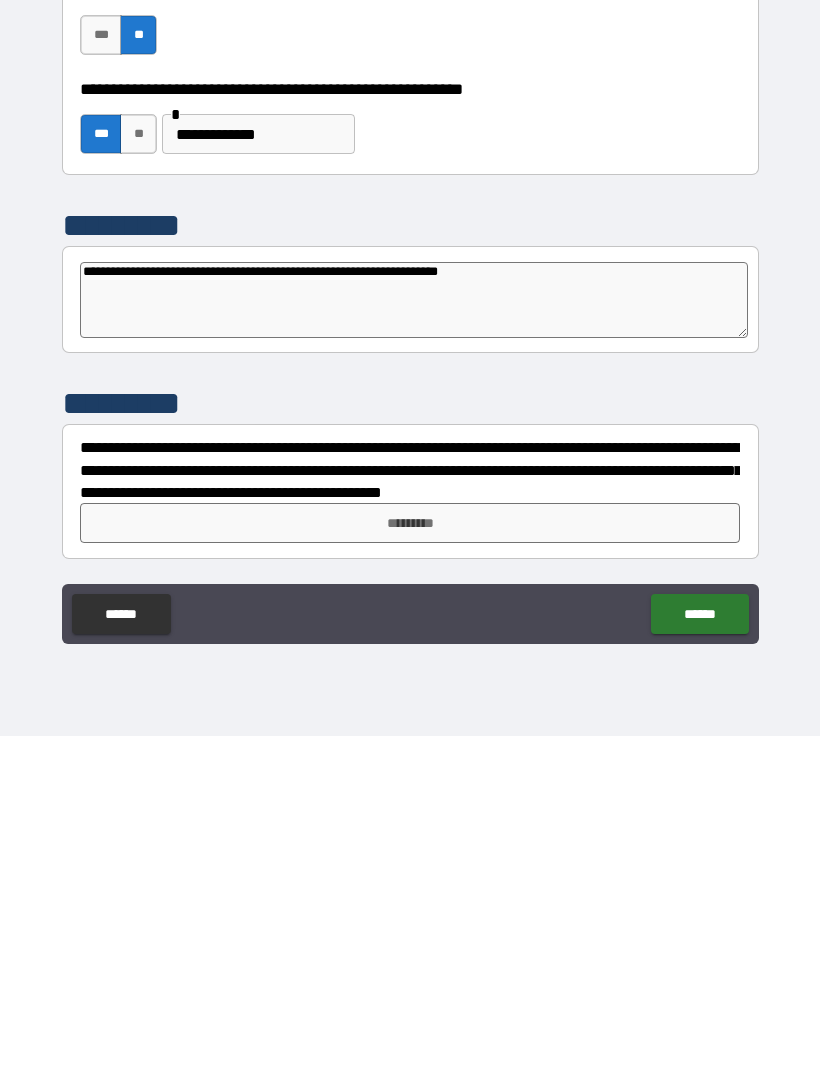 type on "*" 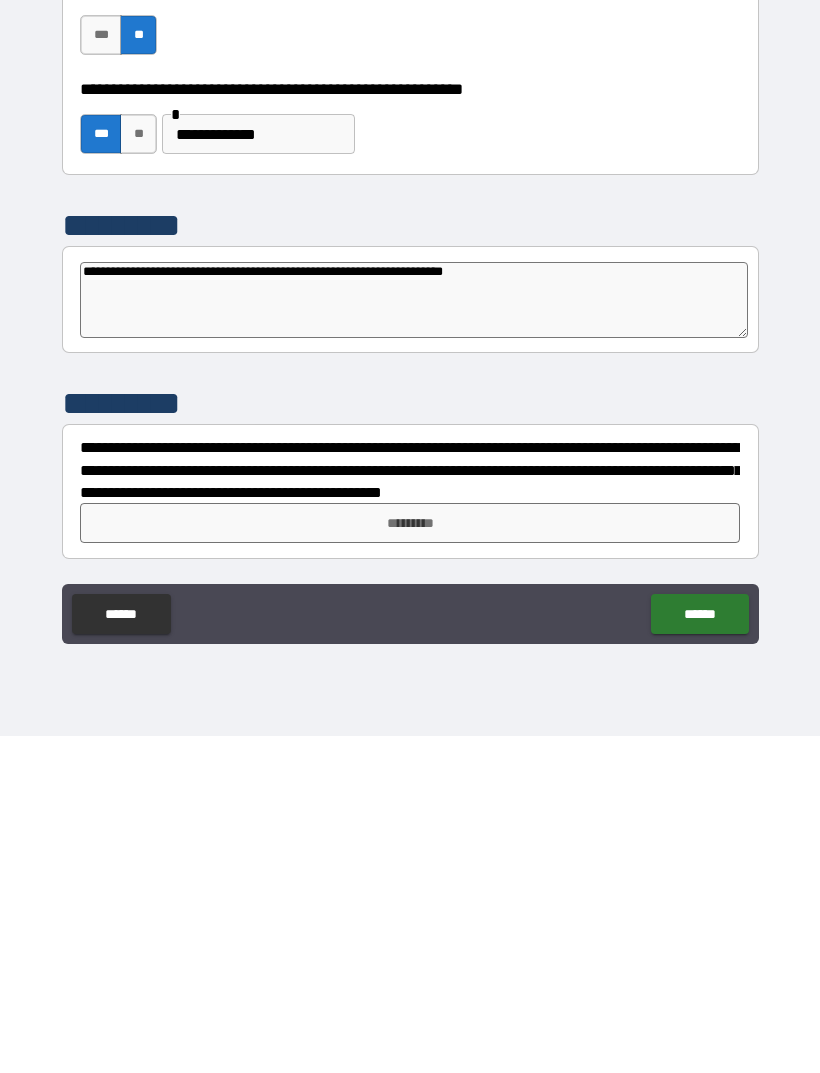 type on "*" 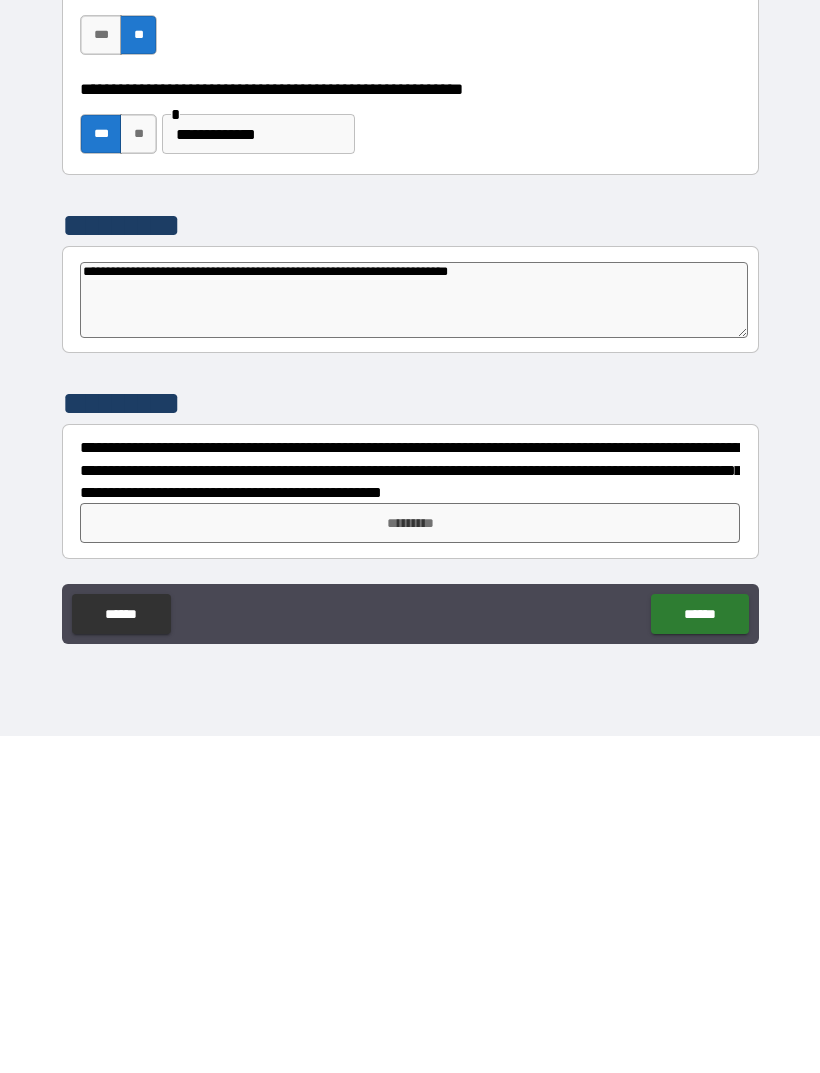 type on "*" 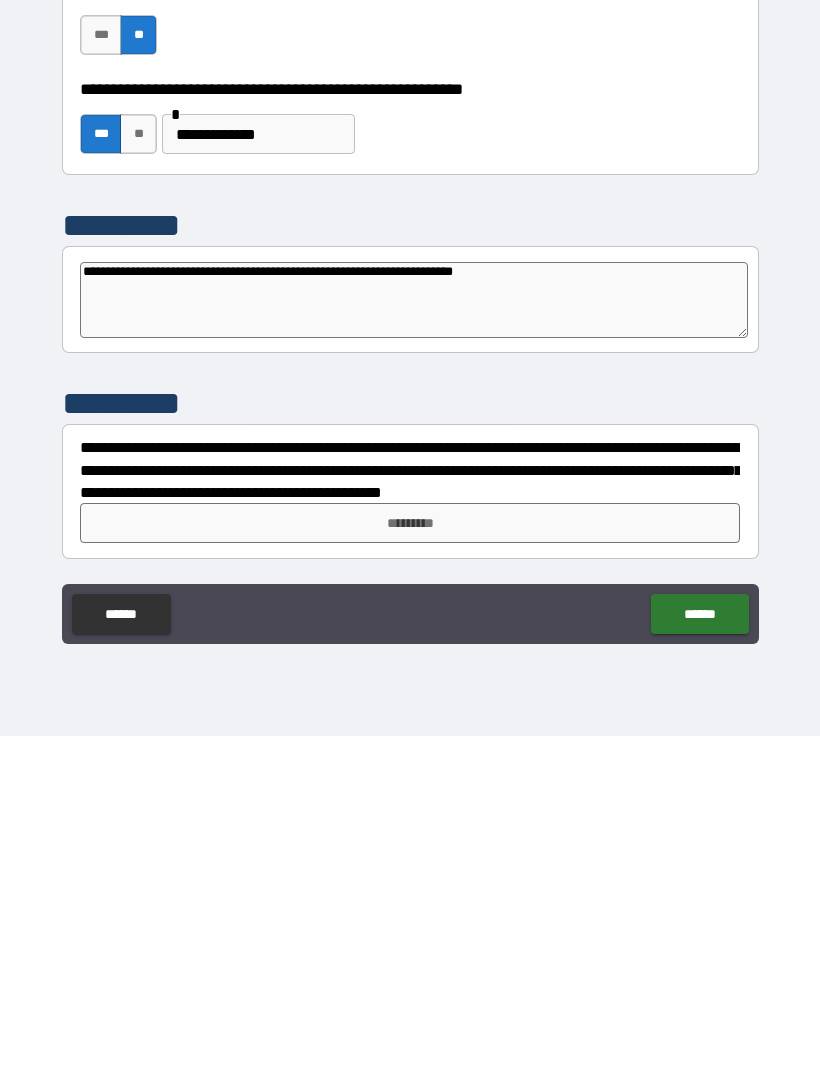 type on "*" 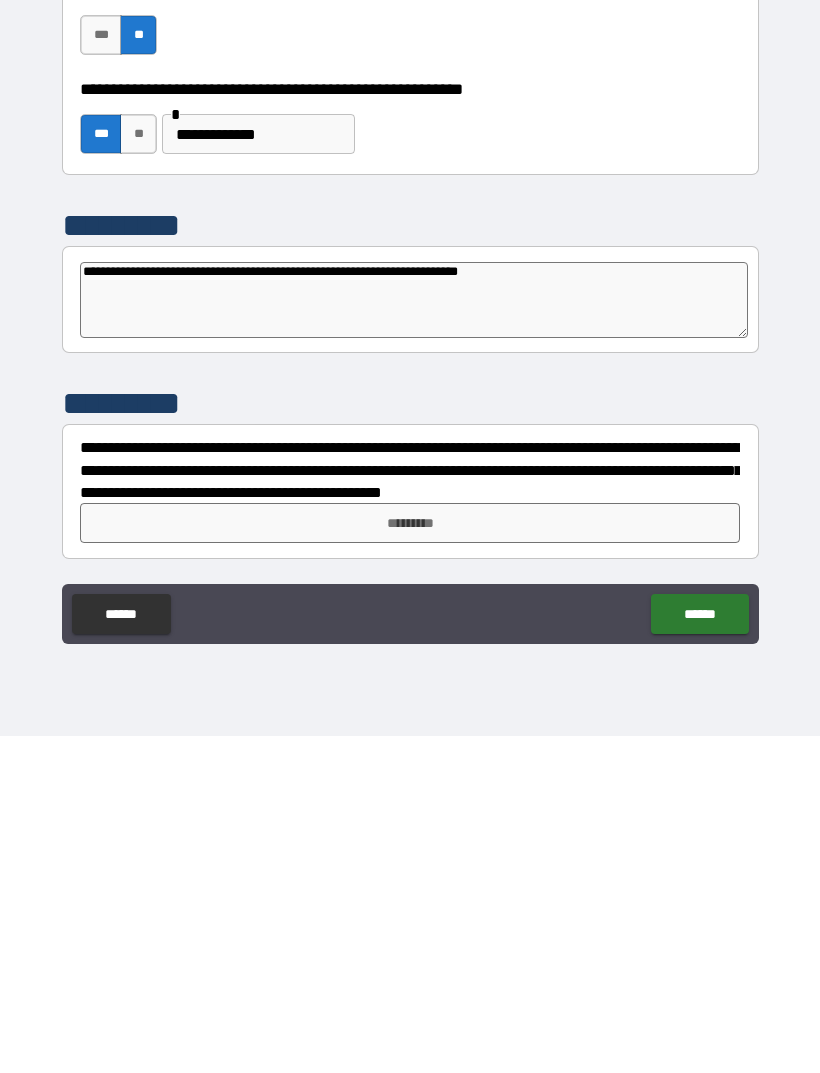 type on "*" 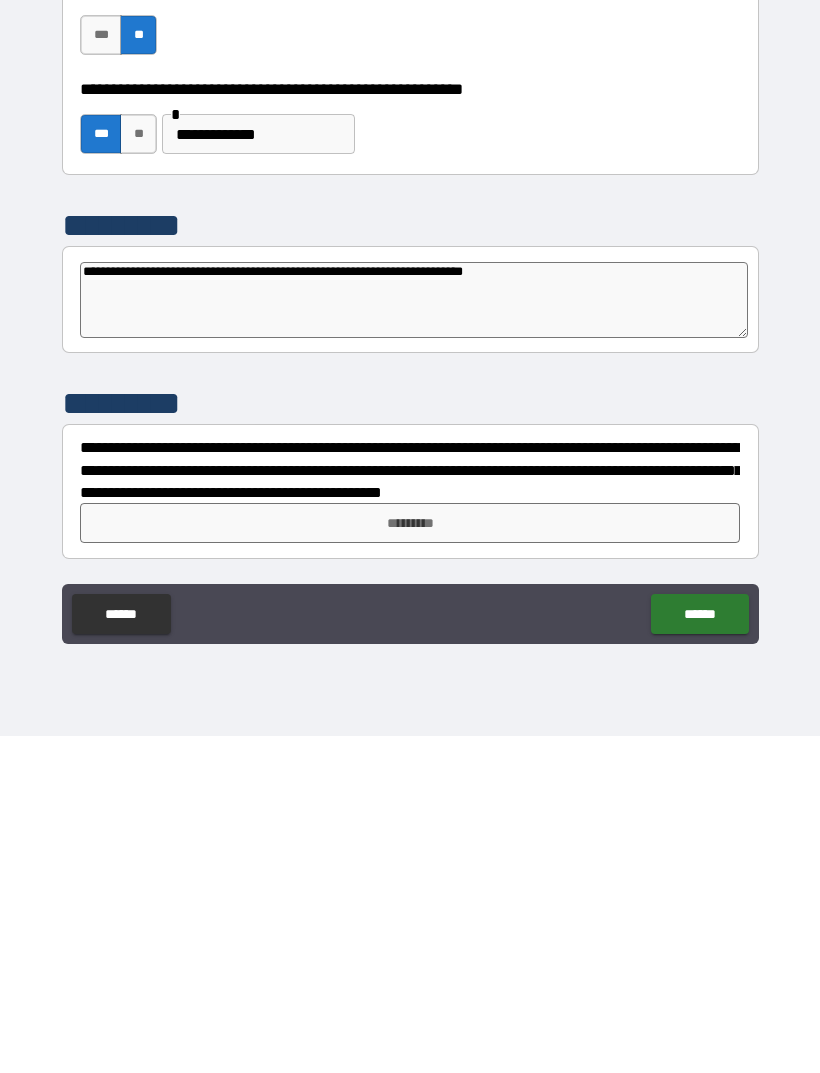 type on "*" 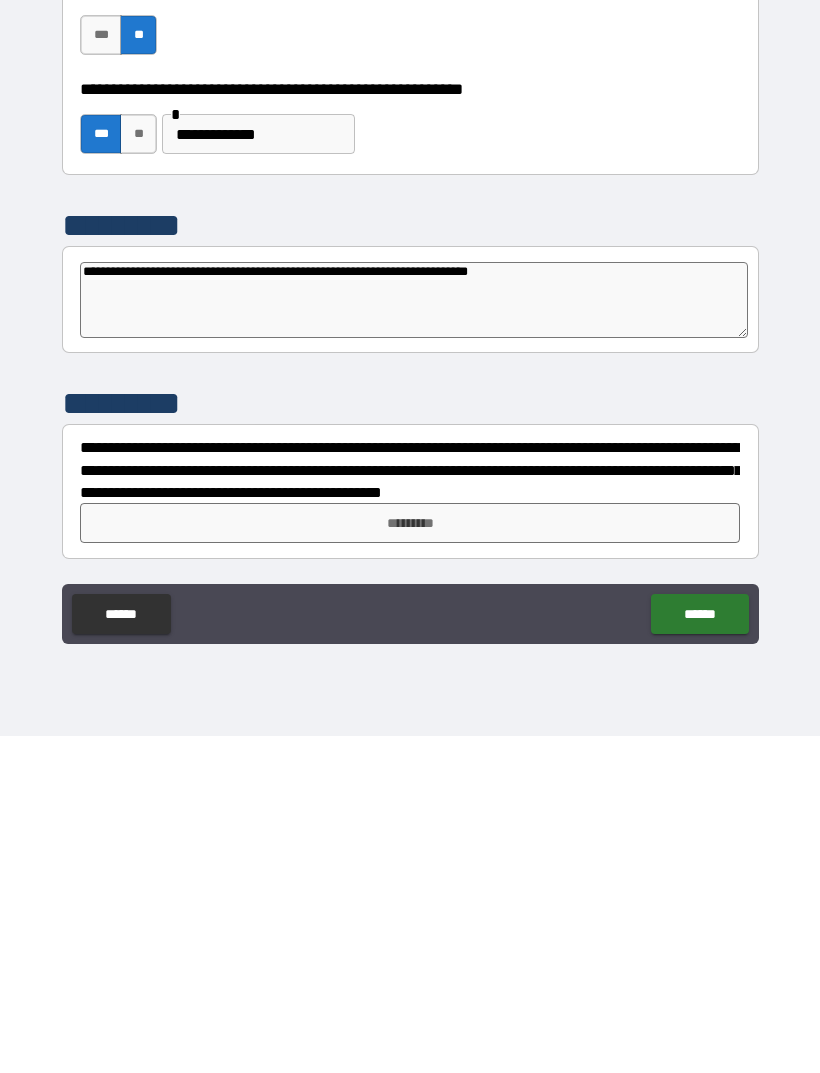 type on "*" 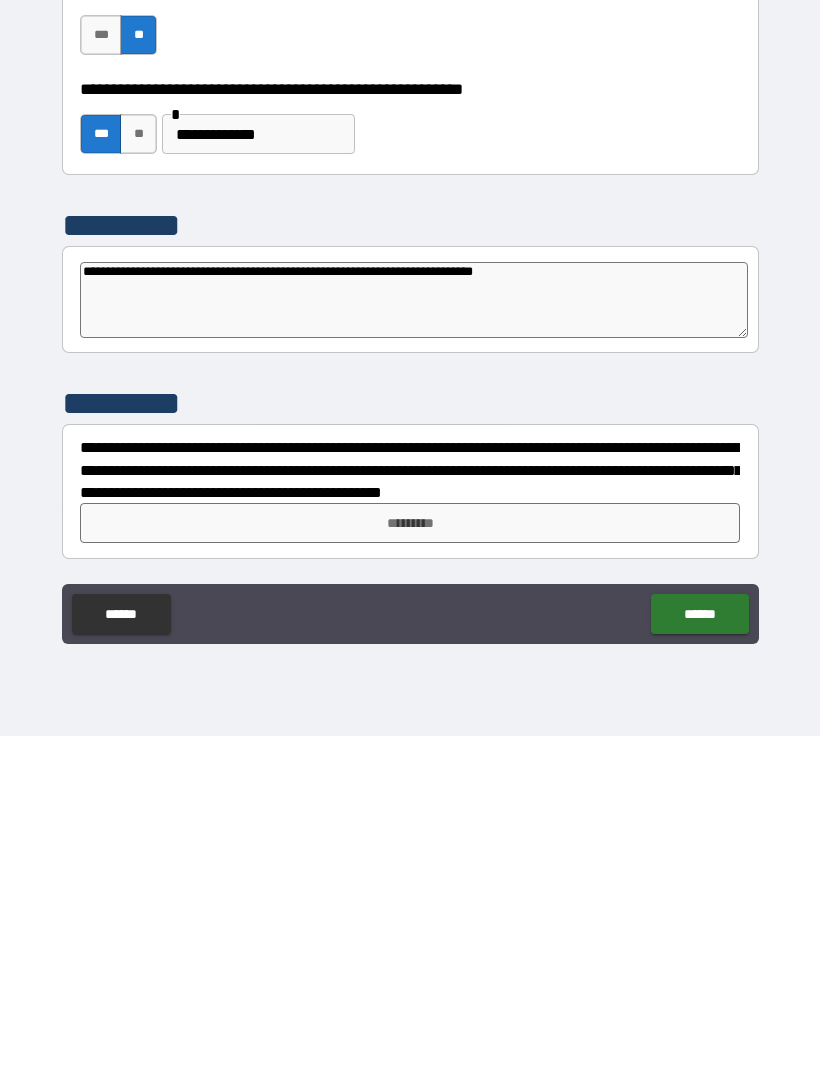 type on "*" 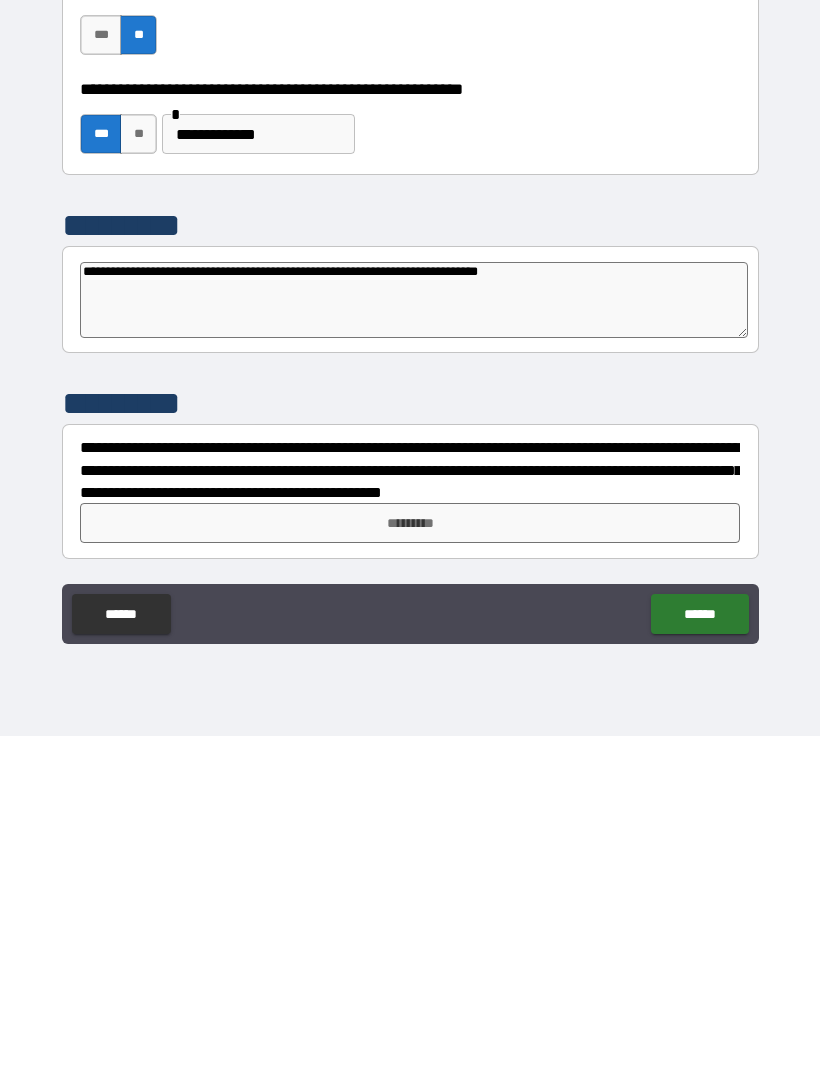 type on "*" 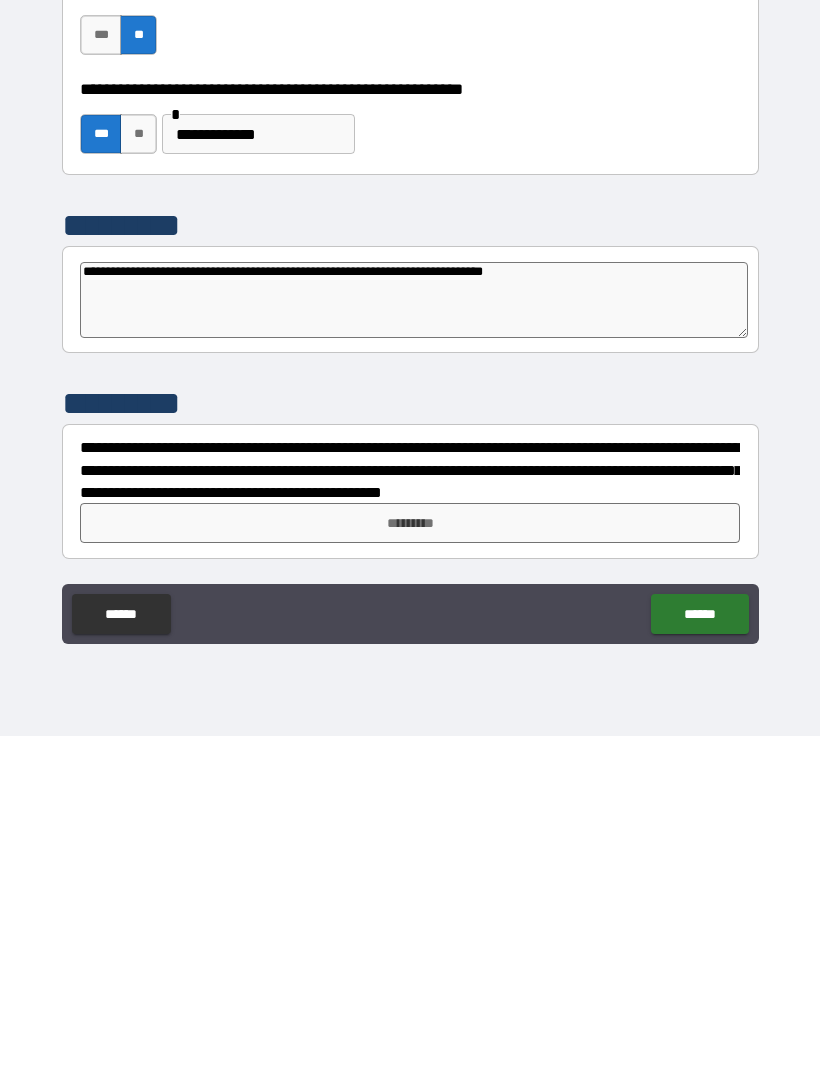 type on "*" 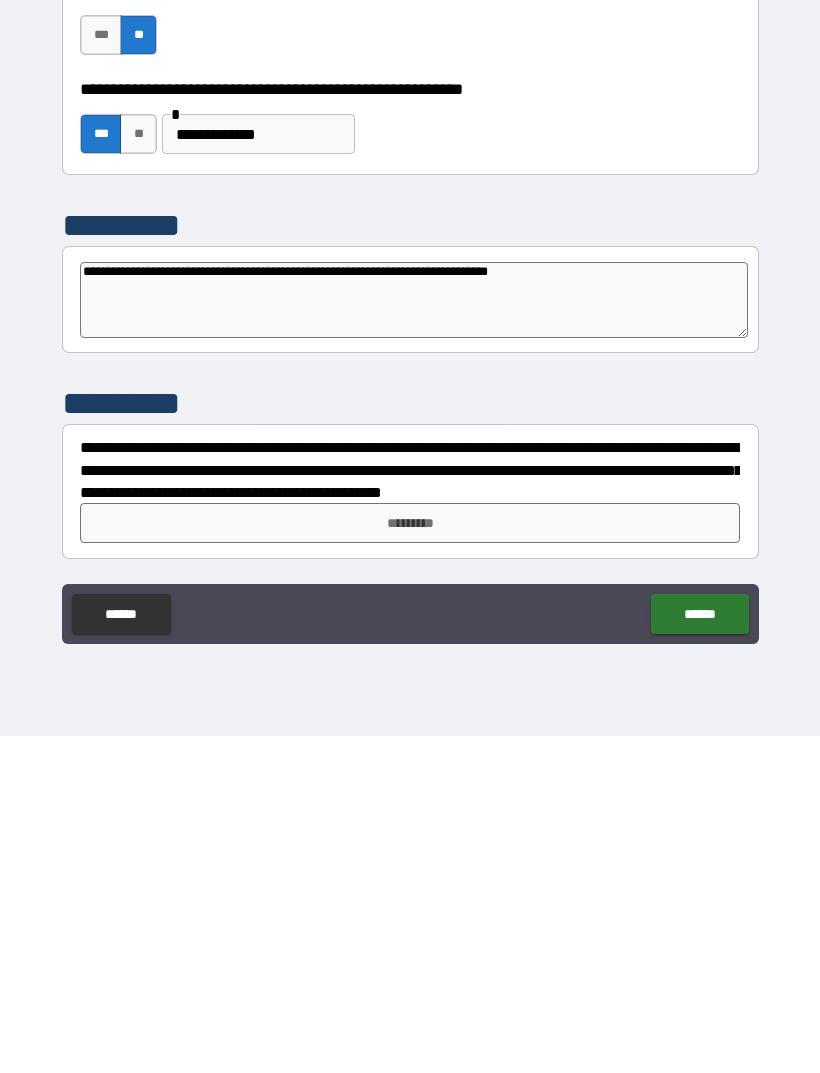 type on "*" 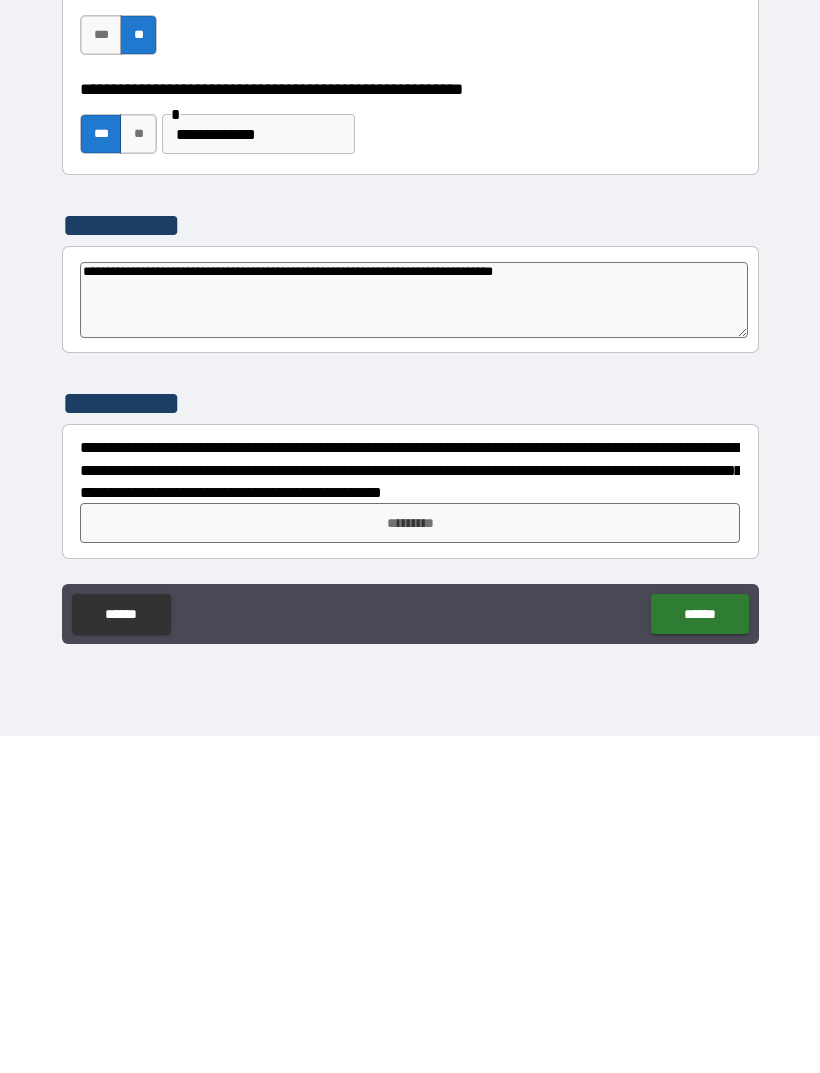 type on "*" 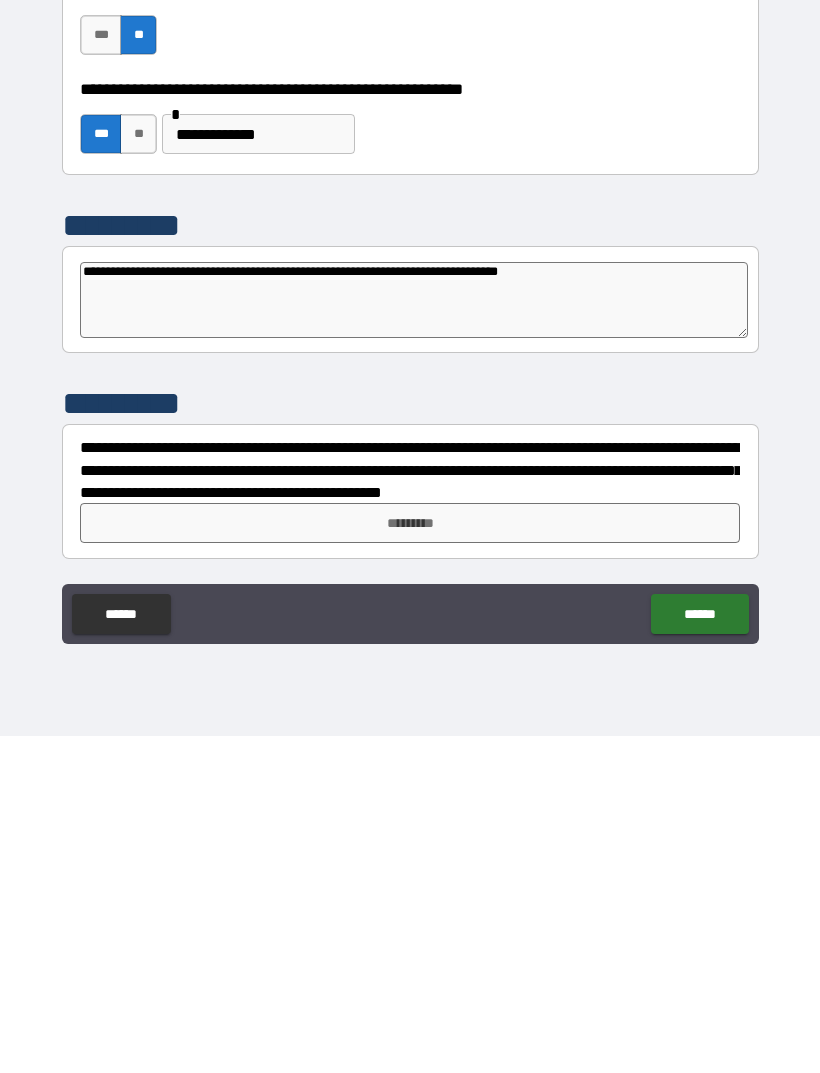 type on "*" 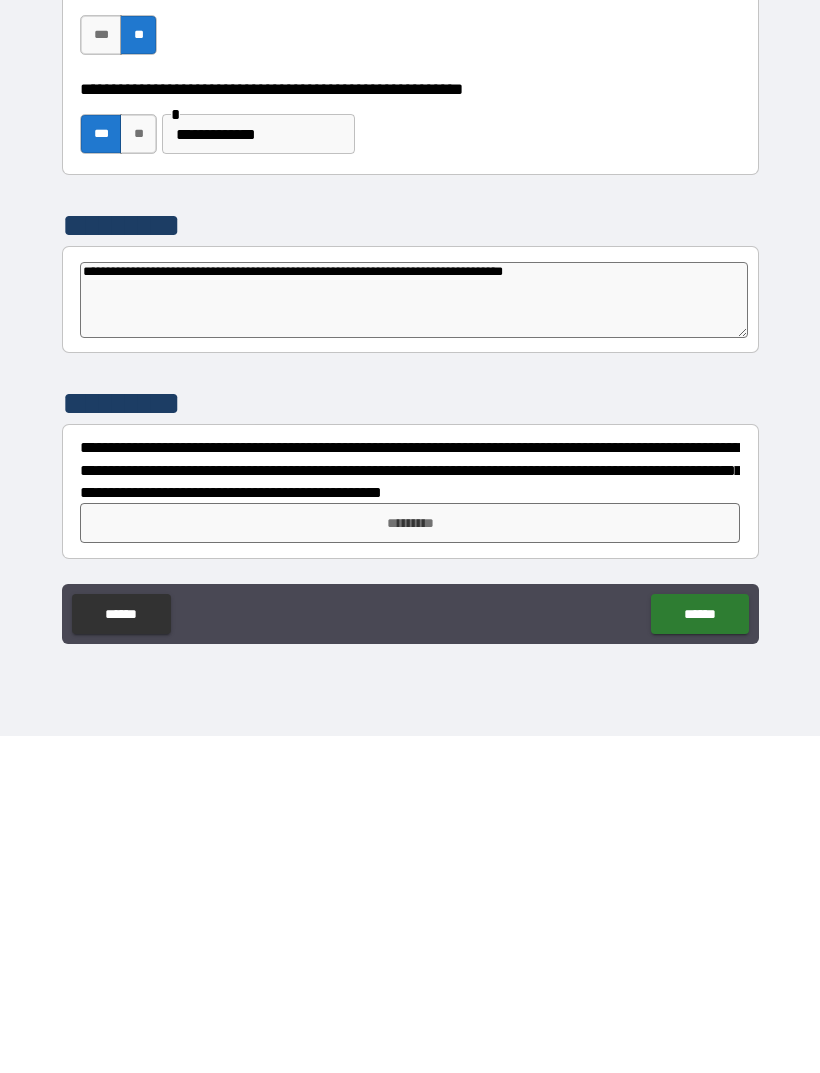 type on "*" 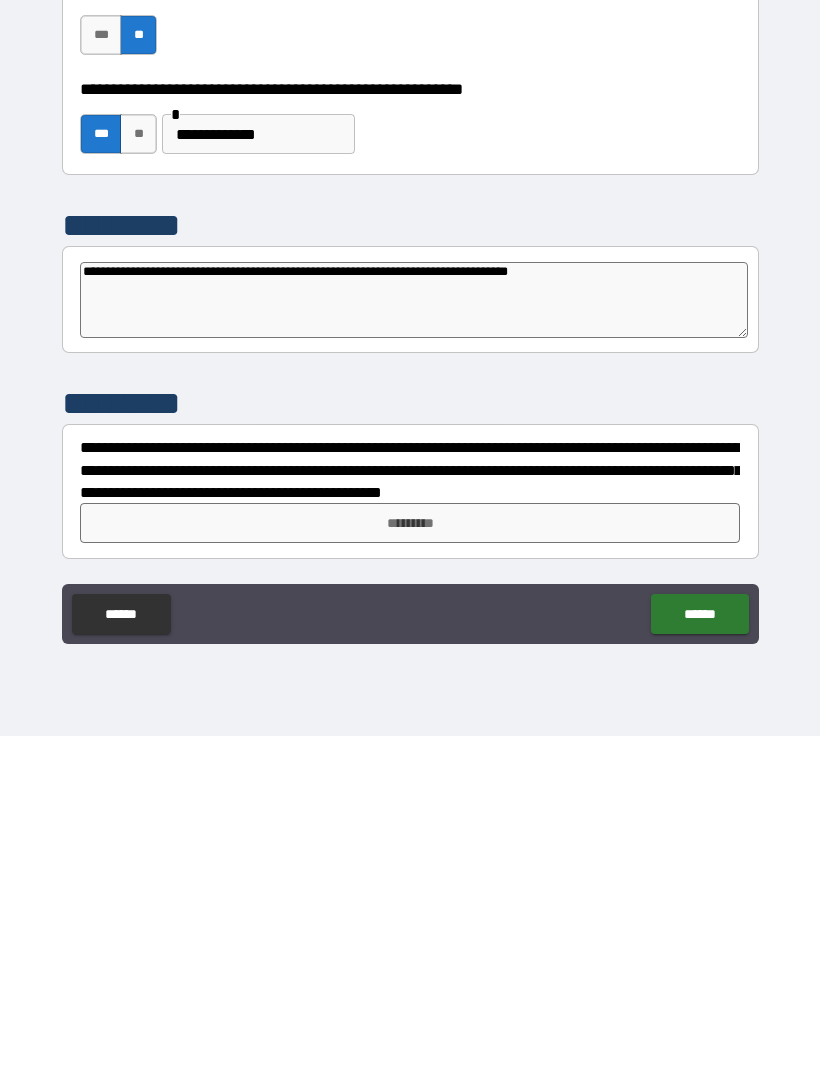 type on "*" 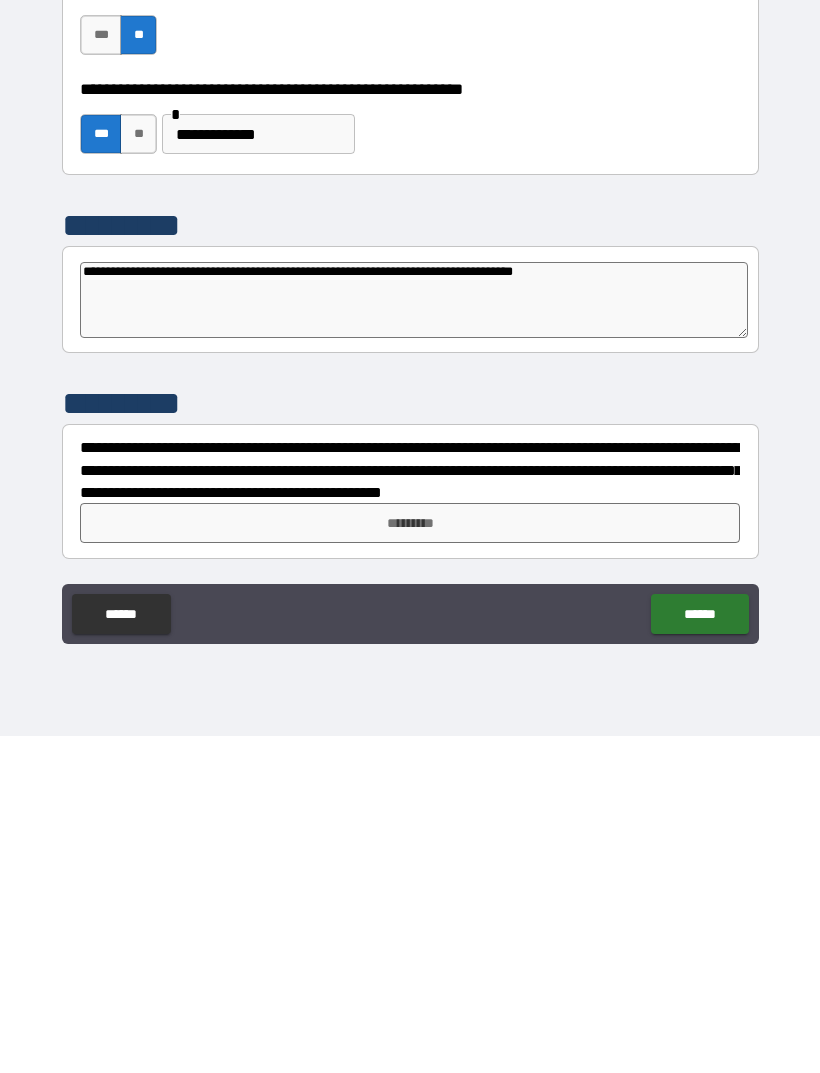 type on "*" 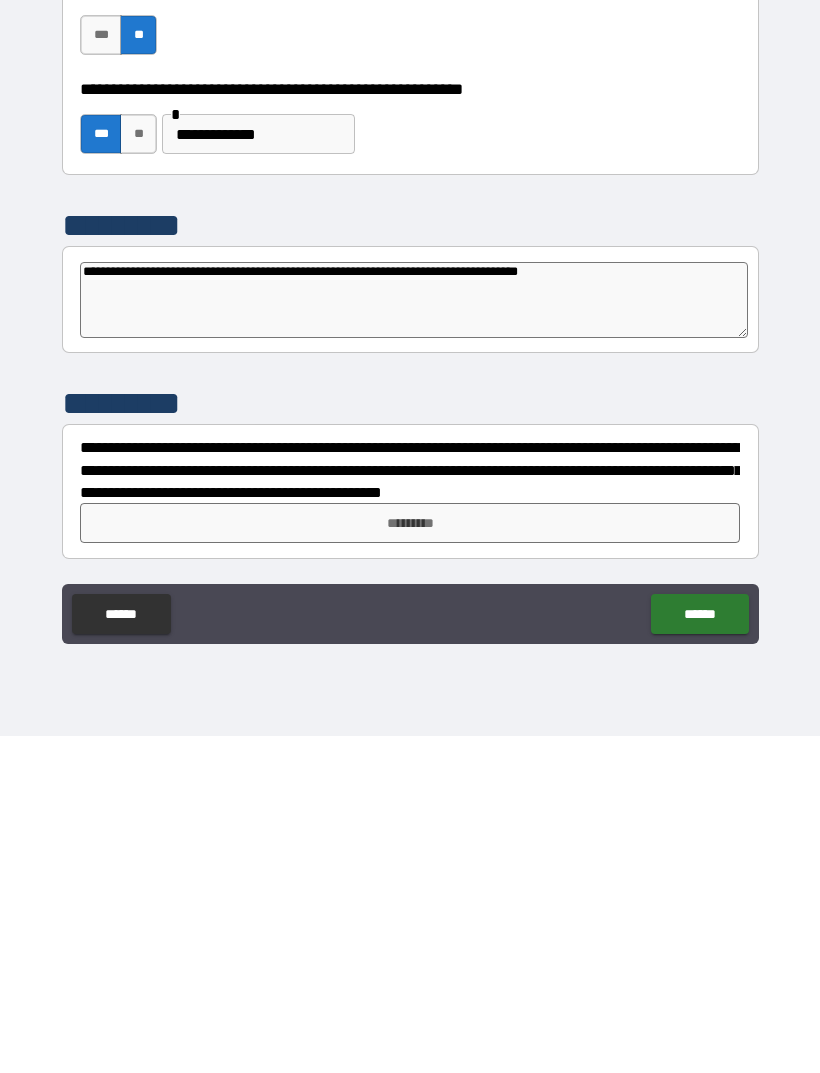 type on "*" 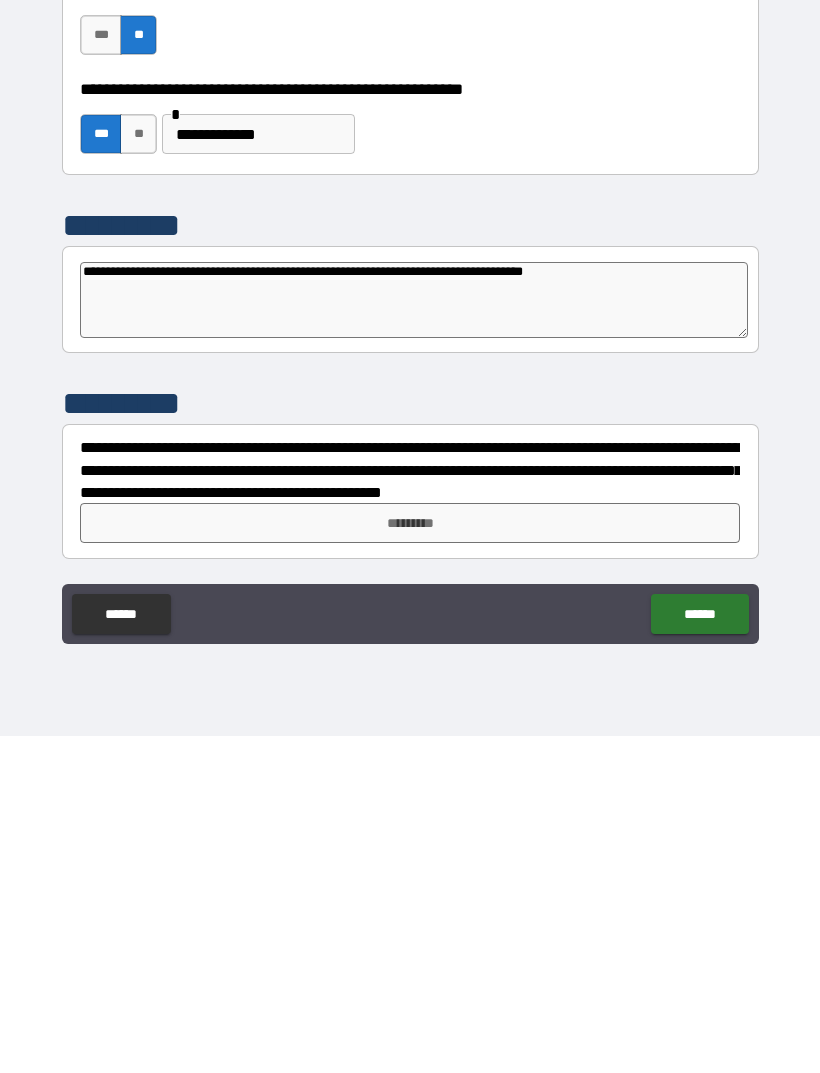 type on "*" 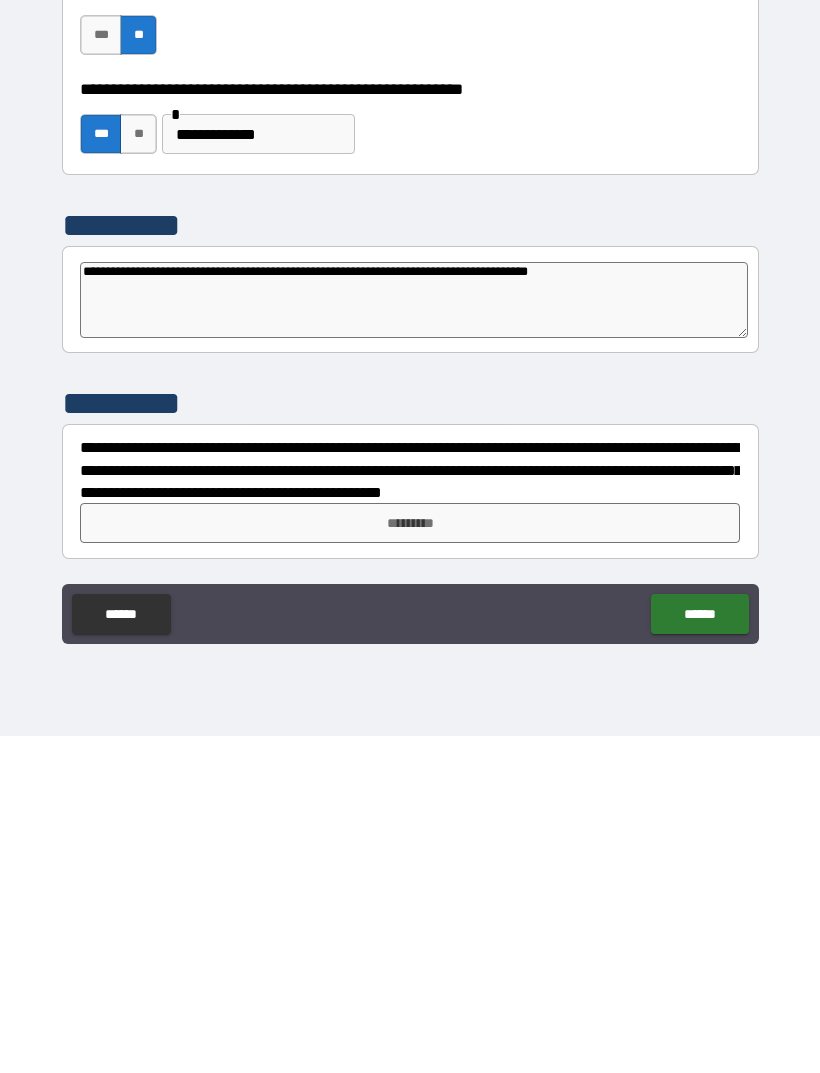 type on "*" 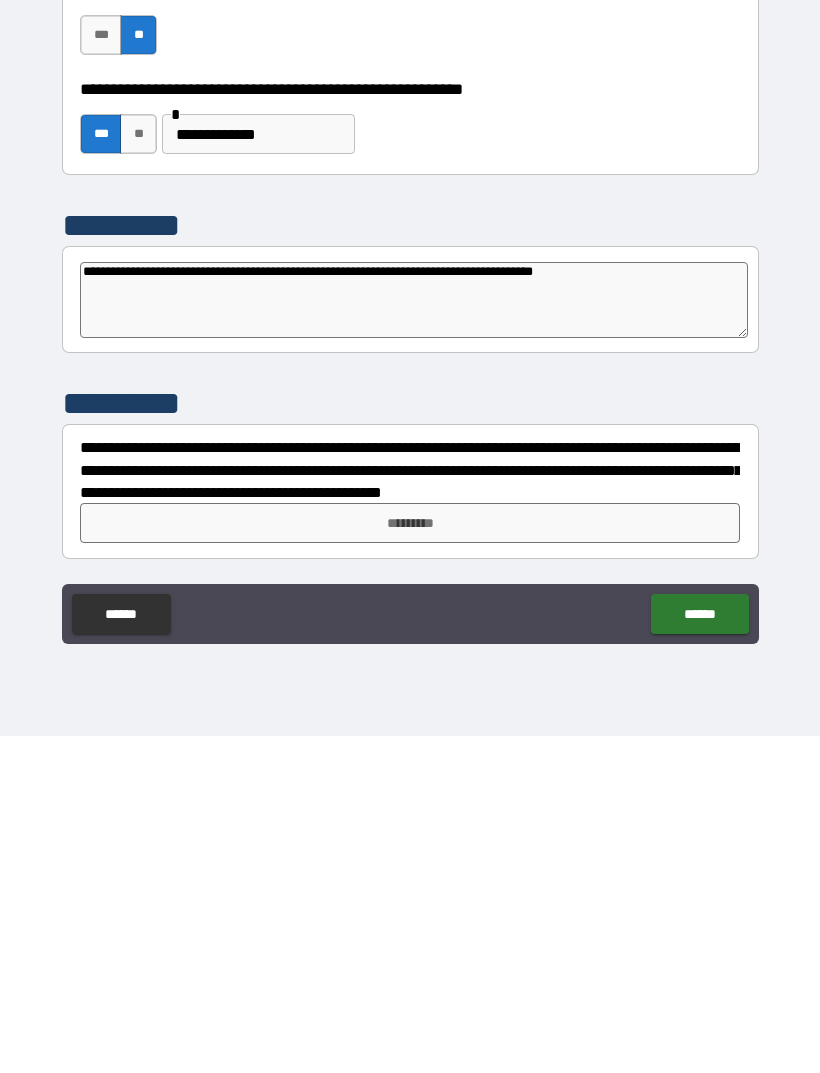 type on "**********" 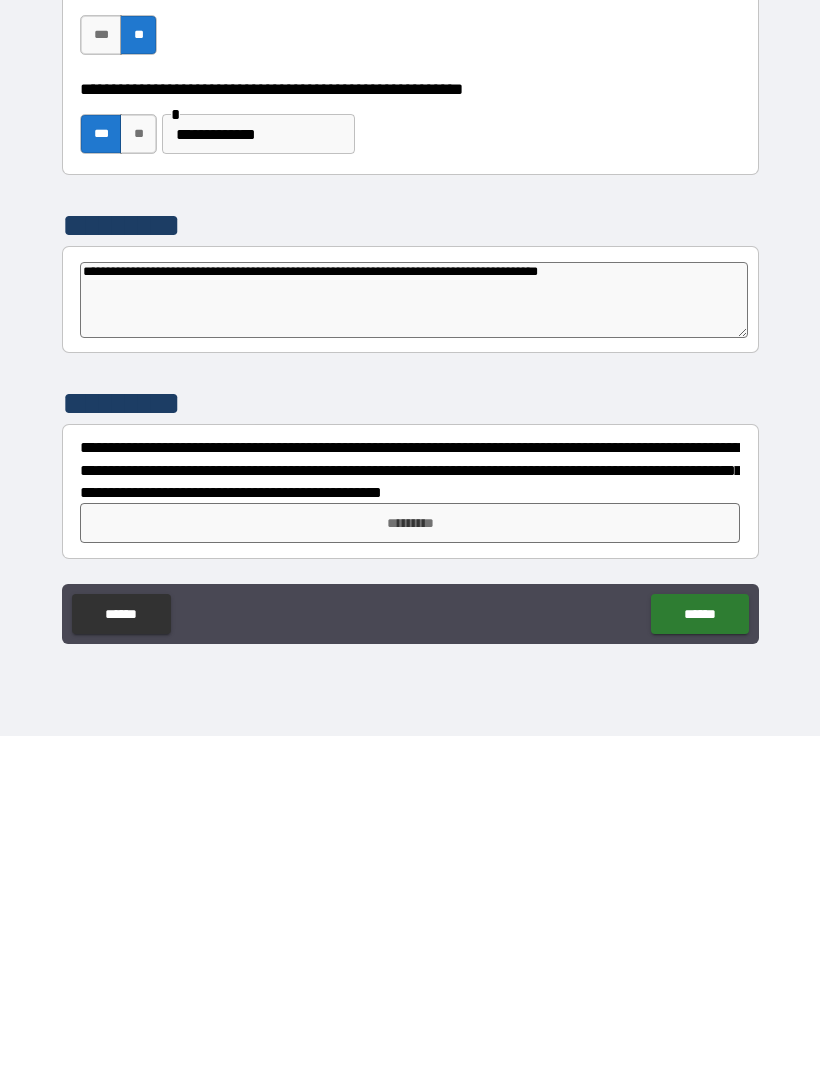 type on "*" 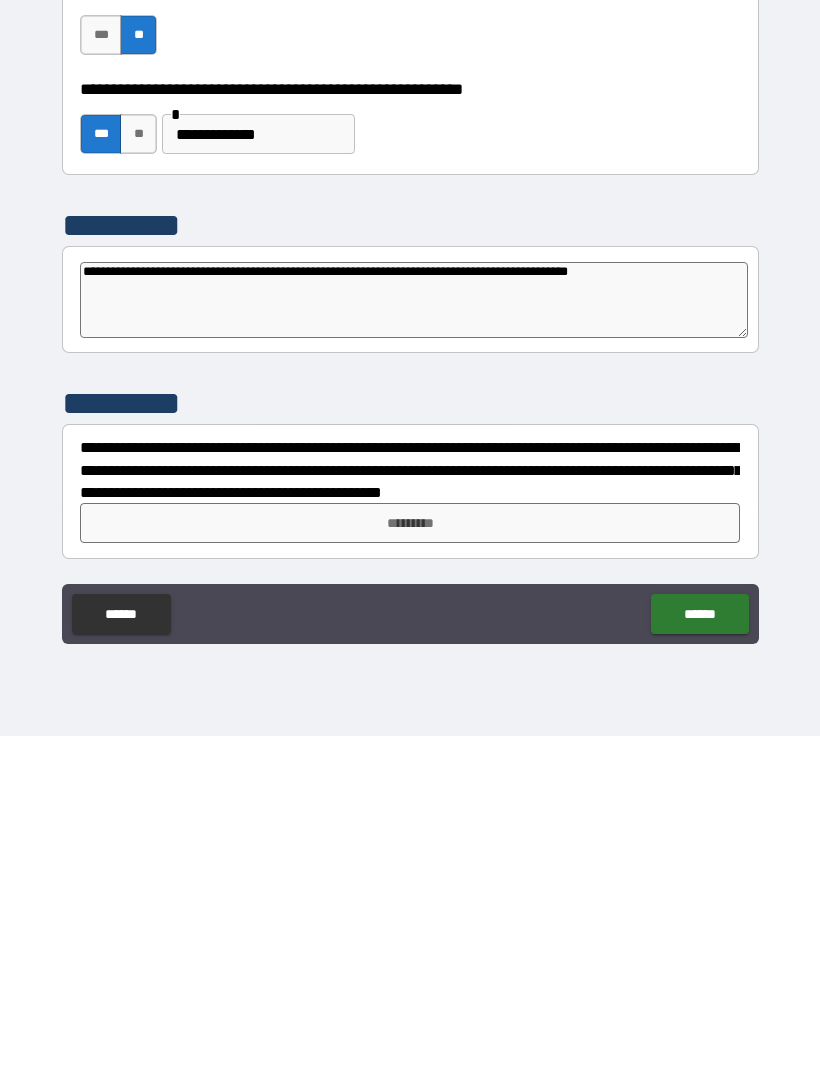 type 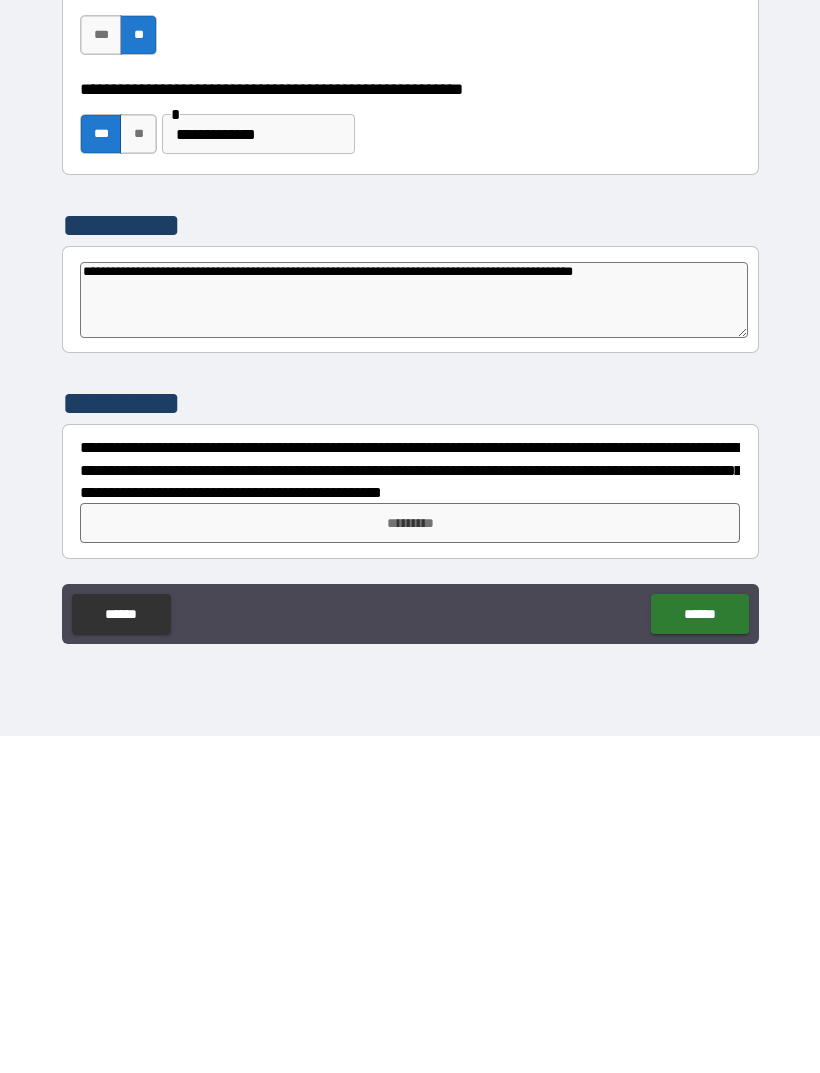 click on "*********" at bounding box center (410, 860) 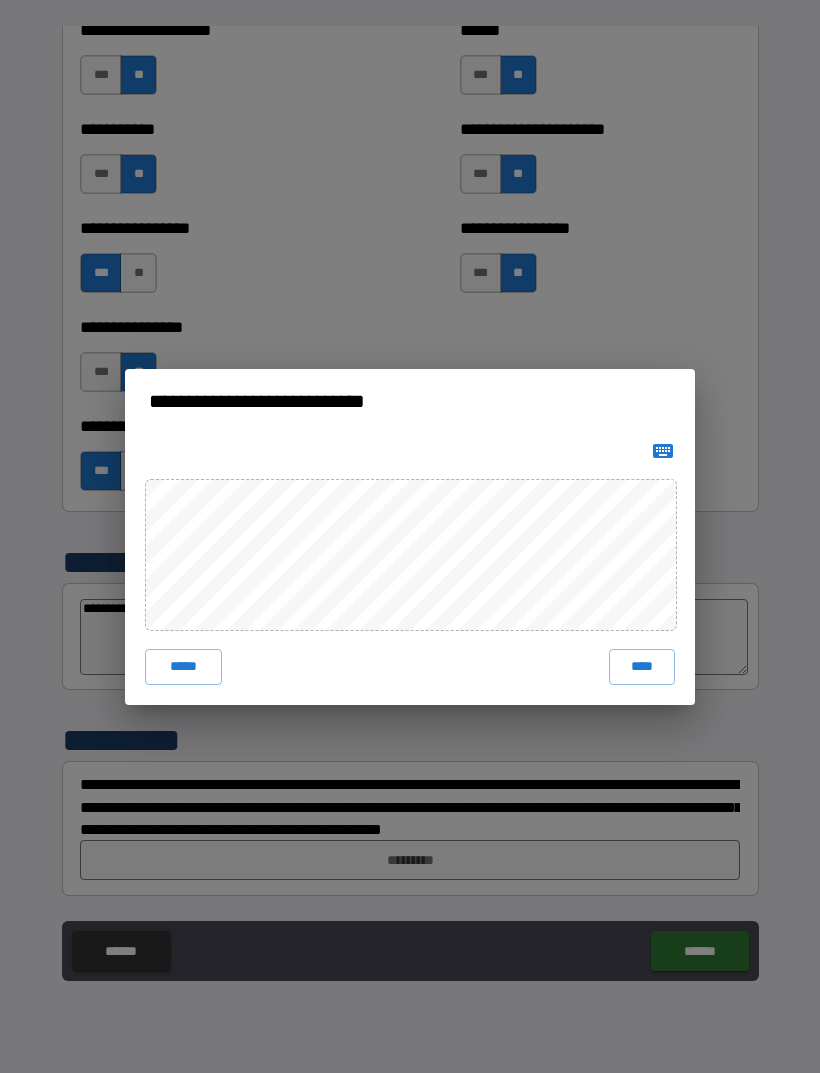 click on "****" at bounding box center (642, 667) 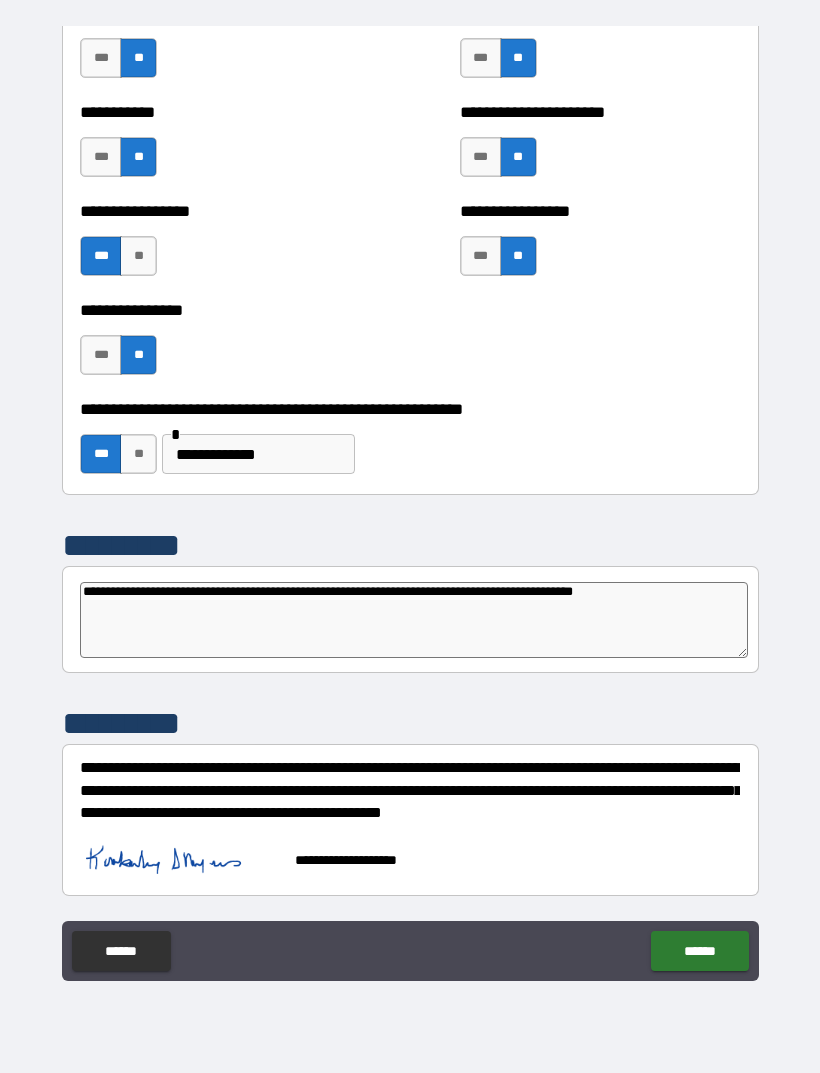 scroll, scrollTop: 5951, scrollLeft: 0, axis: vertical 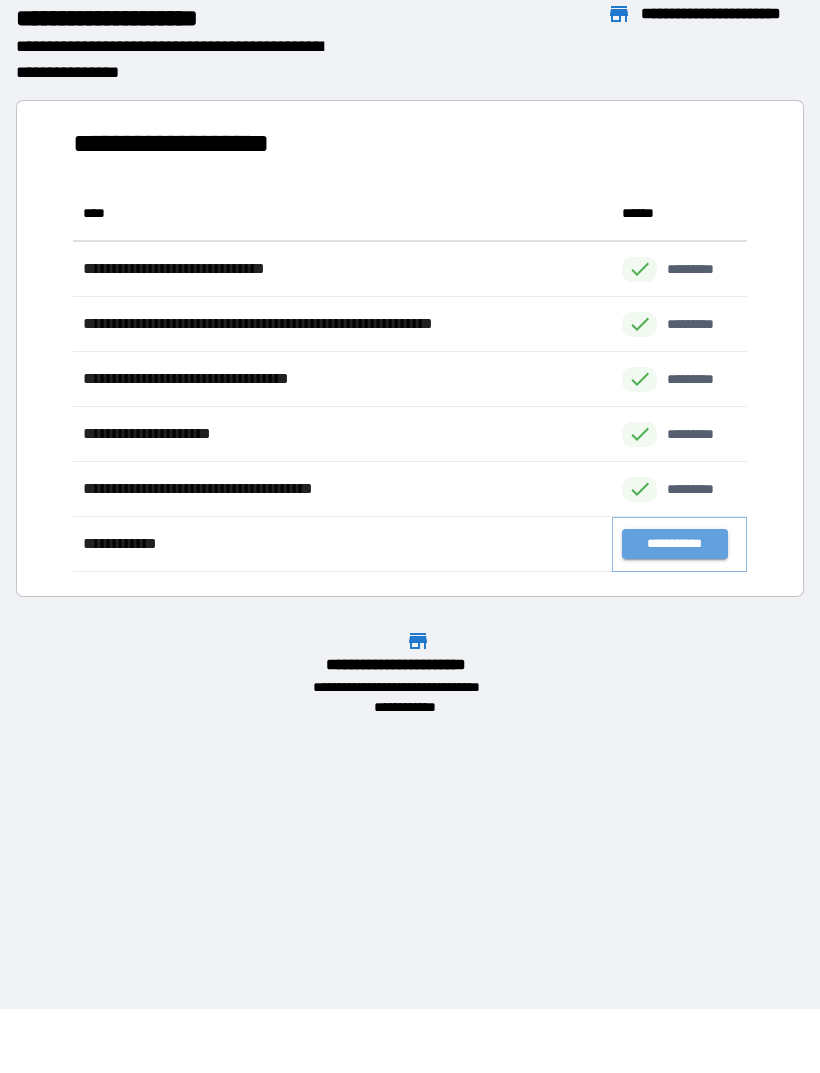 click on "**********" at bounding box center [674, 544] 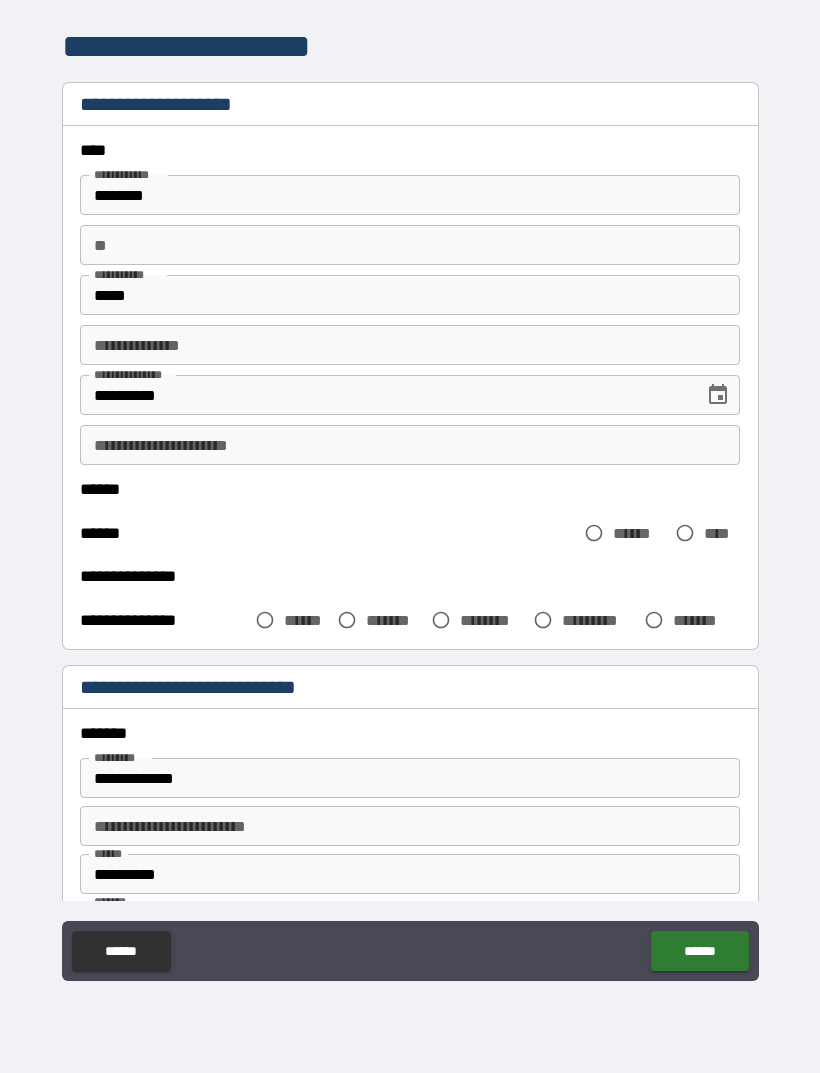 click on "********" at bounding box center (410, 195) 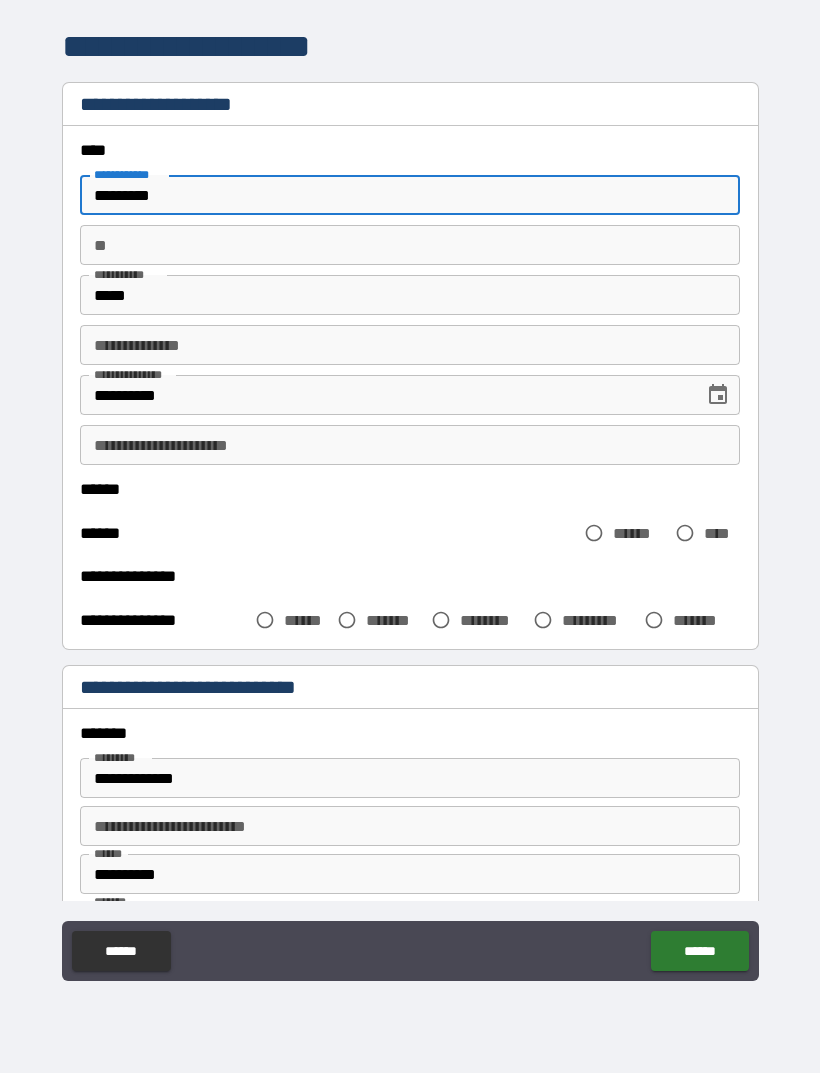 click on "**" at bounding box center [410, 245] 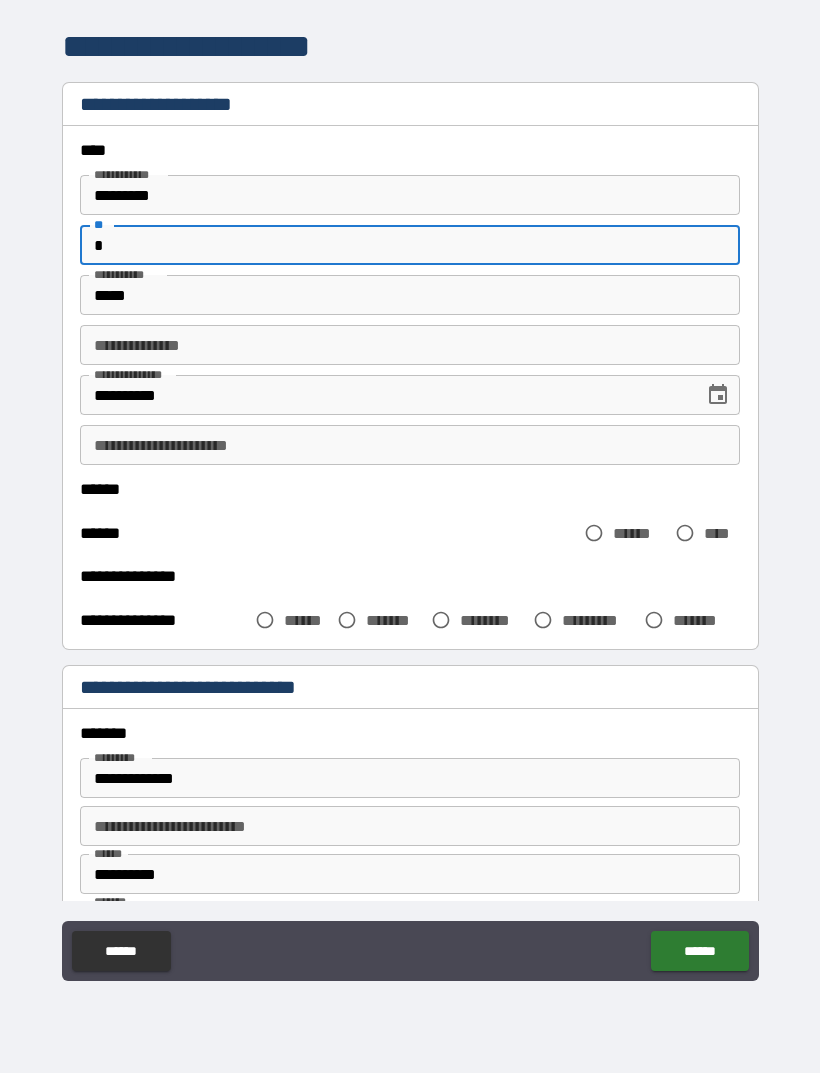 click on "**********" at bounding box center [410, 345] 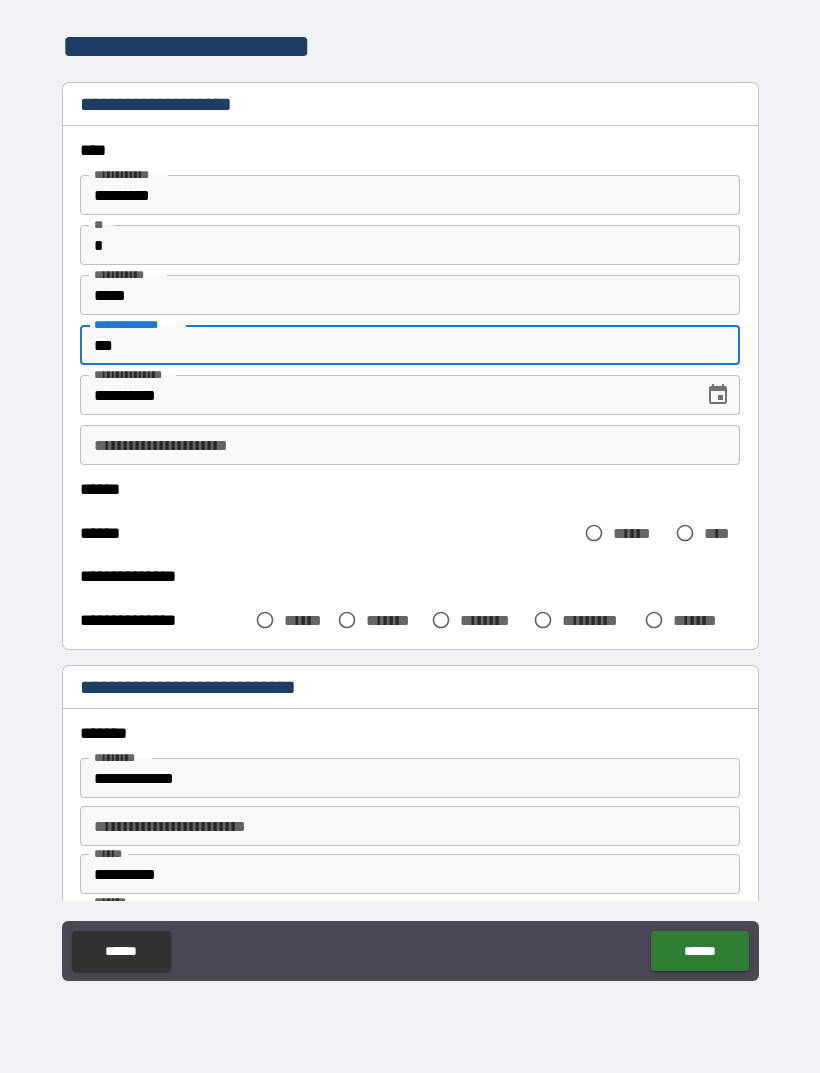 click on "**********" at bounding box center (410, 445) 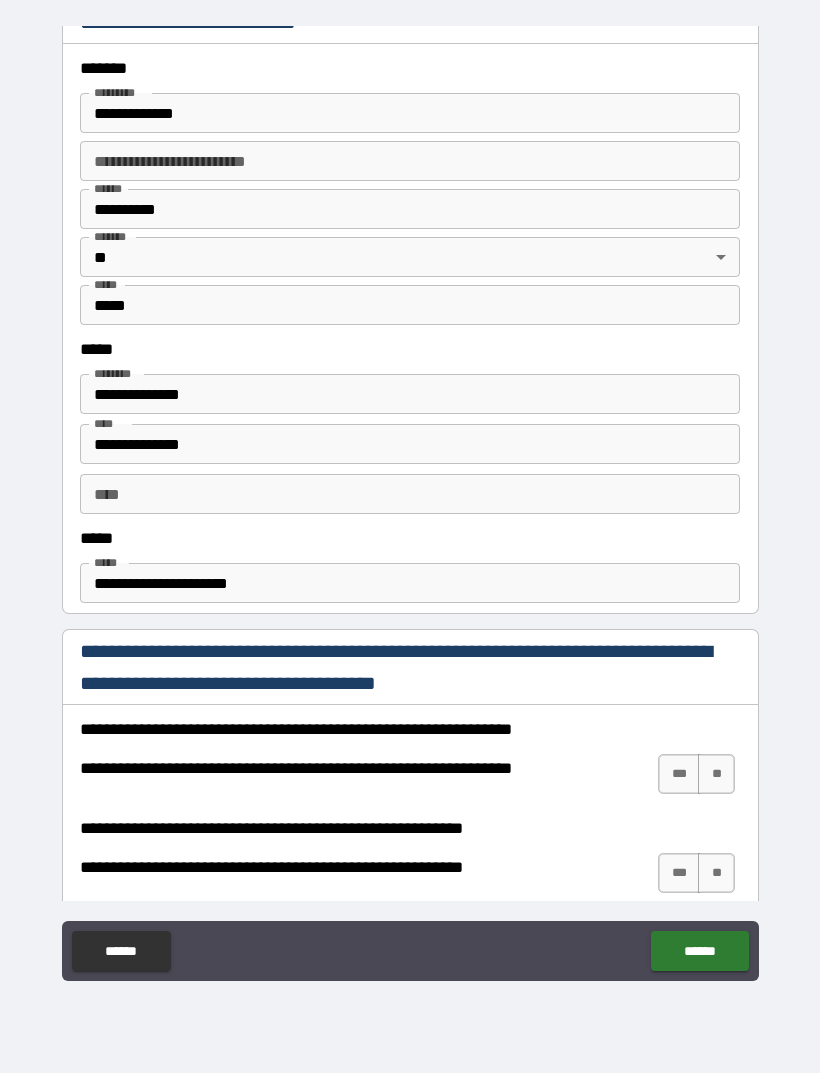 scroll, scrollTop: 672, scrollLeft: 0, axis: vertical 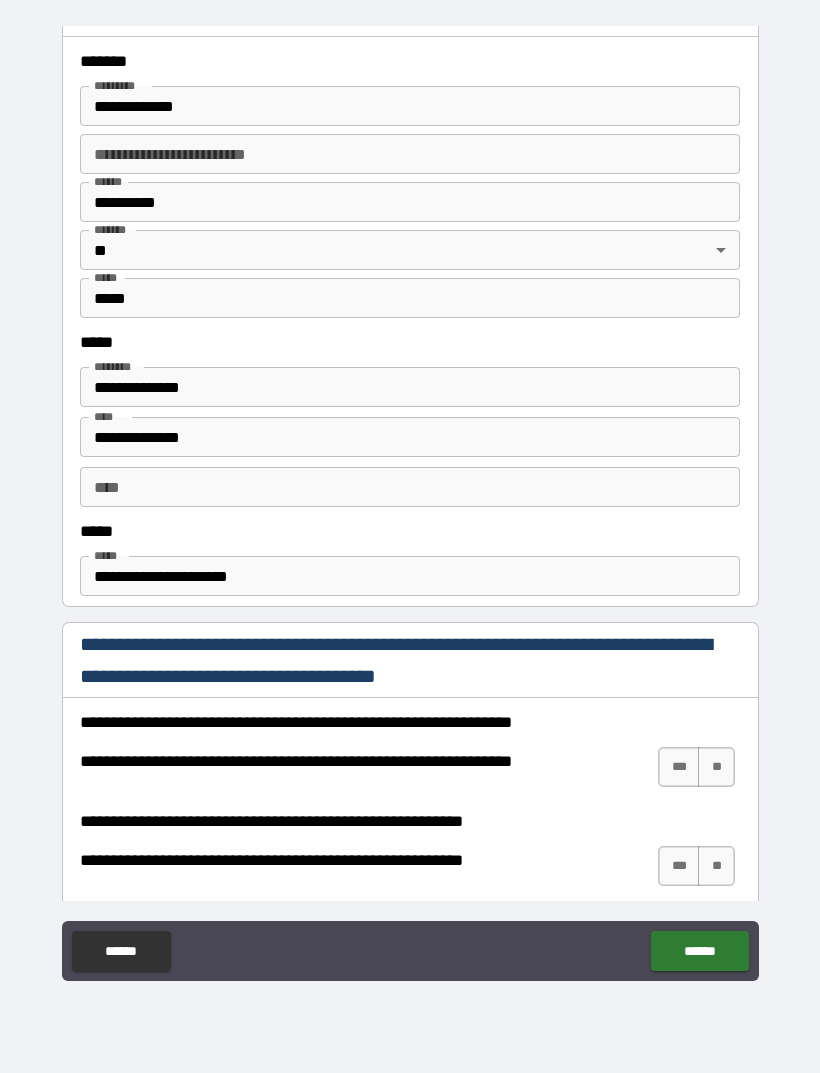 click on "**** ****" at bounding box center (410, 487) 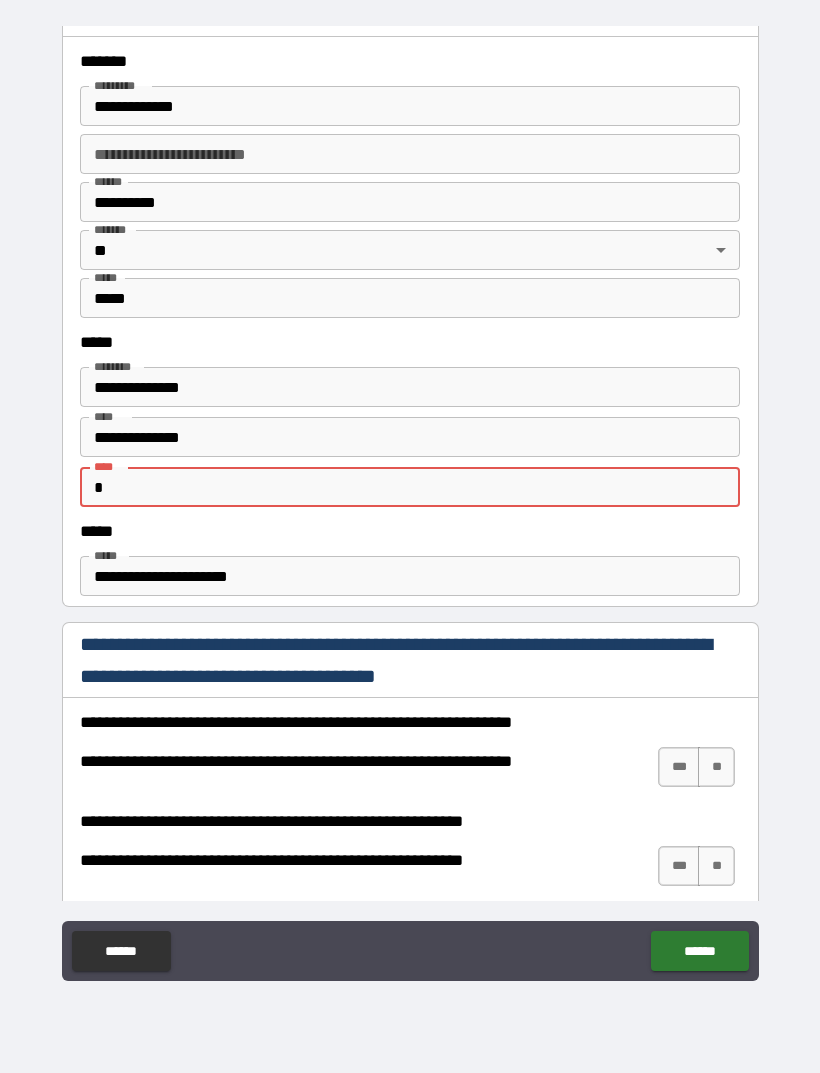 click on "[FIRST] [LAST] [STREET] [CITY] [STATE] [ZIP] [COUNTRY] [PHONE] [EMAIL] [DOB] [SSN] [CCNUM] [DLNUM] [PASSPORT]" at bounding box center (410, 507) 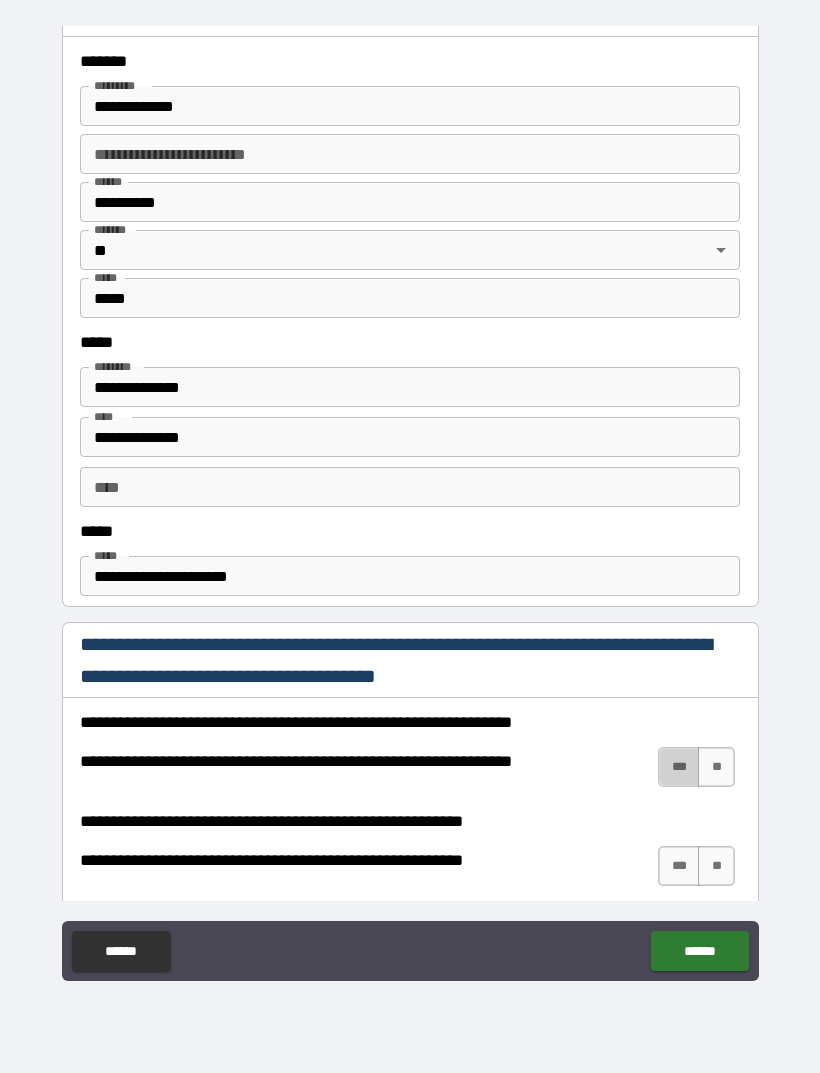click on "***" at bounding box center [679, 767] 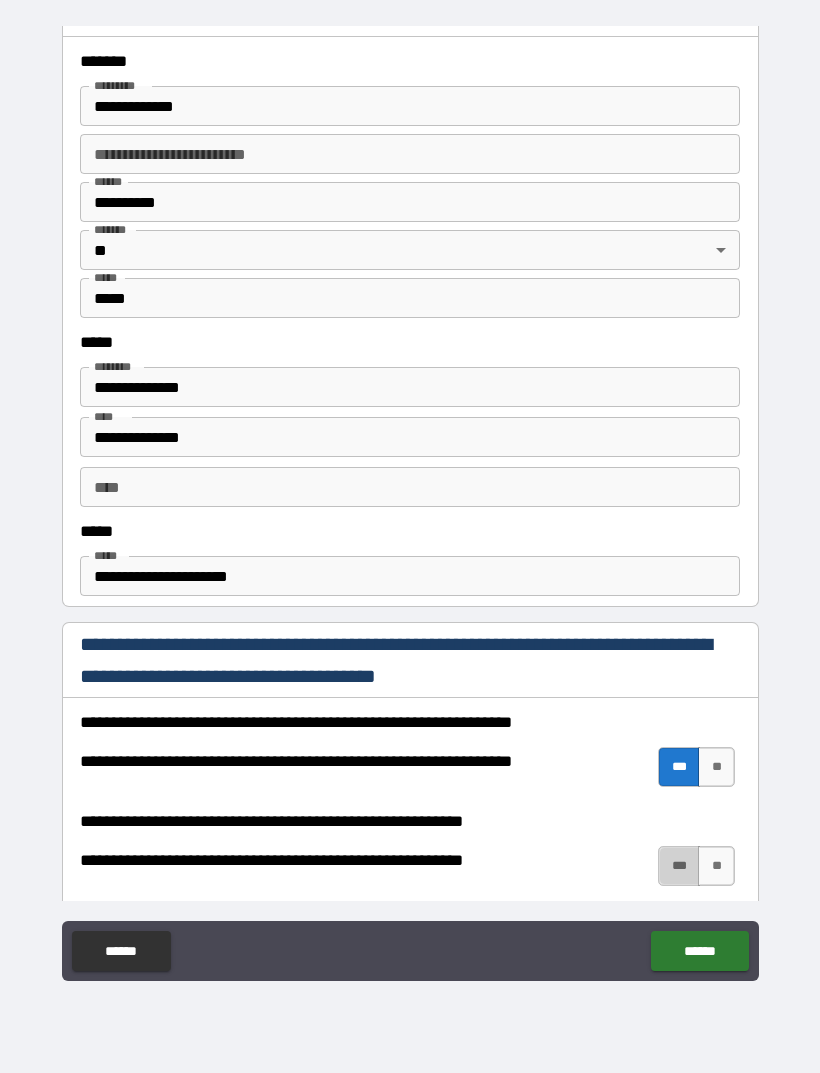 click on "***" at bounding box center [679, 866] 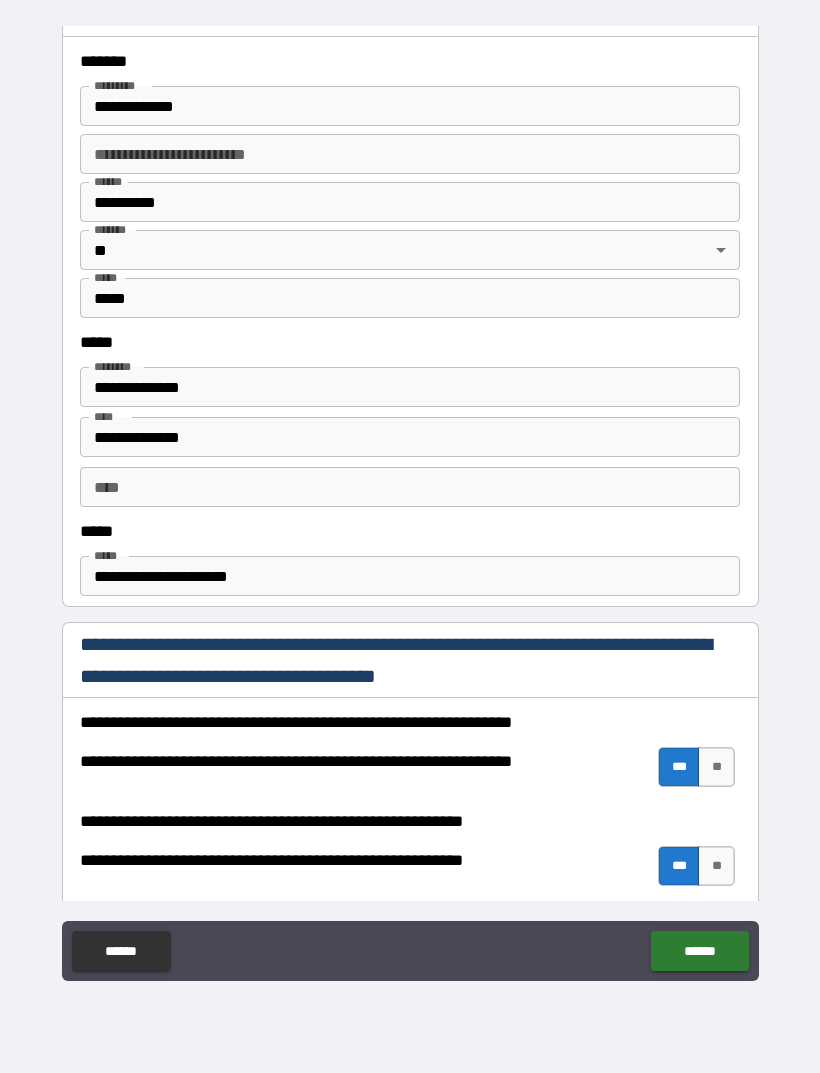 click on "******" at bounding box center [699, 951] 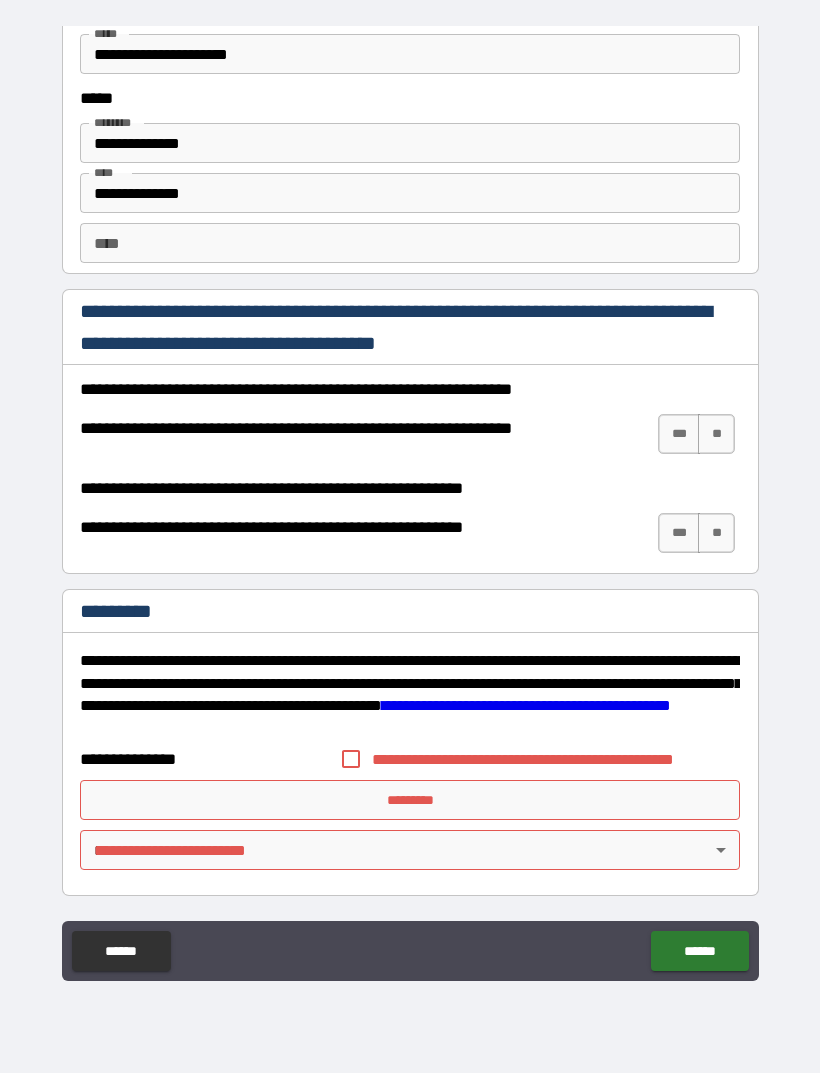 scroll, scrollTop: 2638, scrollLeft: 0, axis: vertical 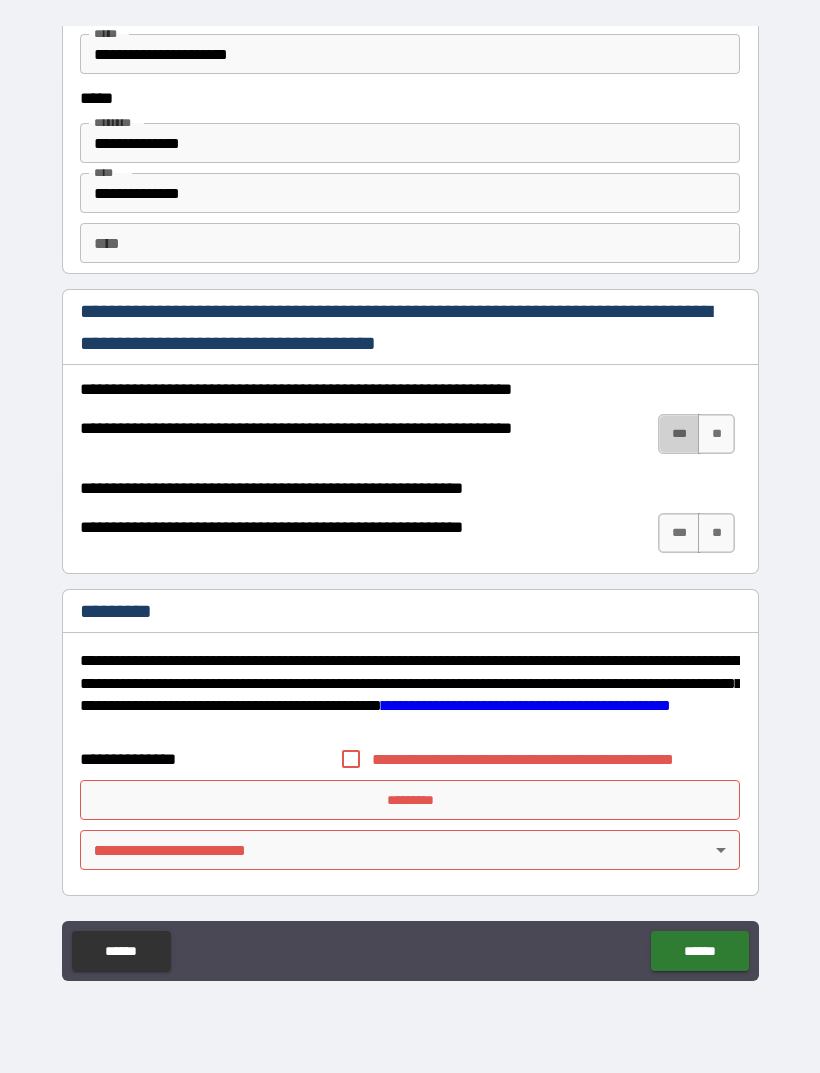 click on "***" at bounding box center [679, 434] 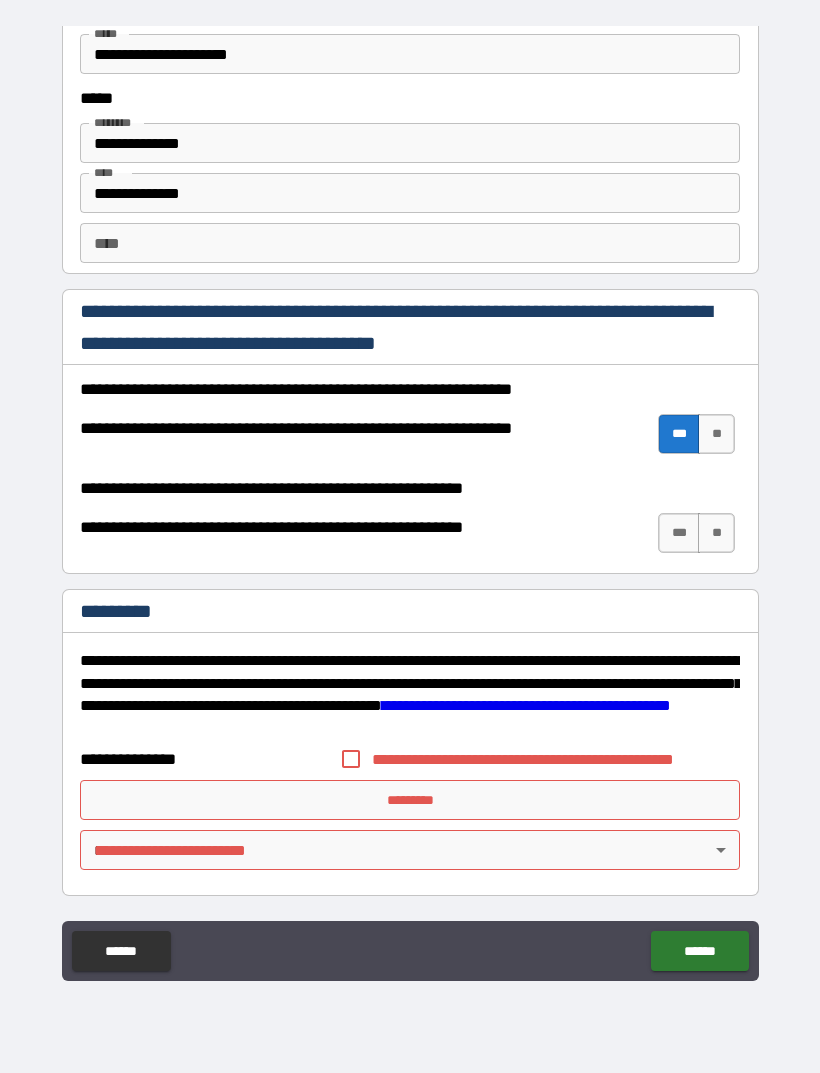 click on "***" at bounding box center (679, 533) 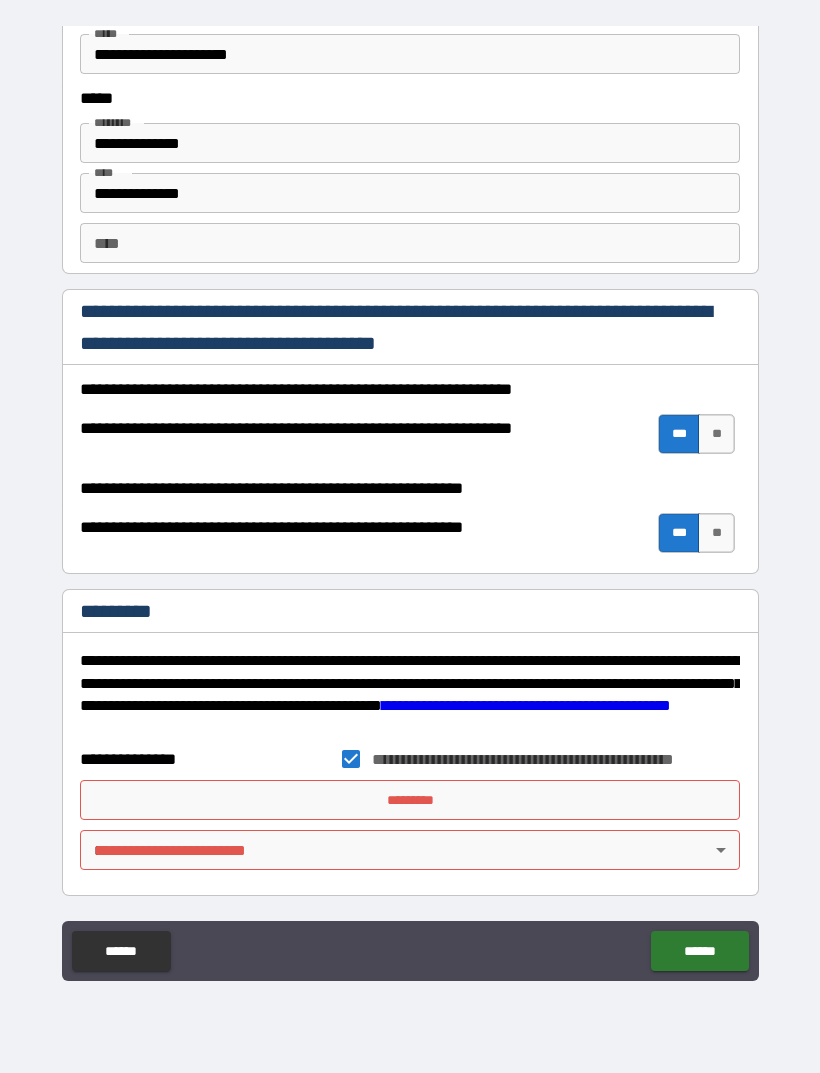 click on "[FIRST] [LAST] [STREET] [CITY] [STATE] [ZIP] [COUNTRY] [PHONE] [EMAIL] [DOB] [SSN] [CCNUM] [DLNUM] [PASSPORT]" at bounding box center [410, 504] 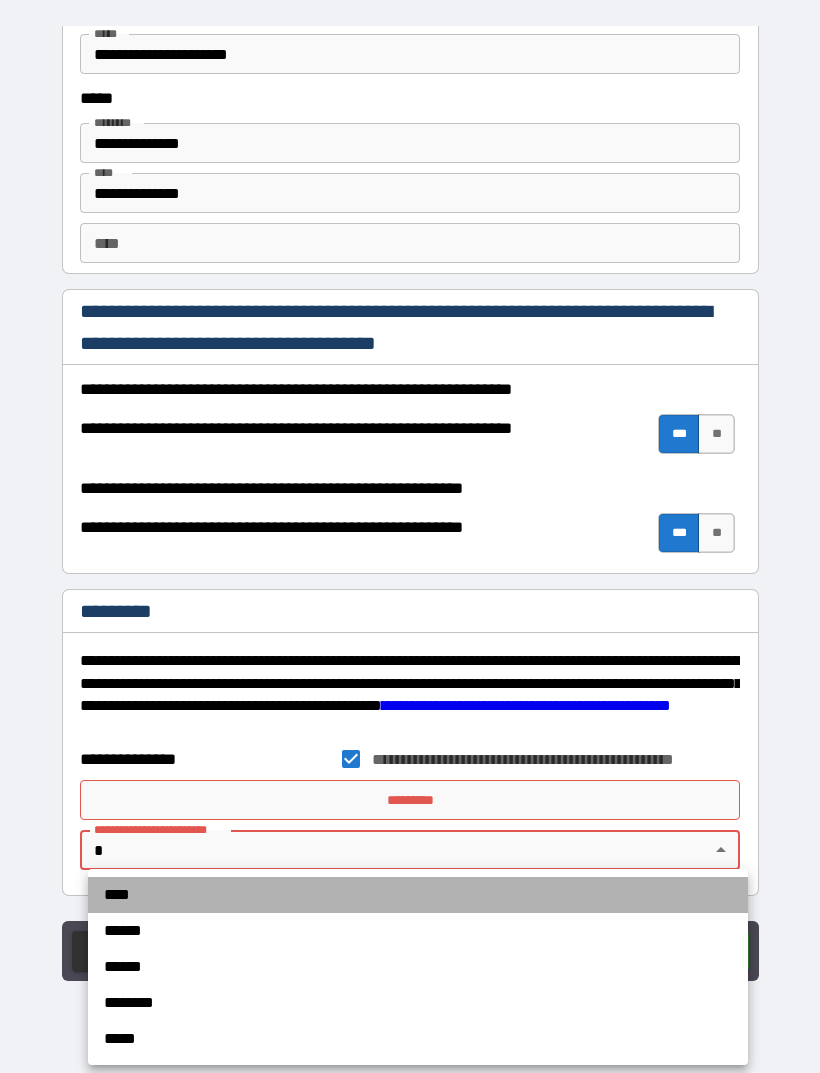 click on "****" at bounding box center [418, 895] 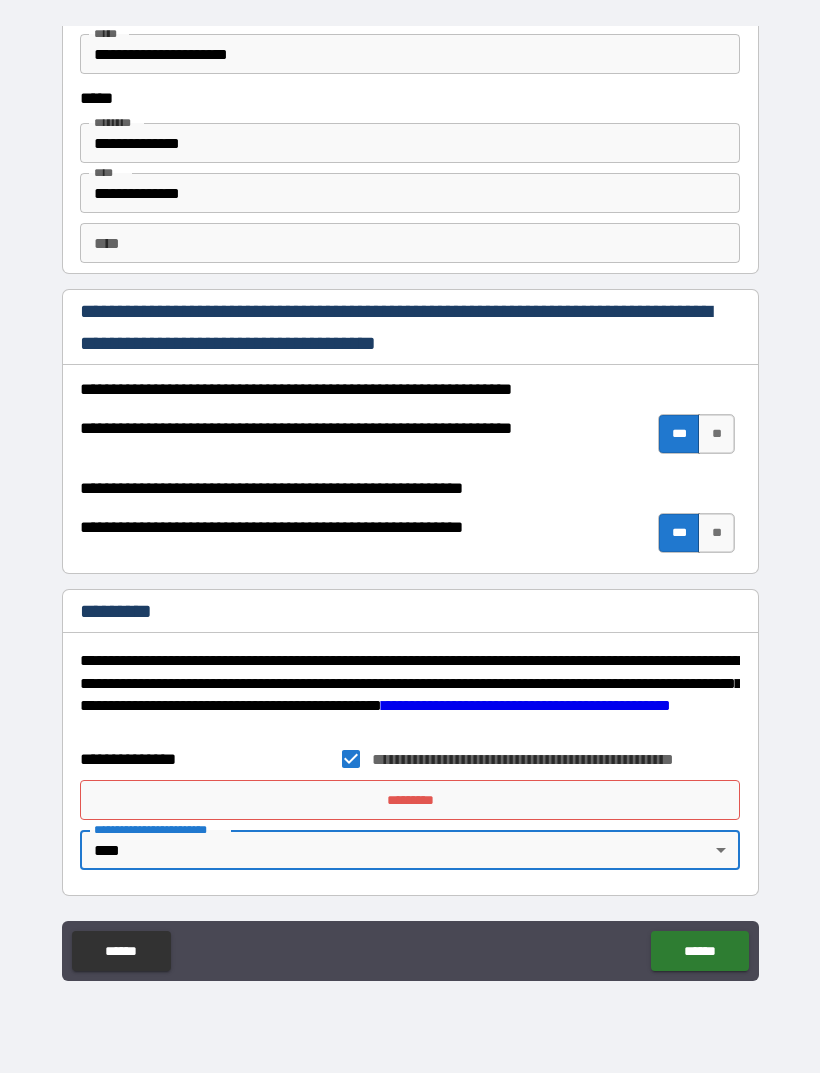 click on "*********" at bounding box center (410, 800) 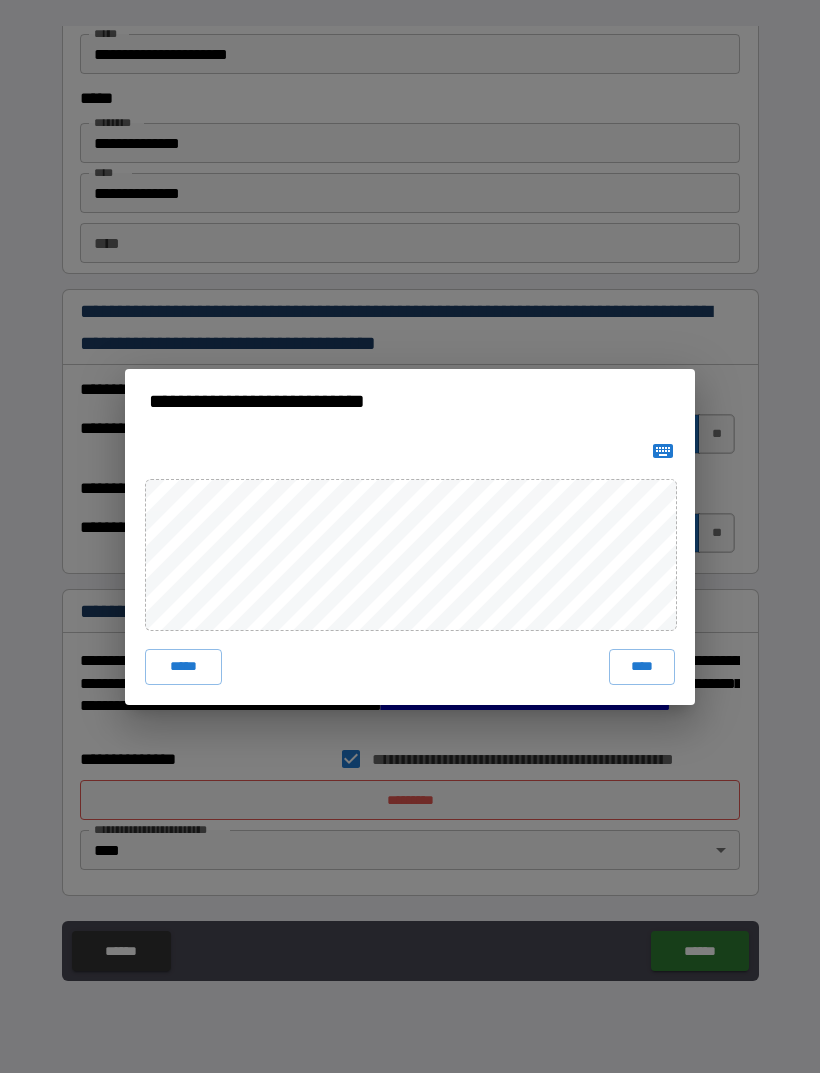 click on "****" at bounding box center [642, 667] 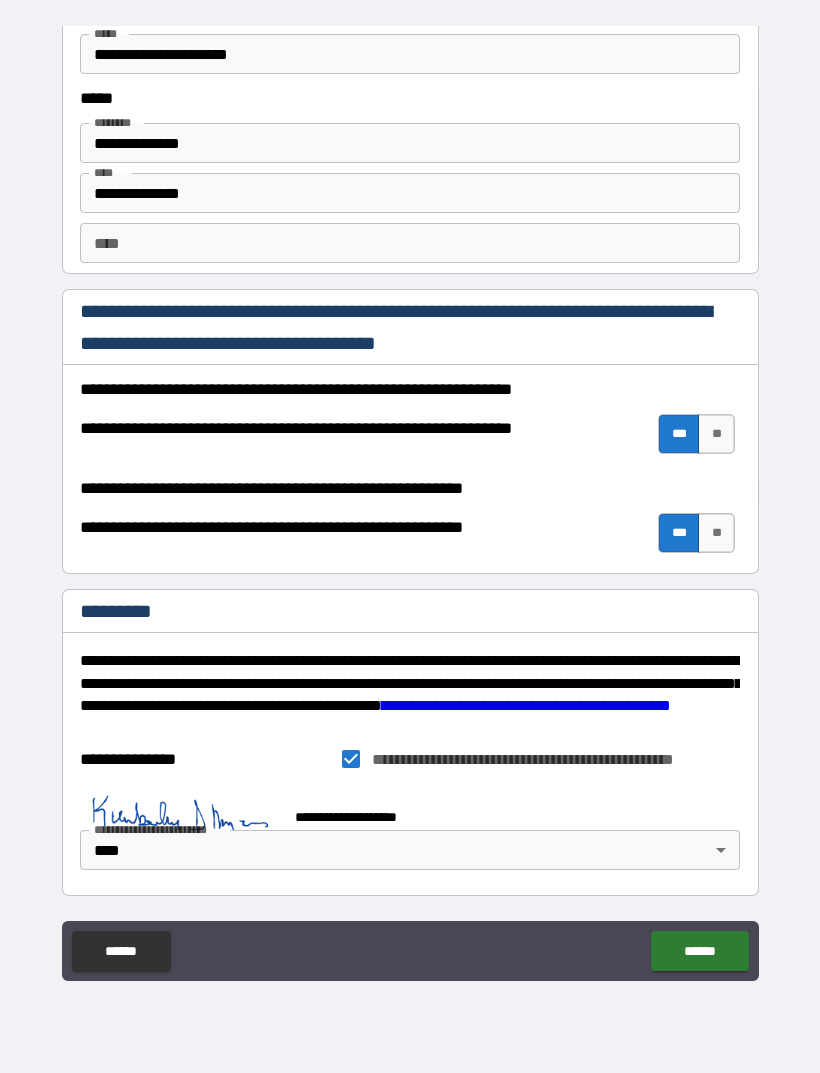 scroll, scrollTop: 2628, scrollLeft: 0, axis: vertical 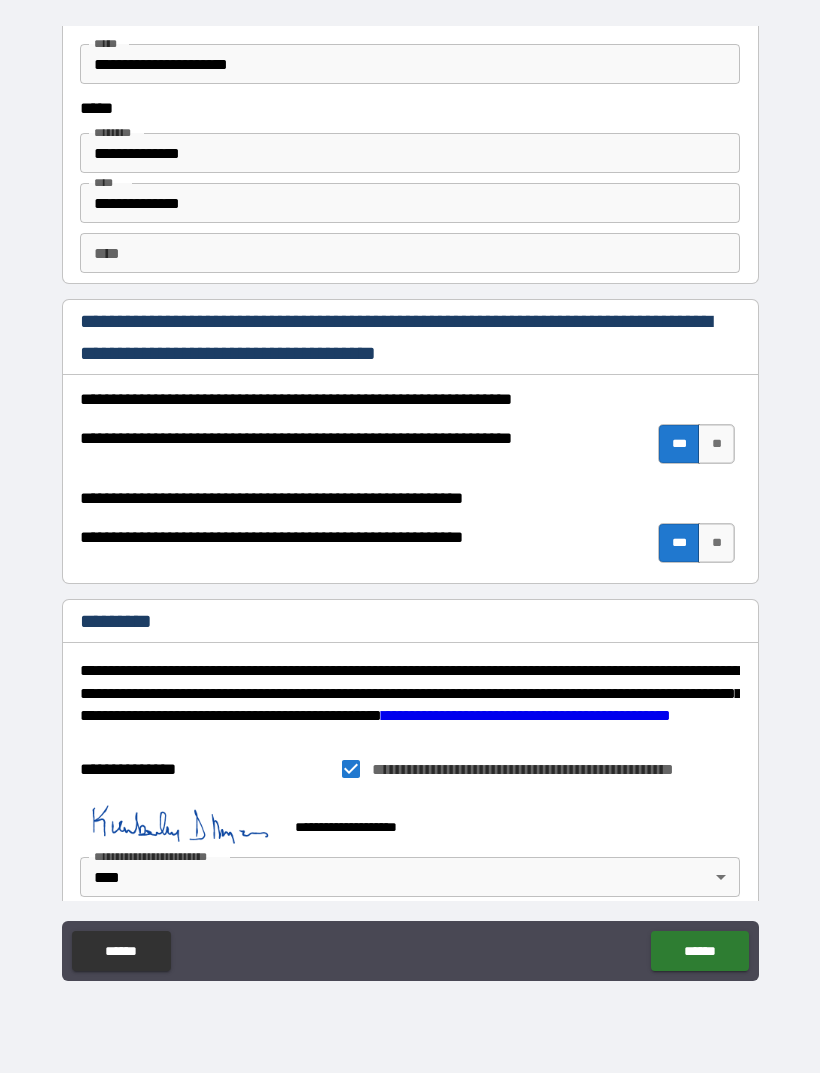 click on "******" at bounding box center [699, 951] 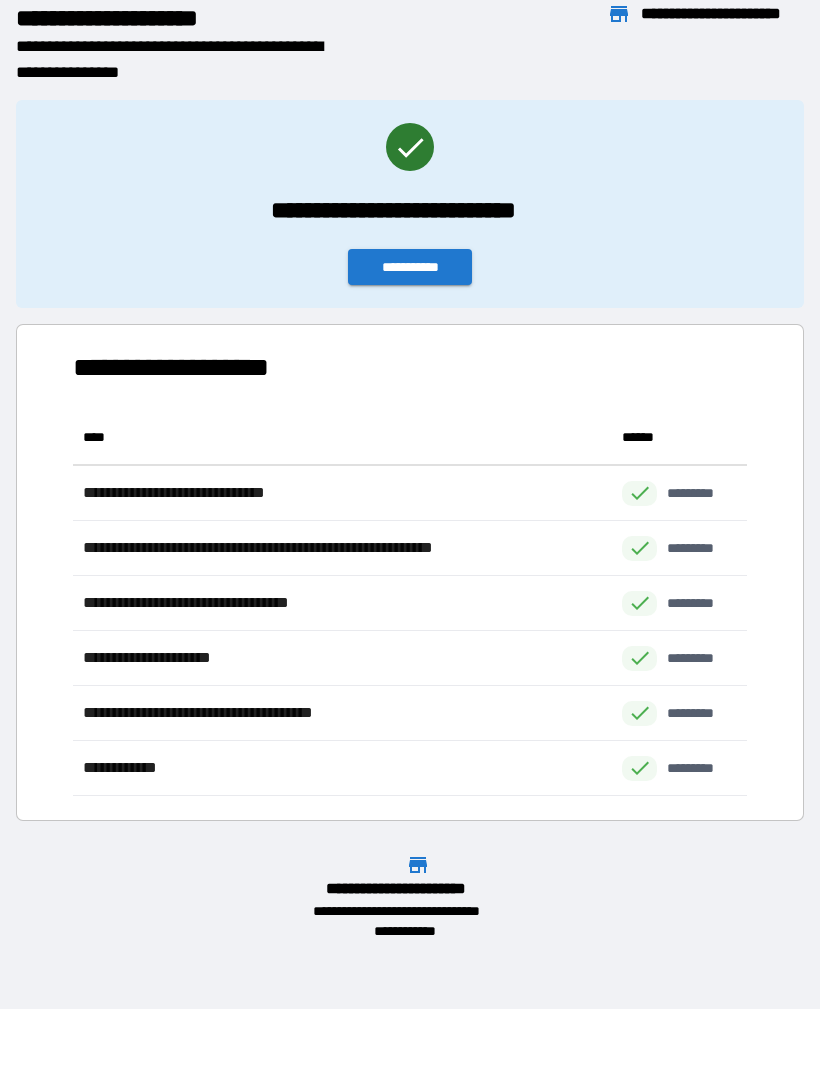 scroll, scrollTop: 386, scrollLeft: 674, axis: both 